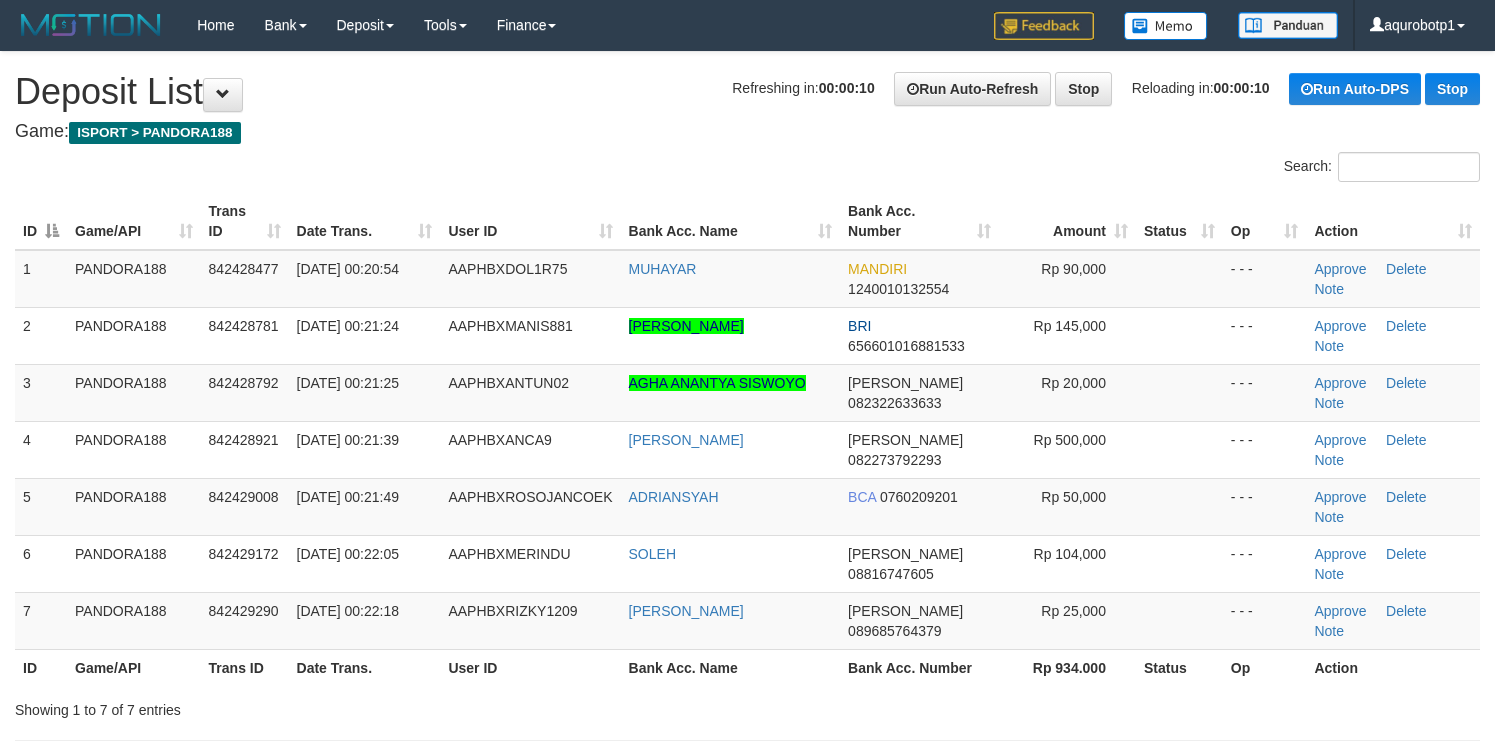 scroll, scrollTop: 0, scrollLeft: 0, axis: both 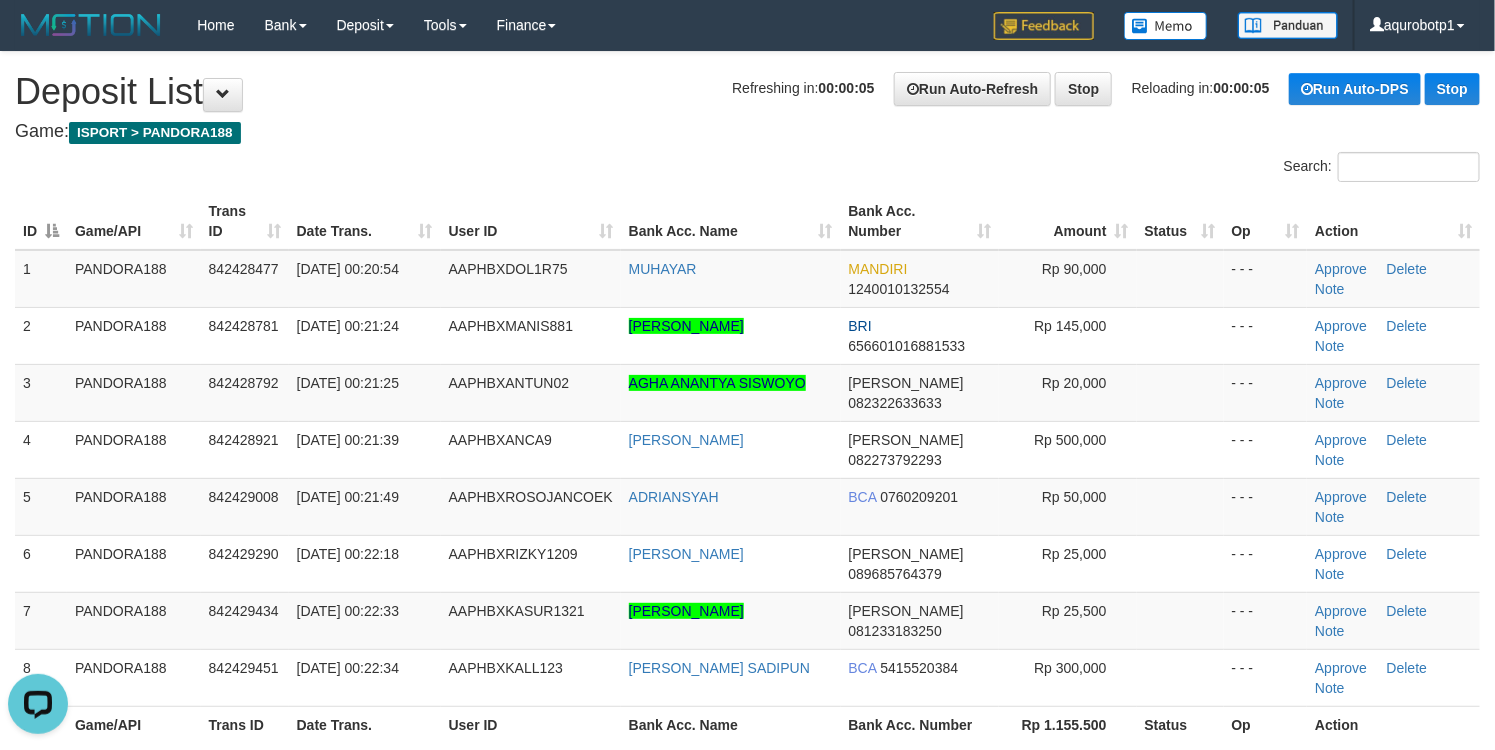 click on "Game:   ISPORT > PANDORA188" at bounding box center (747, 132) 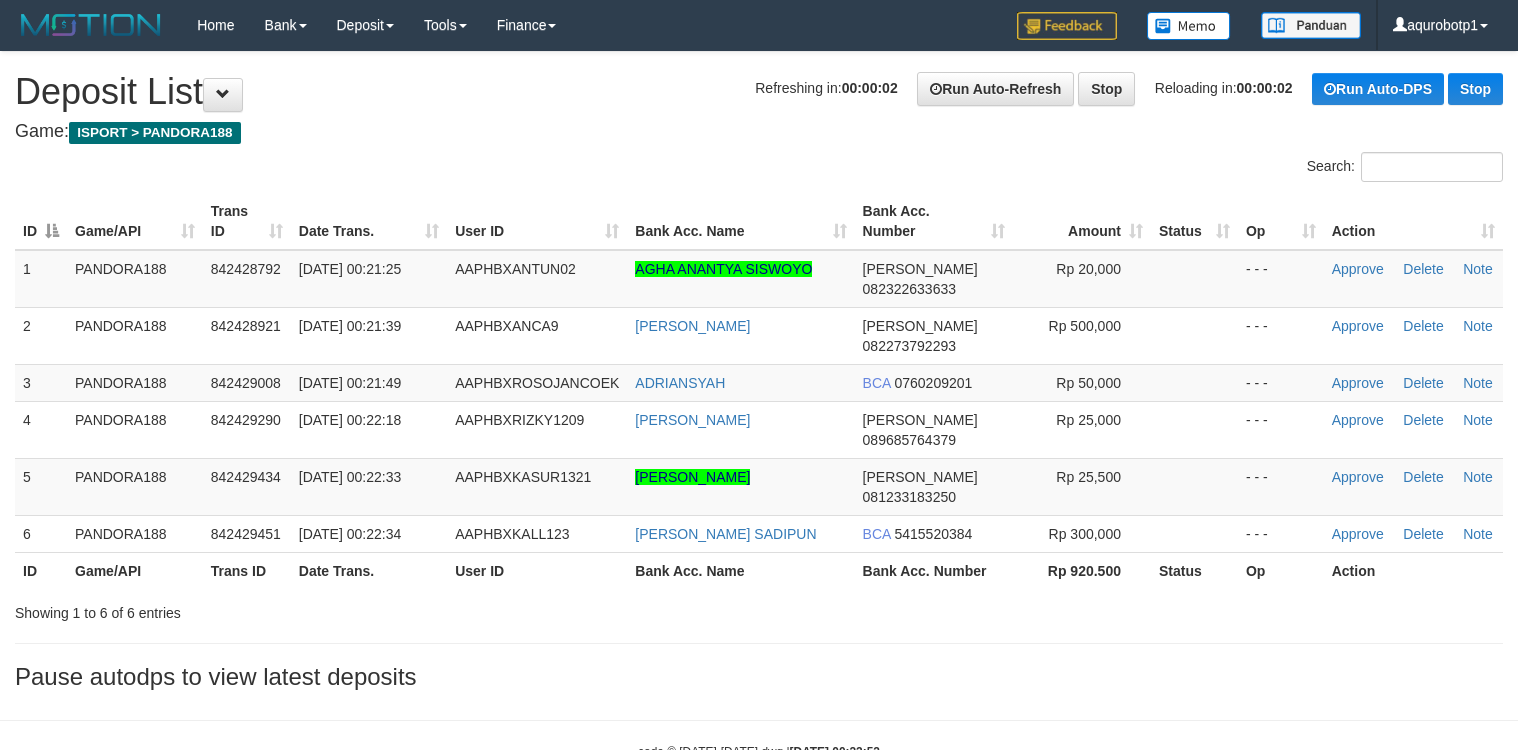scroll, scrollTop: 0, scrollLeft: 0, axis: both 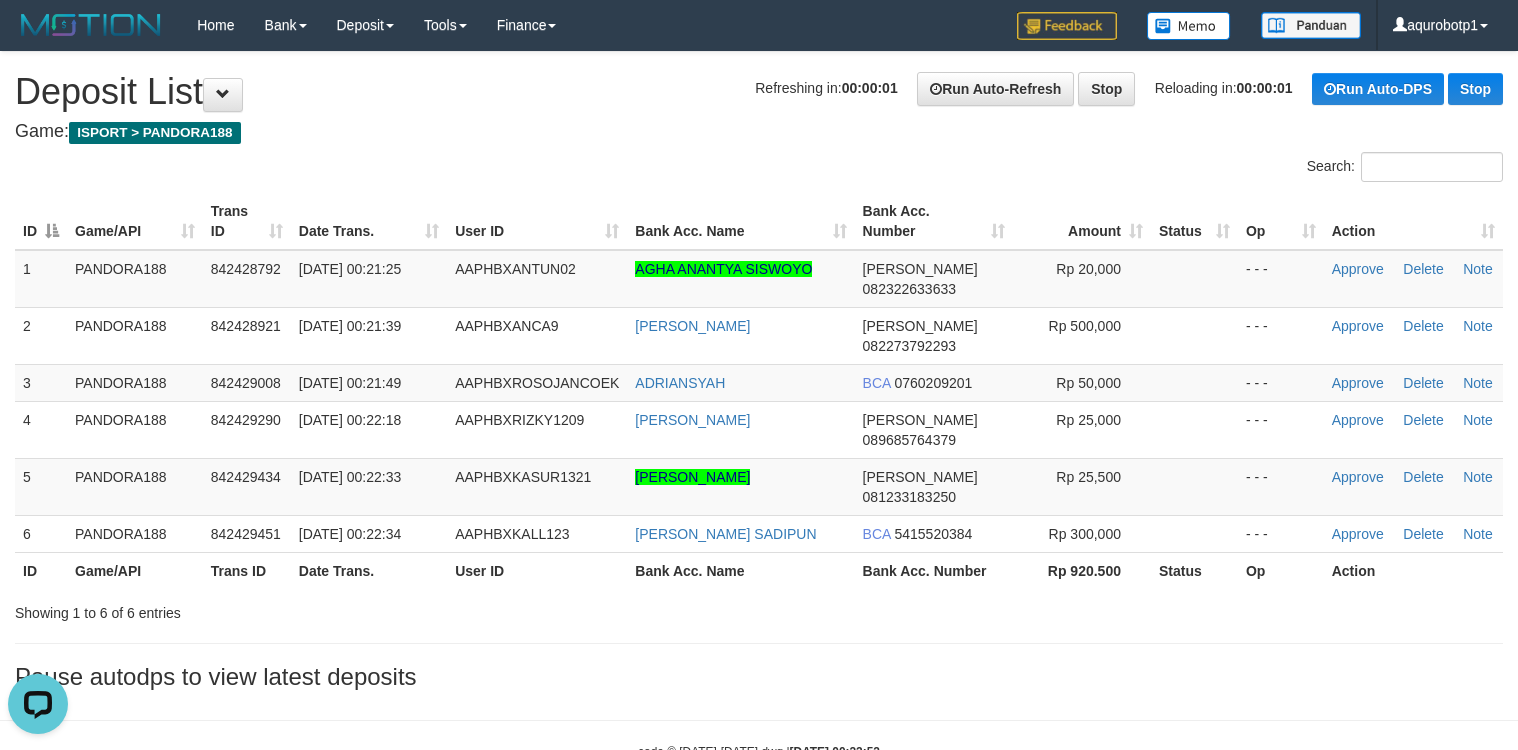 click on "Refreshing in:  00:00:01
Run Auto-Refresh
Stop
Reloading in:  00:00:01
Run Auto-DPS
Stop
Deposit List" at bounding box center [759, 92] 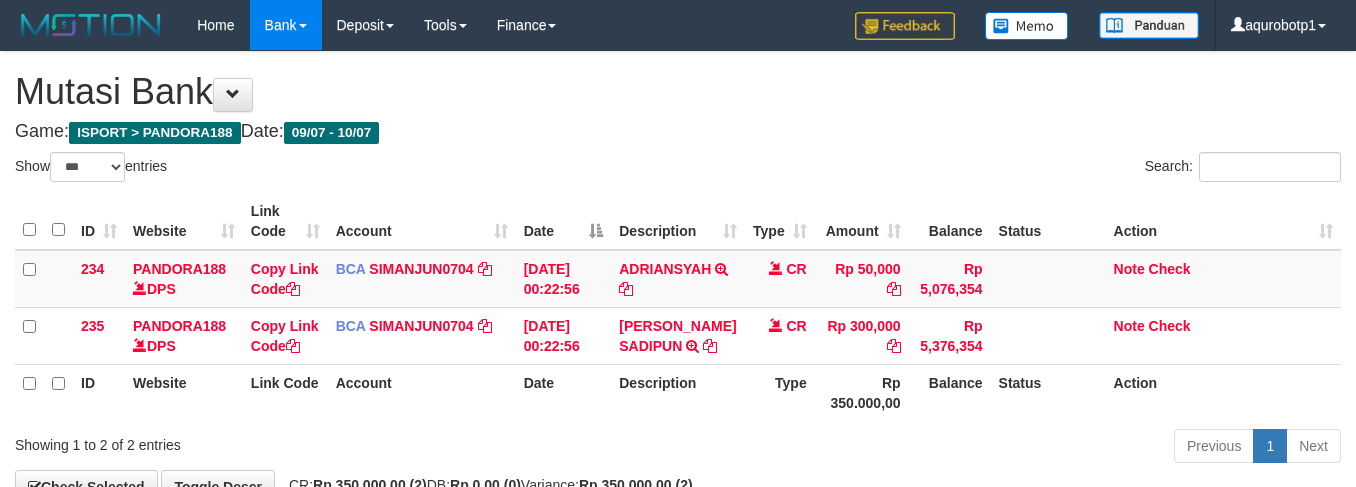 select on "***" 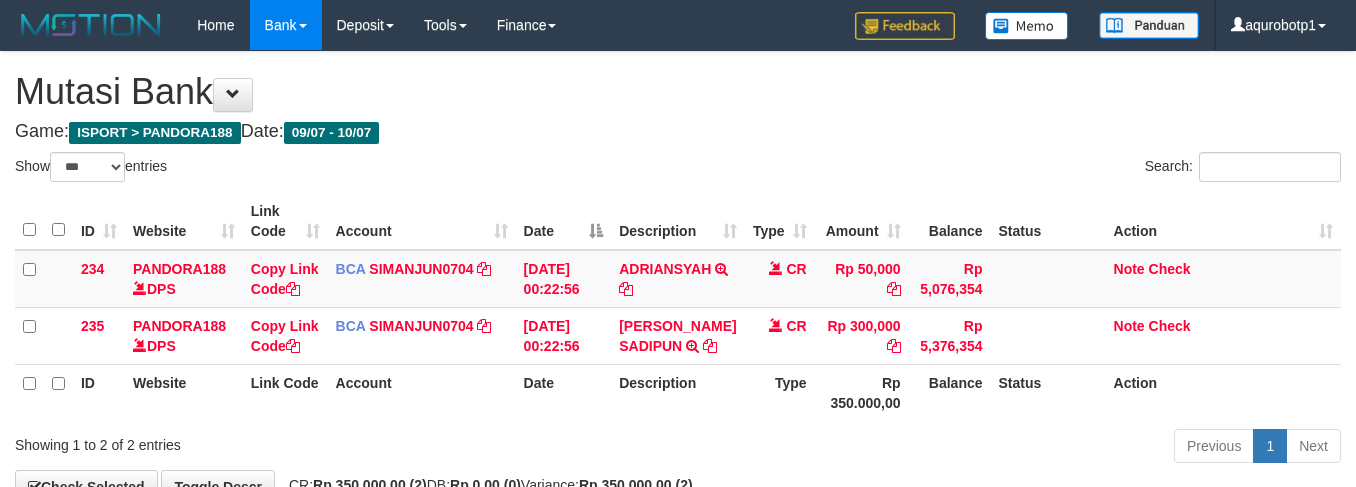 scroll, scrollTop: 27, scrollLeft: 0, axis: vertical 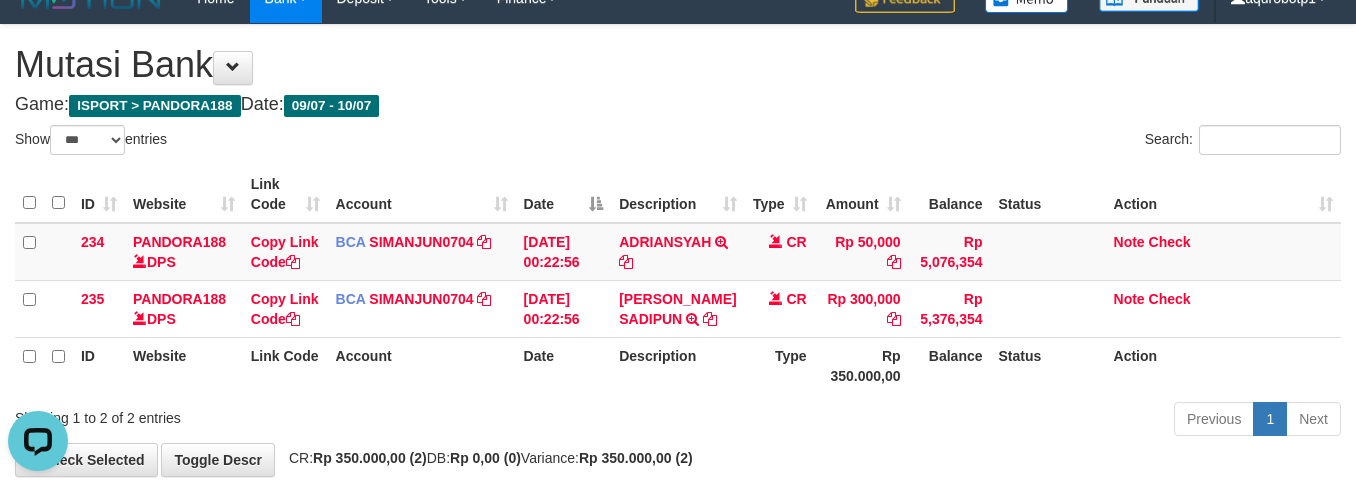 click on "**********" at bounding box center [678, 250] 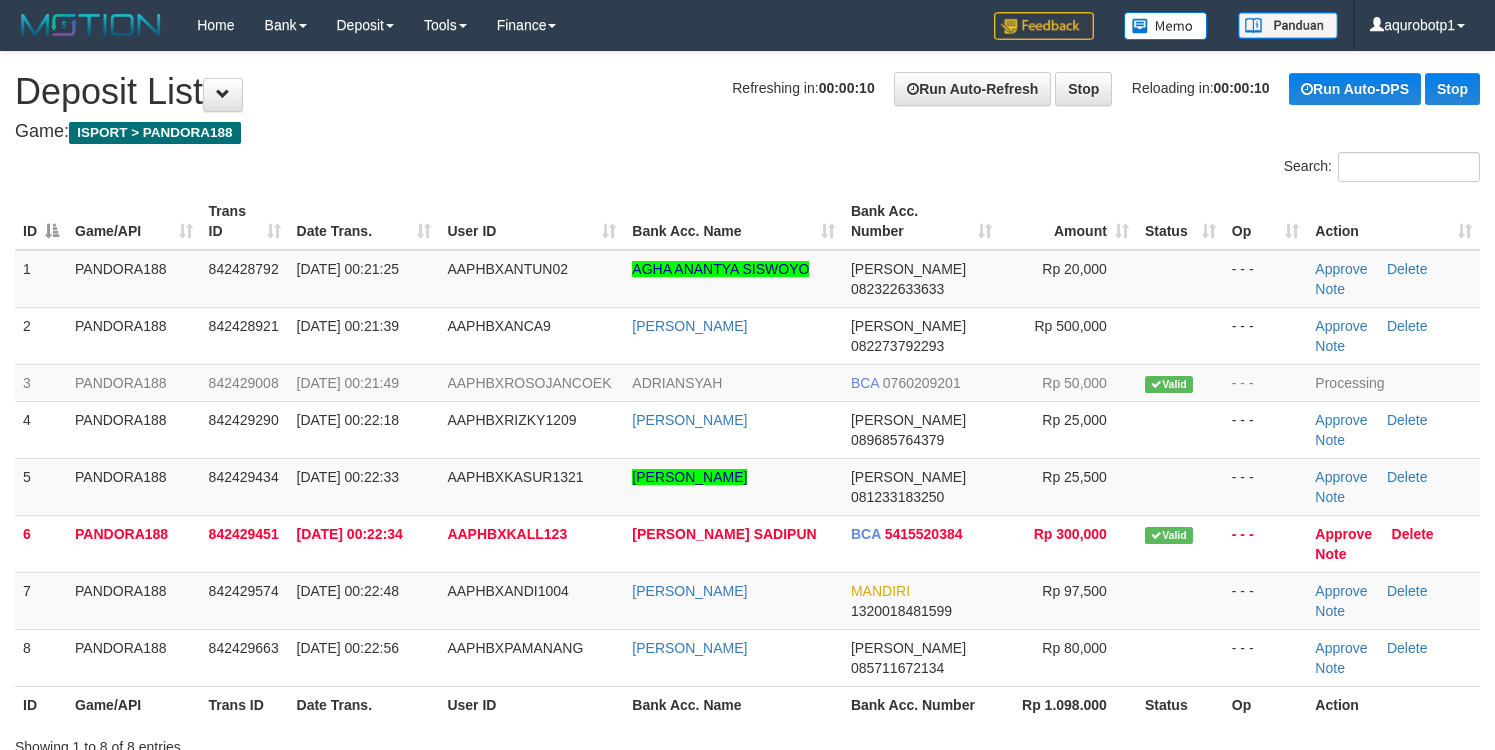scroll, scrollTop: 0, scrollLeft: 0, axis: both 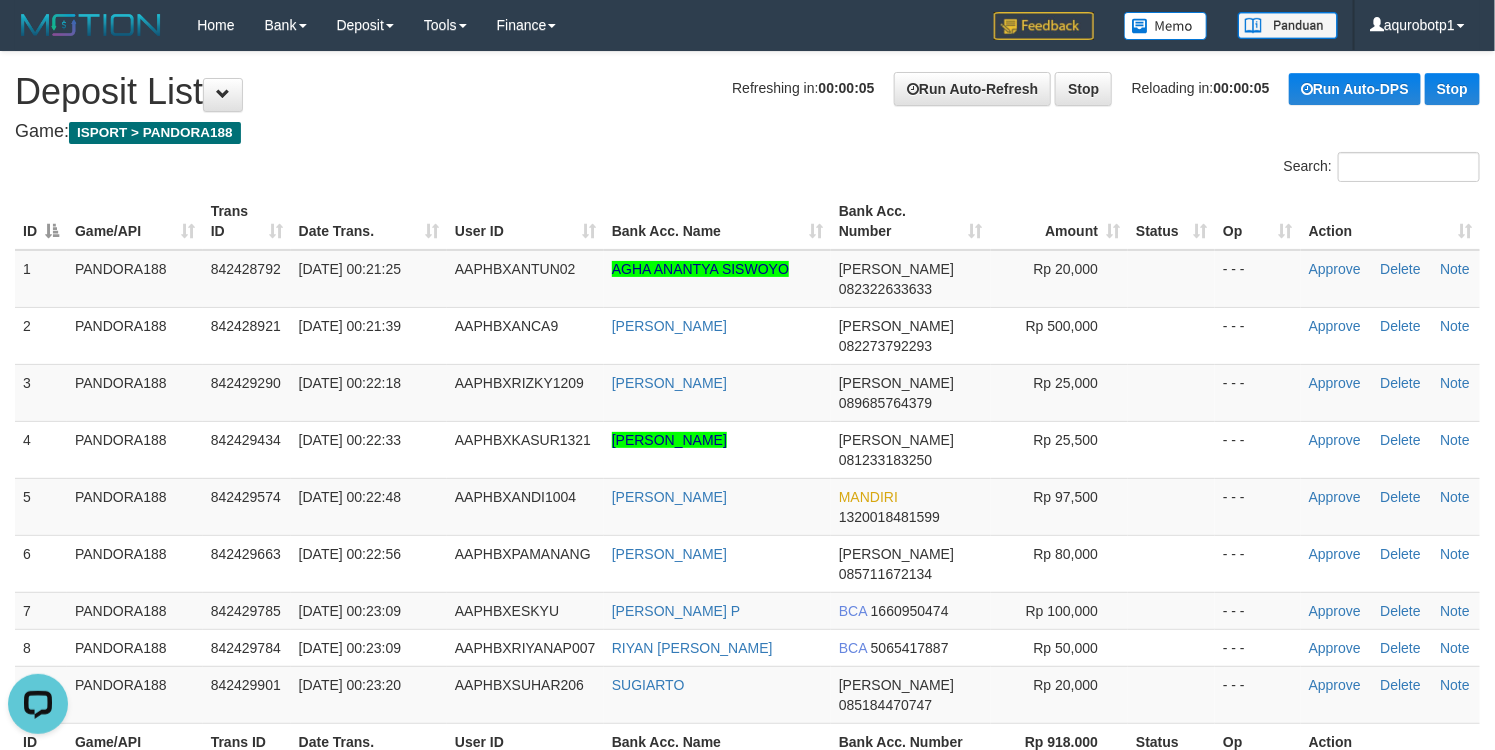 click on "**********" at bounding box center [747, 461] 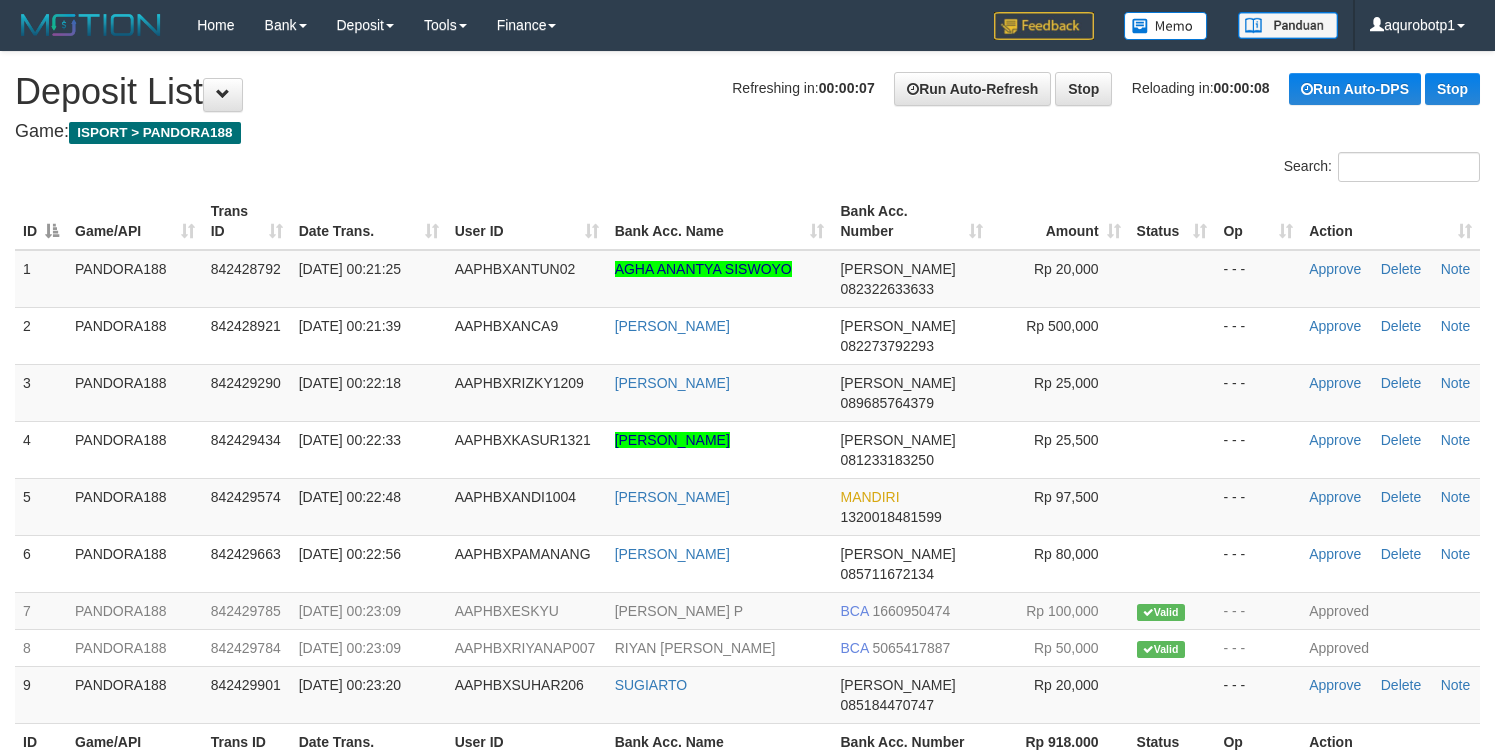 scroll, scrollTop: 0, scrollLeft: 0, axis: both 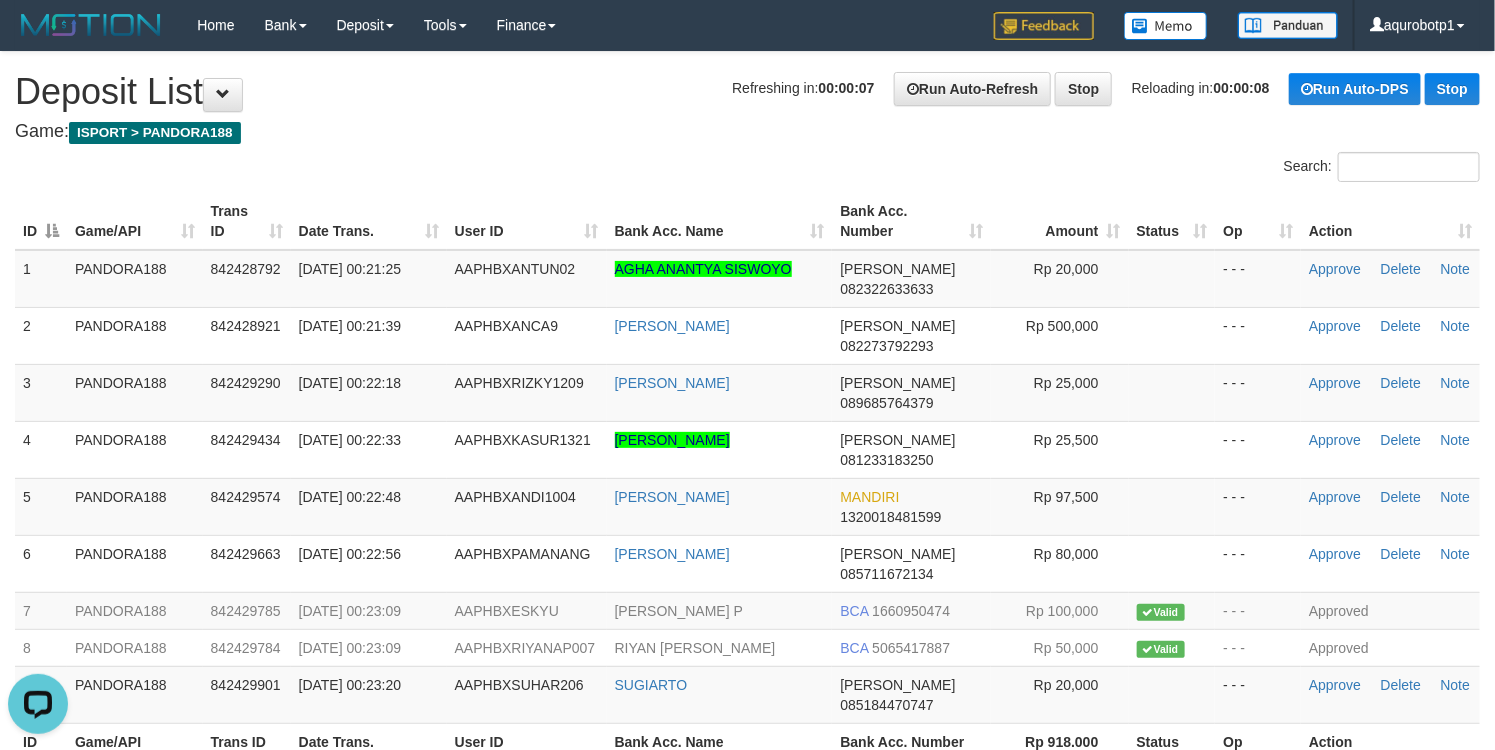 click on "Refreshing in:  00:00:07
Run Auto-Refresh
Stop
Reloading in:  00:00:08
Run Auto-DPS
Stop
Deposit List" at bounding box center [747, 92] 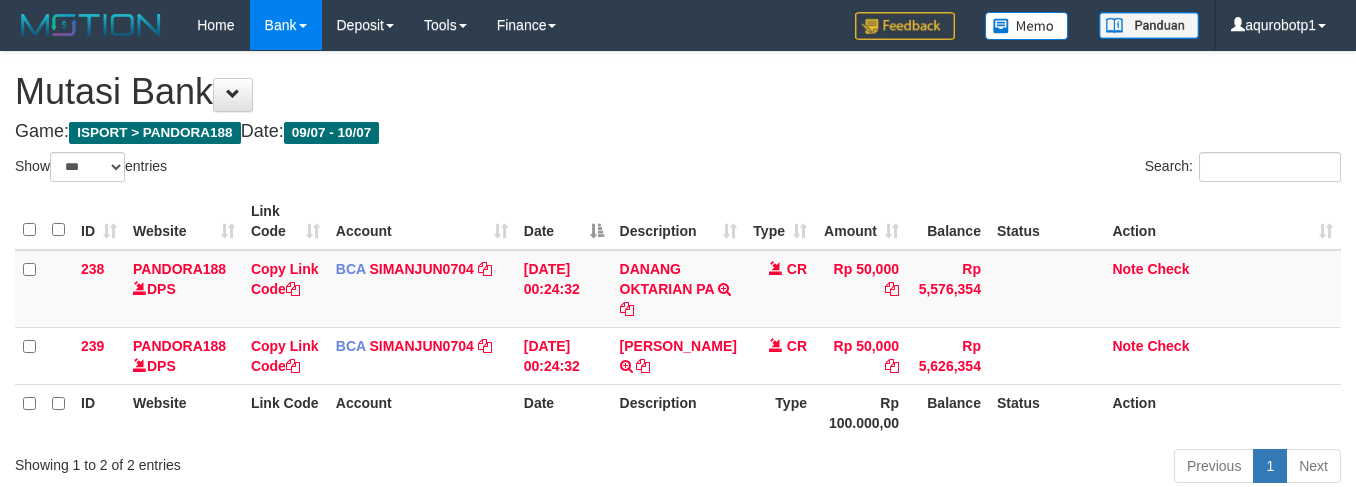 select on "***" 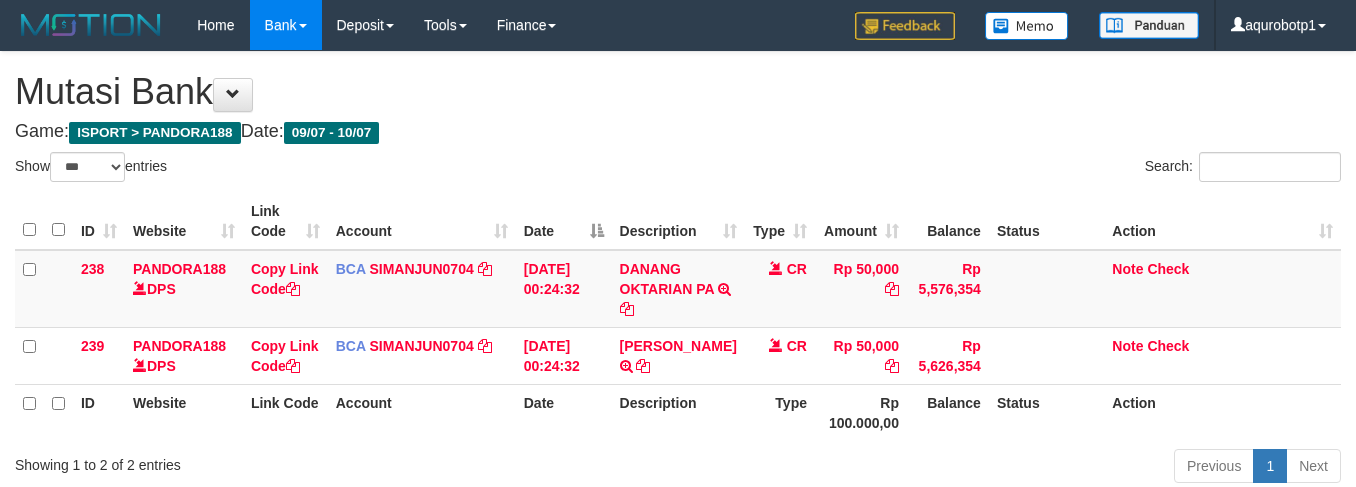 scroll, scrollTop: 27, scrollLeft: 0, axis: vertical 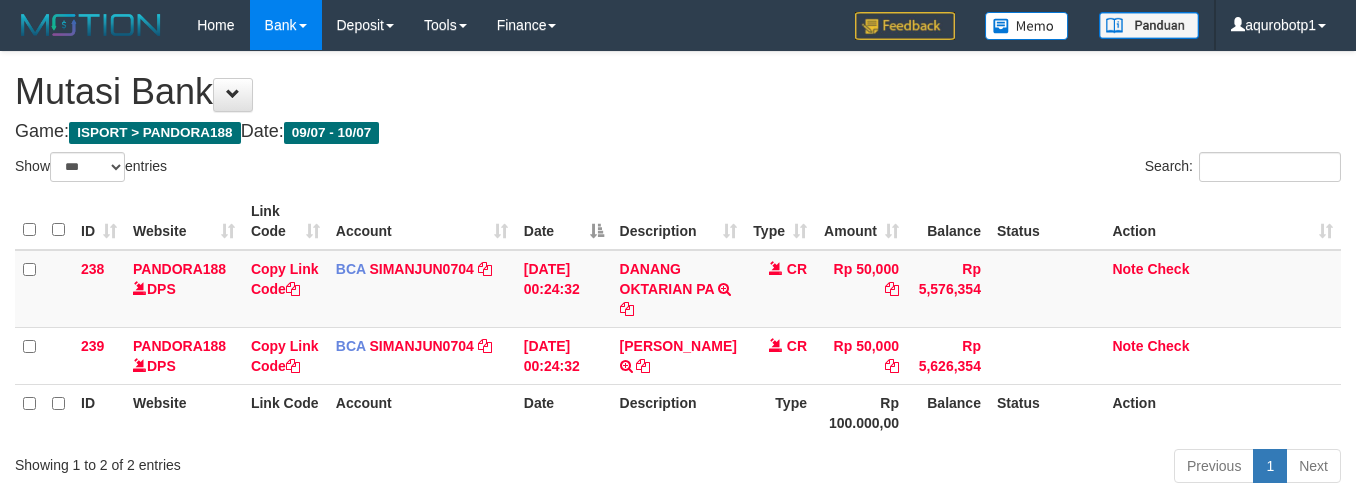 select on "***" 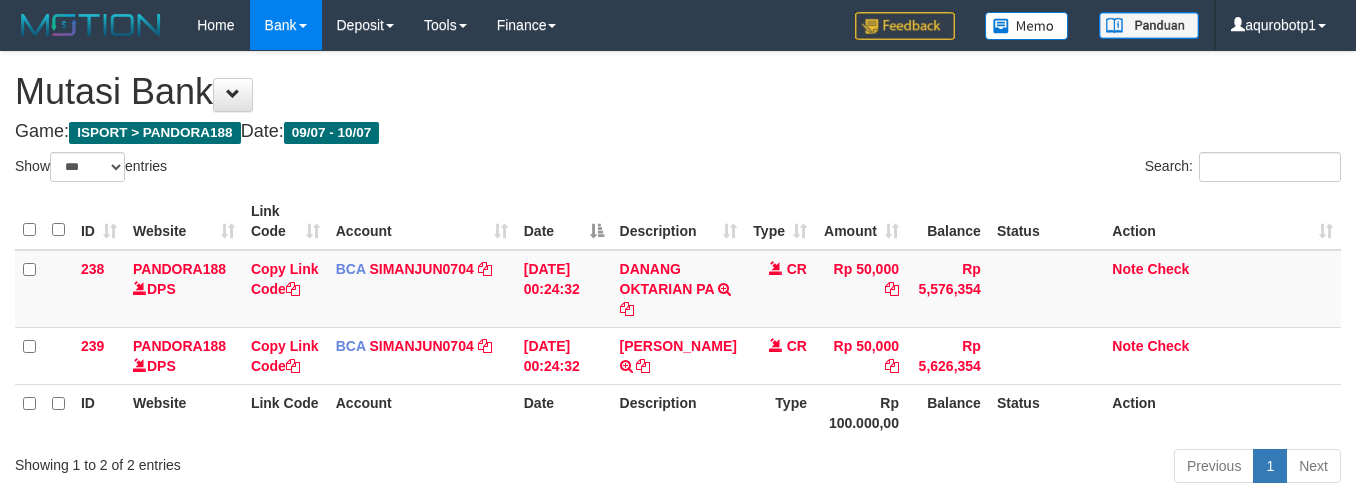 scroll, scrollTop: 27, scrollLeft: 0, axis: vertical 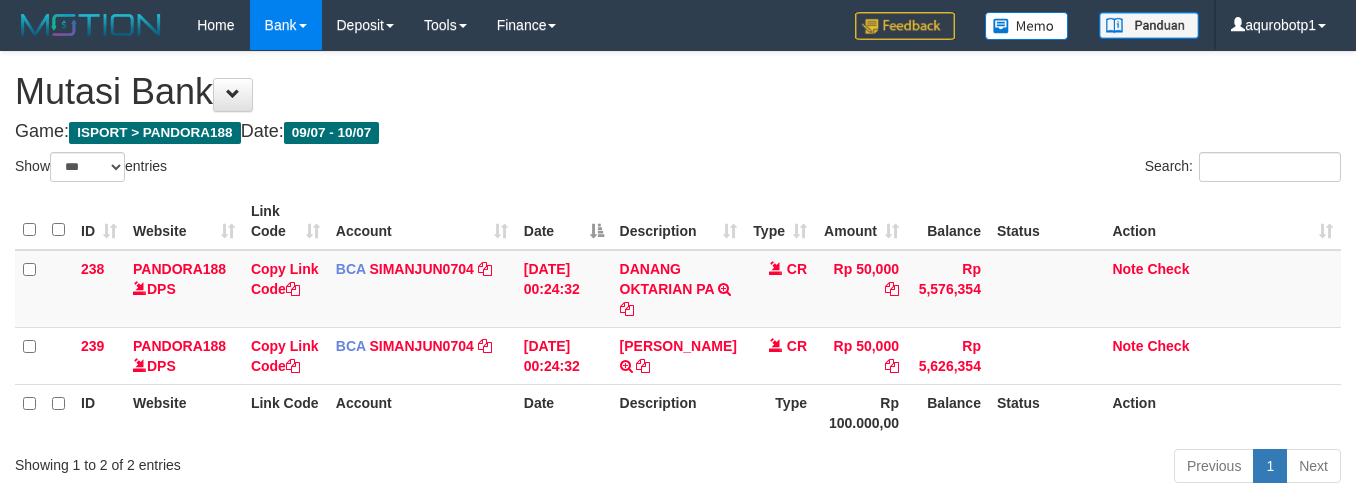 select on "***" 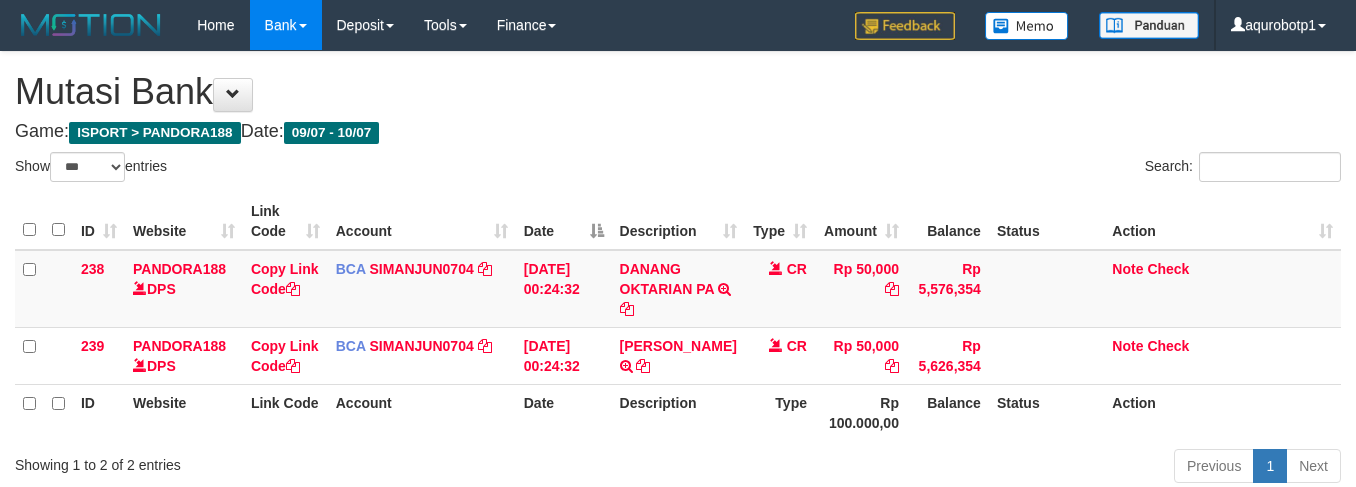 scroll, scrollTop: 27, scrollLeft: 0, axis: vertical 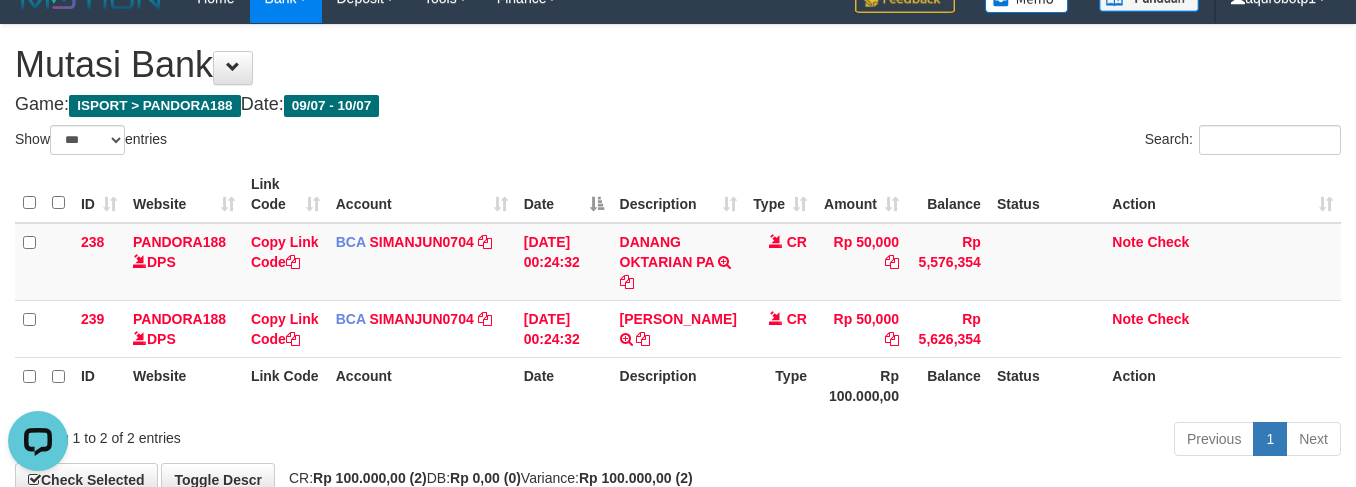 click on "Show  ** ** ** ***  entries" at bounding box center (339, 142) 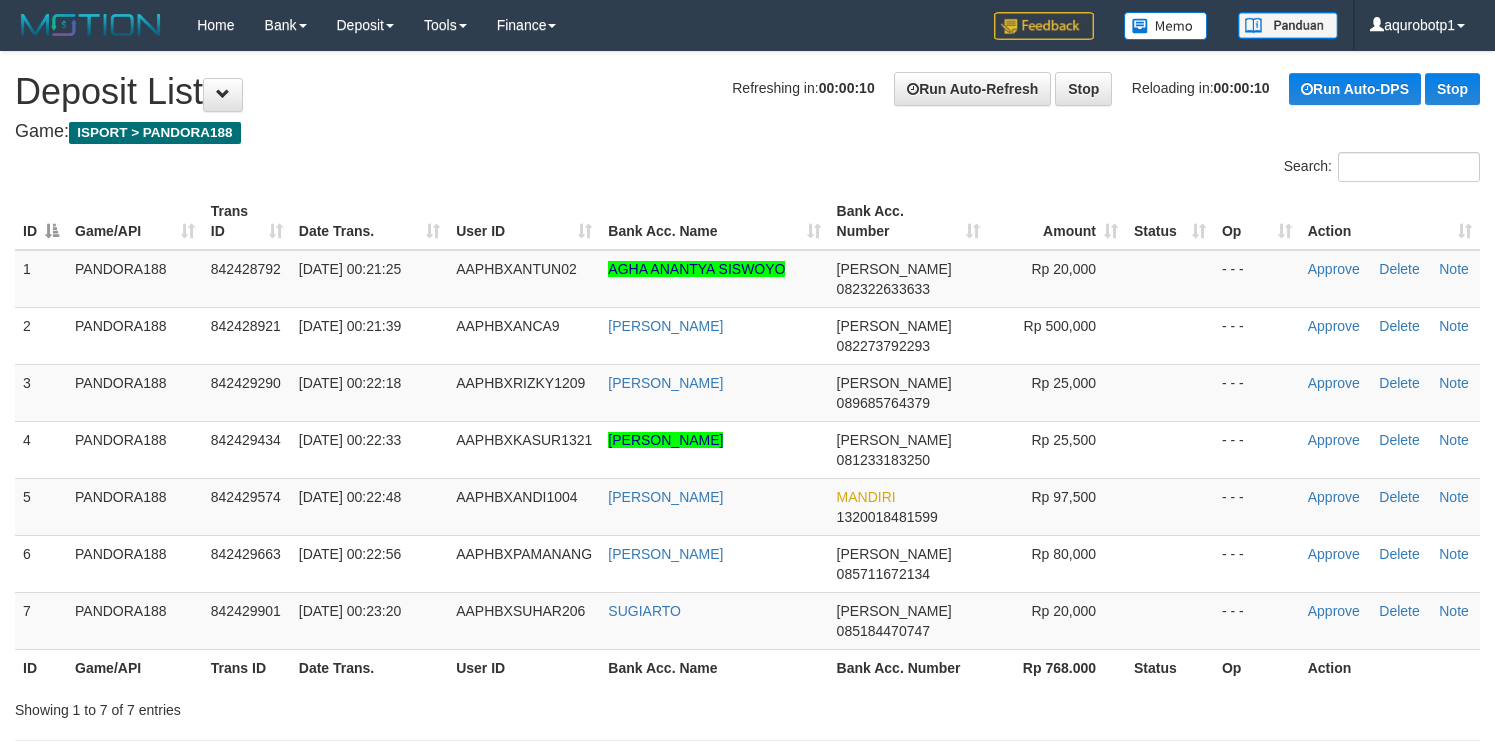 scroll, scrollTop: 0, scrollLeft: 0, axis: both 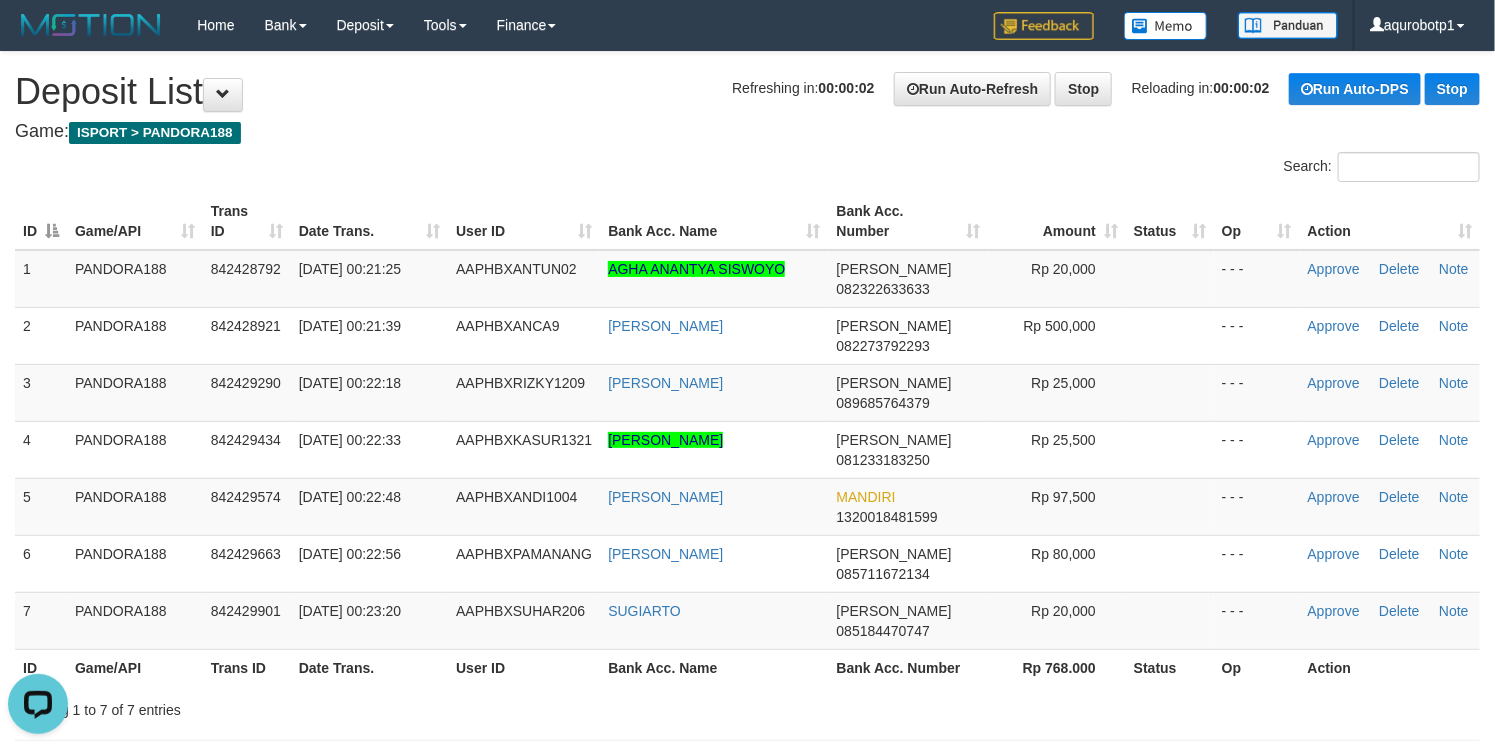 click on "Game:   ISPORT > PANDORA188" at bounding box center [747, 132] 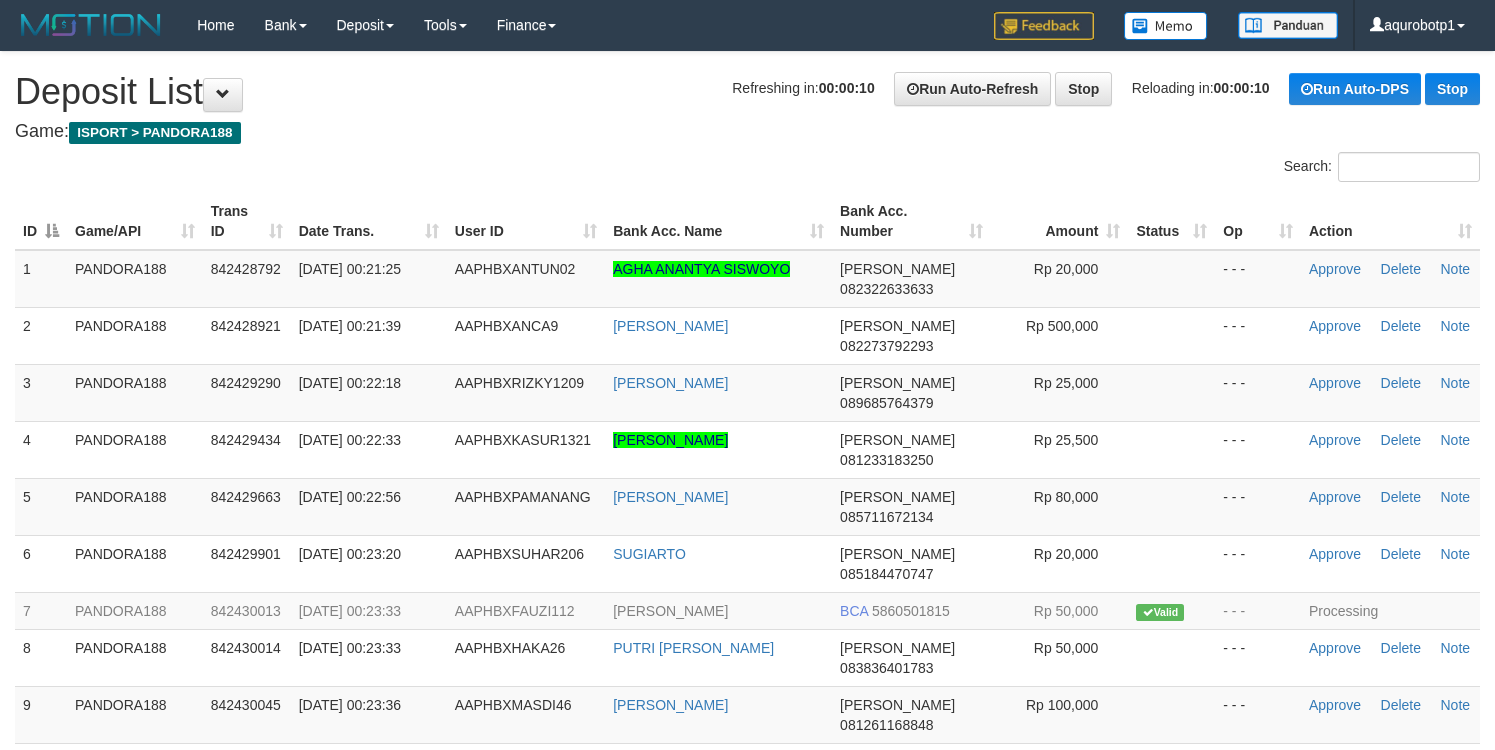 scroll, scrollTop: 0, scrollLeft: 0, axis: both 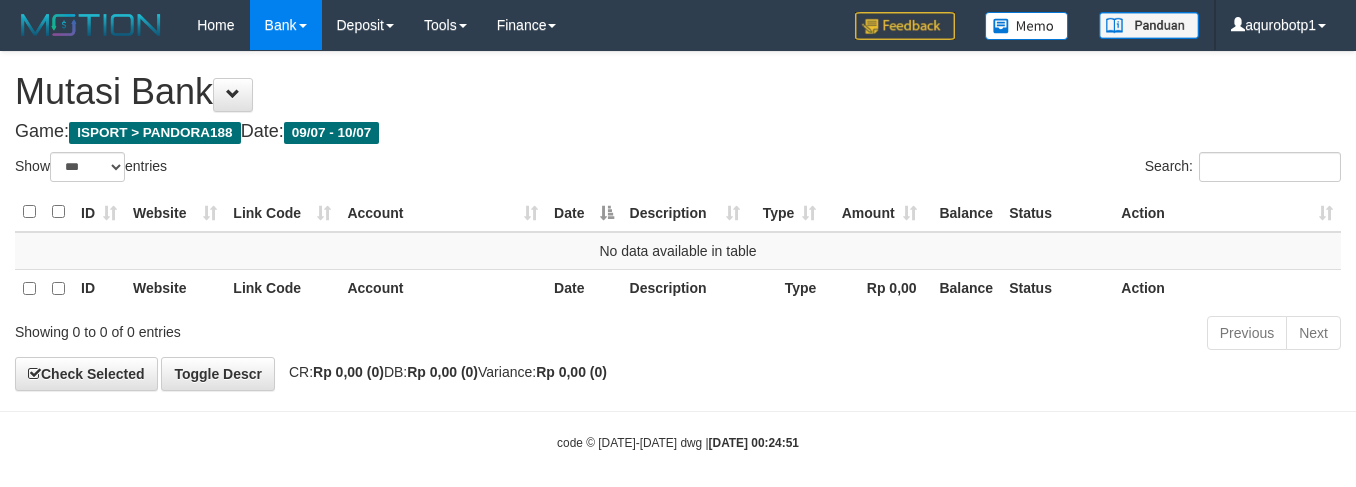 select on "***" 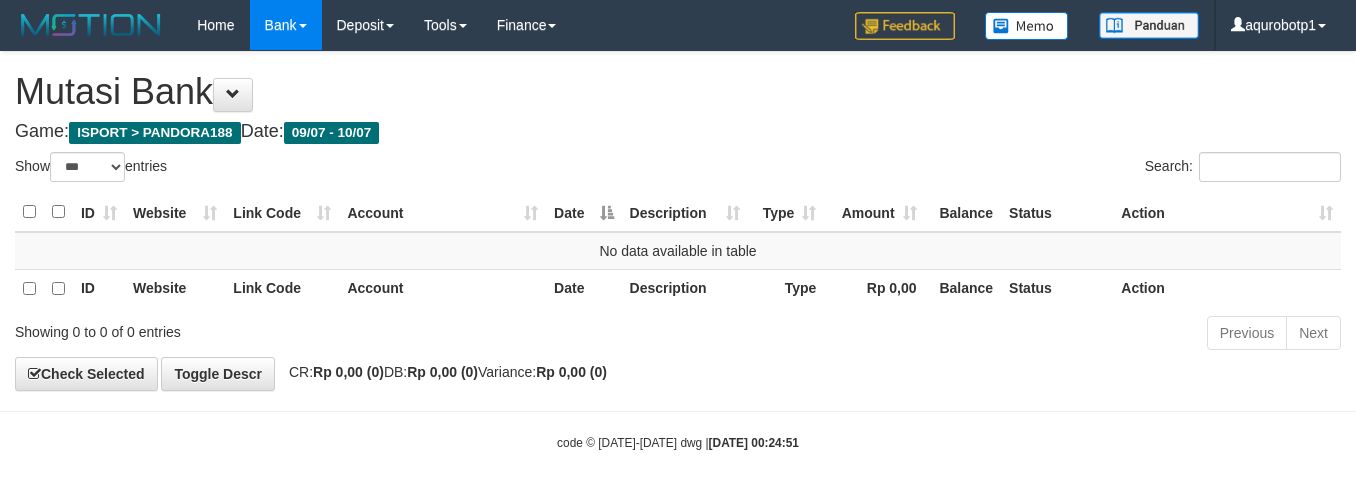 scroll, scrollTop: 21, scrollLeft: 0, axis: vertical 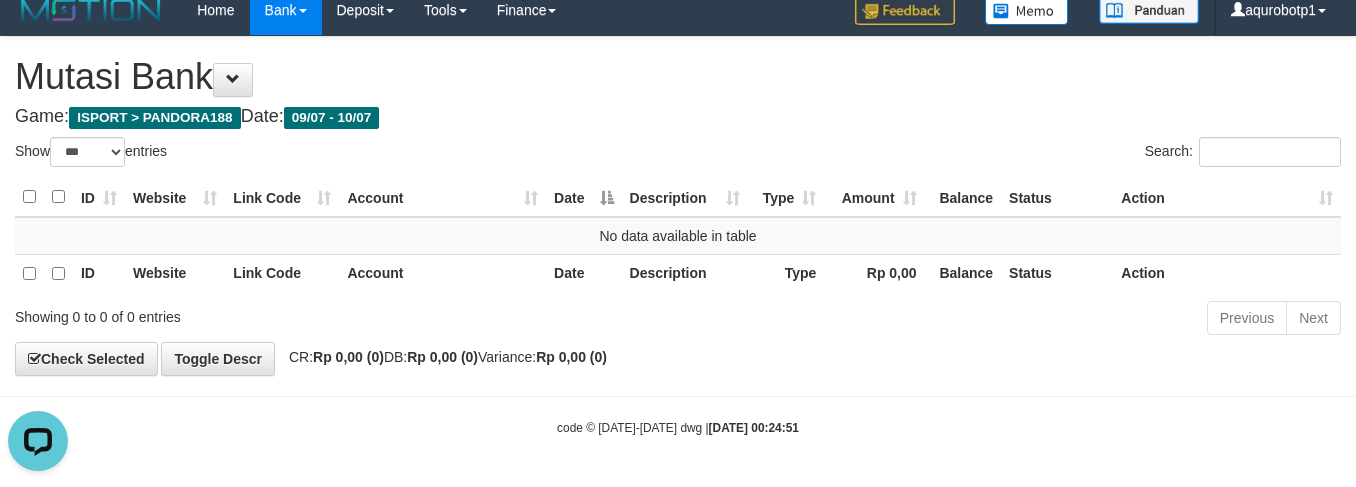 click on "Show  ** ** ** ***  entries" at bounding box center [339, 154] 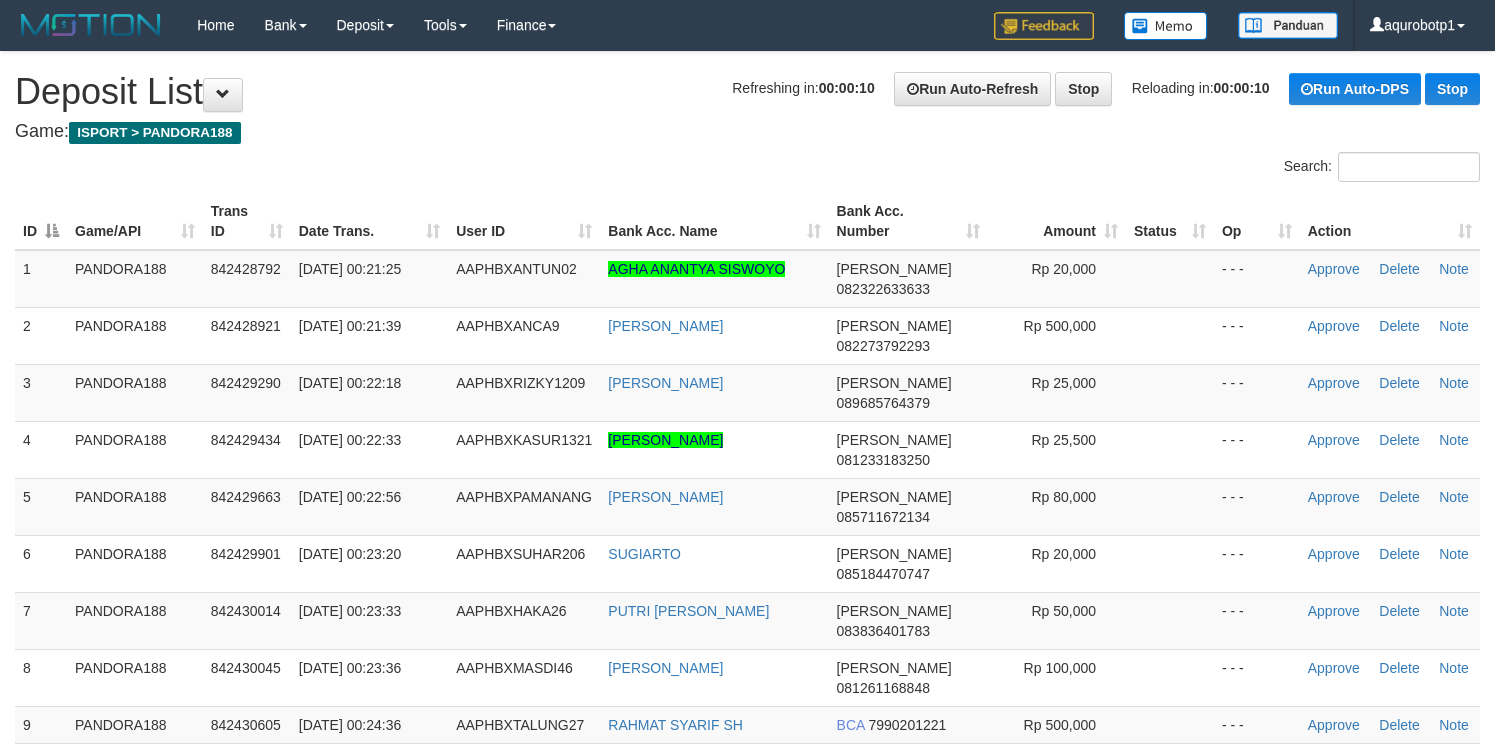 scroll, scrollTop: 0, scrollLeft: 0, axis: both 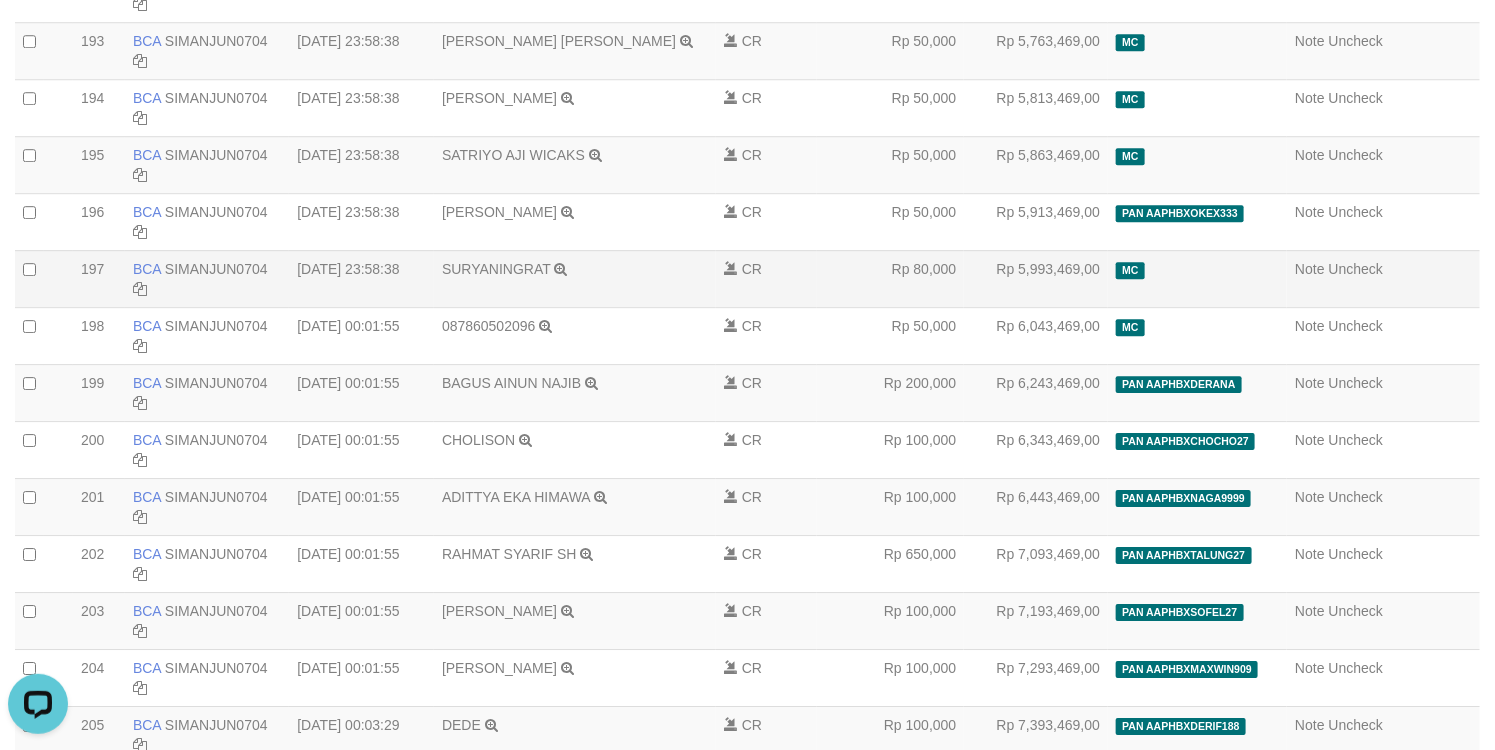 click on "MC" at bounding box center [1197, 278] 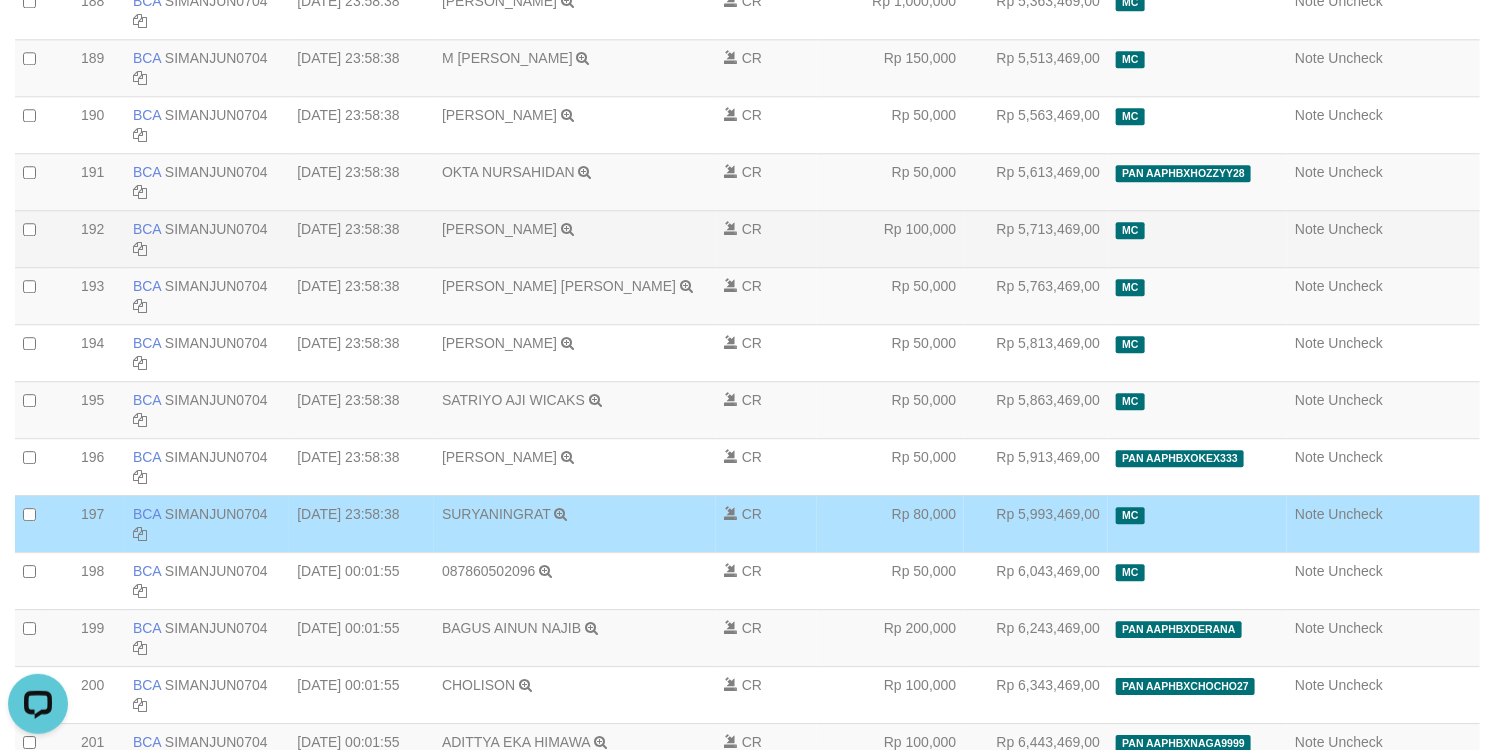 scroll, scrollTop: 11014, scrollLeft: 0, axis: vertical 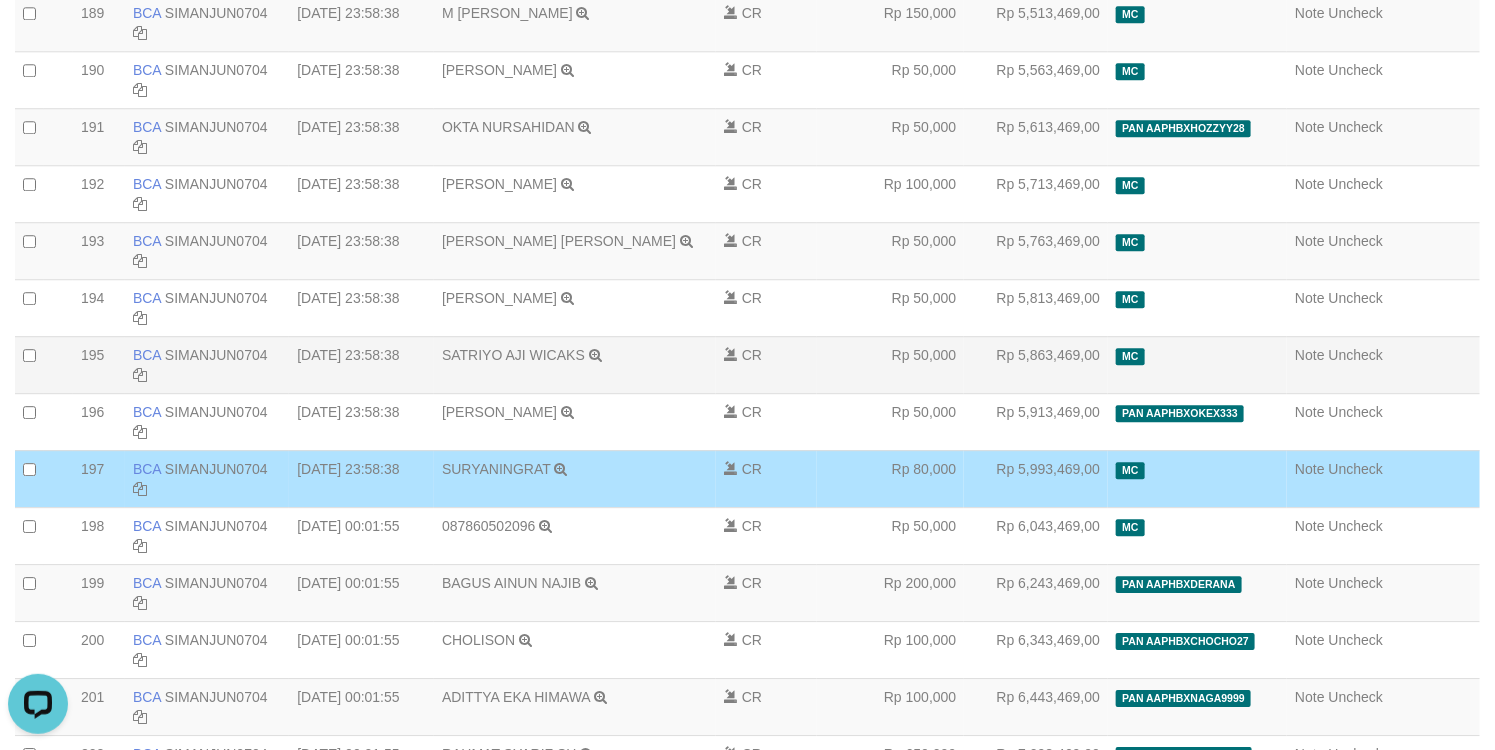 click on "Note
Uncheck" at bounding box center [1383, 364] 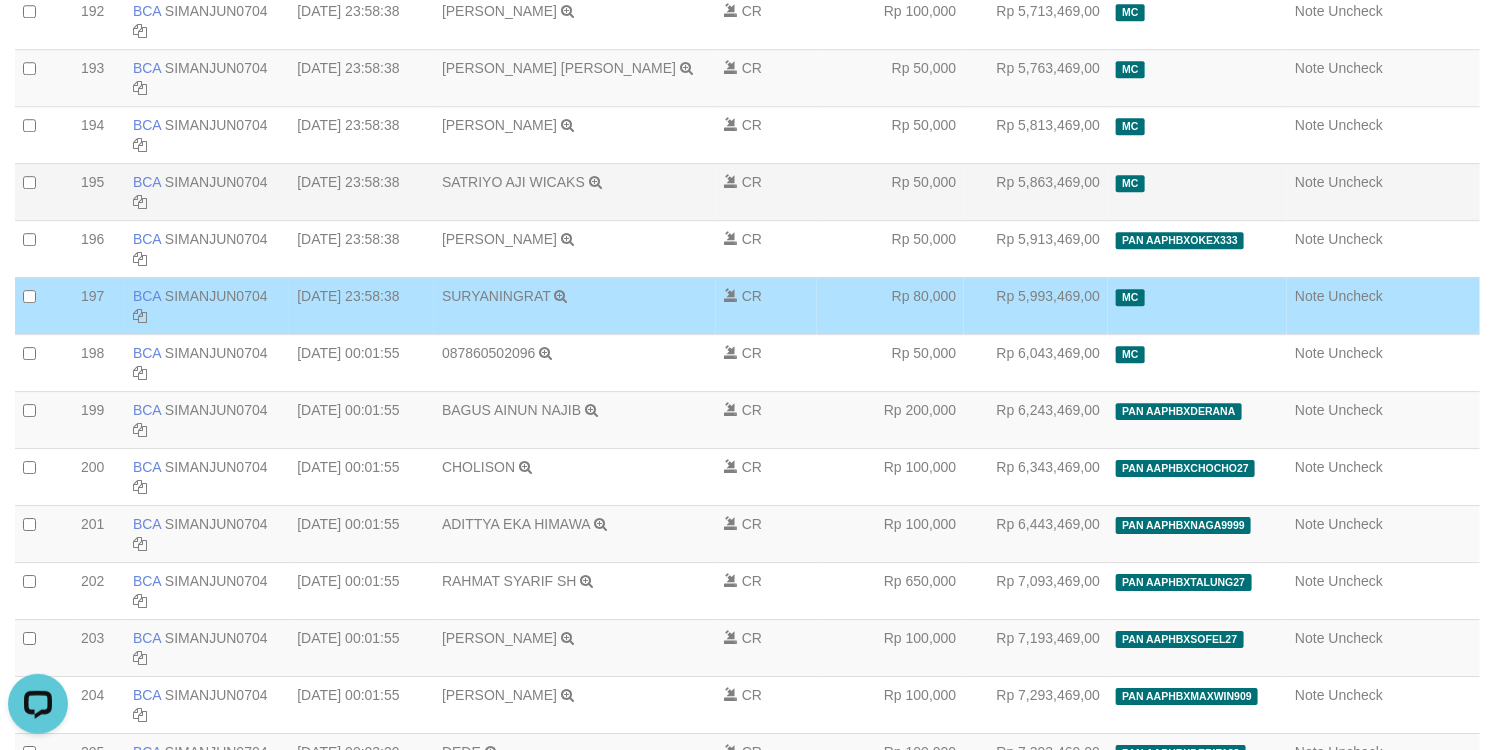 scroll, scrollTop: 11214, scrollLeft: 0, axis: vertical 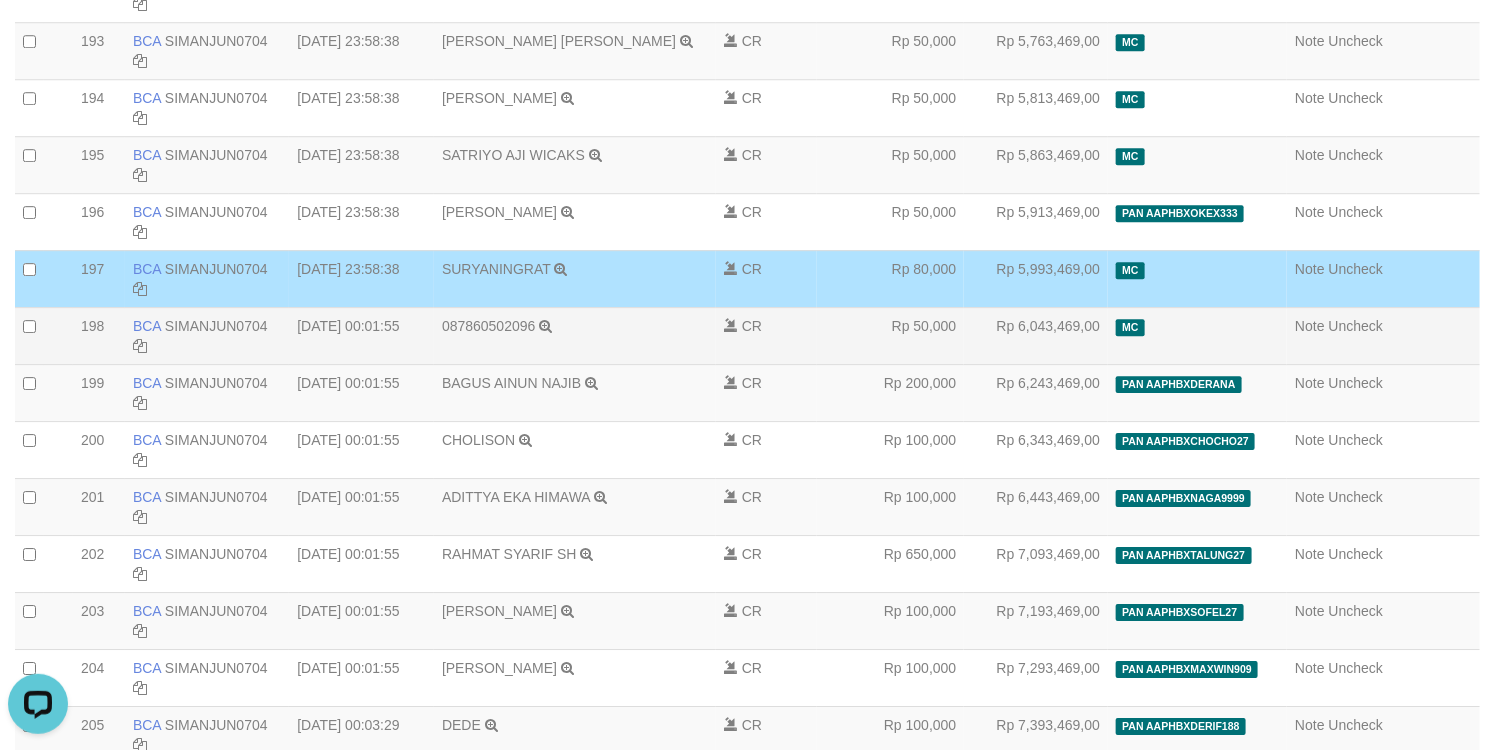 click on "Note
Uncheck" at bounding box center [1383, 335] 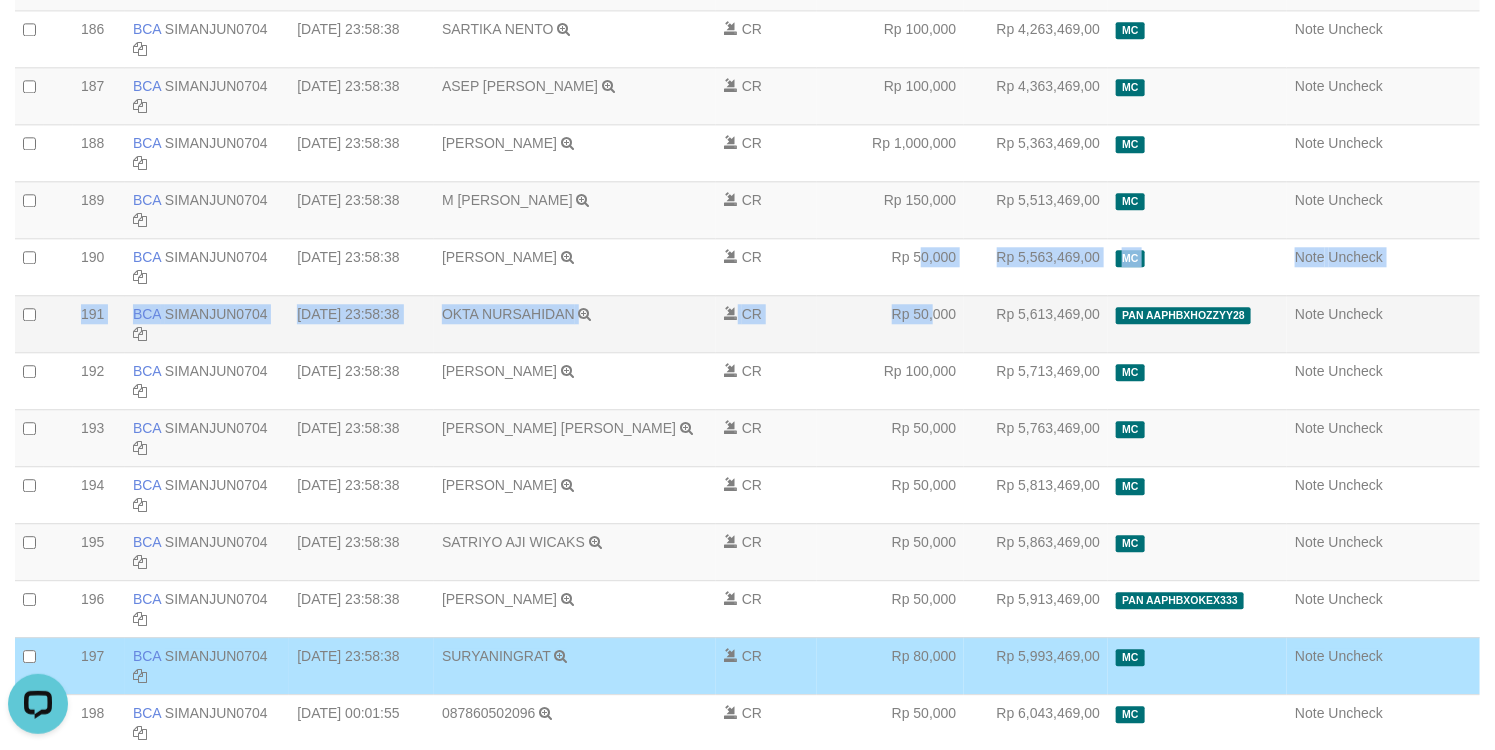 drag, startPoint x: 924, startPoint y: 325, endPoint x: 936, endPoint y: 367, distance: 43.68066 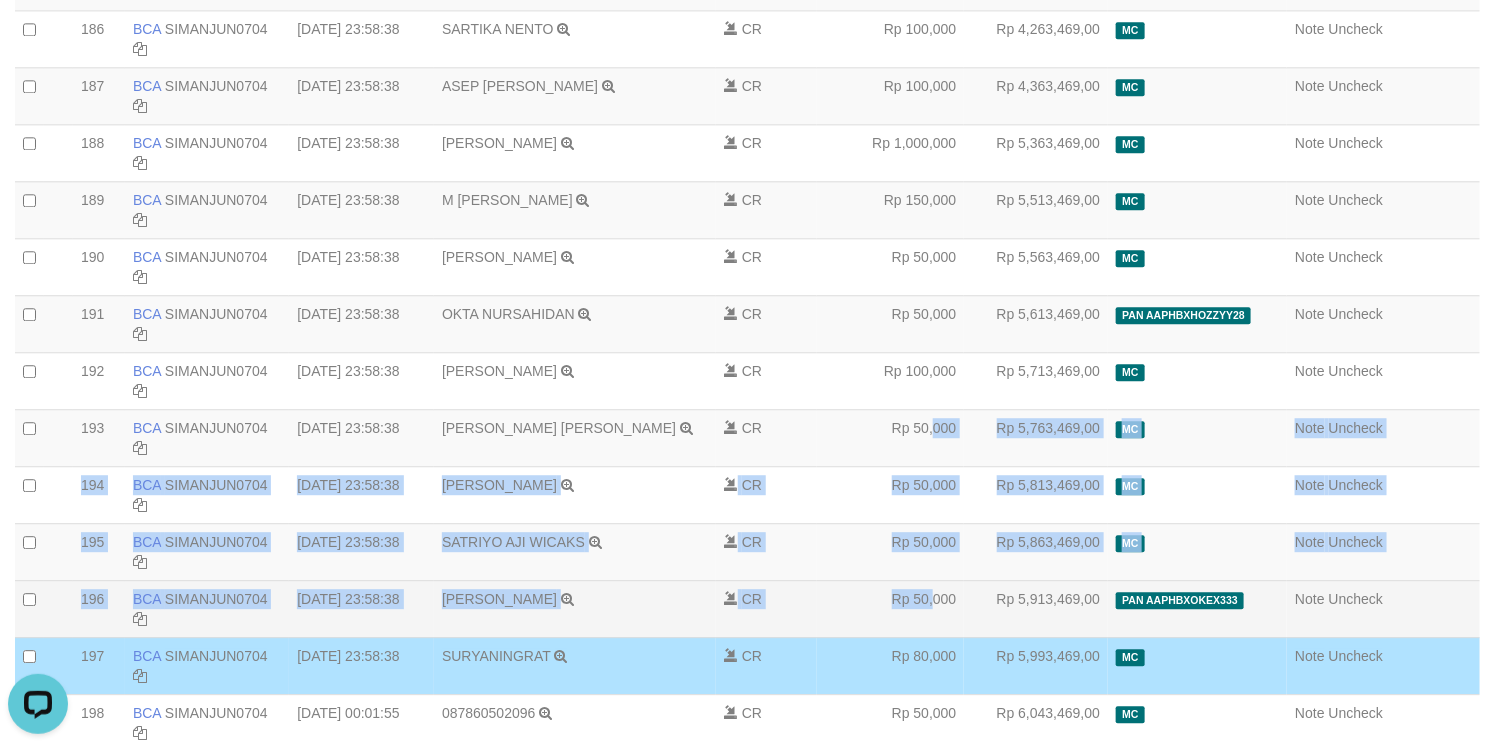 drag, startPoint x: 936, startPoint y: 496, endPoint x: 939, endPoint y: 661, distance: 165.02727 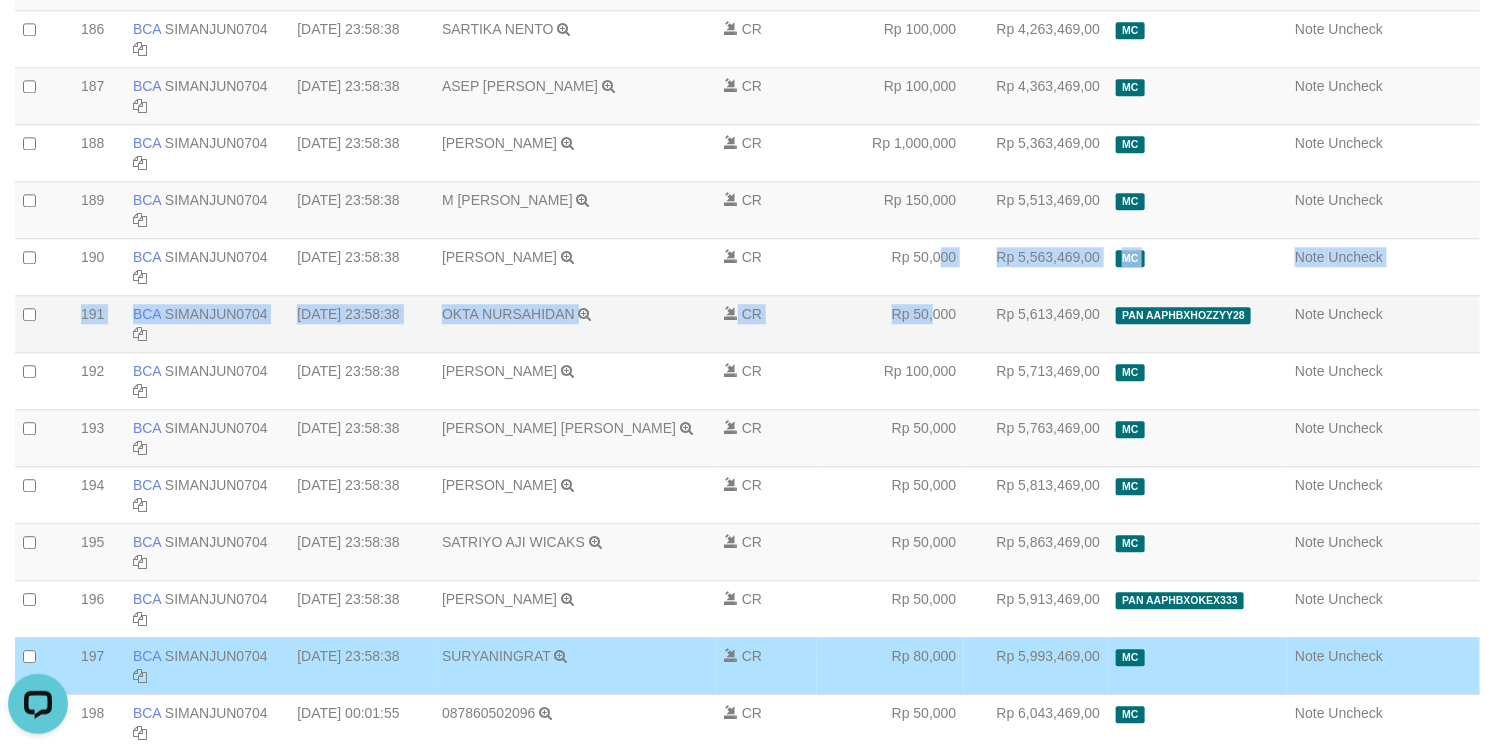 drag, startPoint x: 939, startPoint y: 319, endPoint x: 934, endPoint y: 364, distance: 45.276924 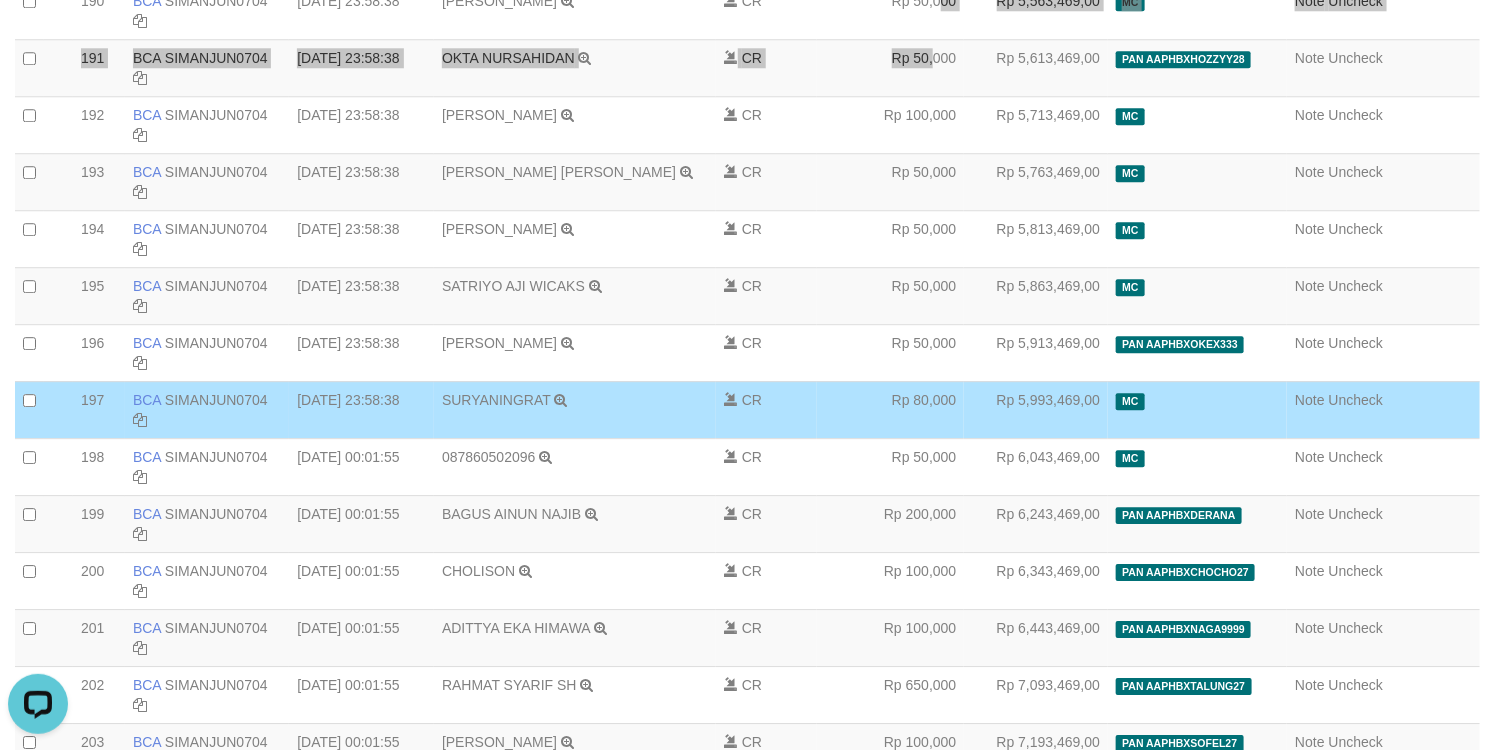 scroll, scrollTop: 11127, scrollLeft: 0, axis: vertical 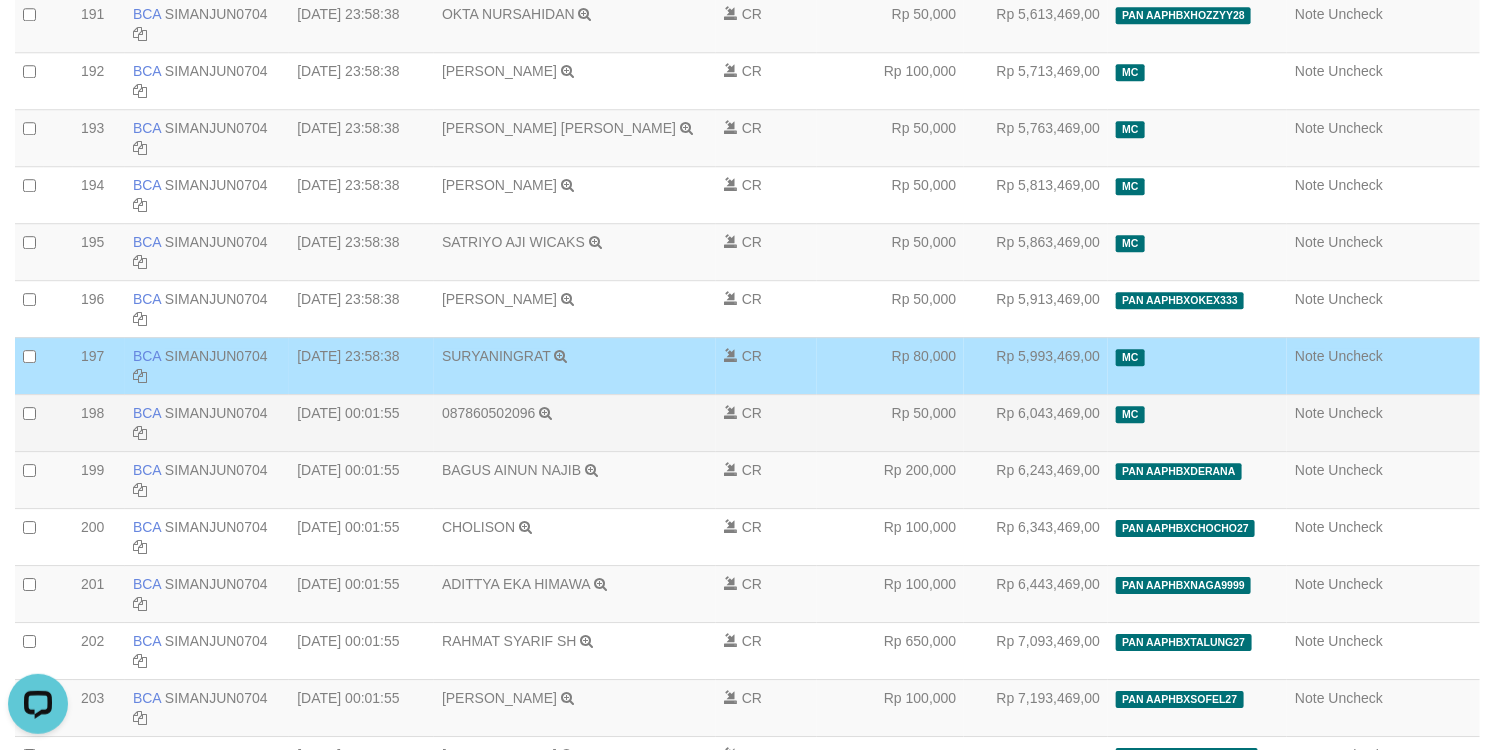 click on "MC" at bounding box center [1197, 422] 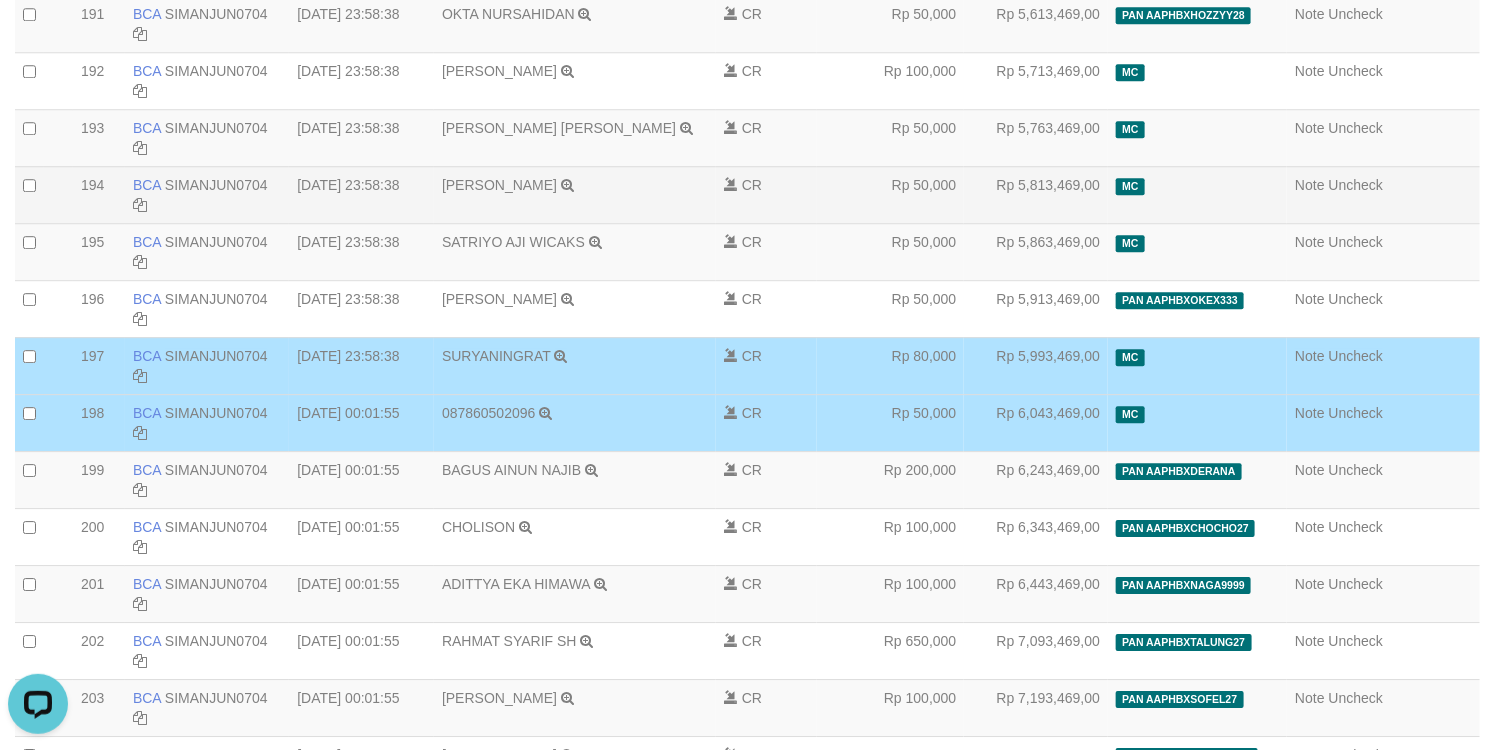 scroll, scrollTop: 11227, scrollLeft: 0, axis: vertical 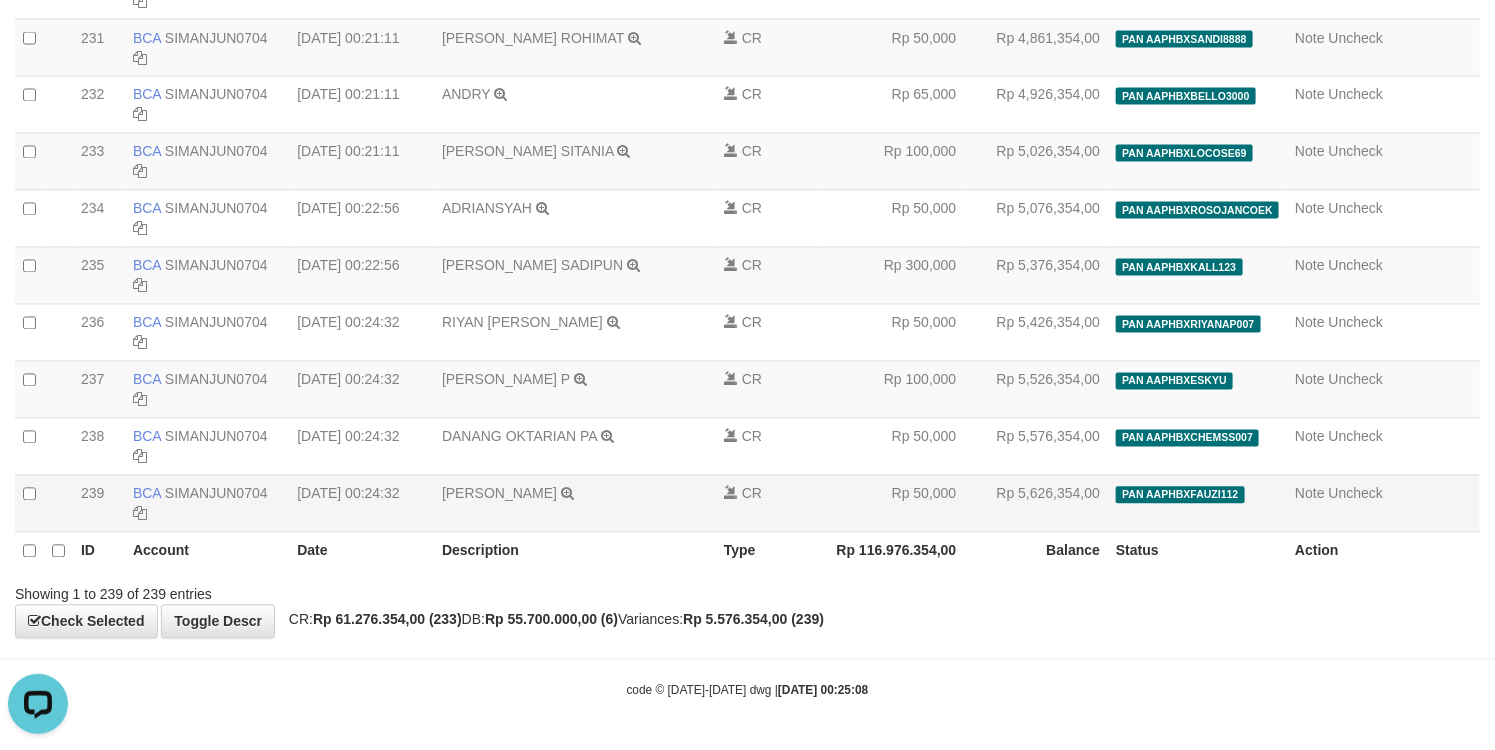copy on "198
198
BCA
SIMANJUN0704
DPS
SIMANJUNTAK ALESSANDRO TOHAP
mutasi_20250710_4860 | 198
mutasi_20250710_4860 | 198
11/07/2025 00:01:55
087860502096       TRSF E-BANKING CR 1007/FTFVA/WS9518180000/SAKUKU -
-
087860502096
CR
Rp 50,000
Rp 6,043,469,00
MC
Note
Uncheck
20250710000199
199
199
BCA
SIMANJUN0704
DPS
SIMANJUNTAK ALESSANDRO TOHAP
mutasi_20250710_4860 | 199
deposit_20250711 | 29
mutasi_20250710_4860 | 199
11/07/2025 00:01:55
BAGUS AINUN NAJIB       TRSF E-BANKING CR 1007/FTSCY/WS95271
200000.00BAGUS AINUN NAJIB
CR
Rp 200,000
Rp 6,243,469,00
PAN AAPHBXDERANA          deposit_20250711 | 29 | 842416954
Note
Uncheck
20250710000200
200
200
BCA
SIM..." 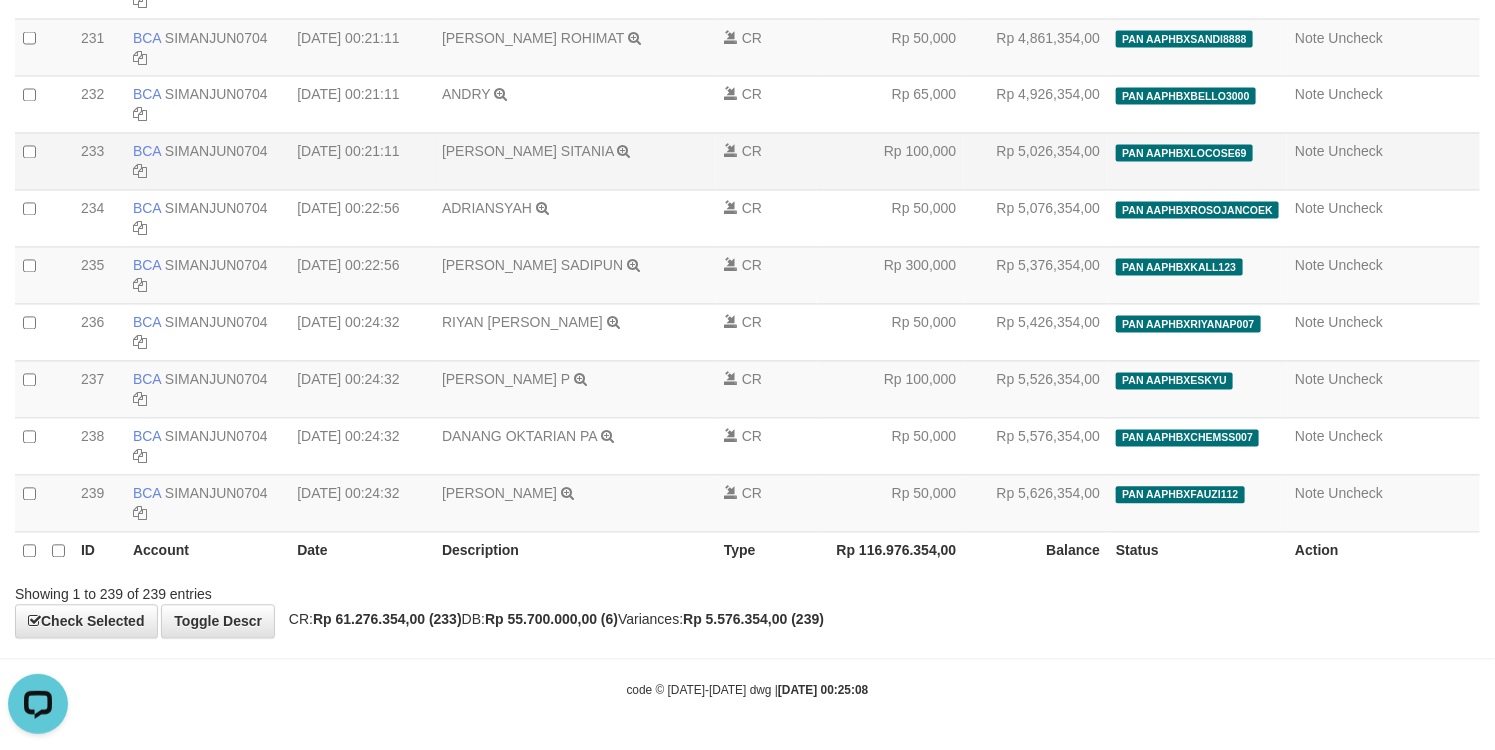 click on "CR" at bounding box center [766, 161] 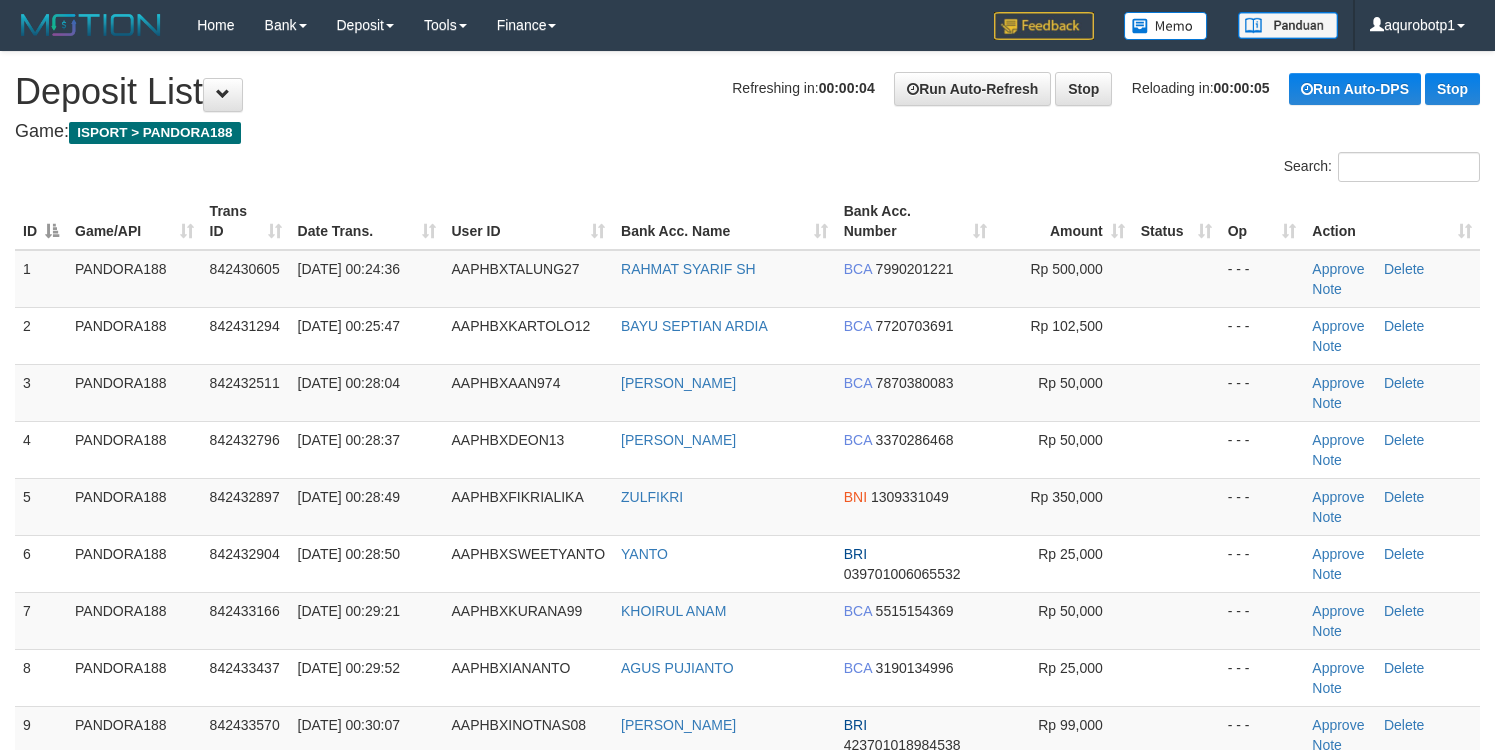 scroll, scrollTop: 0, scrollLeft: 0, axis: both 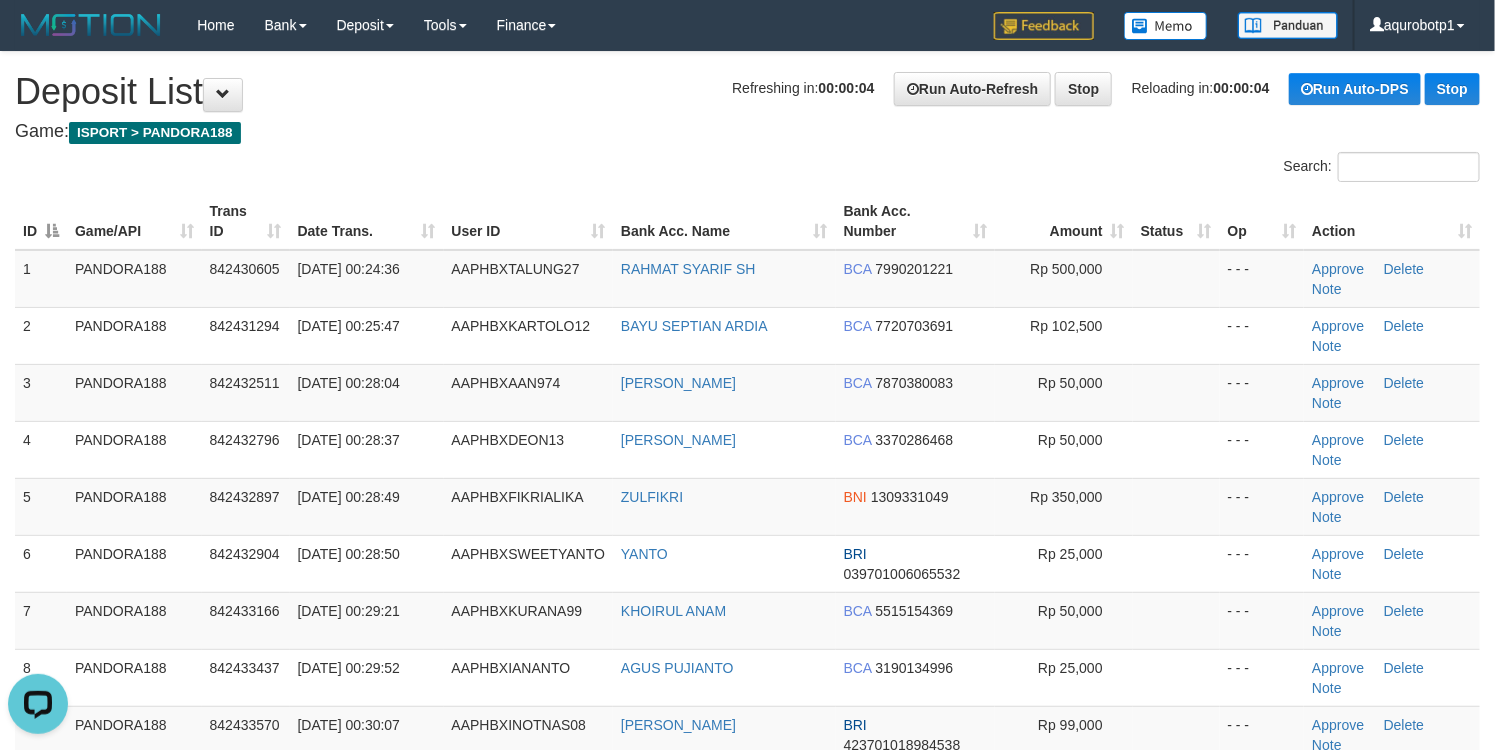 click on "Game:   ISPORT > PANDORA188" at bounding box center [747, 132] 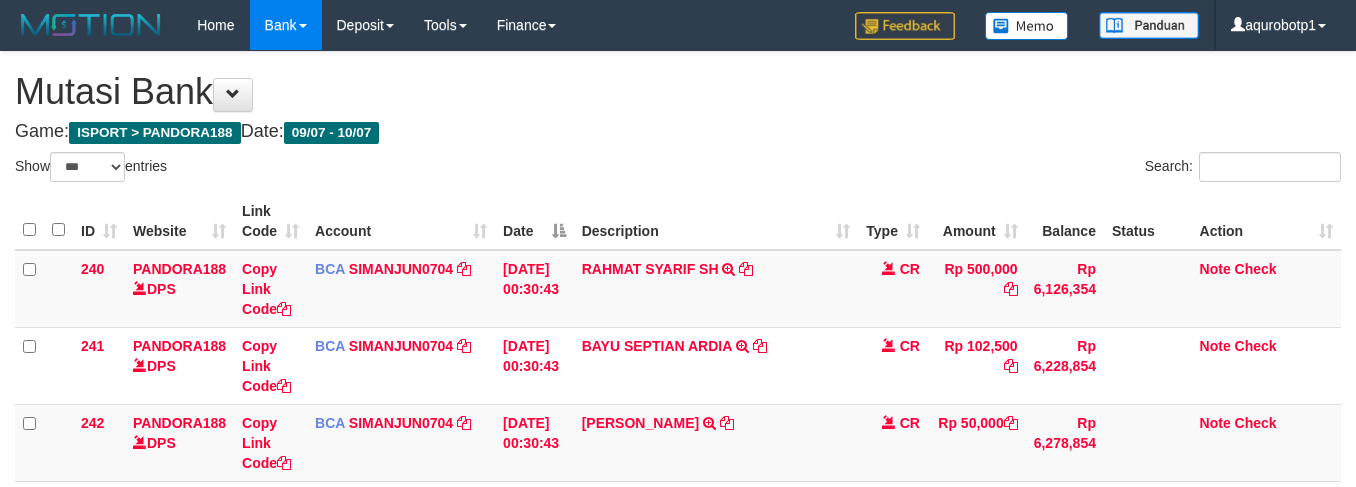 select on "***" 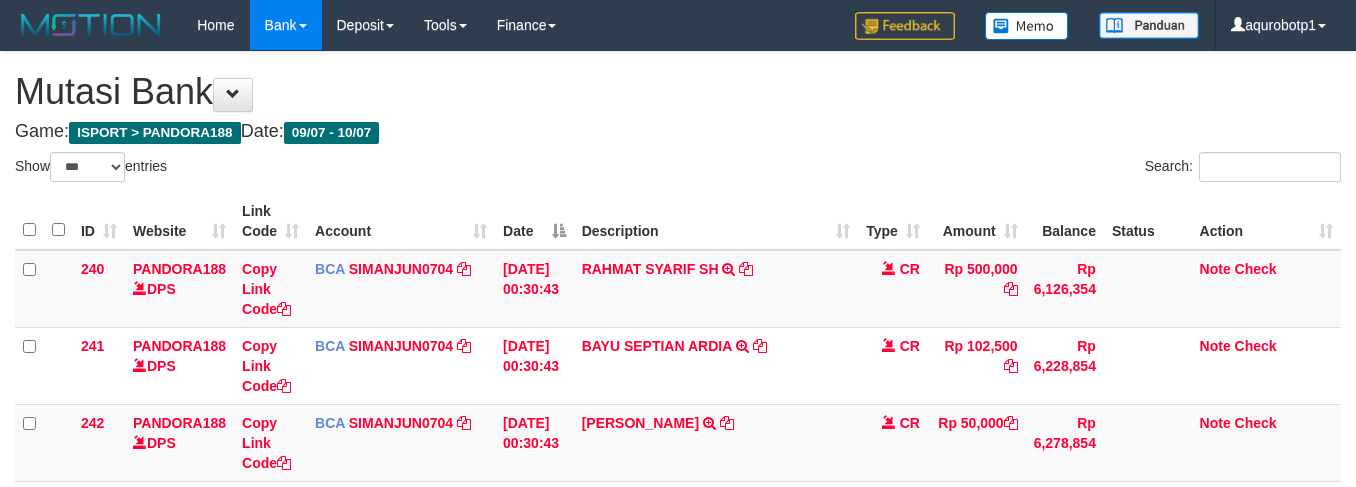 scroll, scrollTop: 84, scrollLeft: 0, axis: vertical 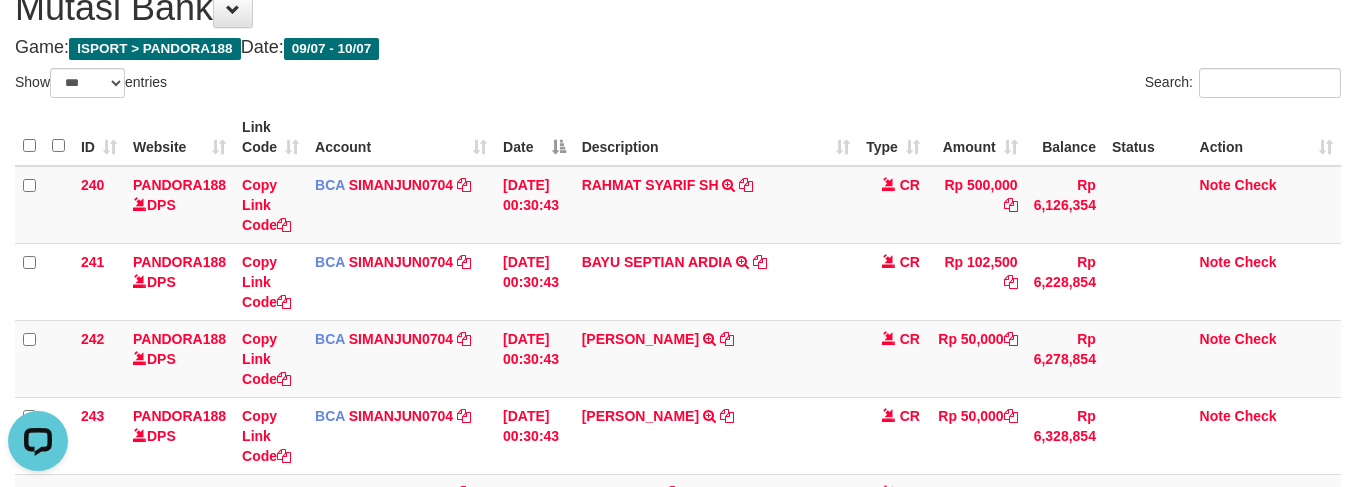 click on "**********" at bounding box center [678, 444] 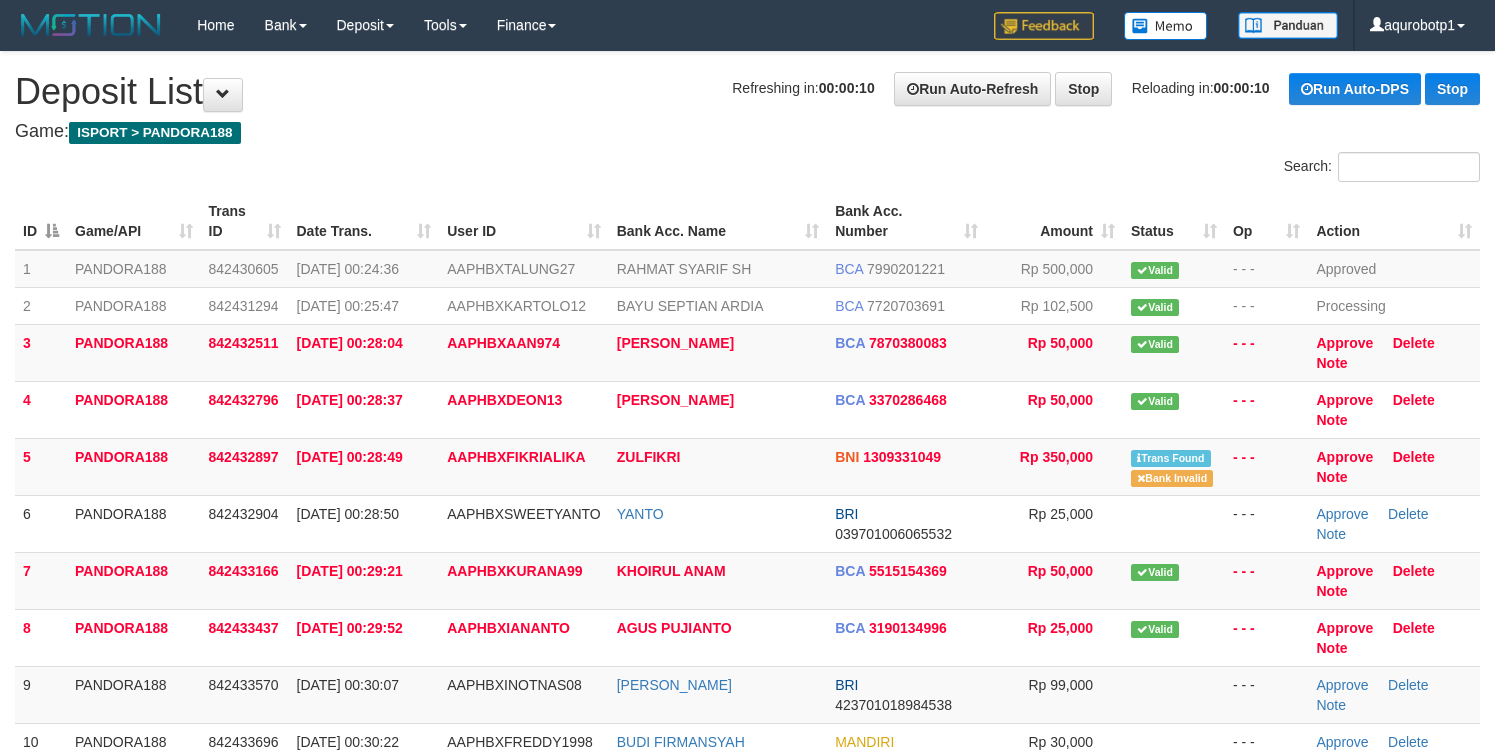 scroll, scrollTop: 0, scrollLeft: 0, axis: both 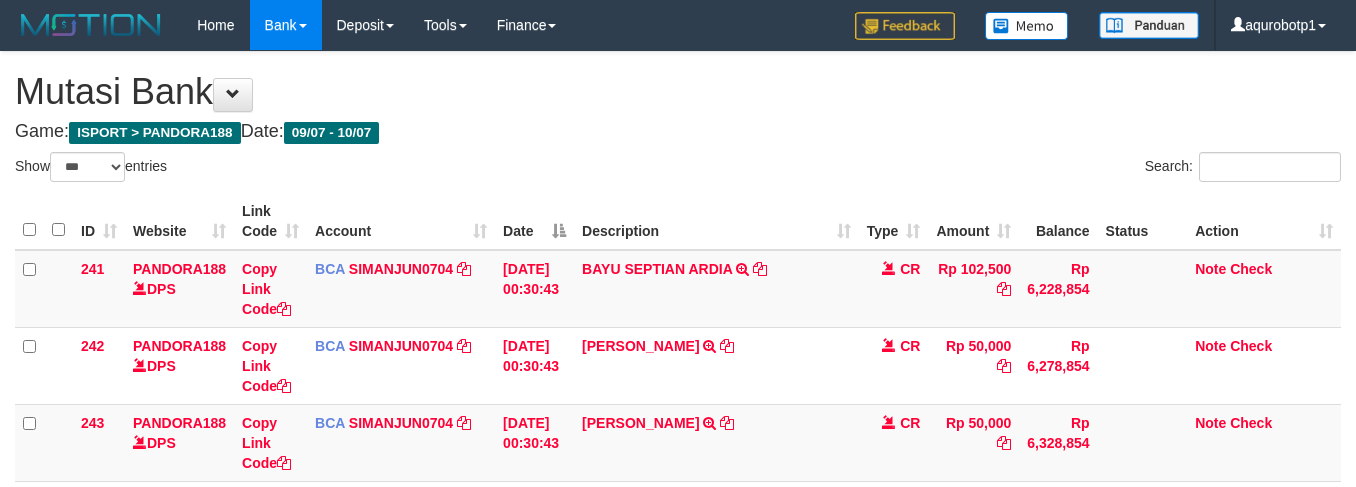 select on "***" 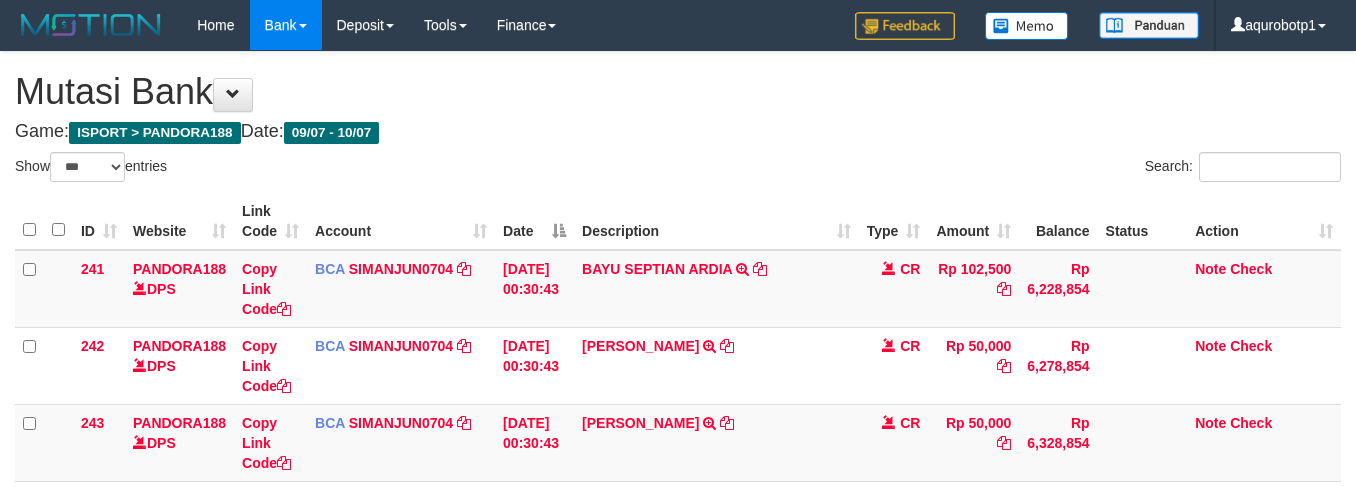 scroll, scrollTop: 85, scrollLeft: 0, axis: vertical 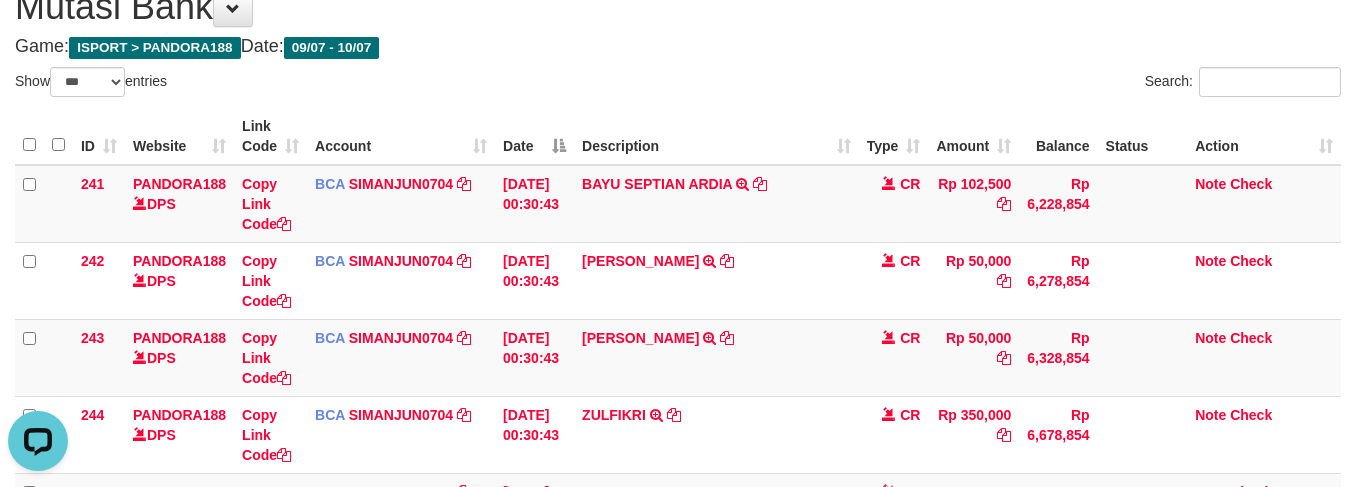 click on "Show  ** ** ** ***  entries" at bounding box center [339, 84] 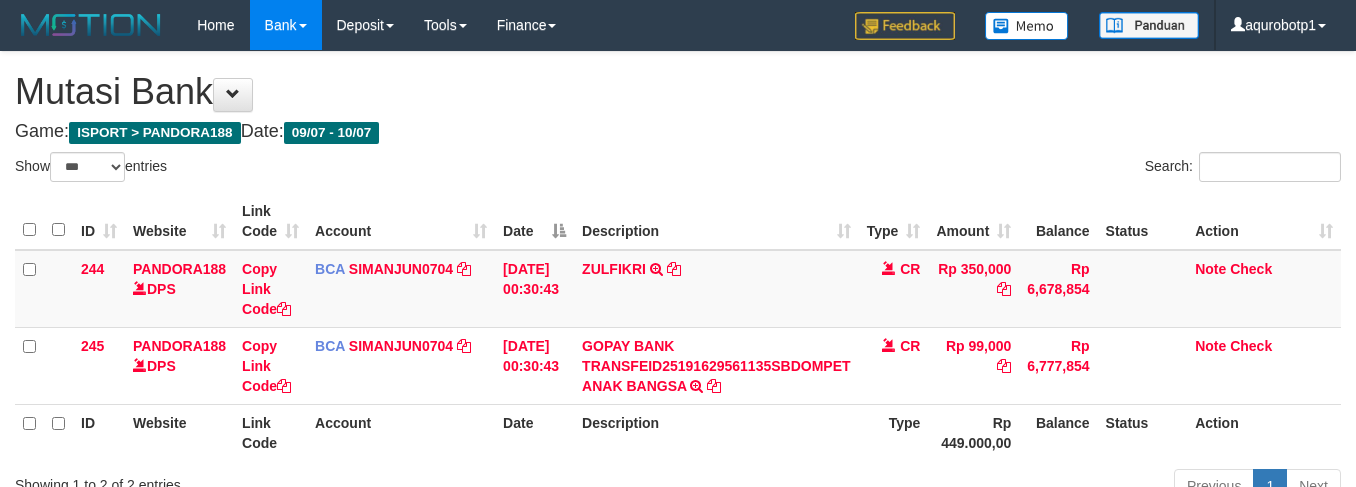select on "***" 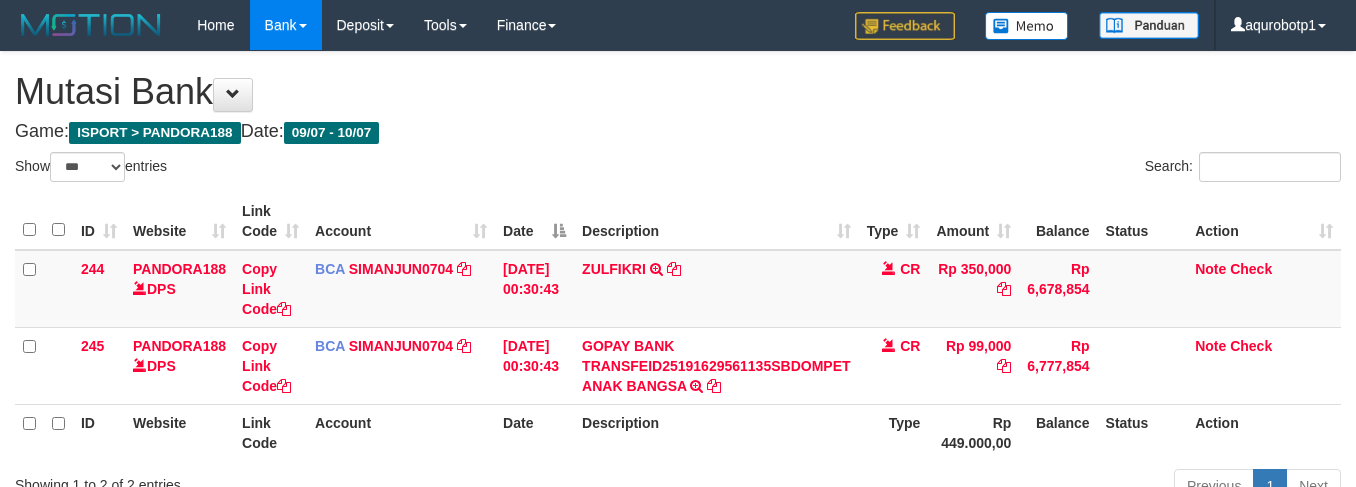 scroll, scrollTop: 87, scrollLeft: 0, axis: vertical 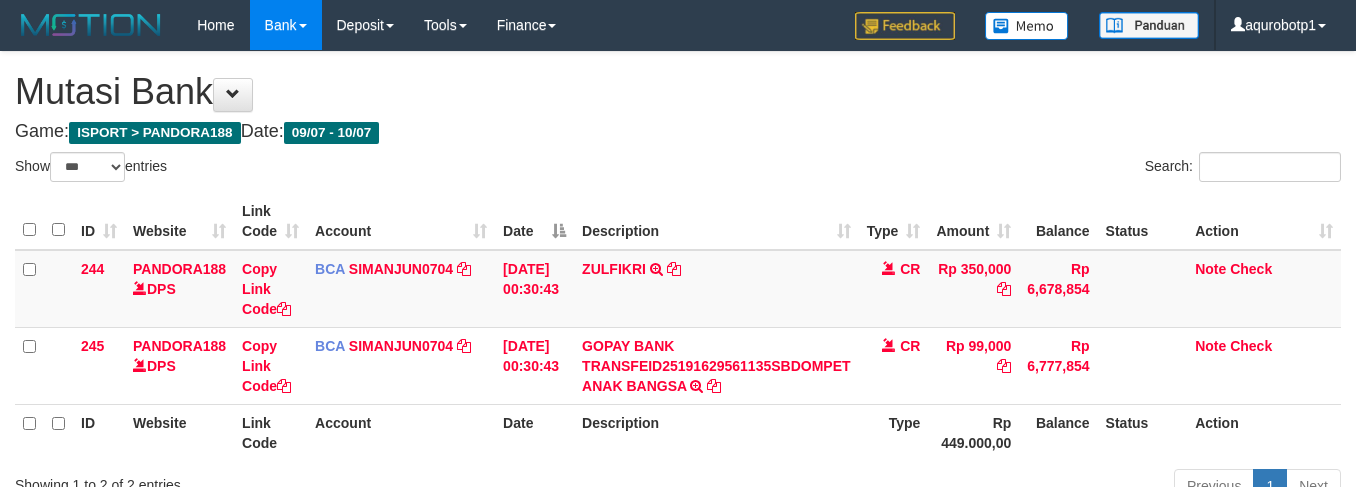 select on "***" 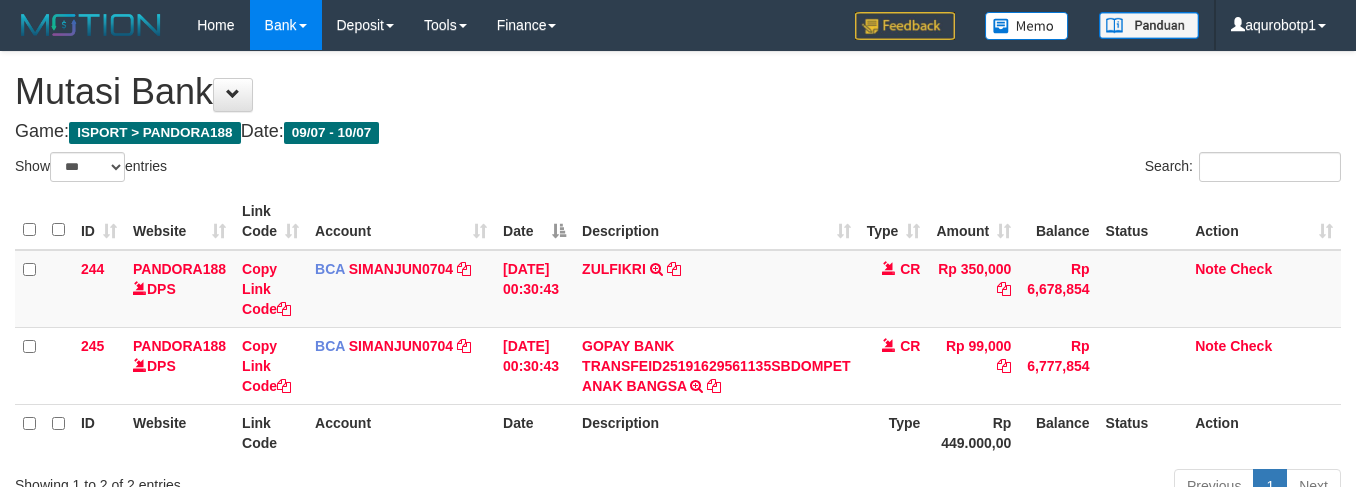scroll, scrollTop: 87, scrollLeft: 0, axis: vertical 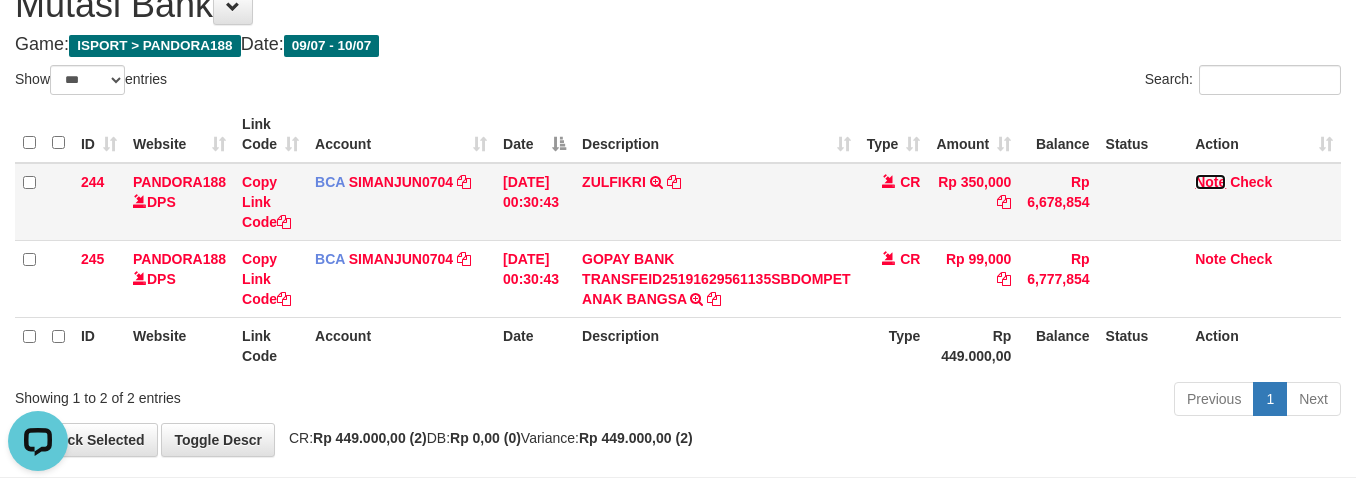 click on "Note" at bounding box center (1210, 182) 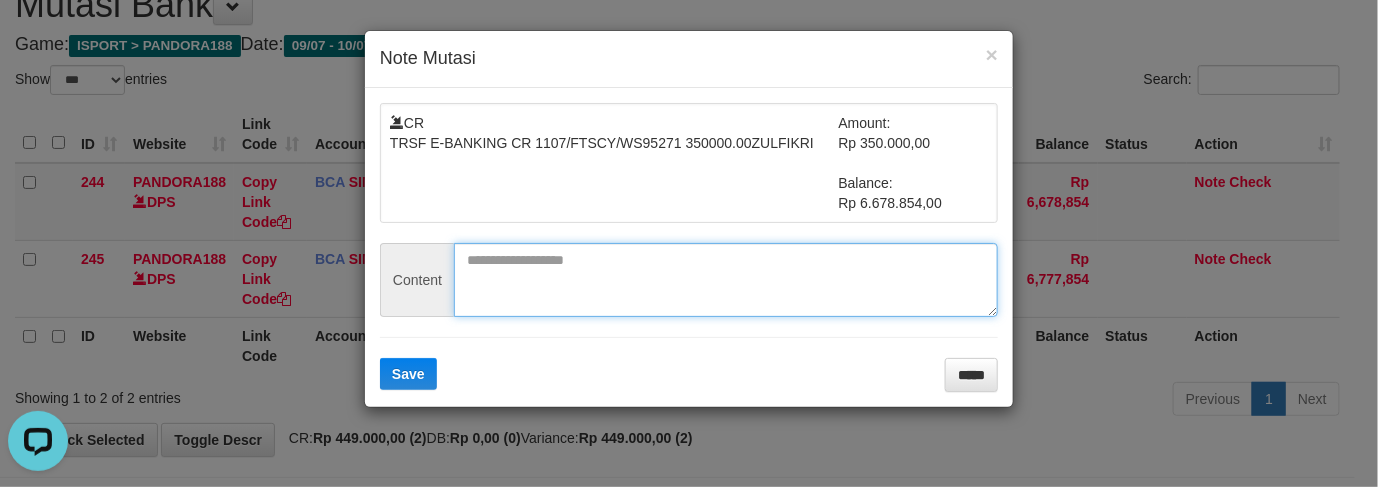 click at bounding box center [726, 280] 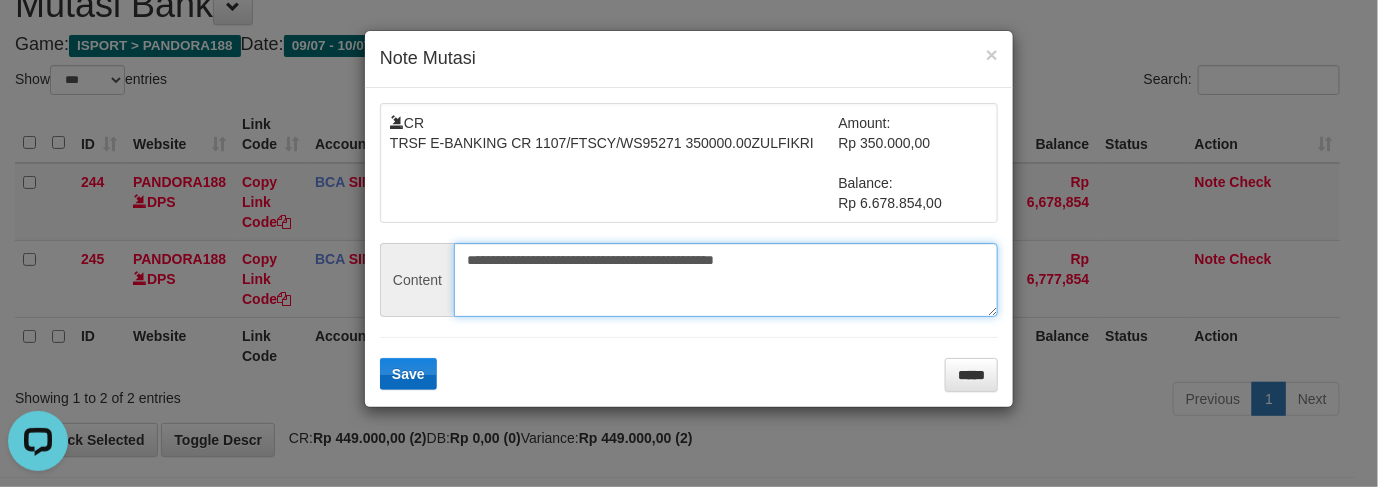 type on "**********" 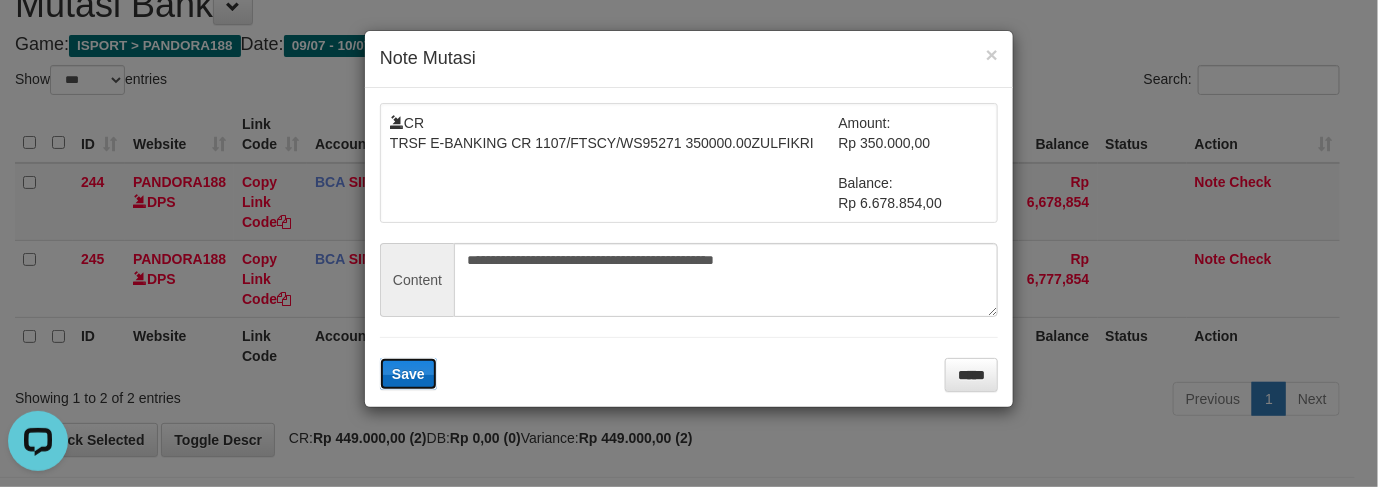 click on "Save" at bounding box center (408, 374) 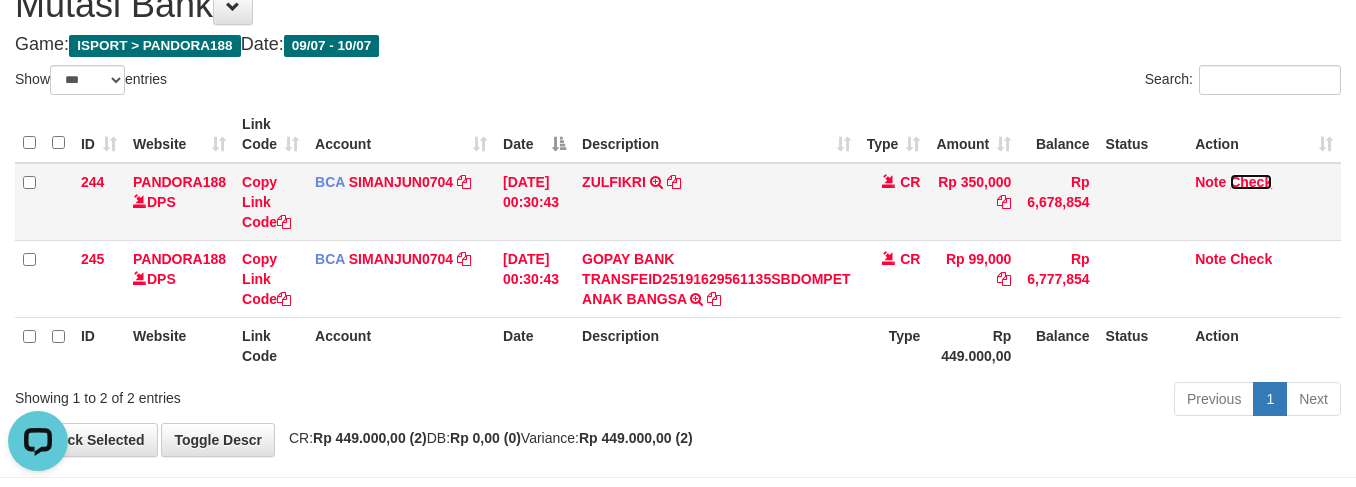 click on "Check" at bounding box center [1251, 182] 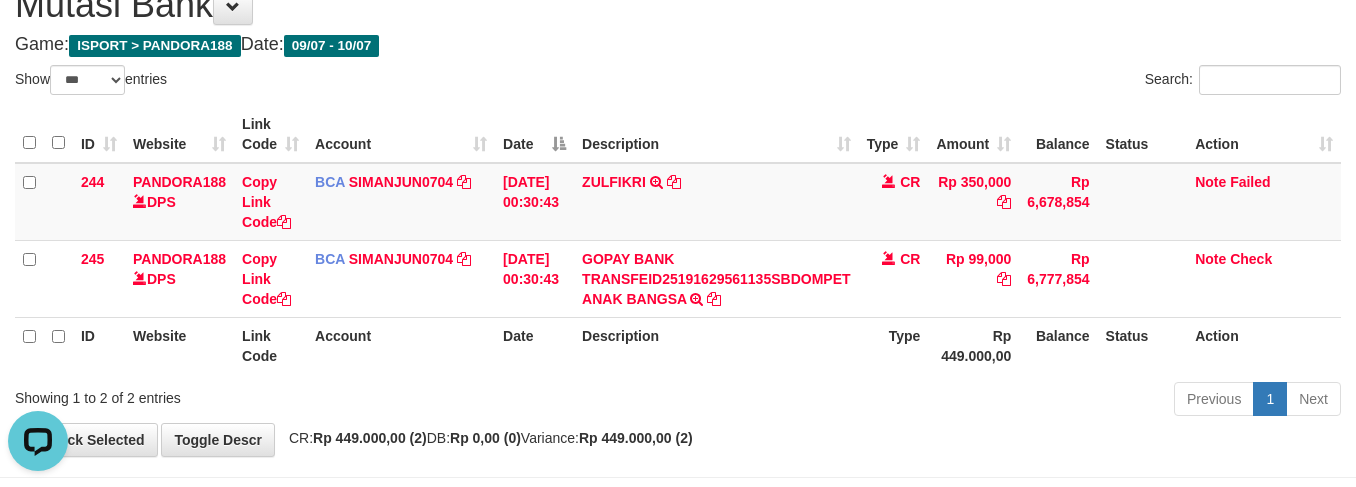 click on "Game:   ISPORT > PANDORA188    				Date:  09/07 - 10/07" at bounding box center (678, 45) 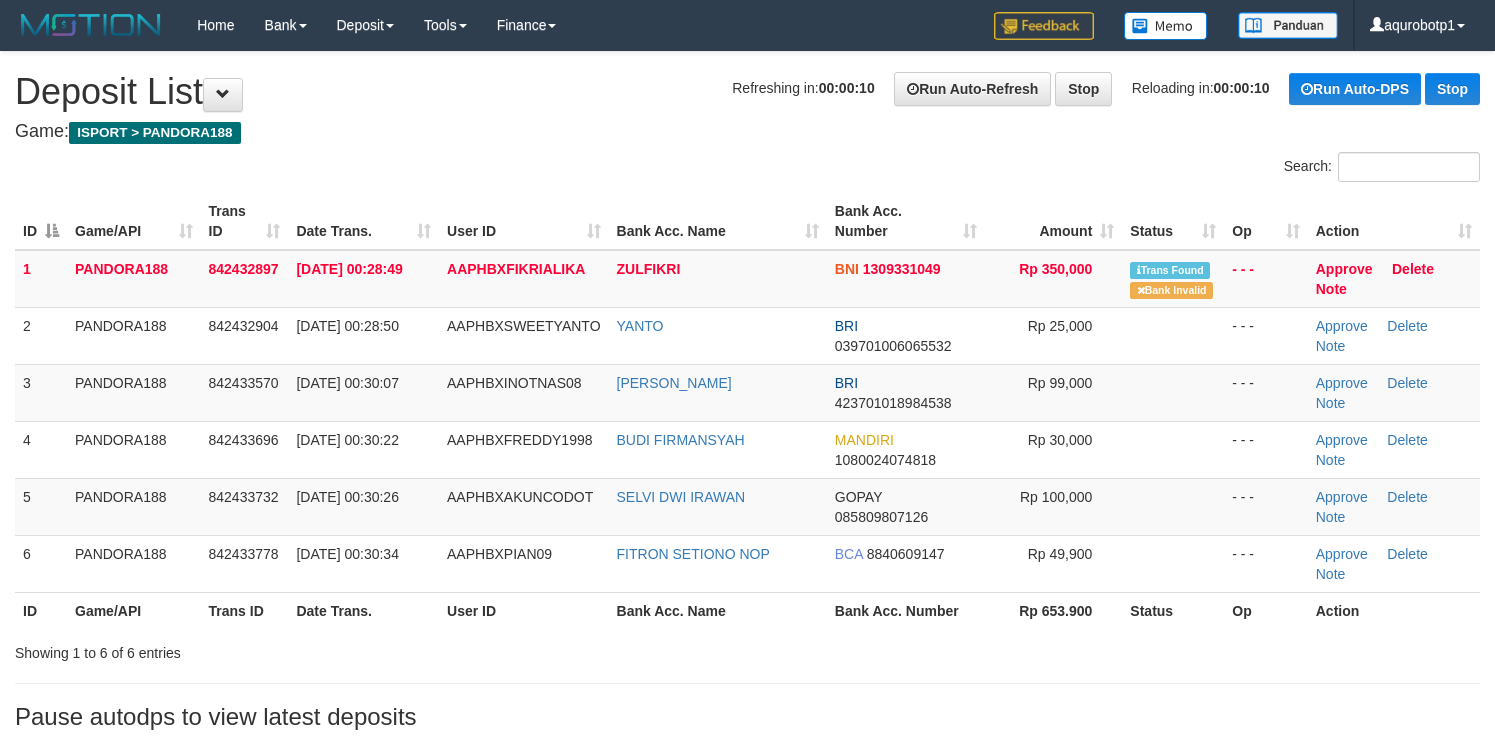 scroll, scrollTop: 0, scrollLeft: 0, axis: both 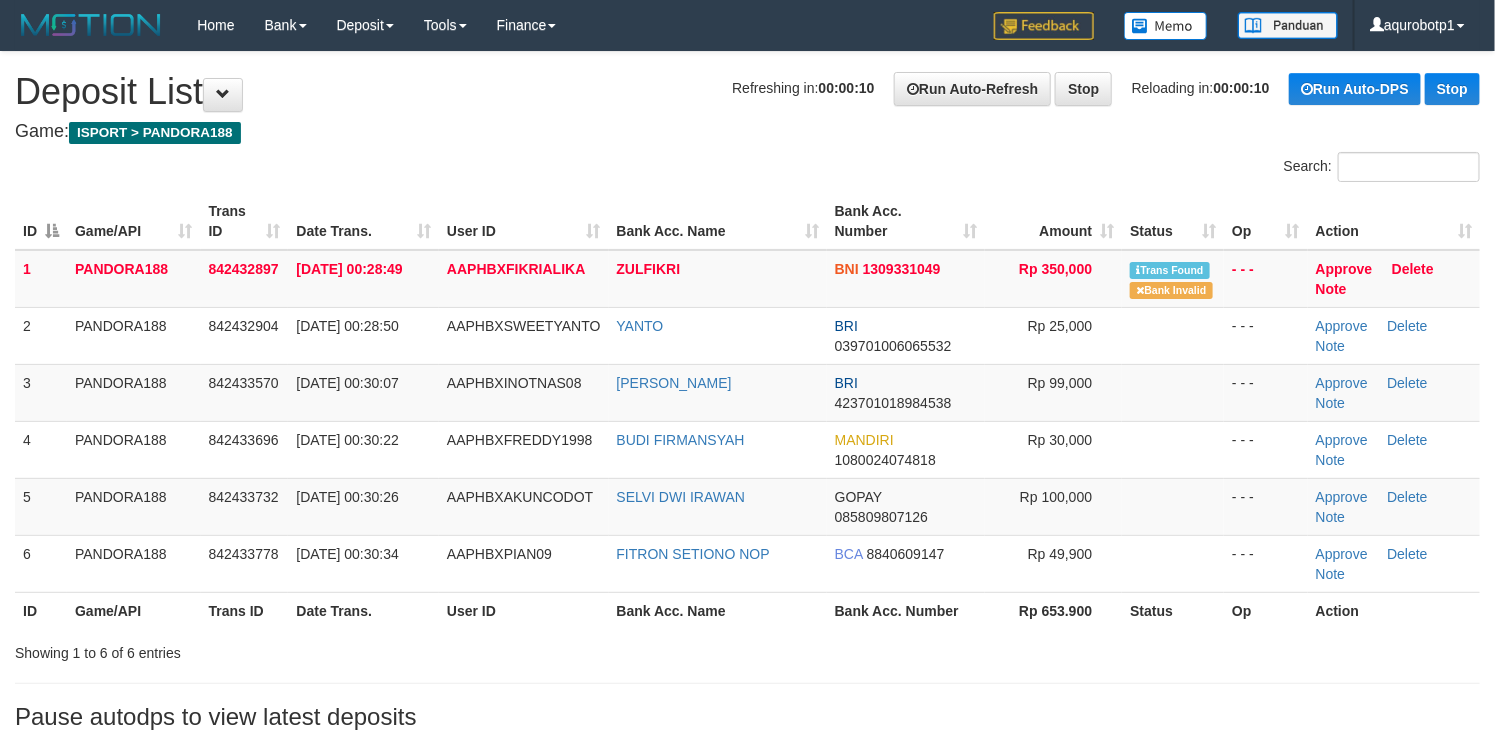 click on "**********" at bounding box center (747, 396) 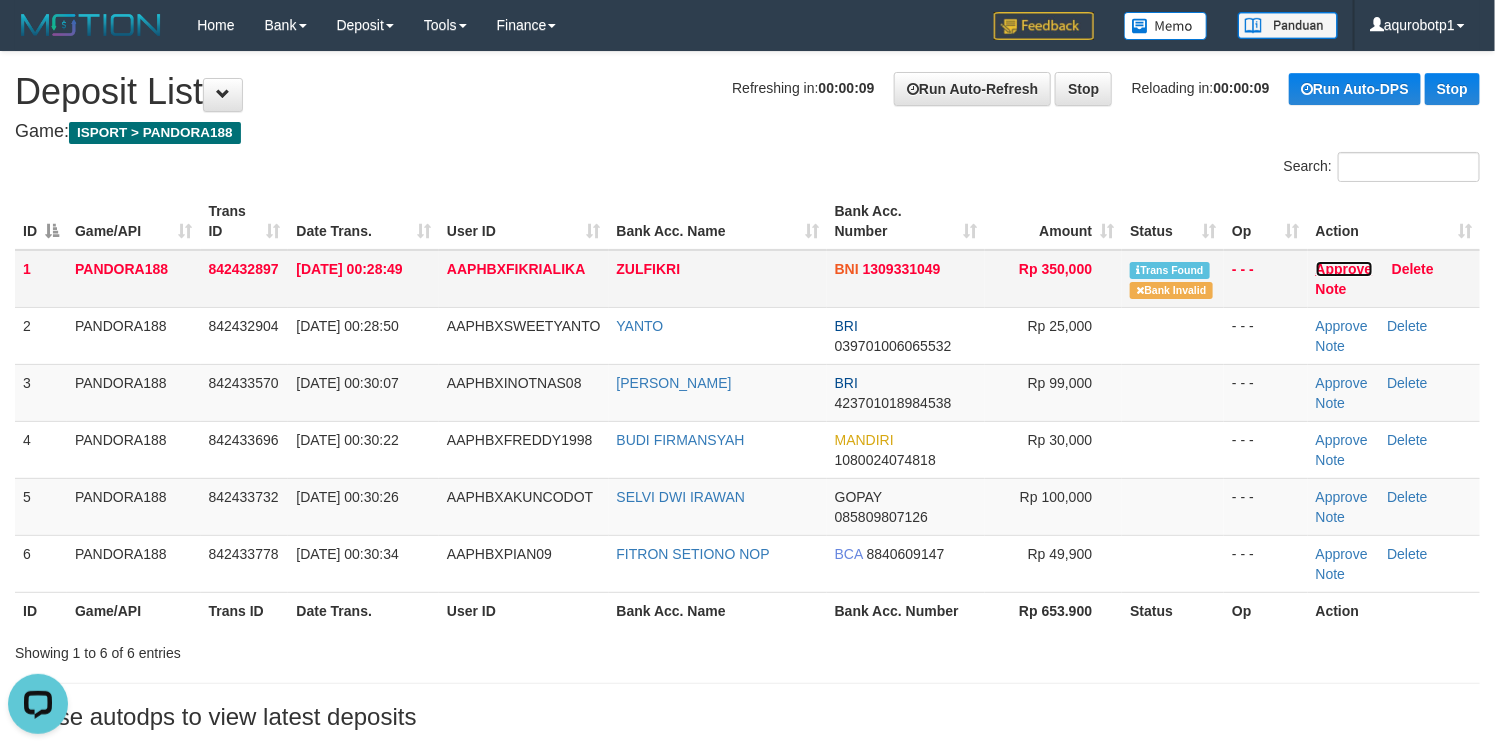 scroll, scrollTop: 0, scrollLeft: 0, axis: both 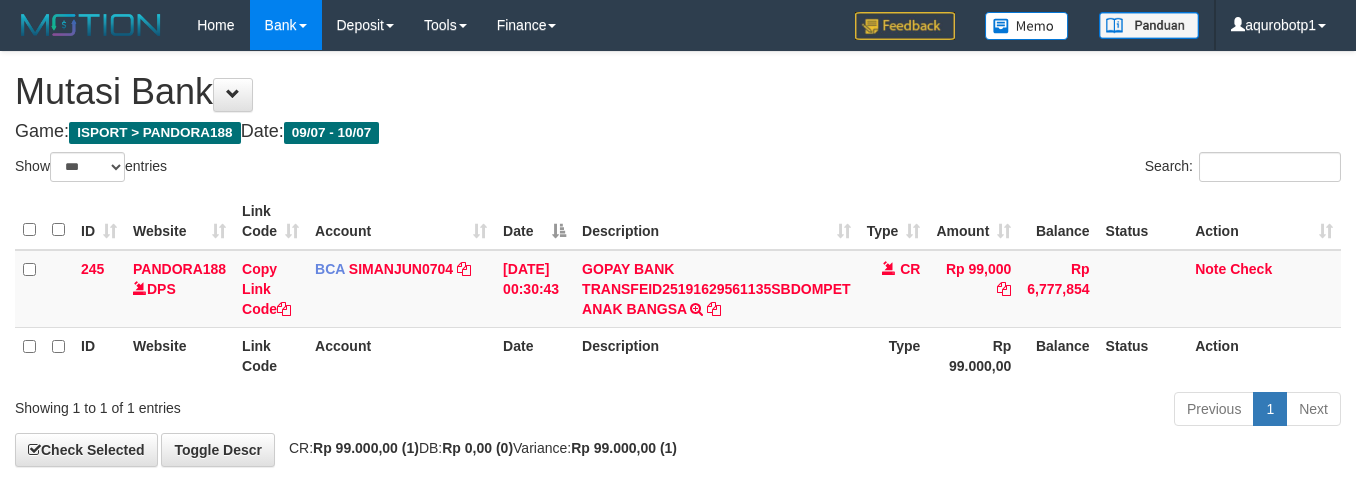 select on "***" 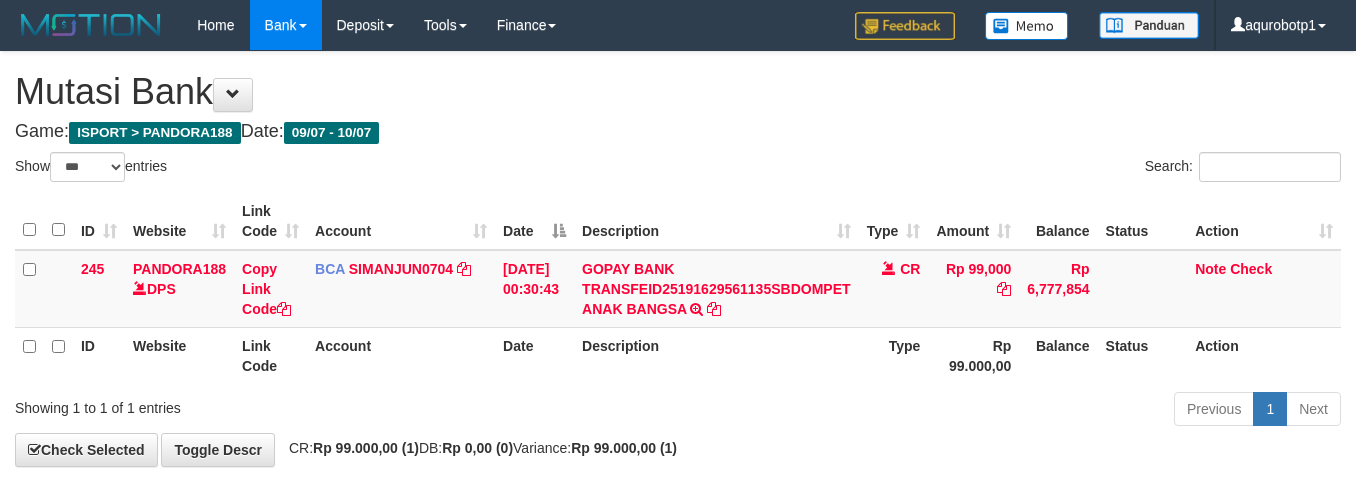 scroll, scrollTop: 88, scrollLeft: 0, axis: vertical 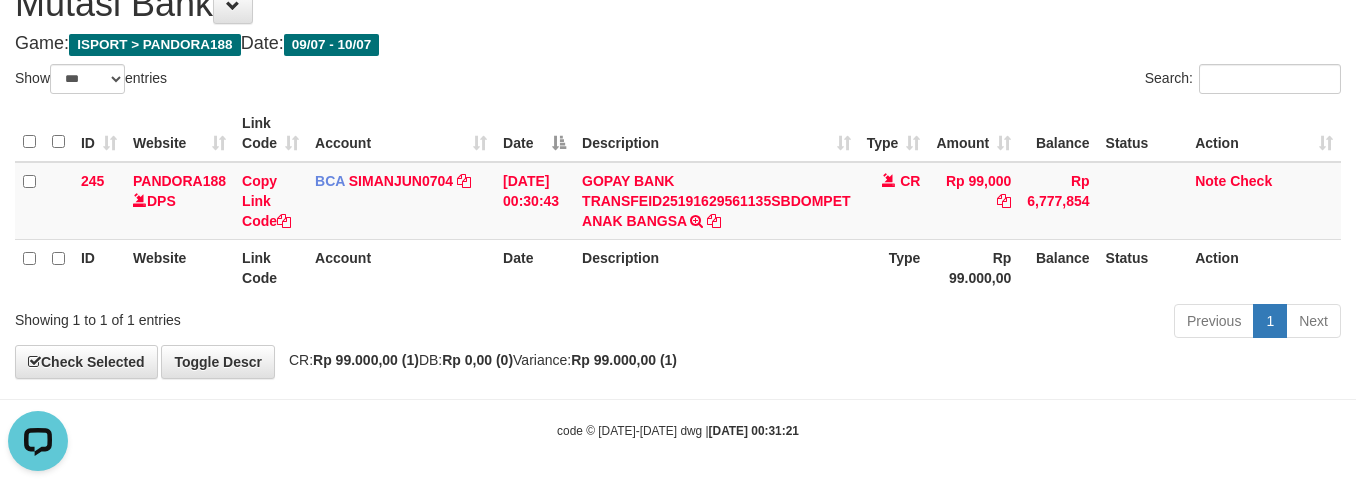 click on "Show  ** ** ** ***  entries" at bounding box center (339, 81) 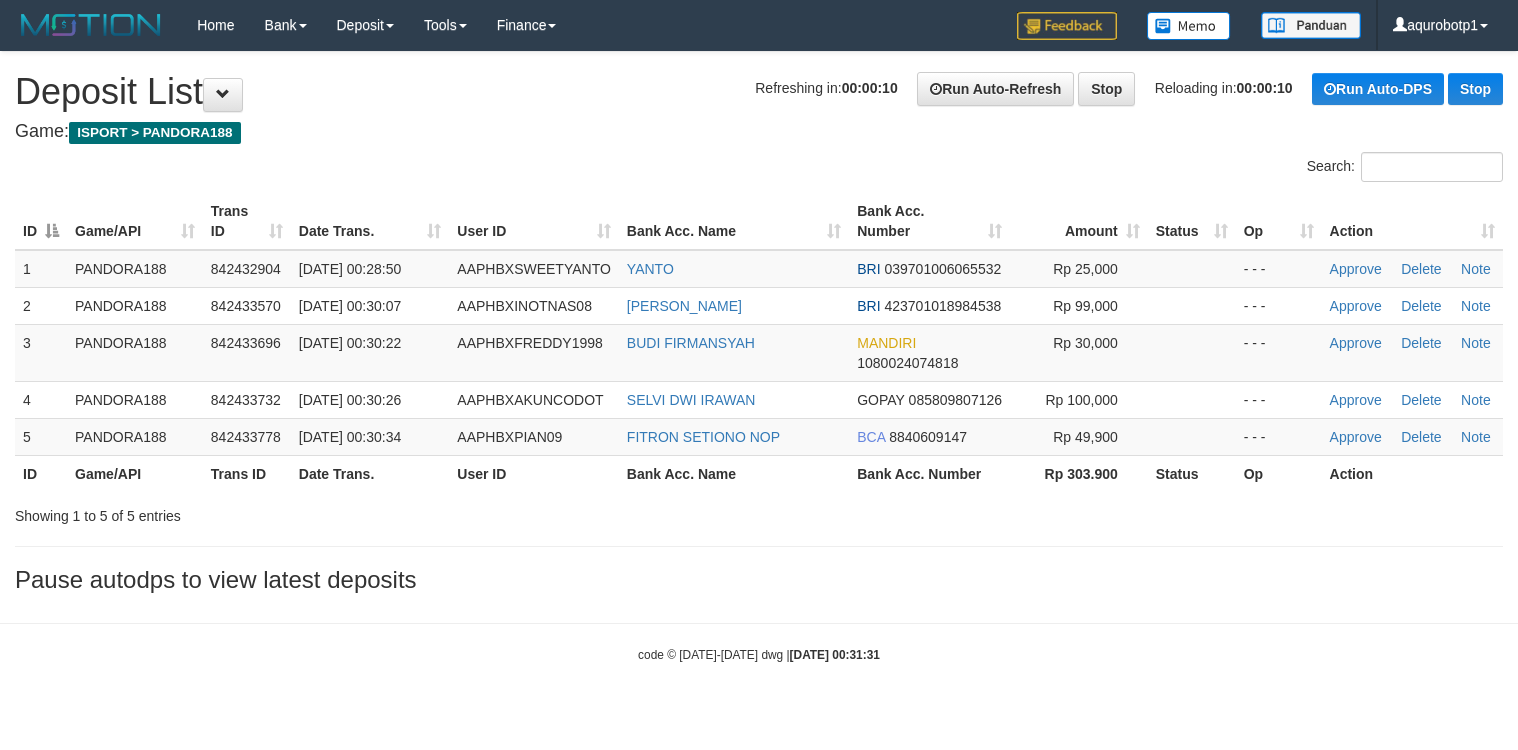 scroll, scrollTop: 0, scrollLeft: 0, axis: both 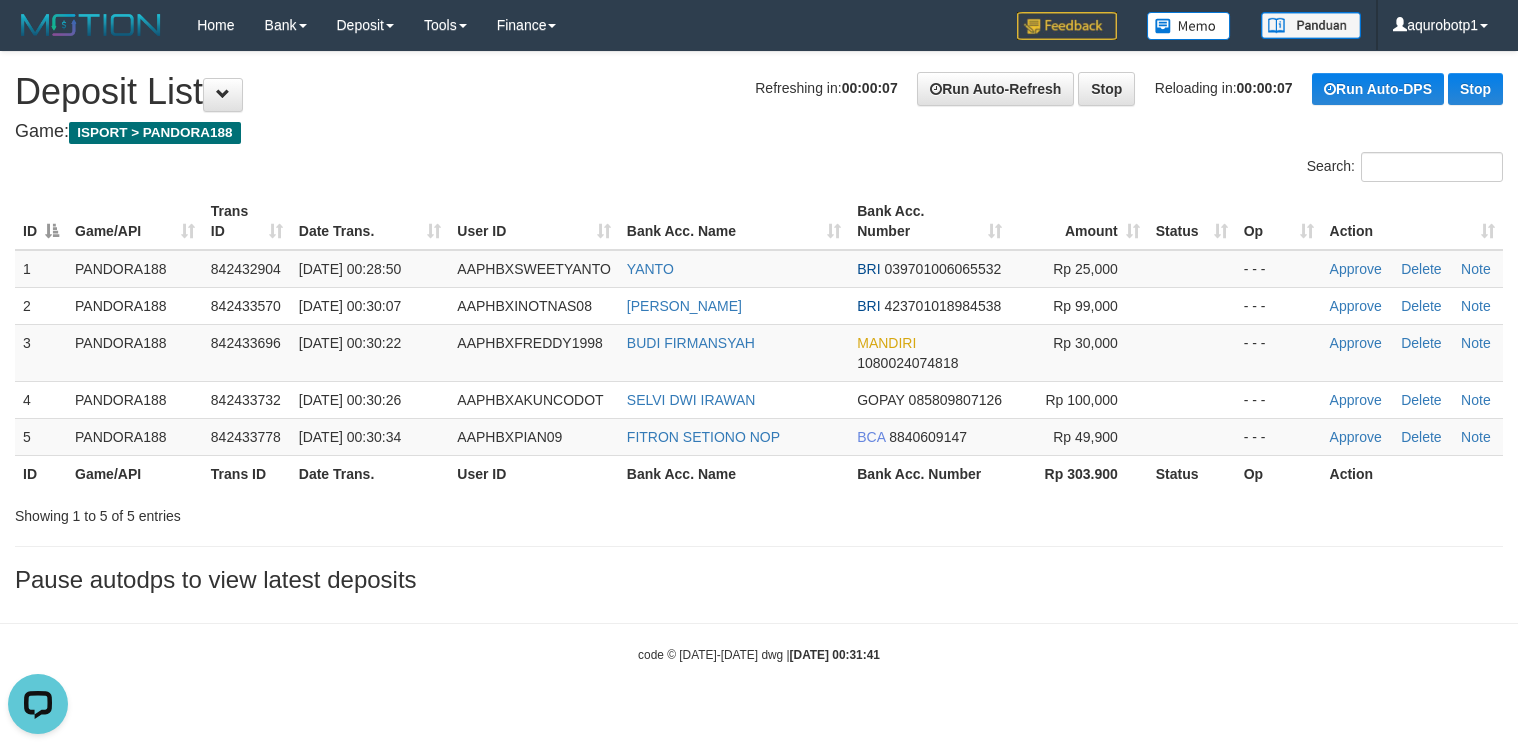 click on "Refreshing in:  00:00:07
Run Auto-Refresh
Stop
Reloading in:  00:00:07
Run Auto-DPS
Stop
Deposit List" at bounding box center (759, 92) 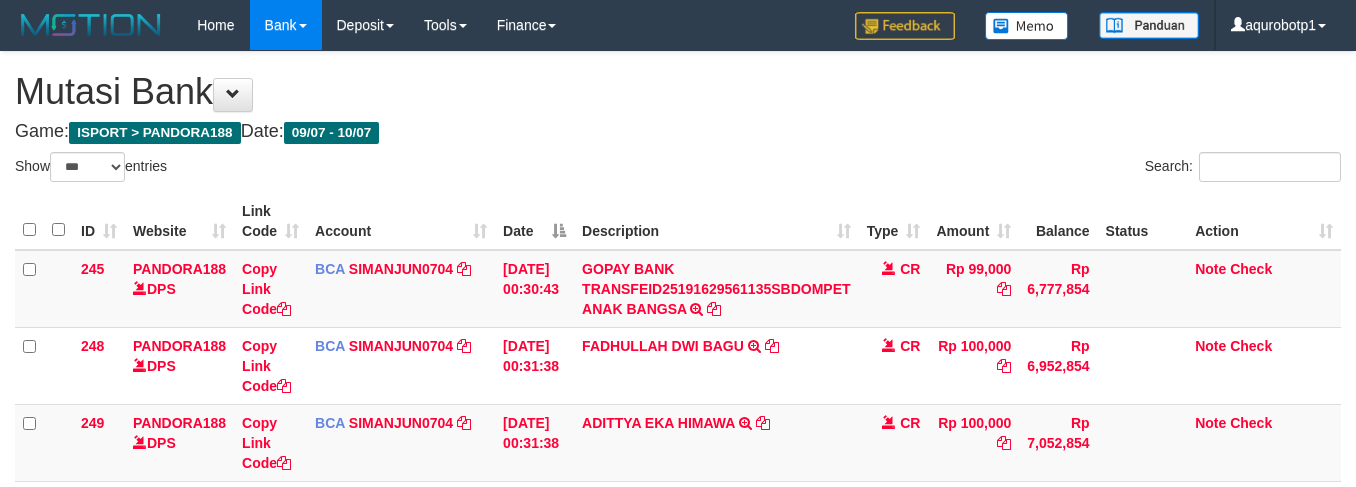 select on "***" 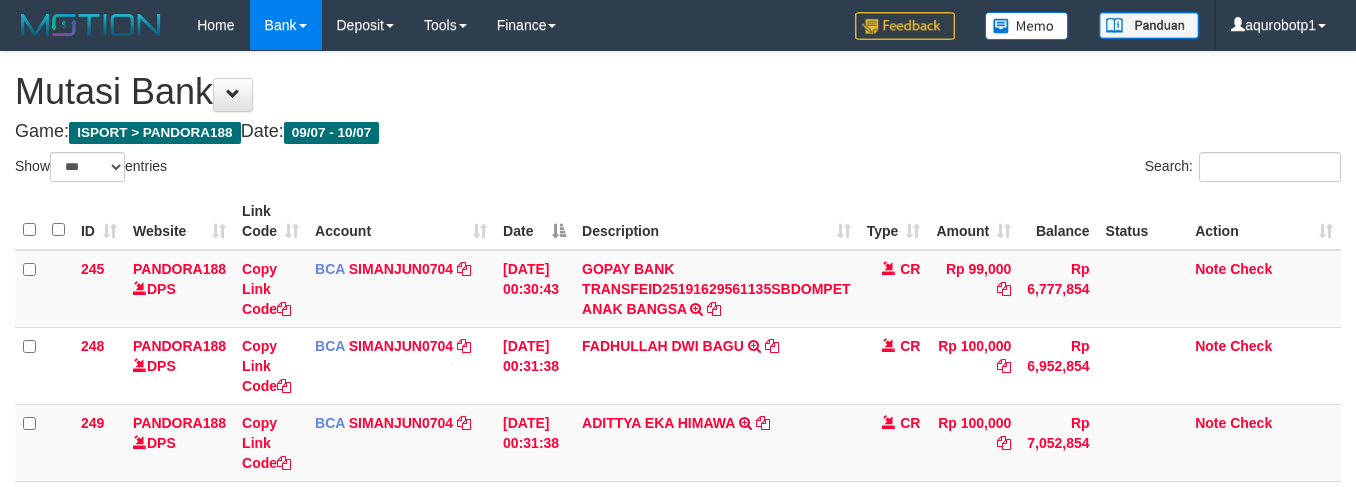 scroll, scrollTop: 90, scrollLeft: 0, axis: vertical 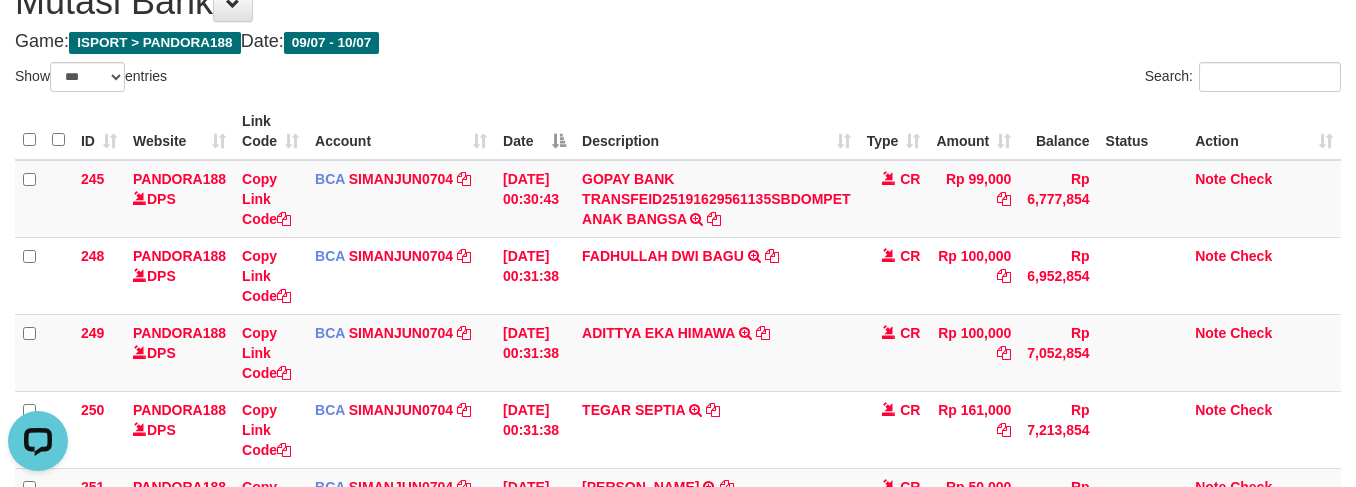 click on "Mutasi Bank" at bounding box center [678, 2] 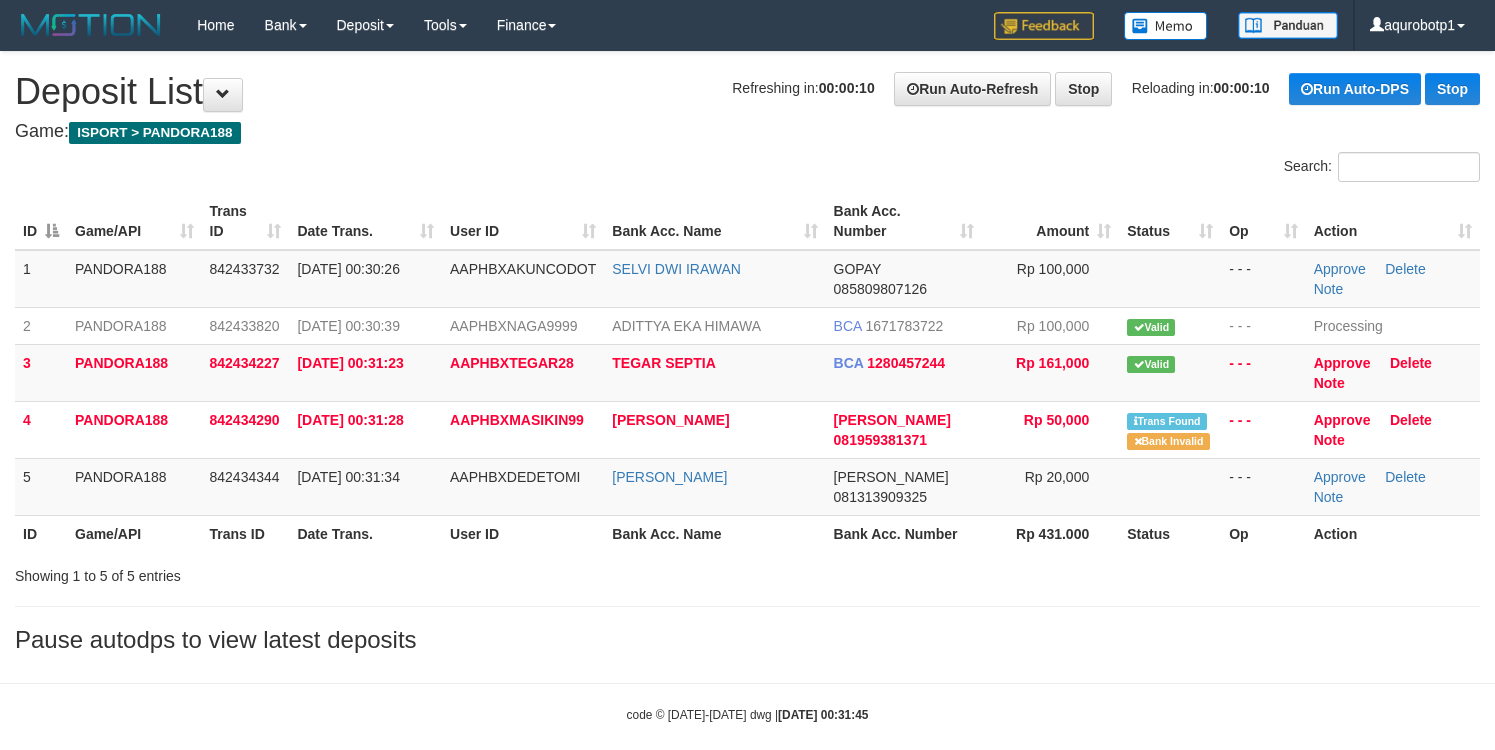 scroll, scrollTop: 0, scrollLeft: 0, axis: both 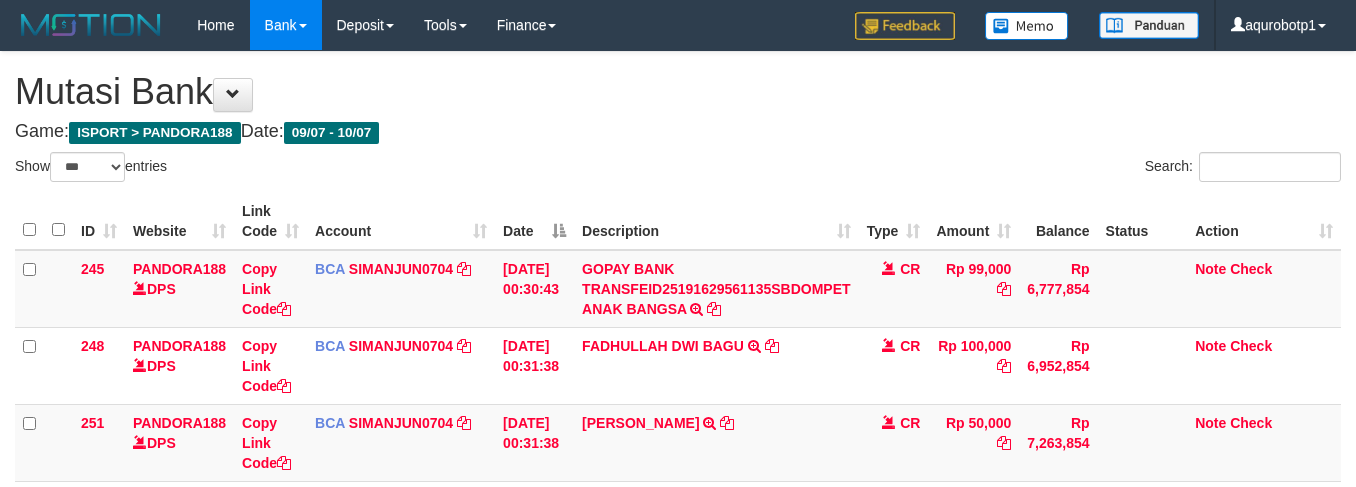 select on "***" 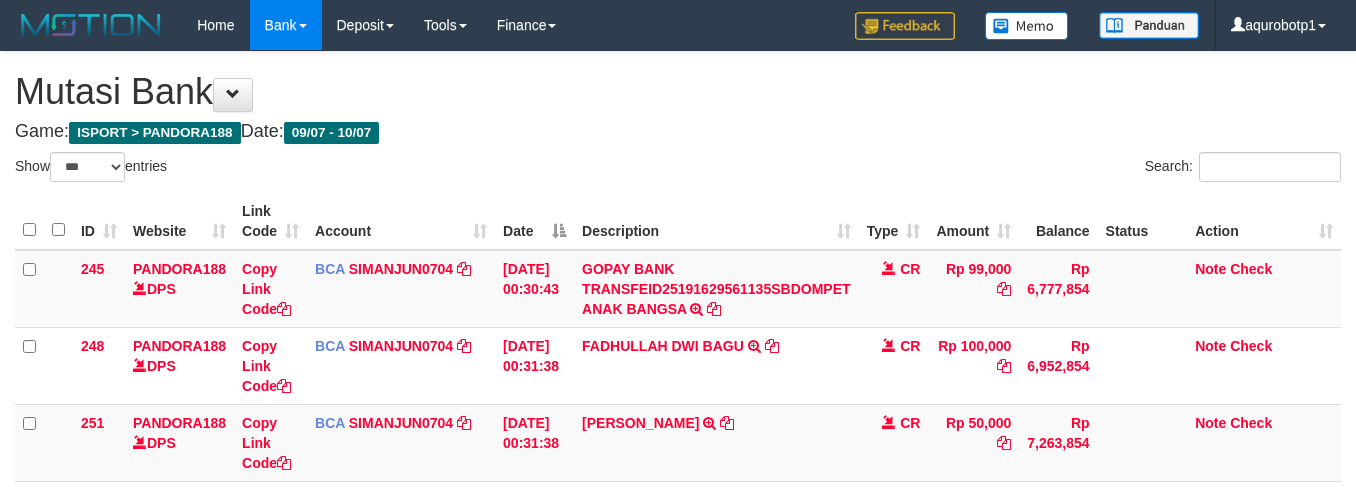 scroll, scrollTop: 91, scrollLeft: 0, axis: vertical 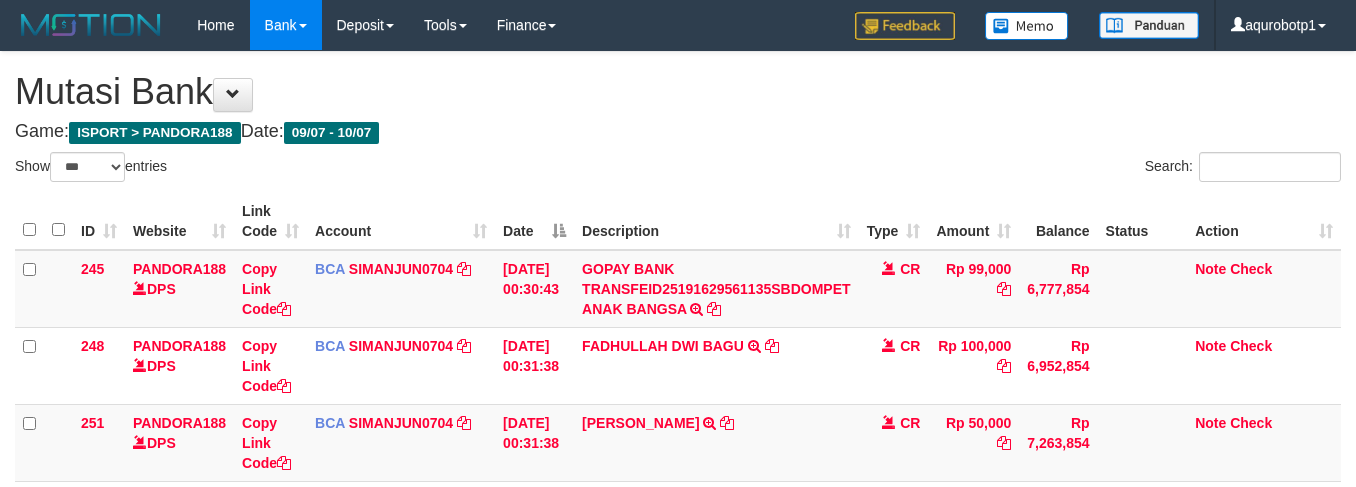 select on "***" 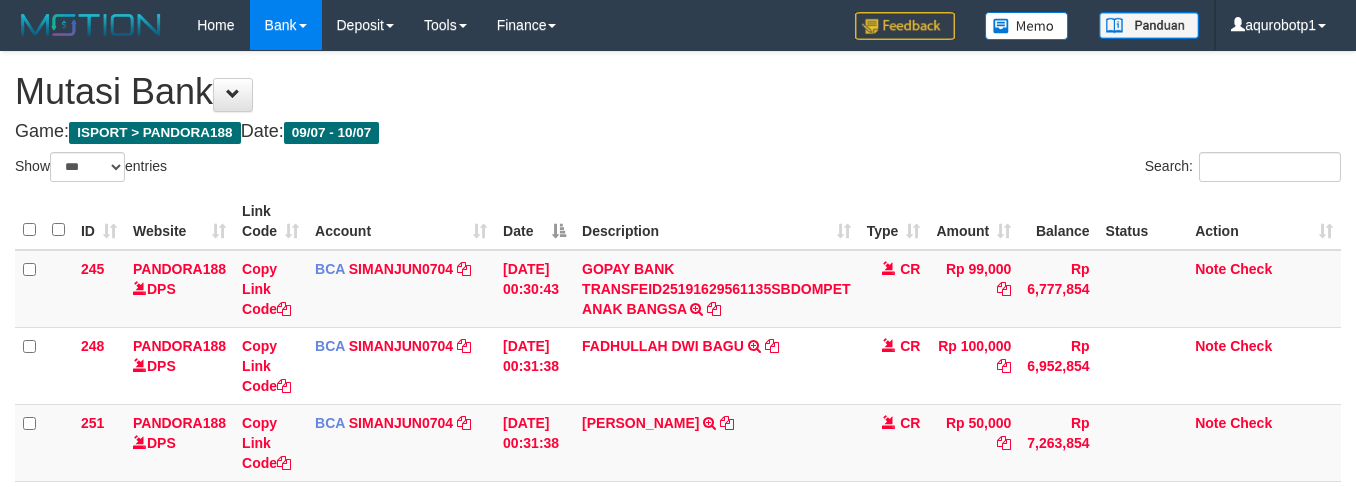 scroll, scrollTop: 93, scrollLeft: 0, axis: vertical 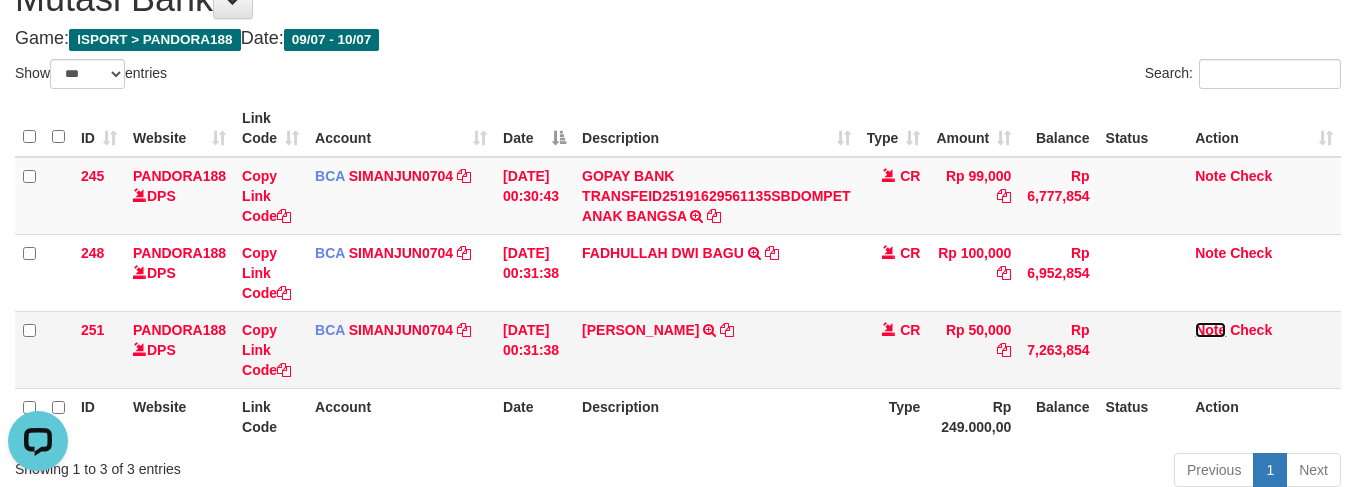 click on "Note" at bounding box center (1210, 330) 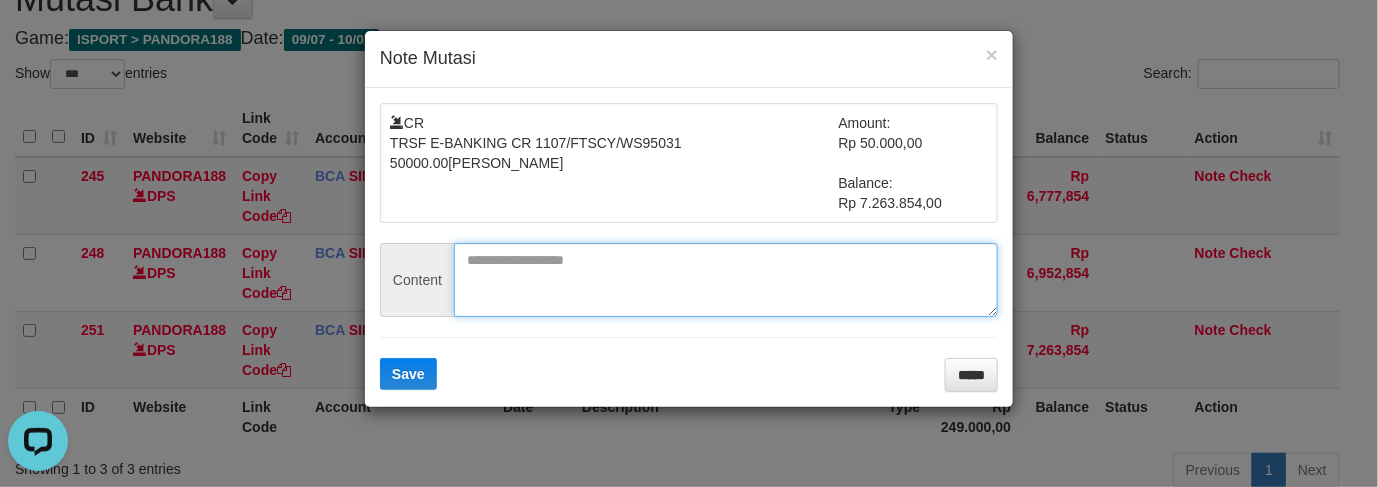 click at bounding box center [726, 280] 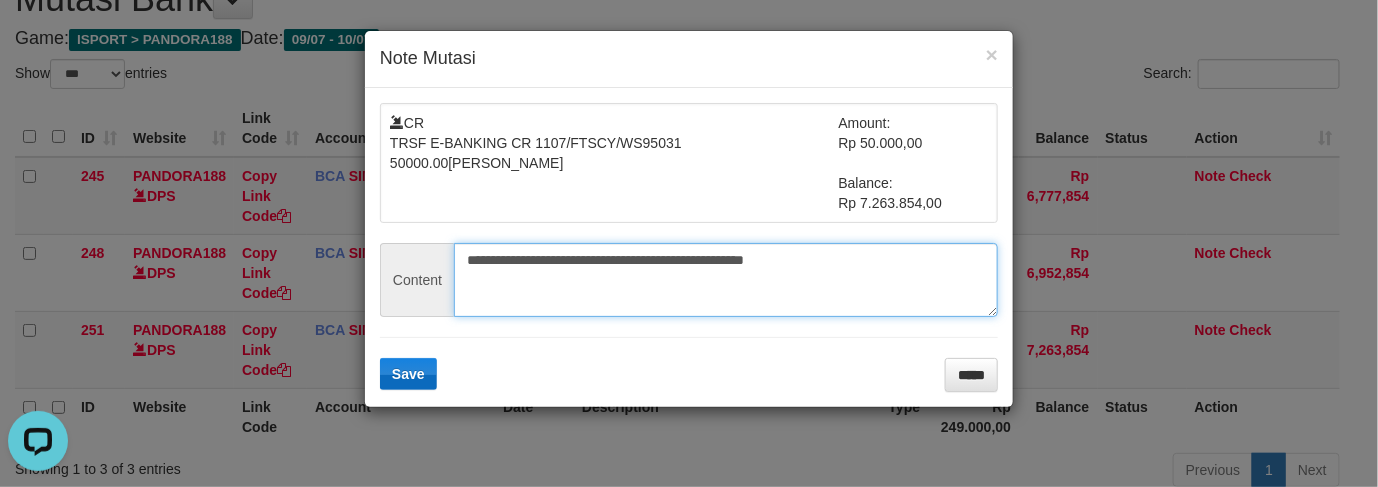type on "**********" 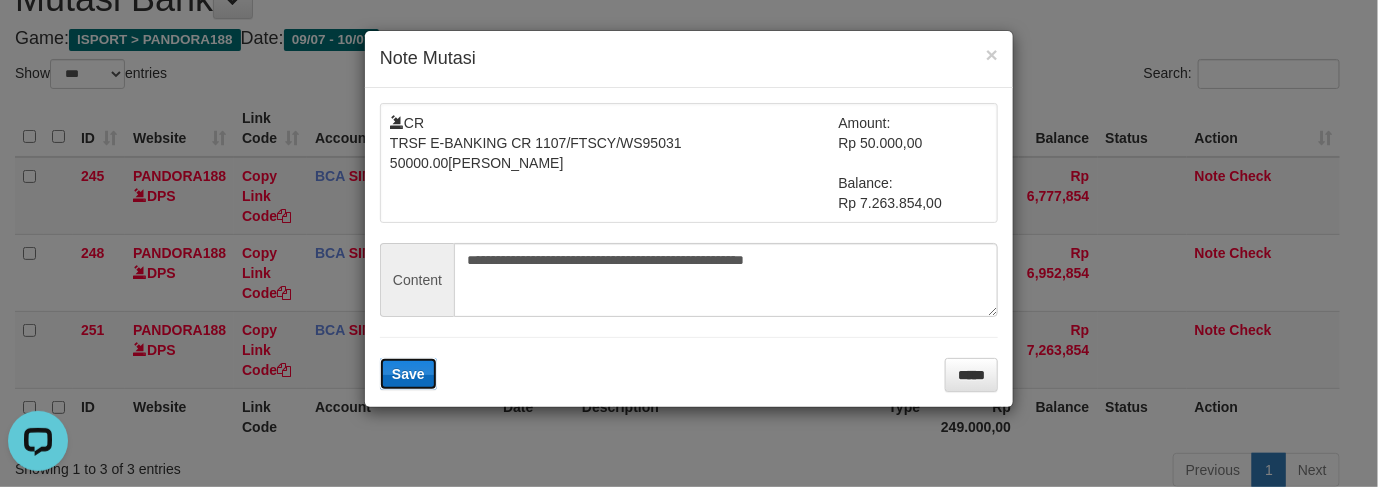 click on "Save" at bounding box center [408, 374] 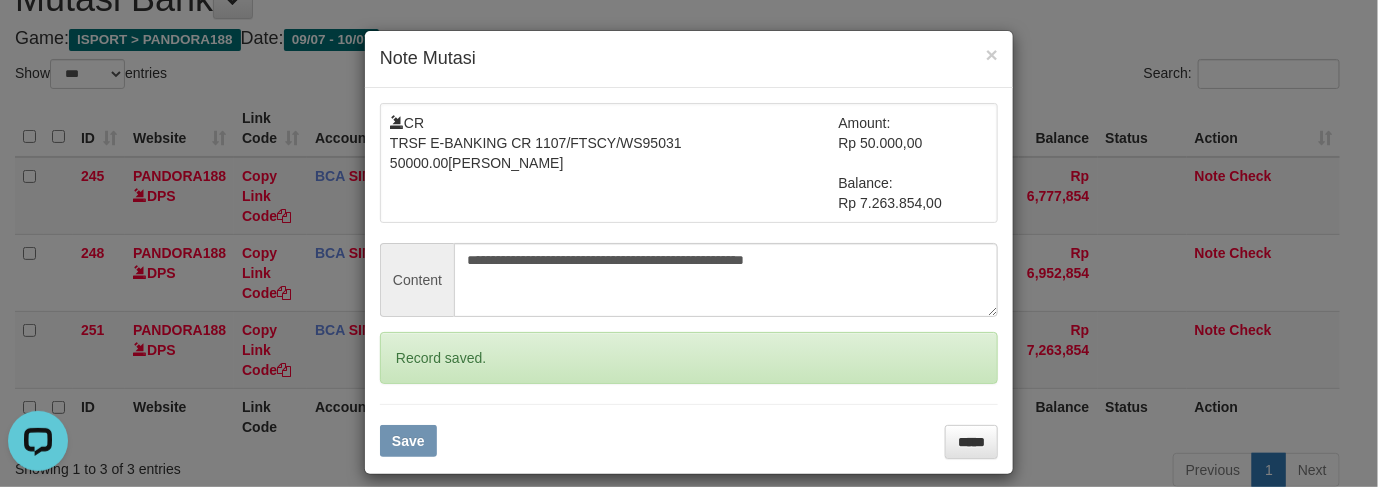 click on "**********" at bounding box center (689, 243) 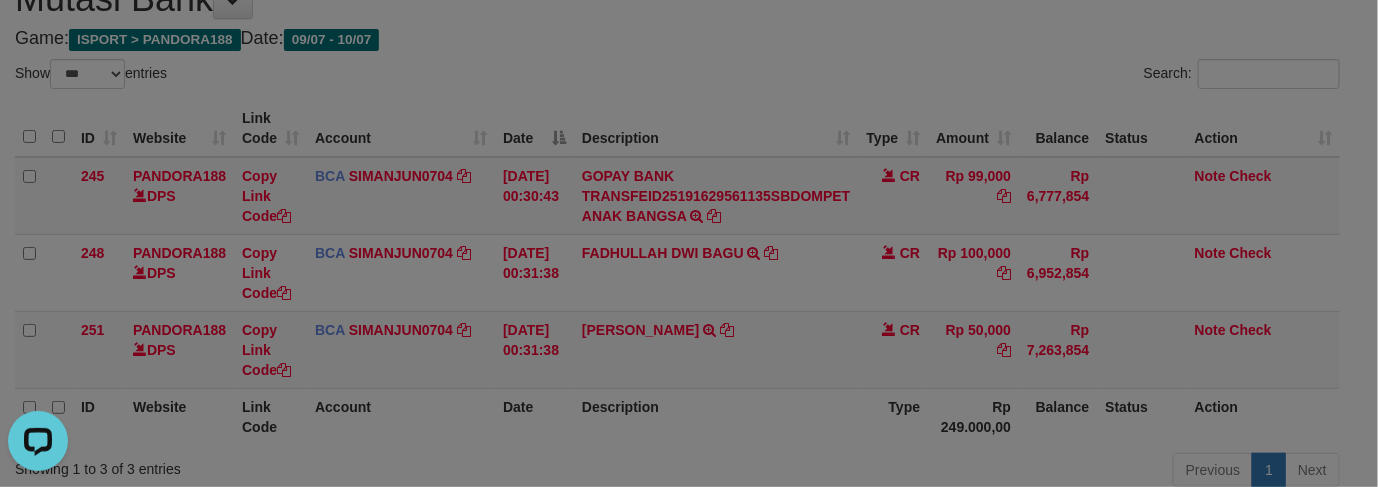 click on "Toggle navigation
Home
Bank
Account List
Load
By Website
Group
[ISPORT]													PANDORA188
By Load Group (DPS)
Group aqu-pandora
Mutasi Bank
Search
Sync
Note Mutasi
Deposit
-" at bounding box center [689, 273] 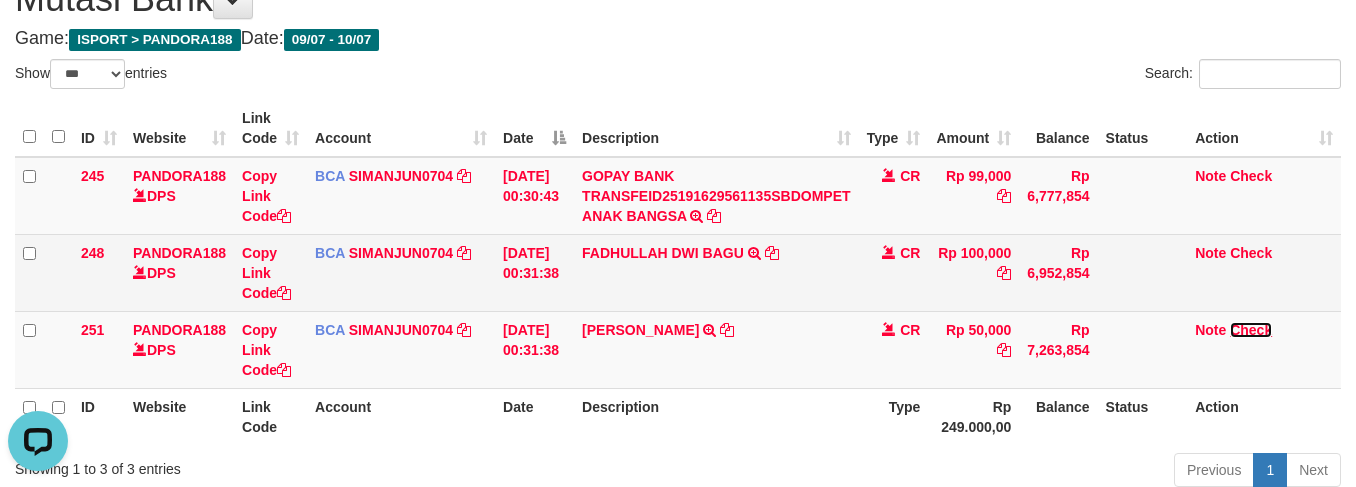 drag, startPoint x: 1255, startPoint y: 324, endPoint x: 810, endPoint y: 300, distance: 445.64673 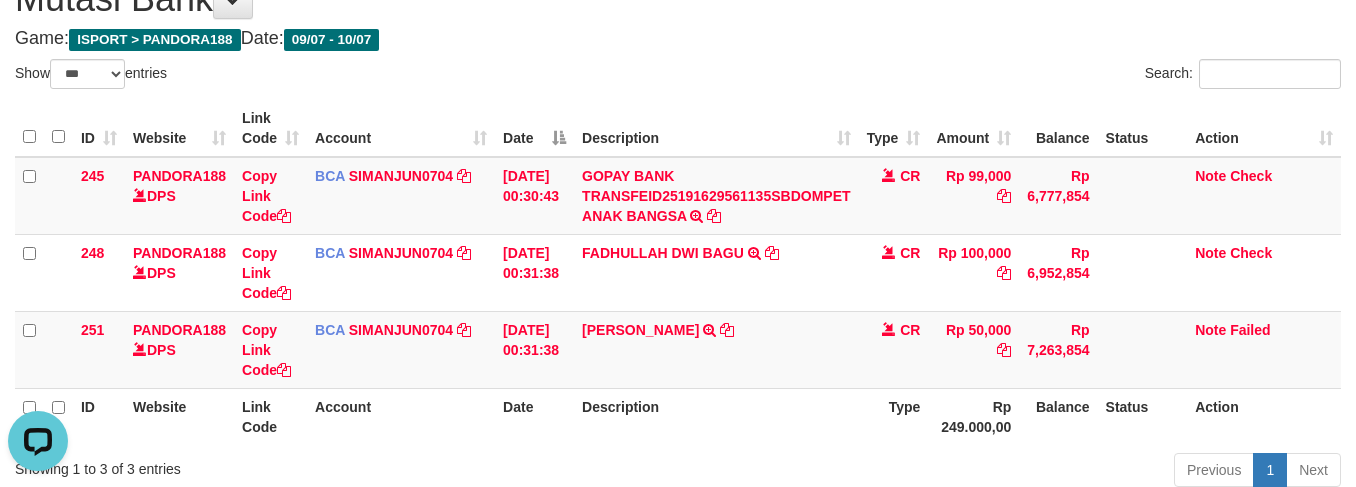 click on "Search:" at bounding box center (1017, 76) 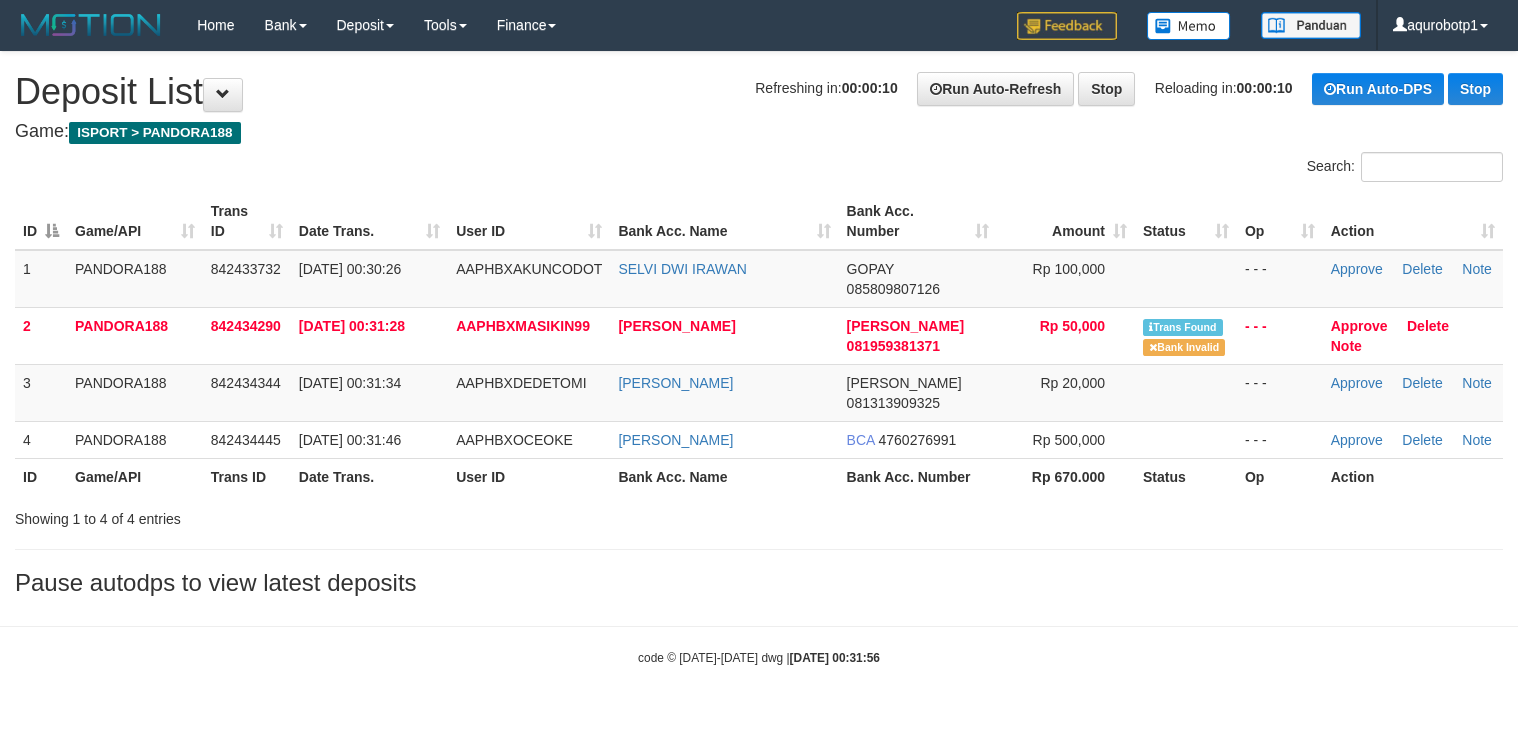 scroll, scrollTop: 0, scrollLeft: 0, axis: both 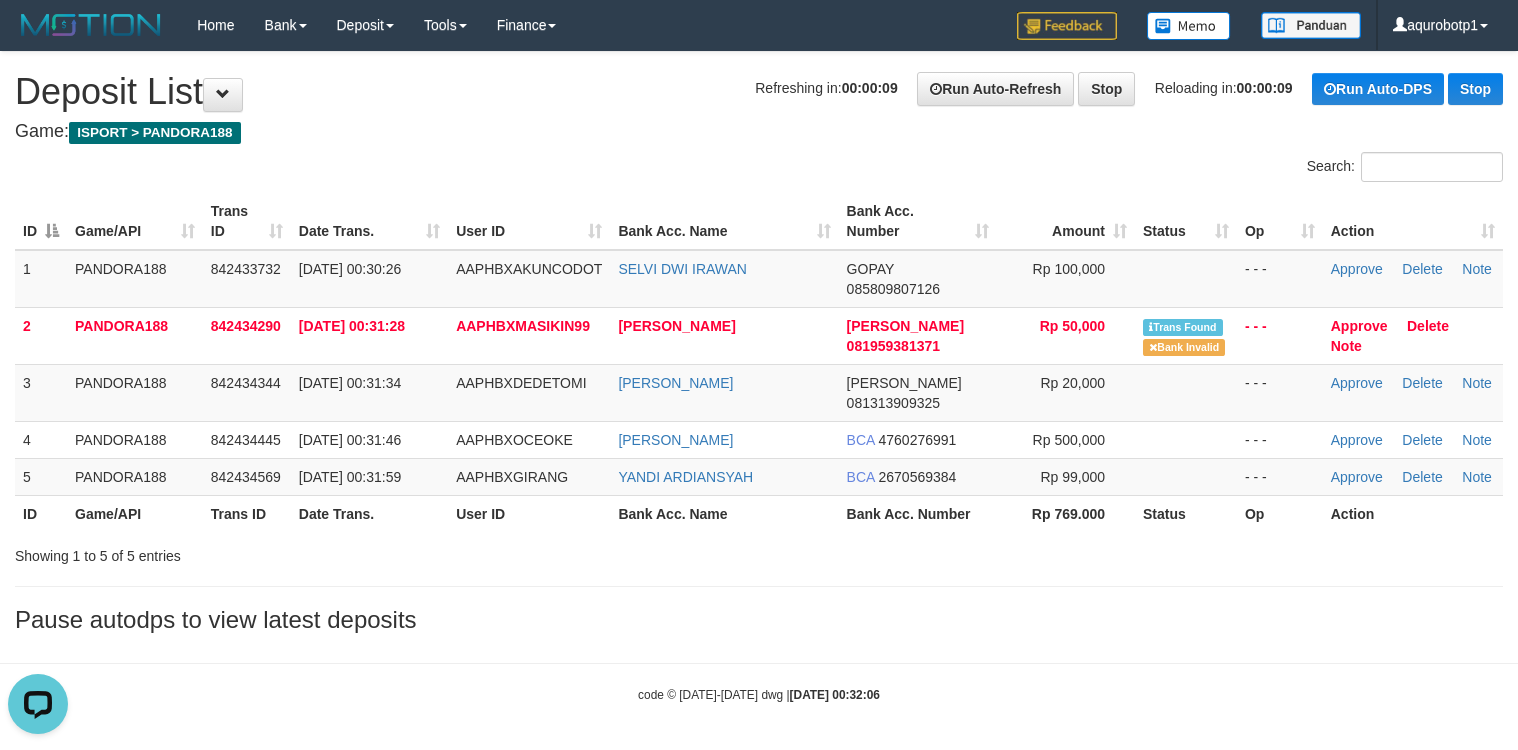 click on "**********" at bounding box center (759, 347) 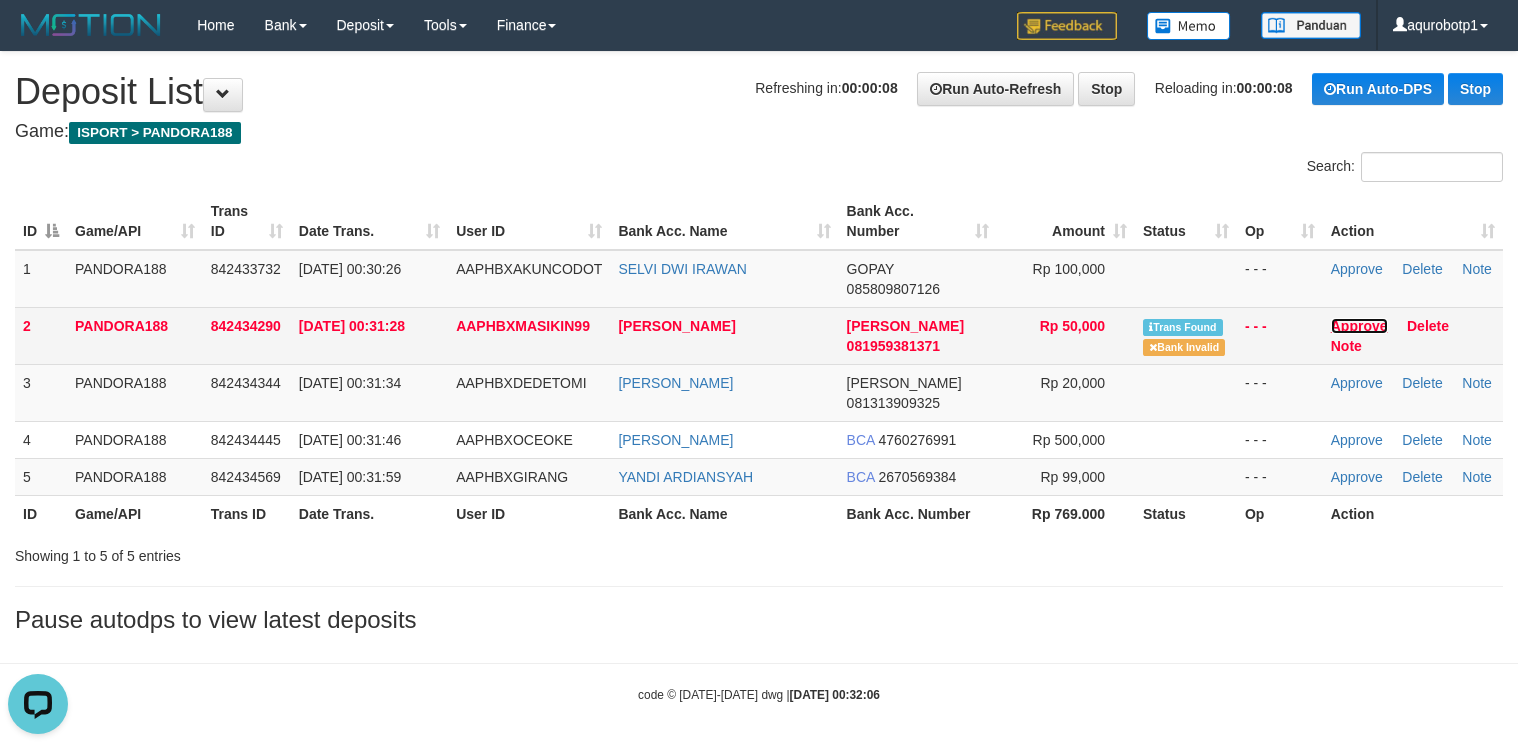click on "Approve" at bounding box center (1359, 326) 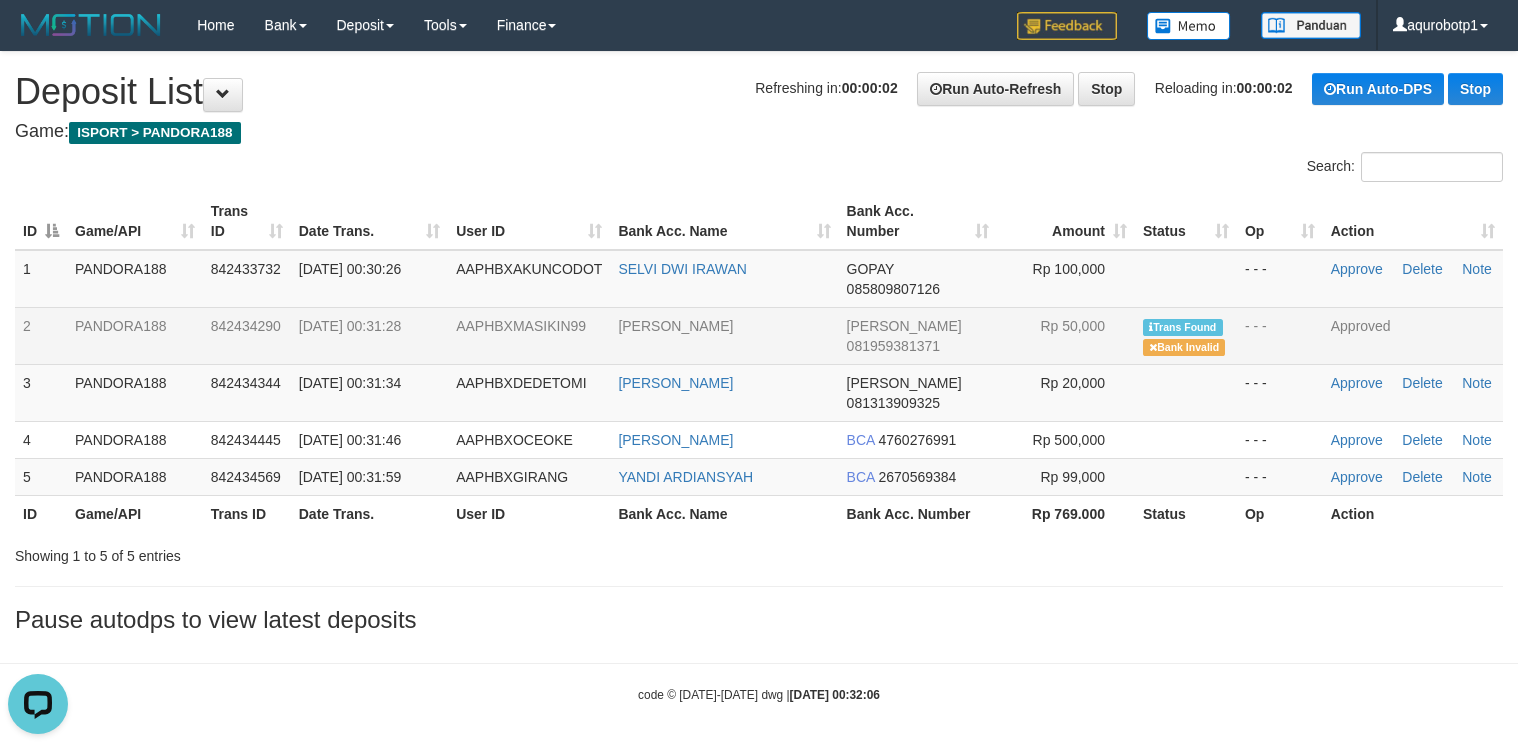 click on "**********" at bounding box center [759, 347] 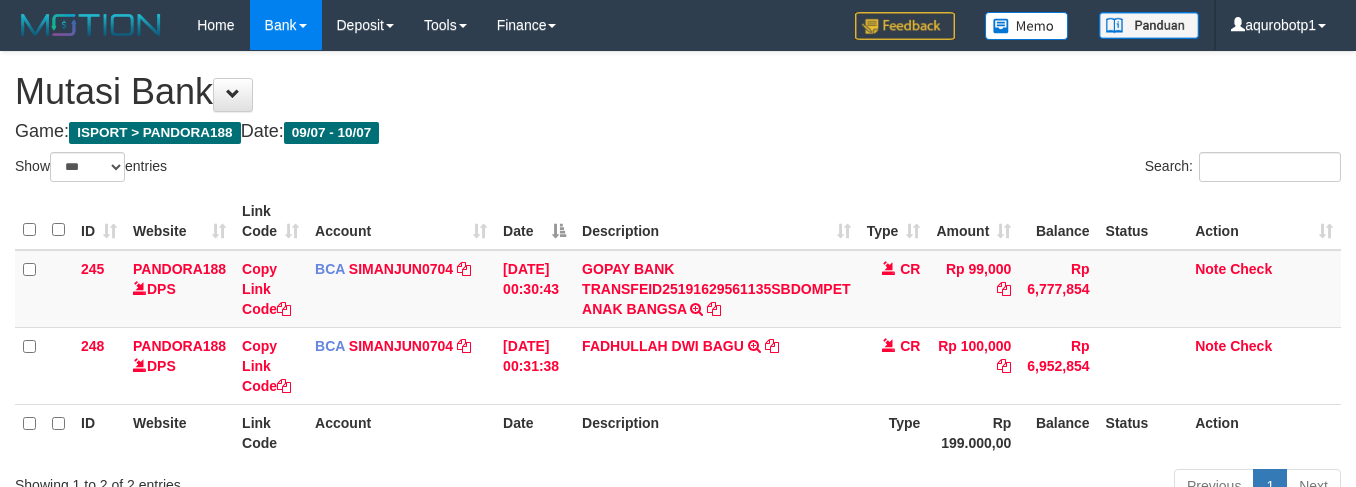 select on "***" 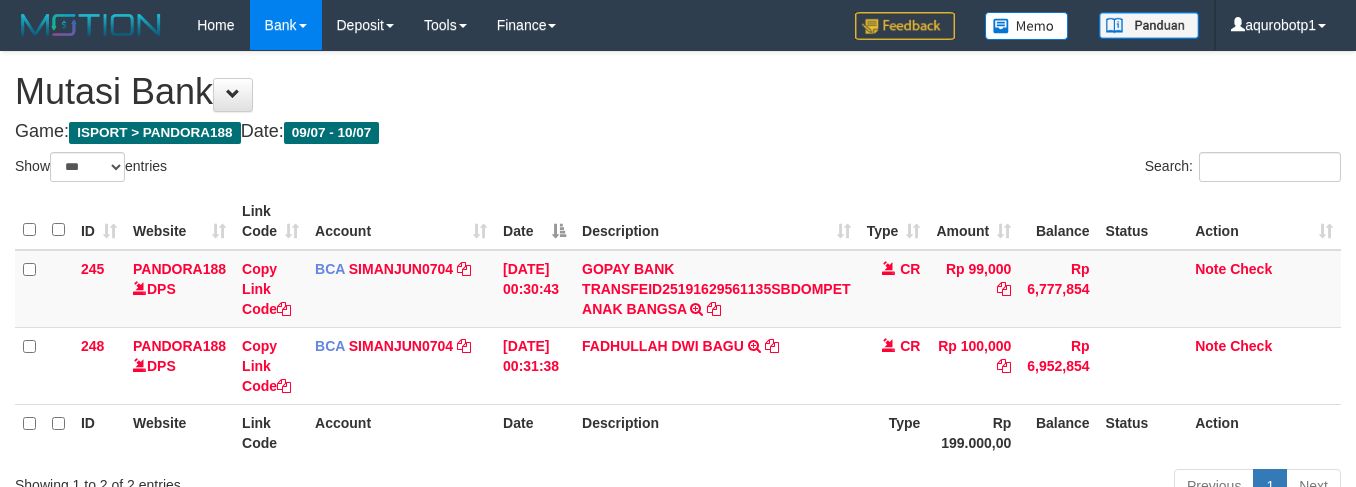 scroll, scrollTop: 94, scrollLeft: 0, axis: vertical 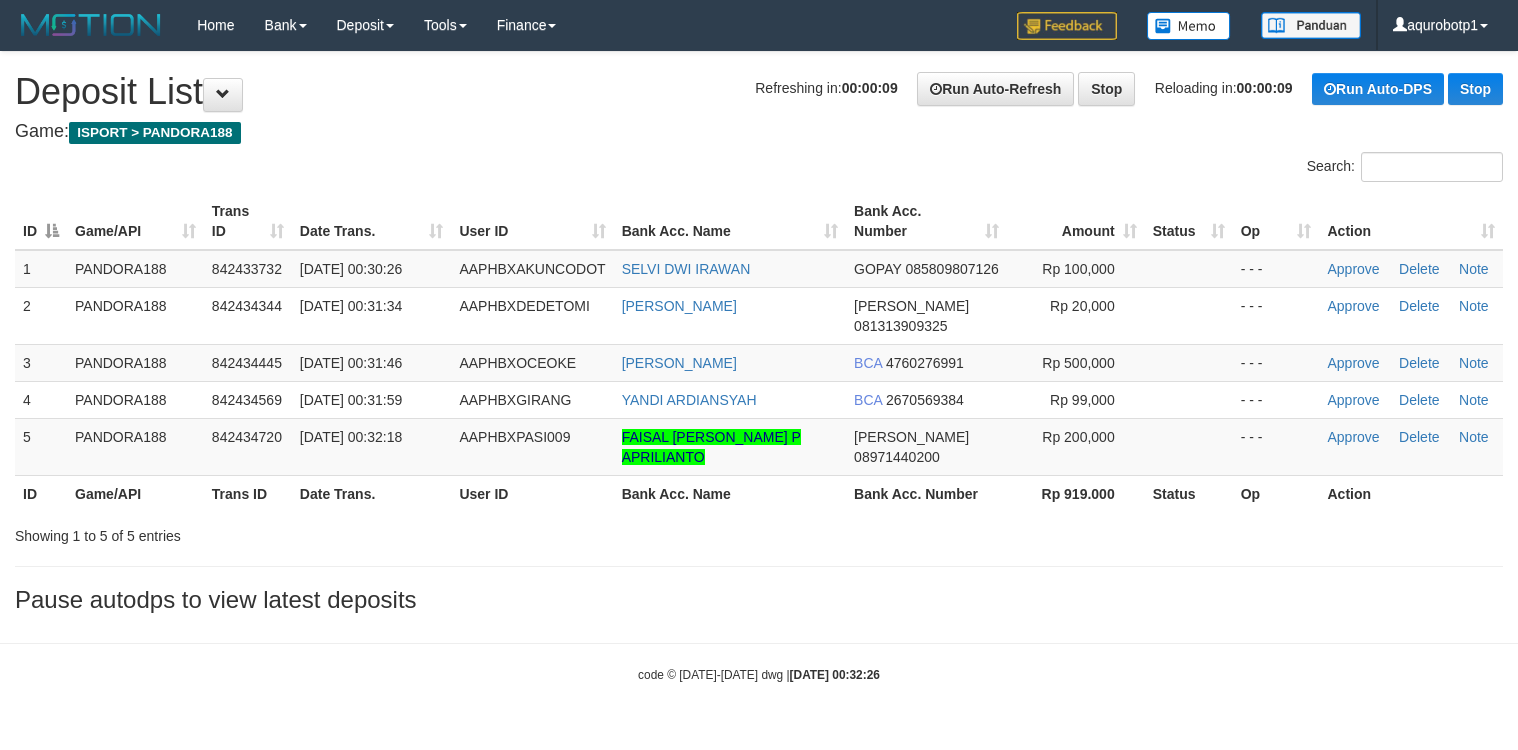 drag, startPoint x: 1089, startPoint y: 553, endPoint x: 1498, endPoint y: 550, distance: 409.01102 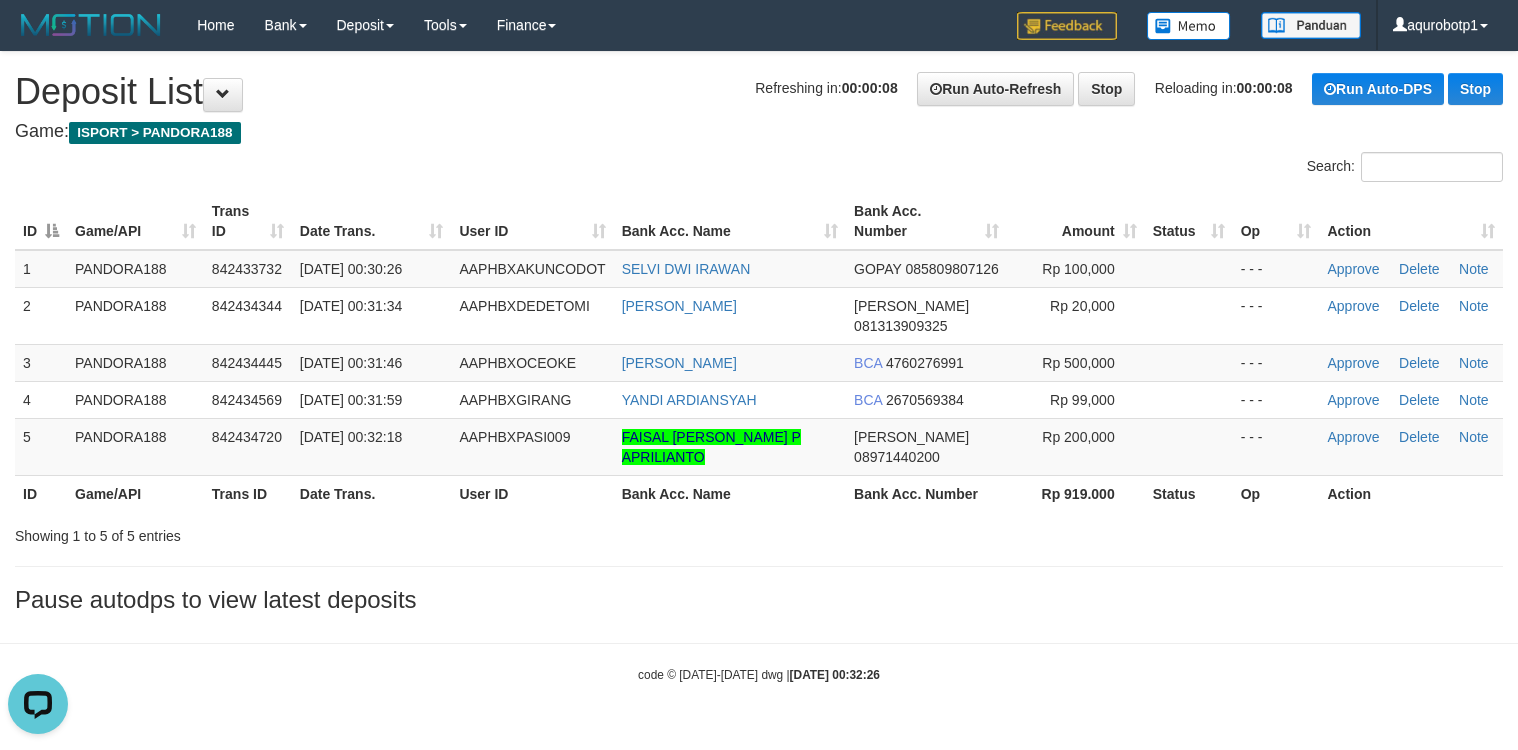 scroll, scrollTop: 0, scrollLeft: 0, axis: both 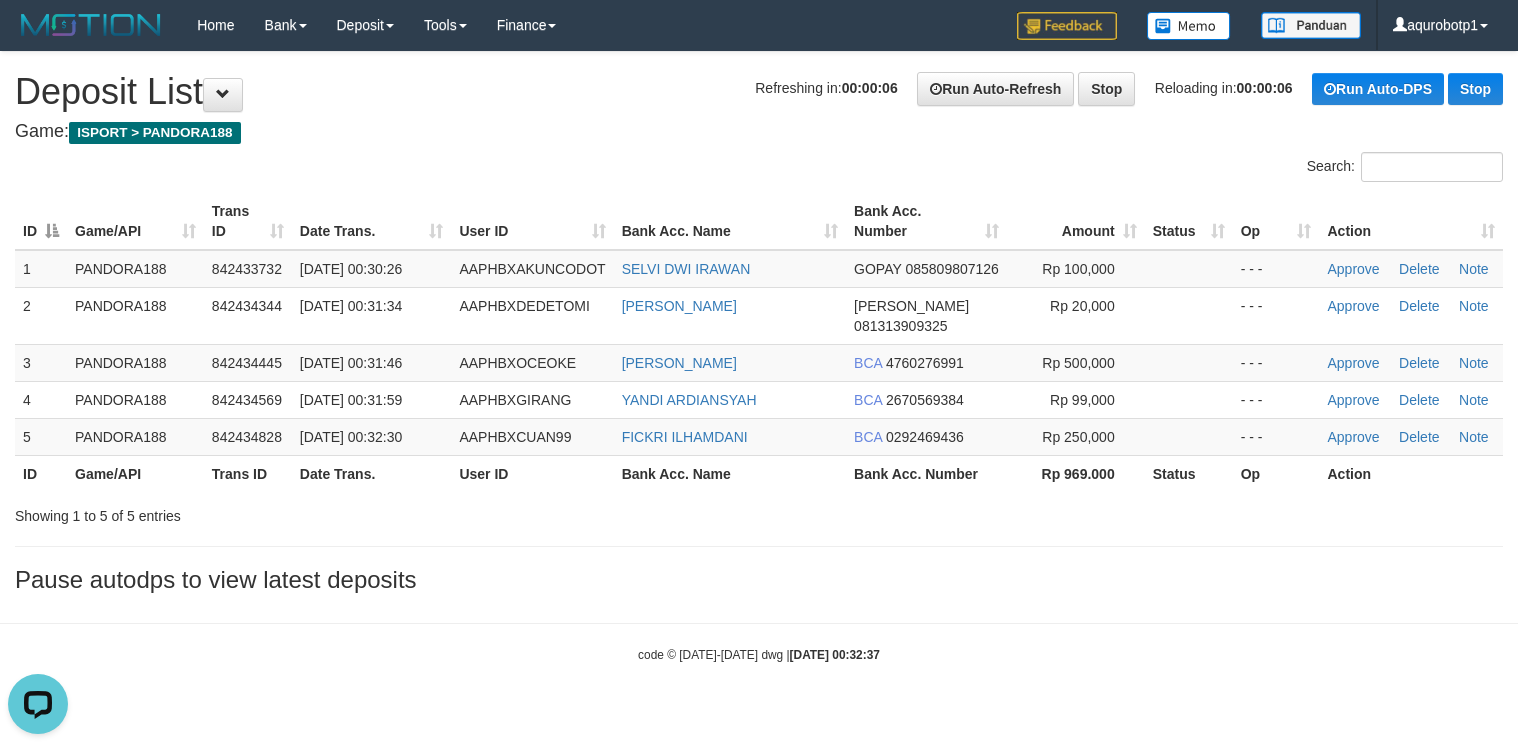click on "Game:   ISPORT > PANDORA188" at bounding box center (759, 132) 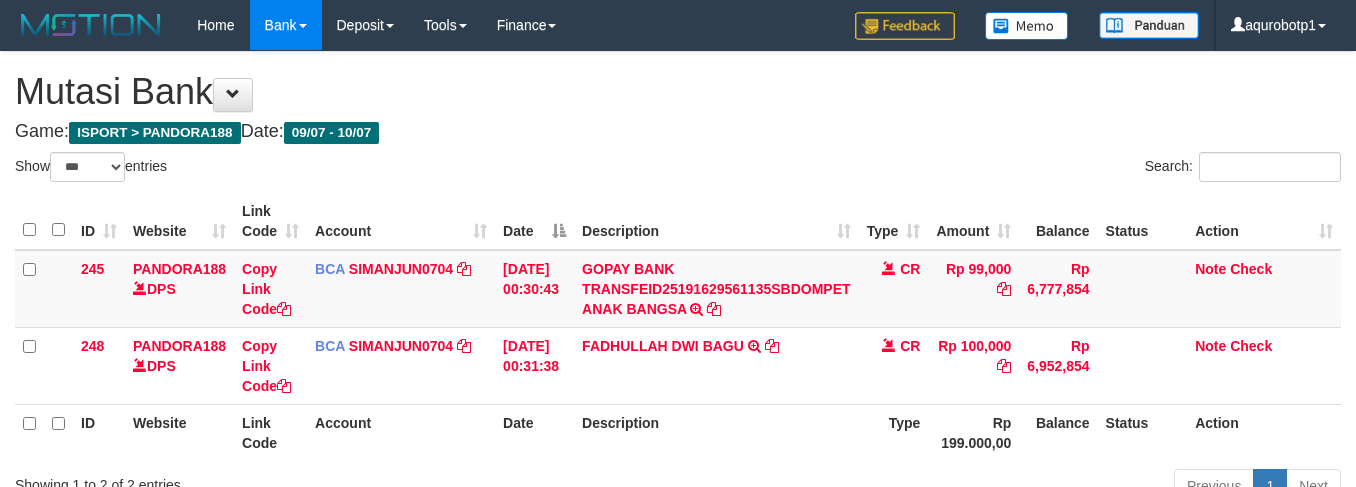 select on "***" 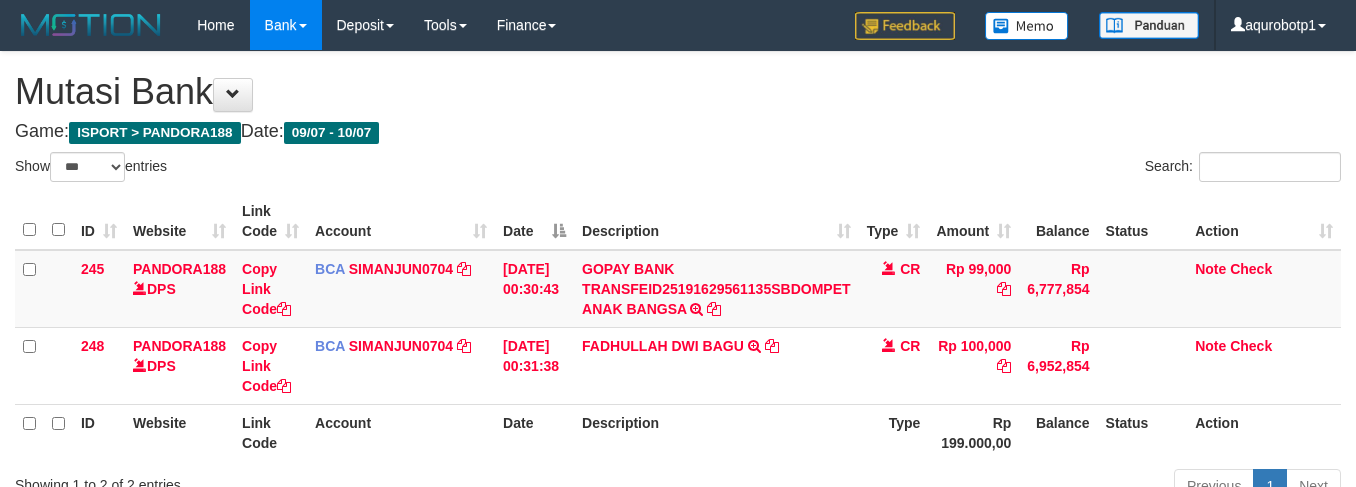 scroll, scrollTop: 96, scrollLeft: 0, axis: vertical 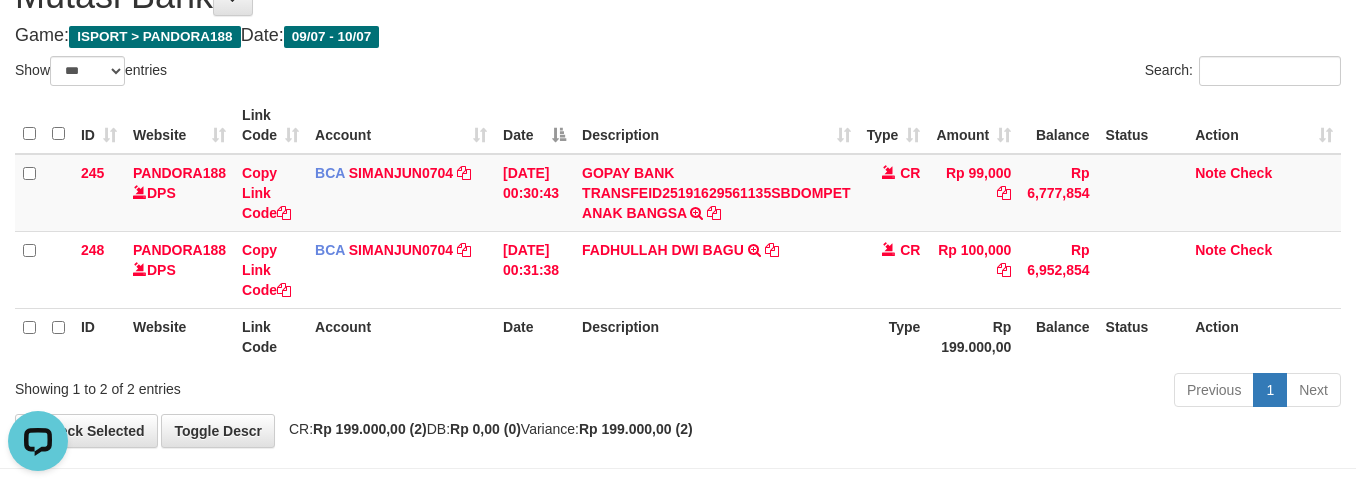 click on "Show  ** ** ** ***  entries" at bounding box center (339, 73) 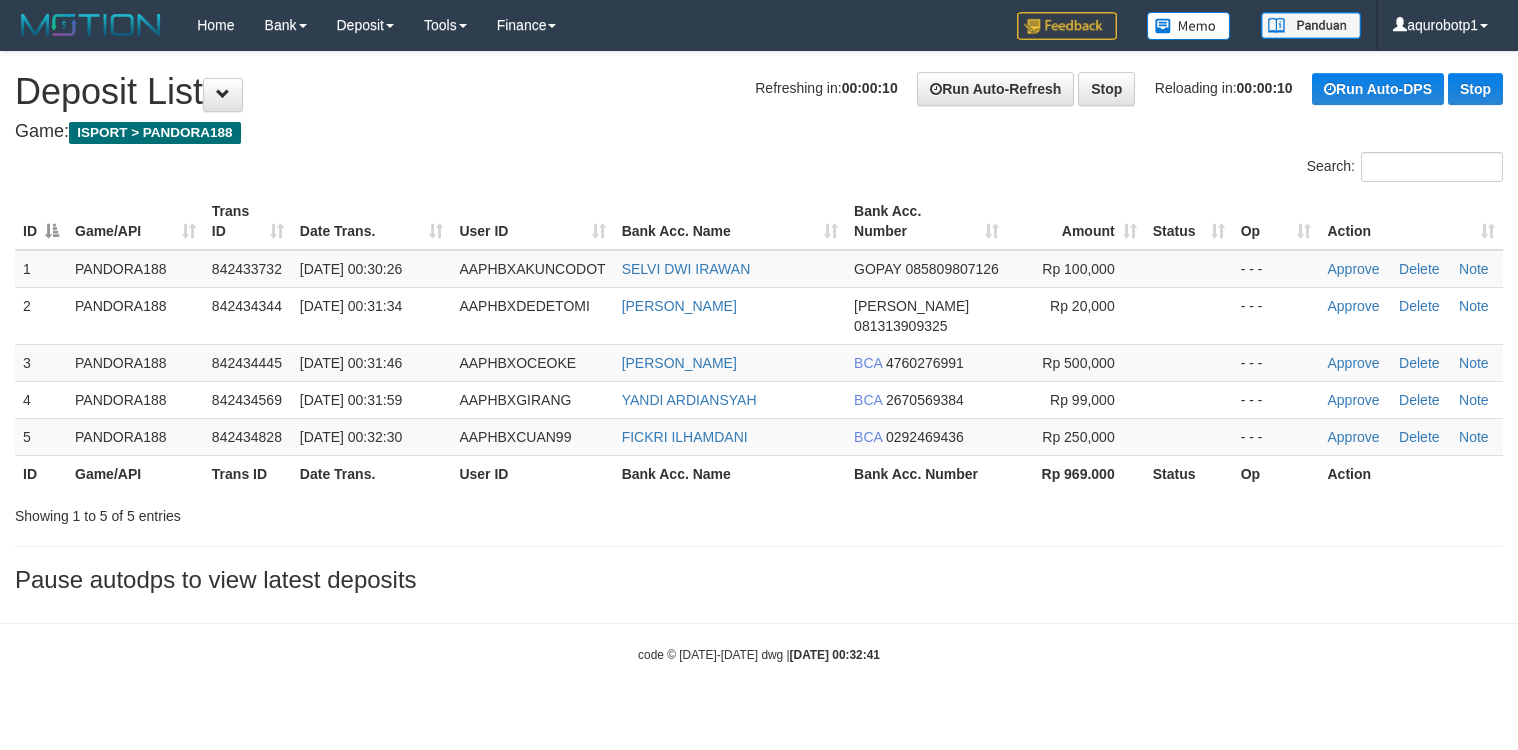 scroll, scrollTop: 0, scrollLeft: 0, axis: both 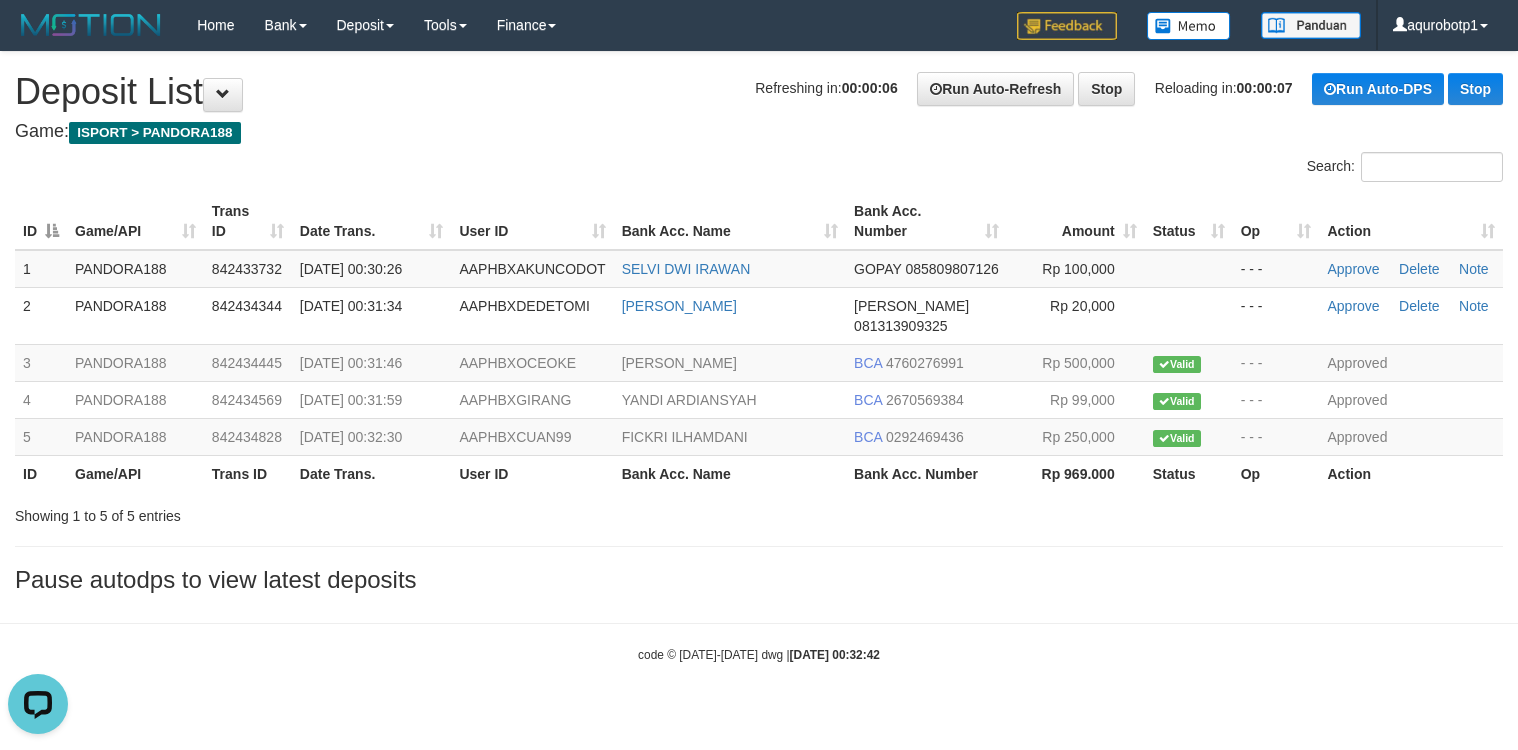 click on "Toggle navigation
Home
Bank
Account List
Load
By Website
Group
[ISPORT]													PANDORA188
By Load Group (DPS)
Group aqu-pandora
Mutasi Bank
Search
Sync
Note Mutasi
Deposit
-" at bounding box center (759, 357) 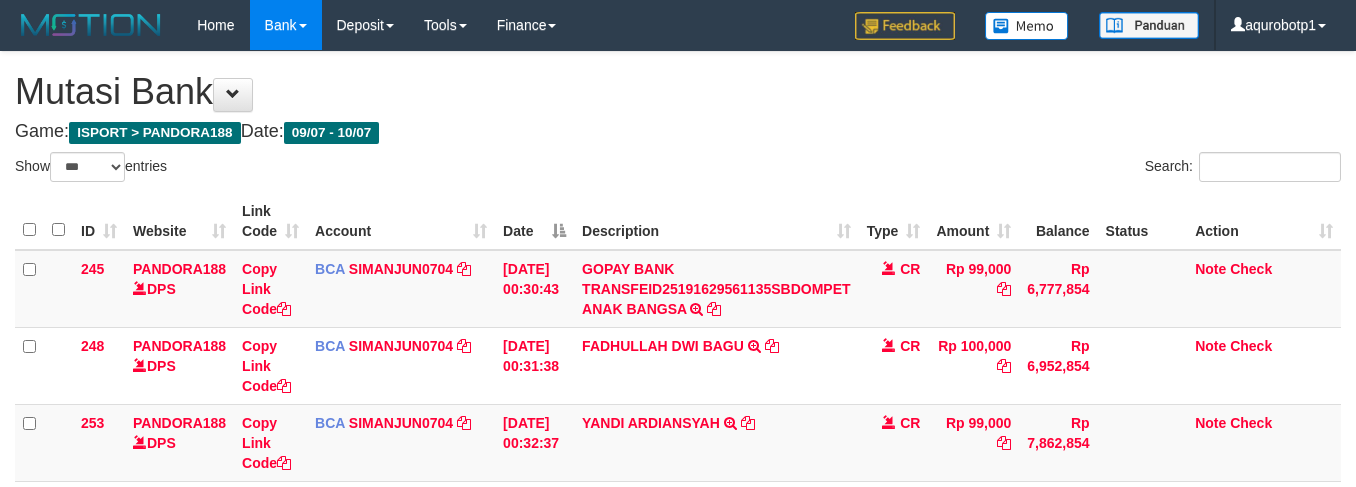 select on "***" 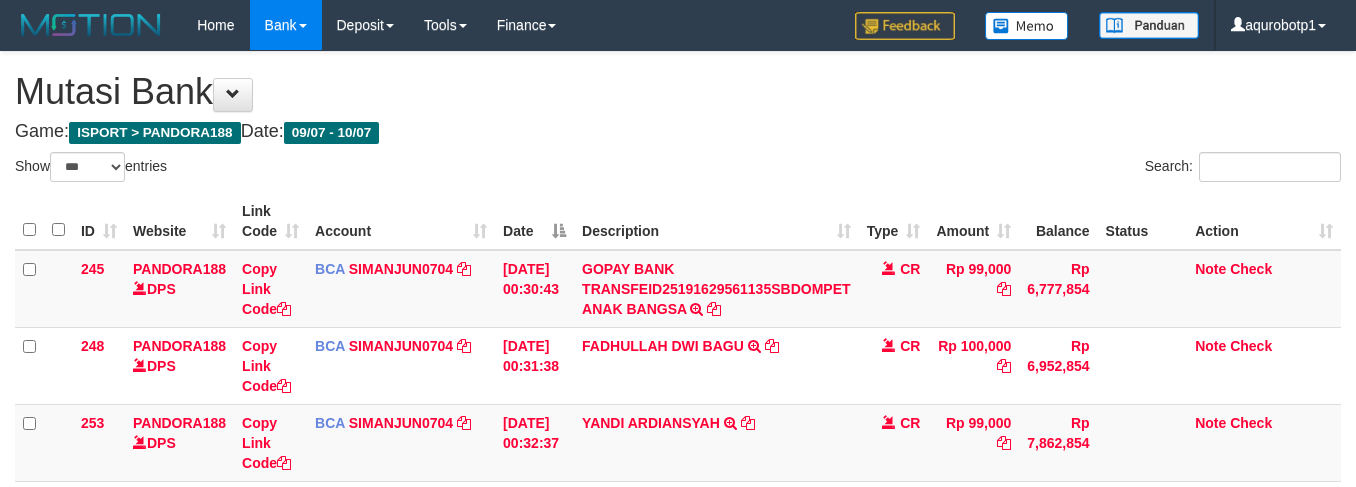 scroll, scrollTop: 97, scrollLeft: 0, axis: vertical 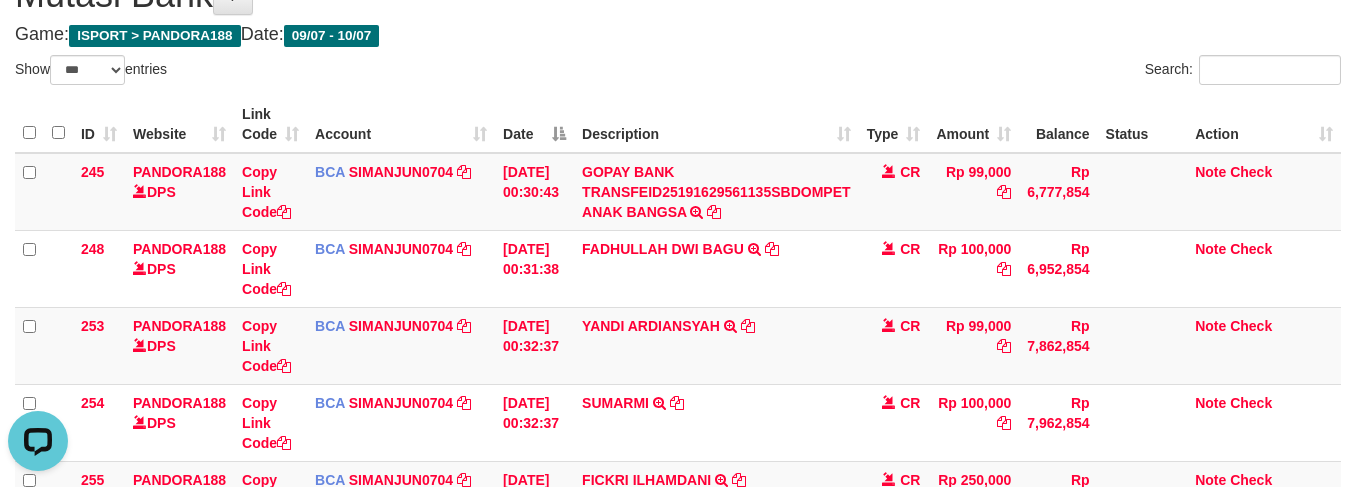 click on "Show  ** ** ** ***  entries" at bounding box center (339, 72) 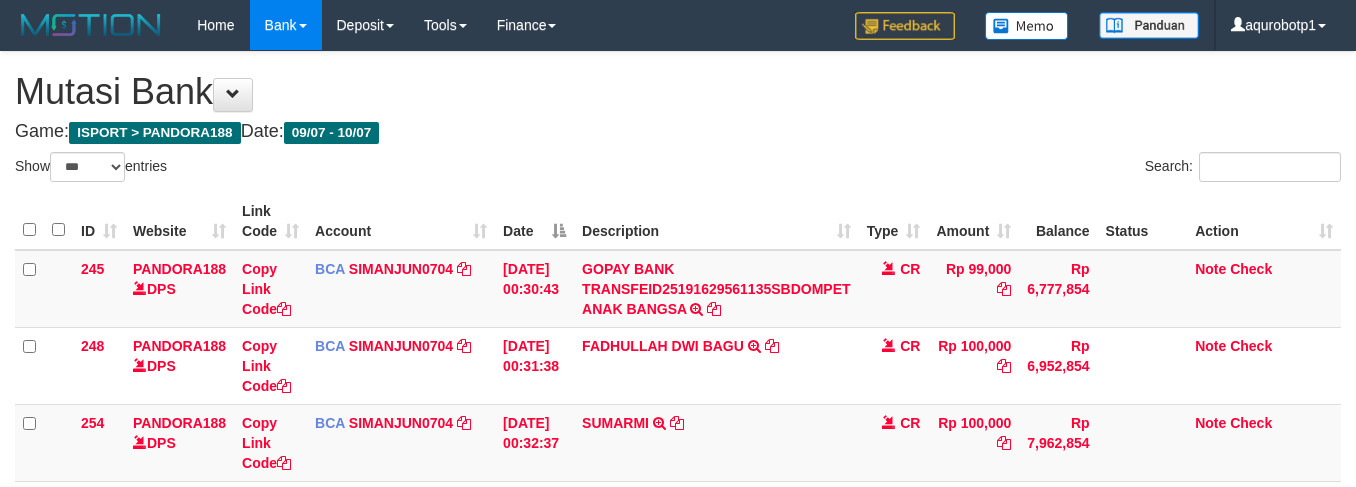 select on "***" 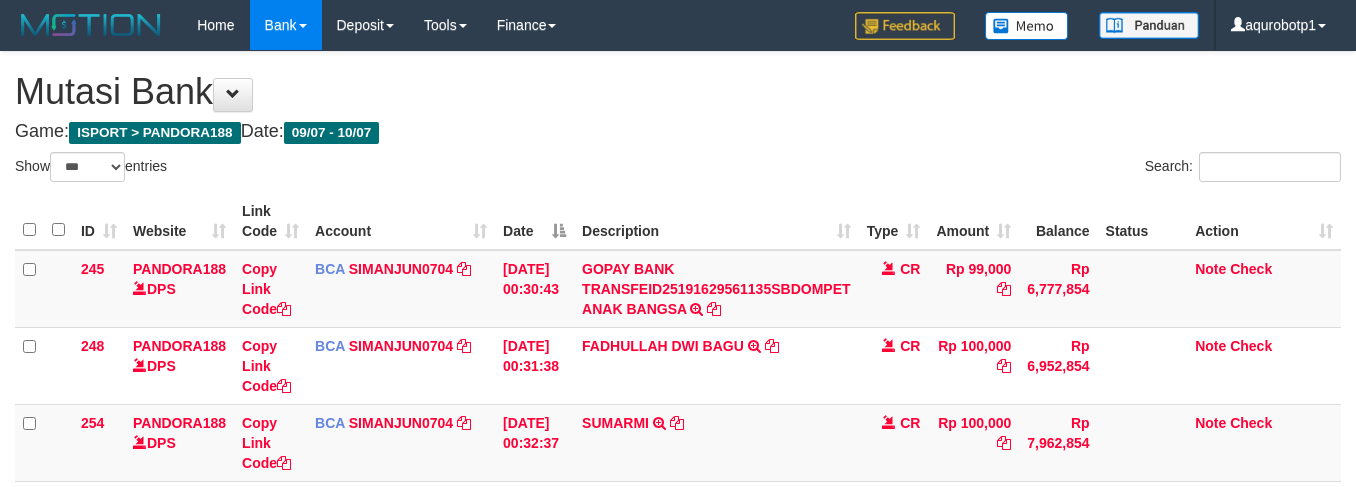 scroll, scrollTop: 99, scrollLeft: 0, axis: vertical 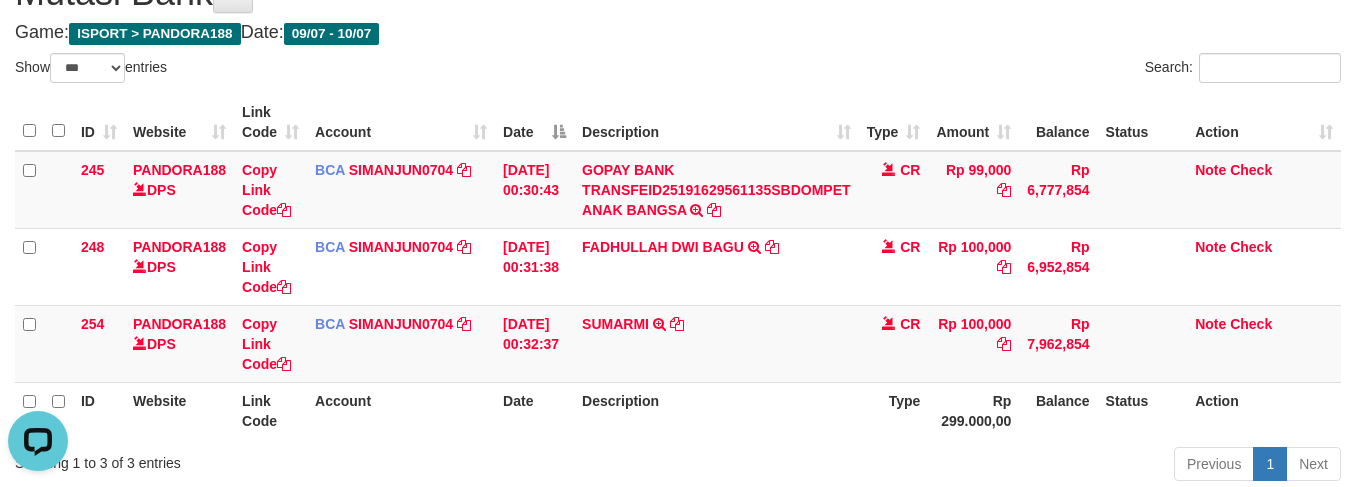 click on "Mutasi Bank" at bounding box center (678, -7) 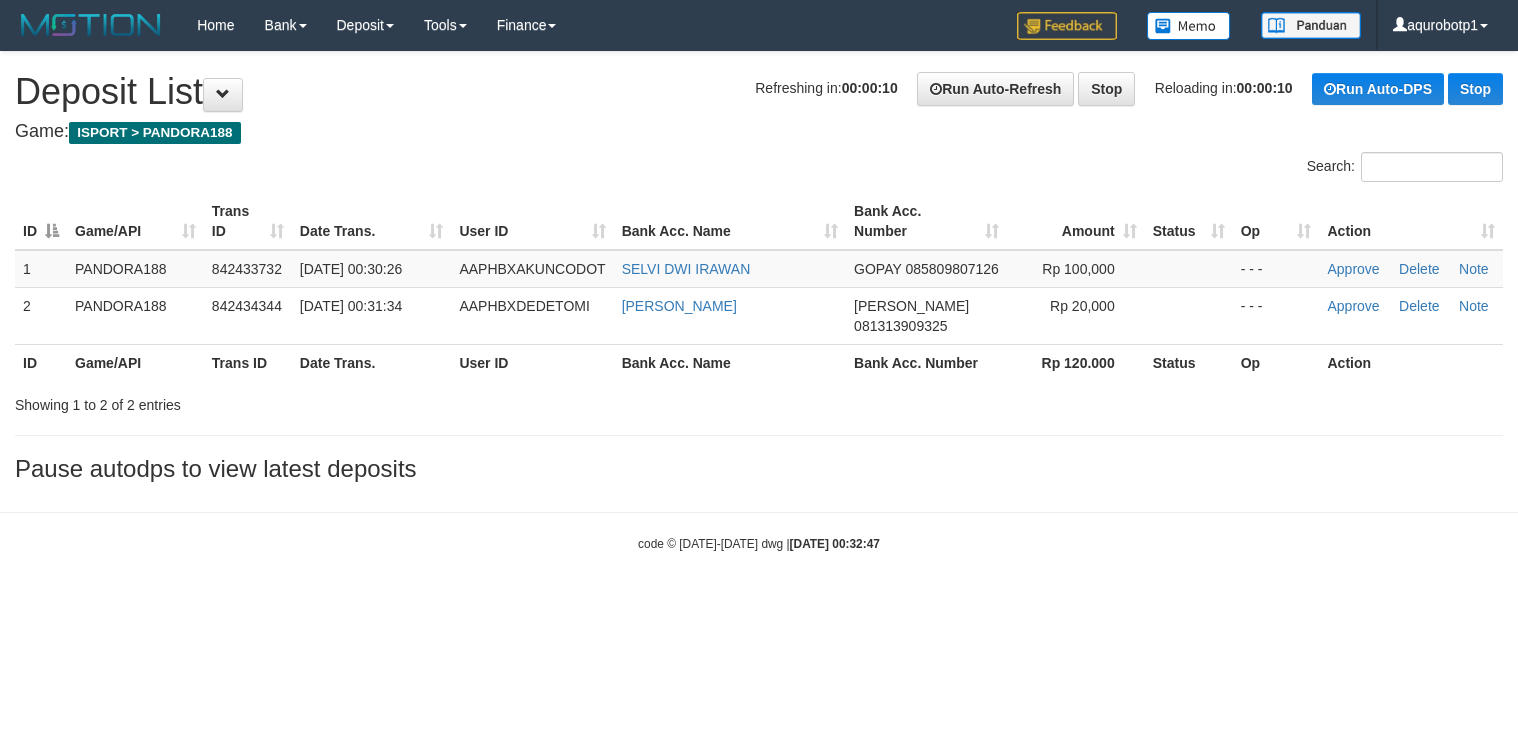 scroll, scrollTop: 0, scrollLeft: 0, axis: both 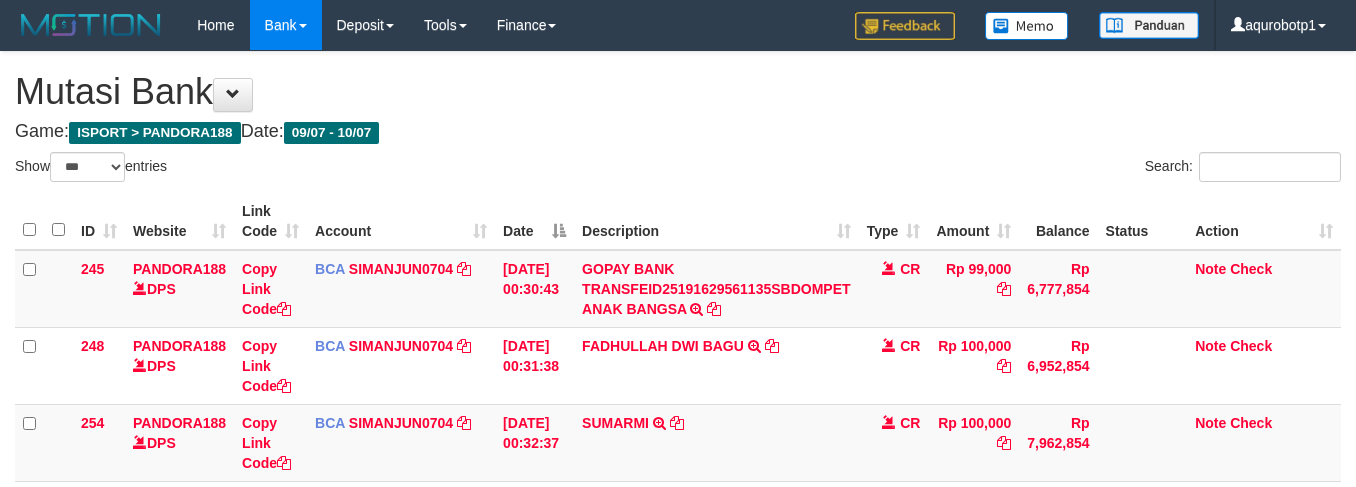 select on "***" 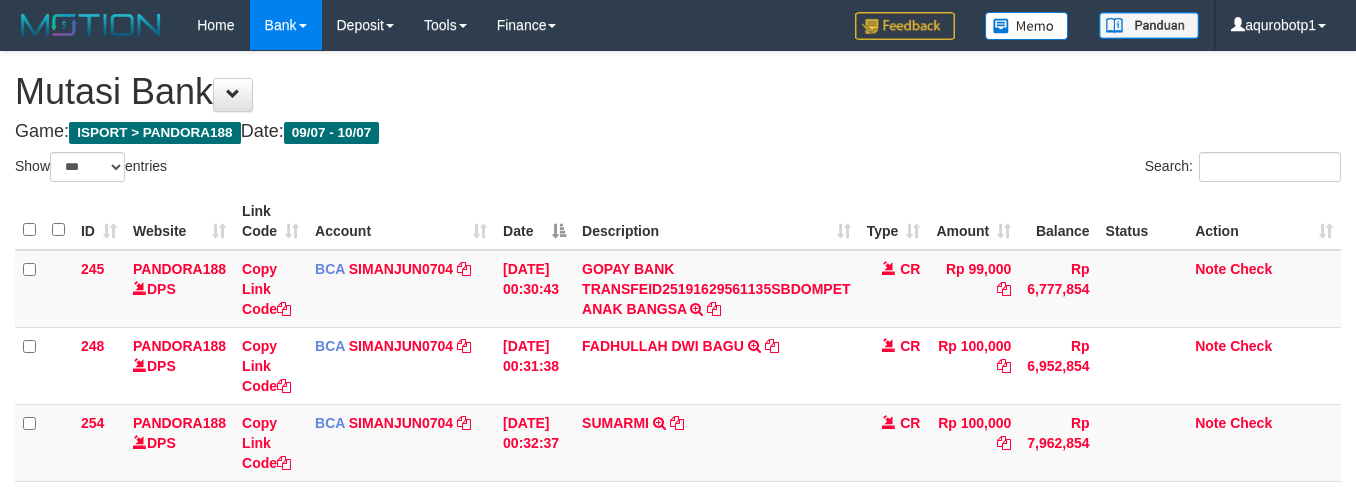 scroll, scrollTop: 100, scrollLeft: 0, axis: vertical 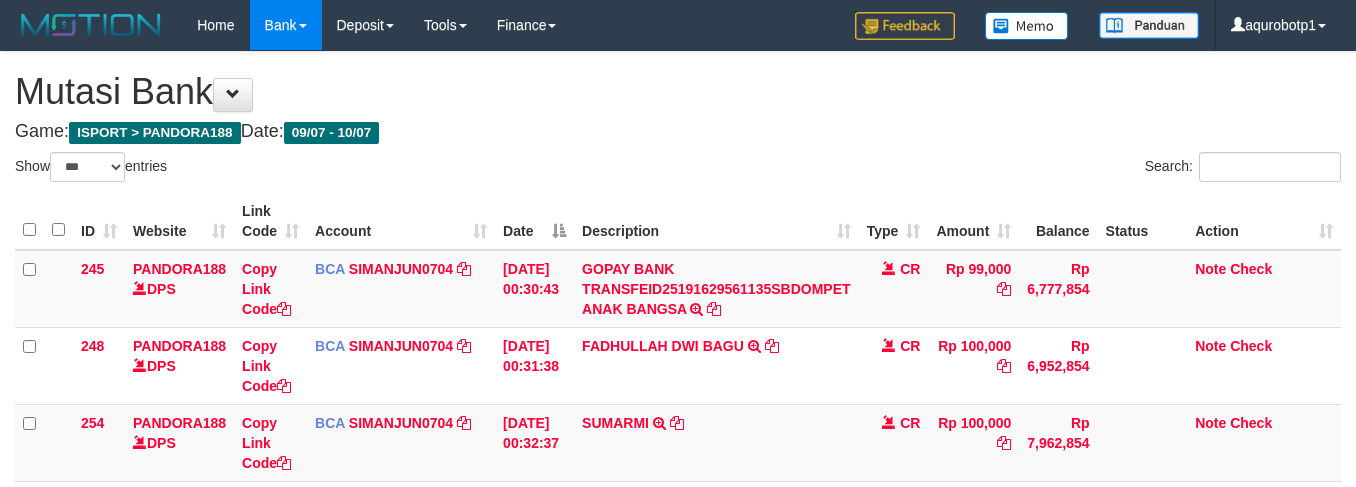 select on "***" 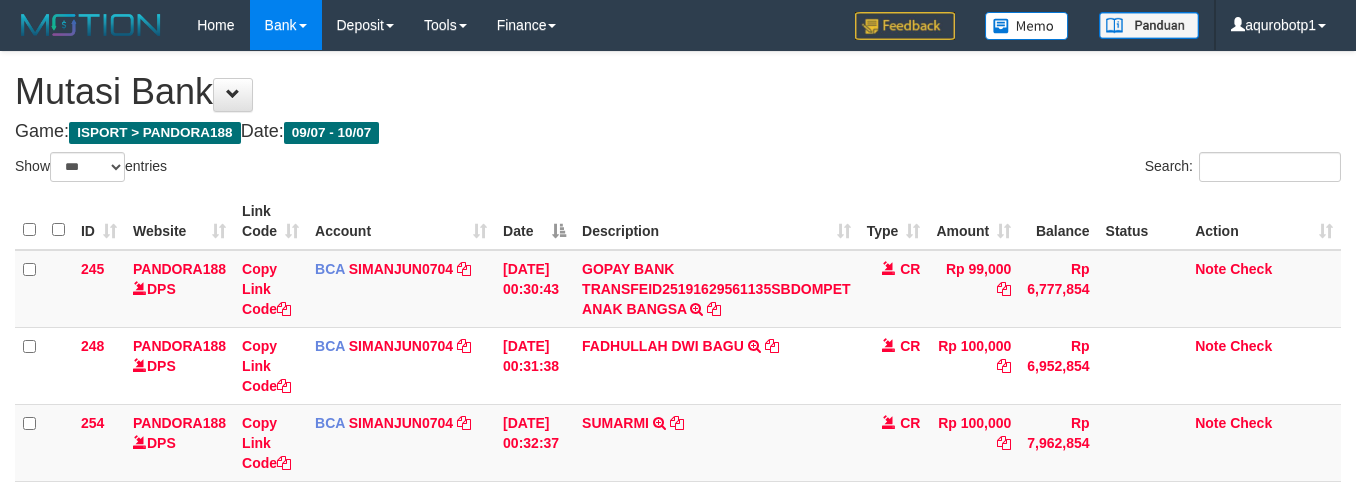 scroll, scrollTop: 103, scrollLeft: 0, axis: vertical 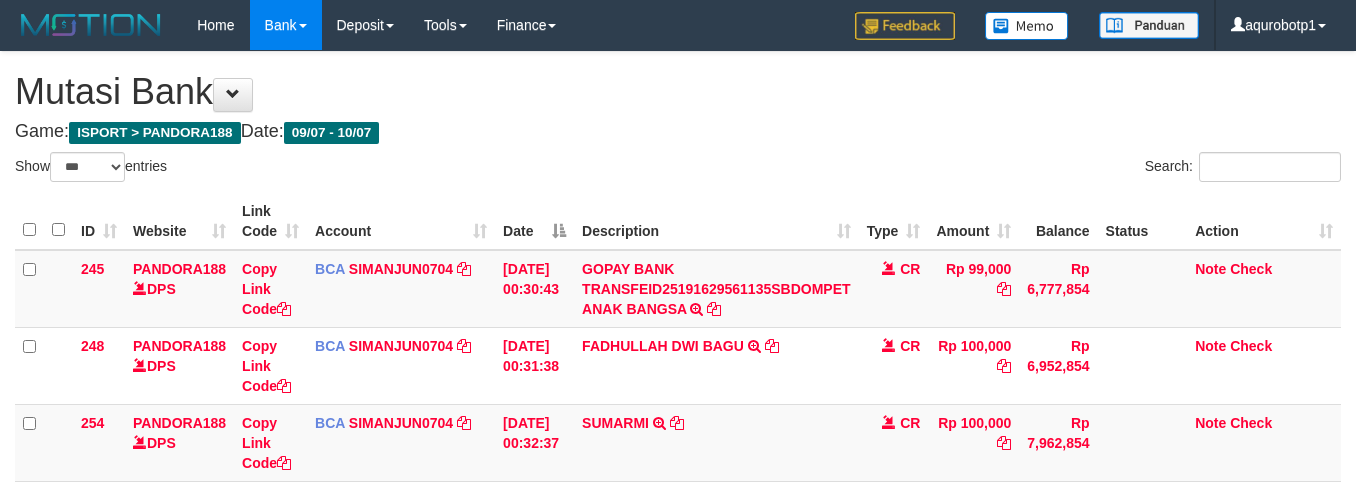 select on "***" 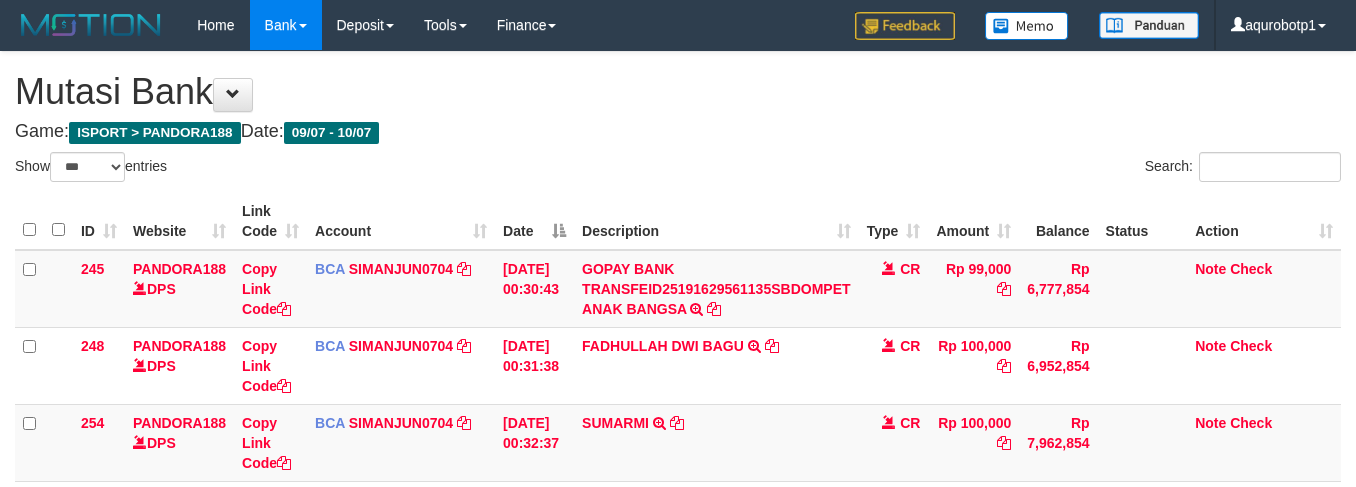 scroll, scrollTop: 105, scrollLeft: 0, axis: vertical 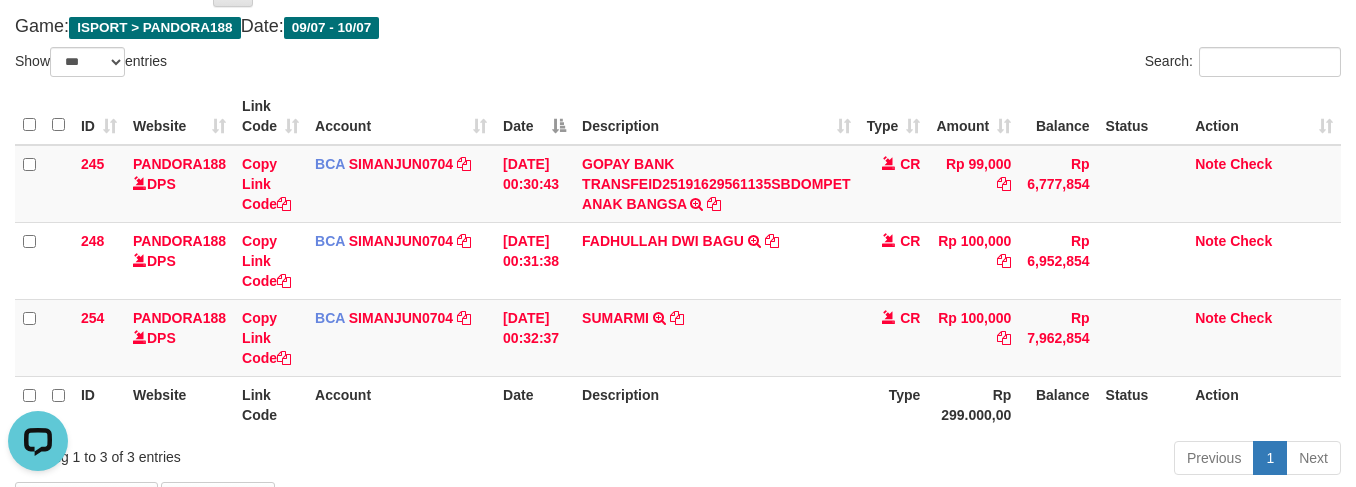 click on "Game:   ISPORT > PANDORA188    				Date:  09/07 - 10/07" at bounding box center (678, 27) 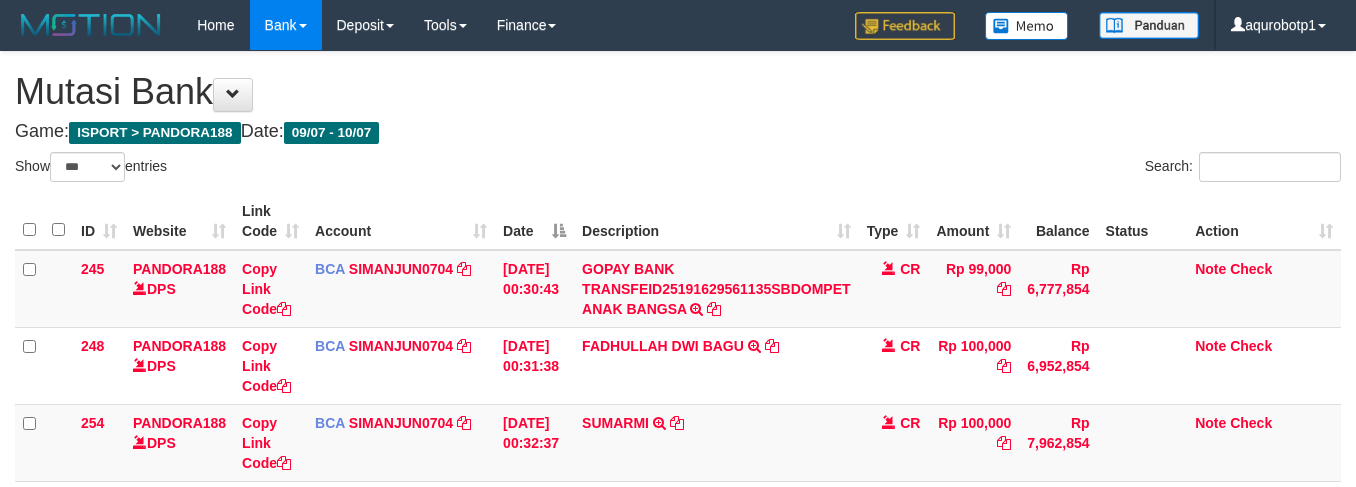 select on "***" 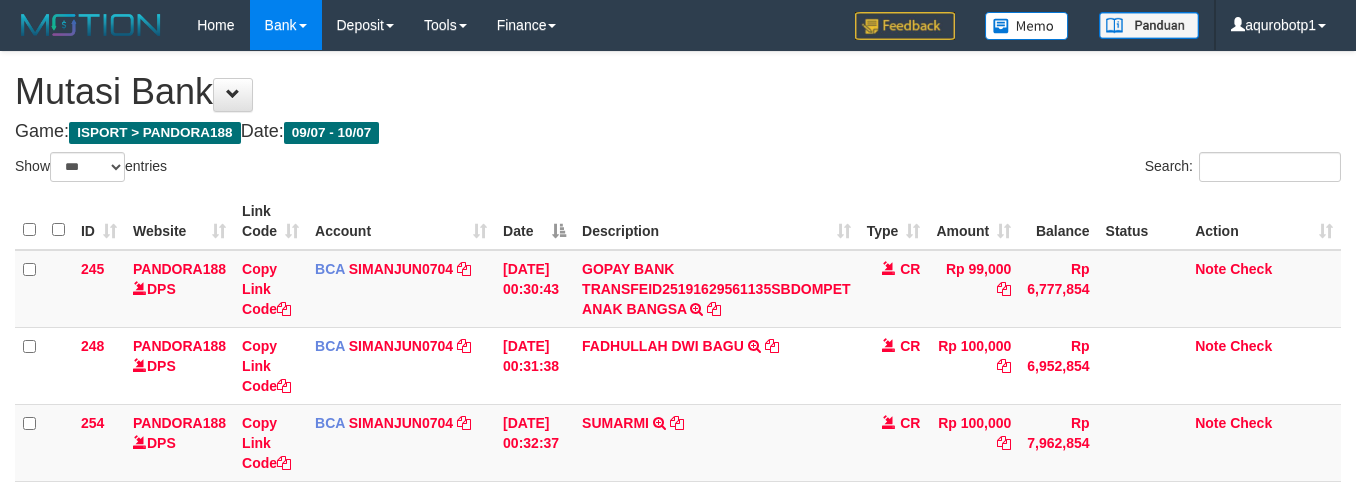 scroll, scrollTop: 106, scrollLeft: 0, axis: vertical 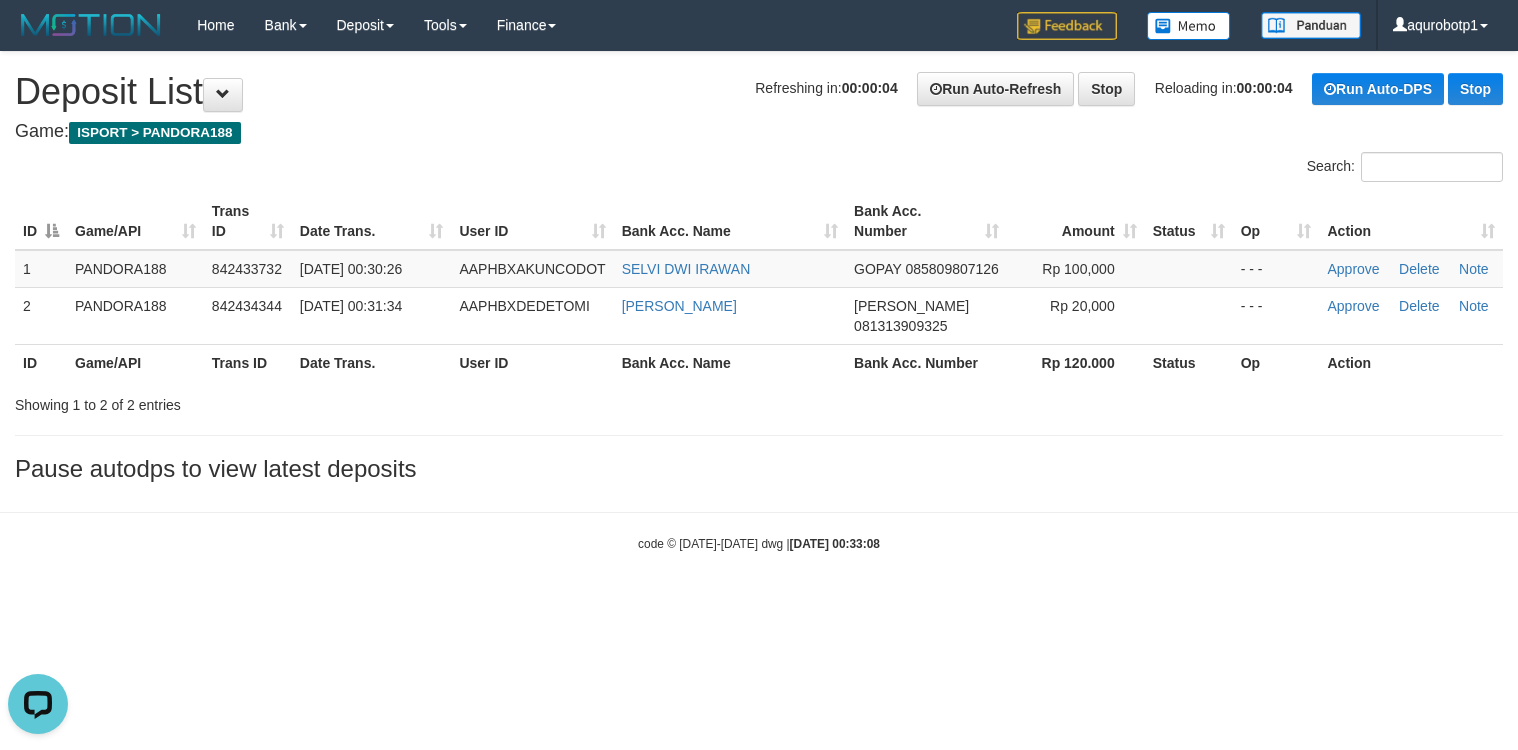 click on "Toggle navigation
Home
Bank
Account List
Load
By Website
Group
[ISPORT]													PANDORA188
By Load Group (DPS)
Group aqu-pandora
Mutasi Bank
Search
Sync
Note Mutasi
Deposit" at bounding box center [759, 301] 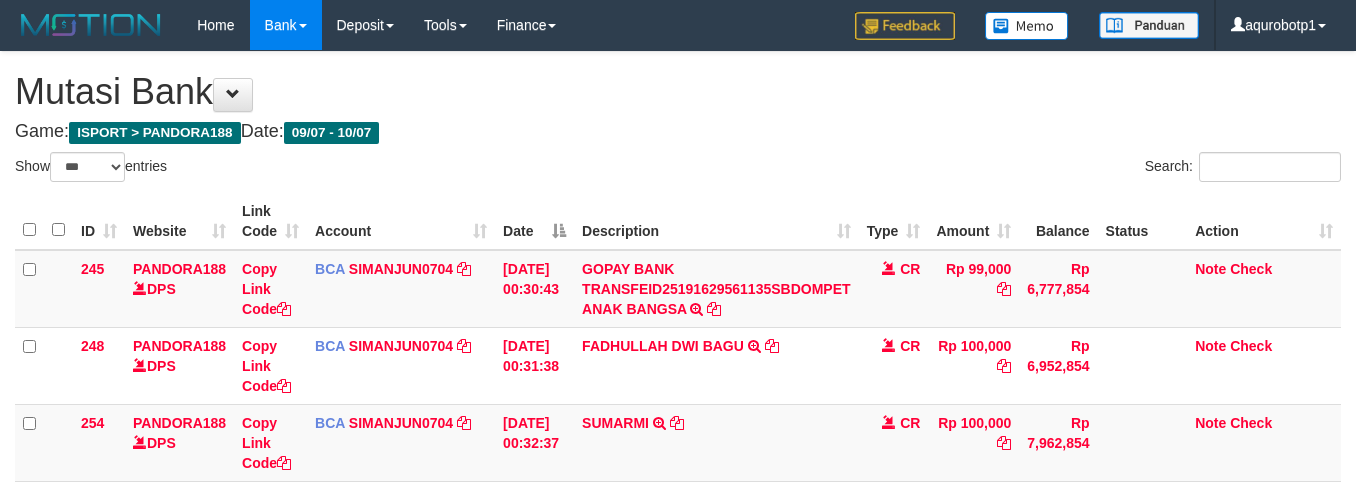 select on "***" 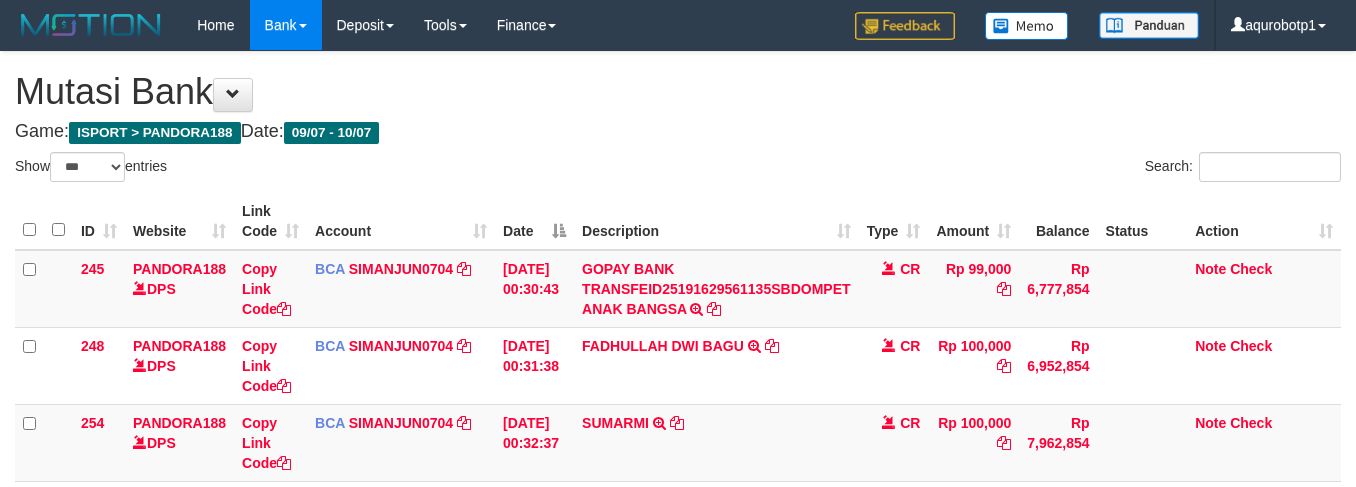scroll, scrollTop: 108, scrollLeft: 0, axis: vertical 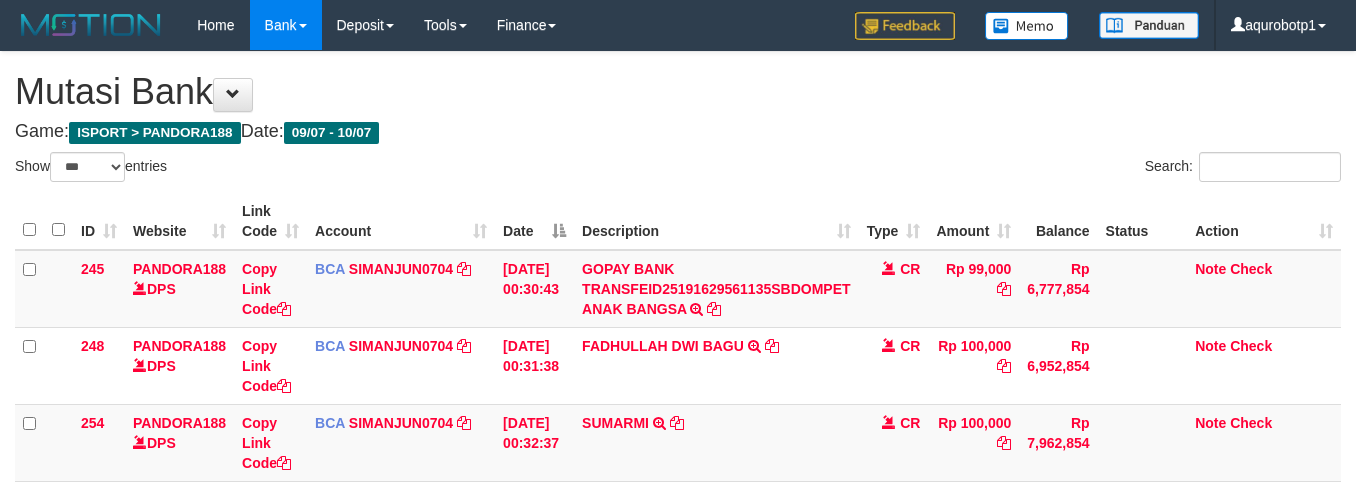 select on "***" 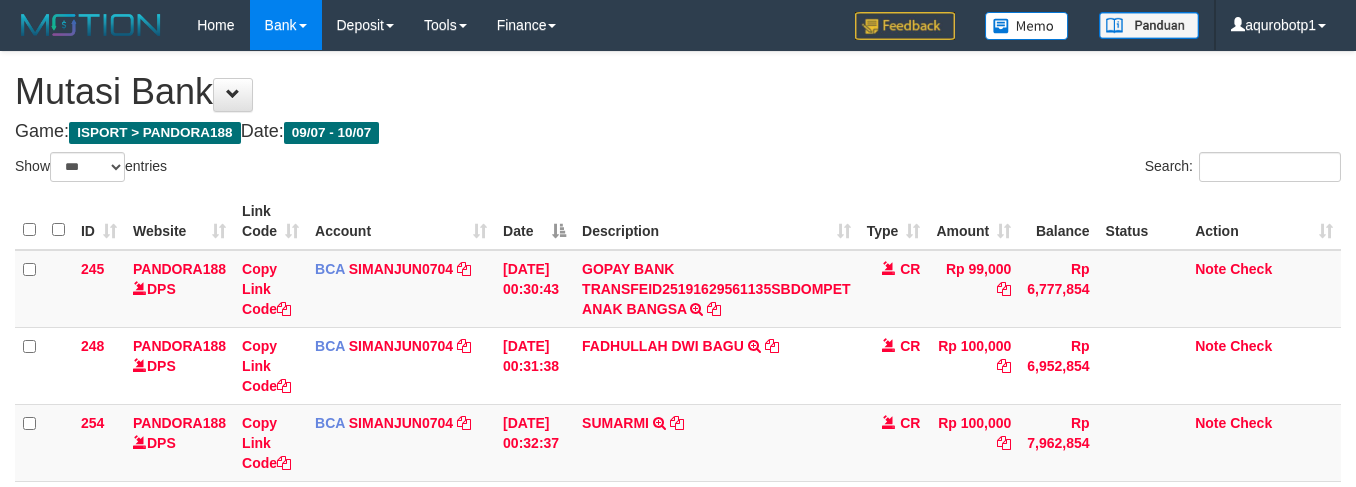 scroll, scrollTop: 109, scrollLeft: 0, axis: vertical 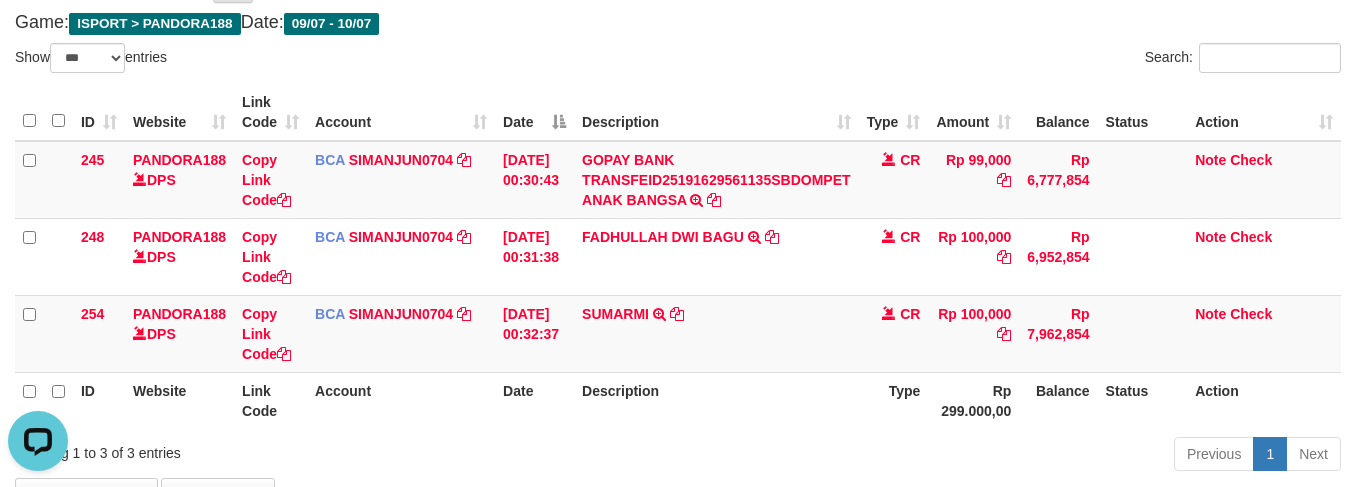 click on "Show  ** ** ** ***  entries" at bounding box center [339, 60] 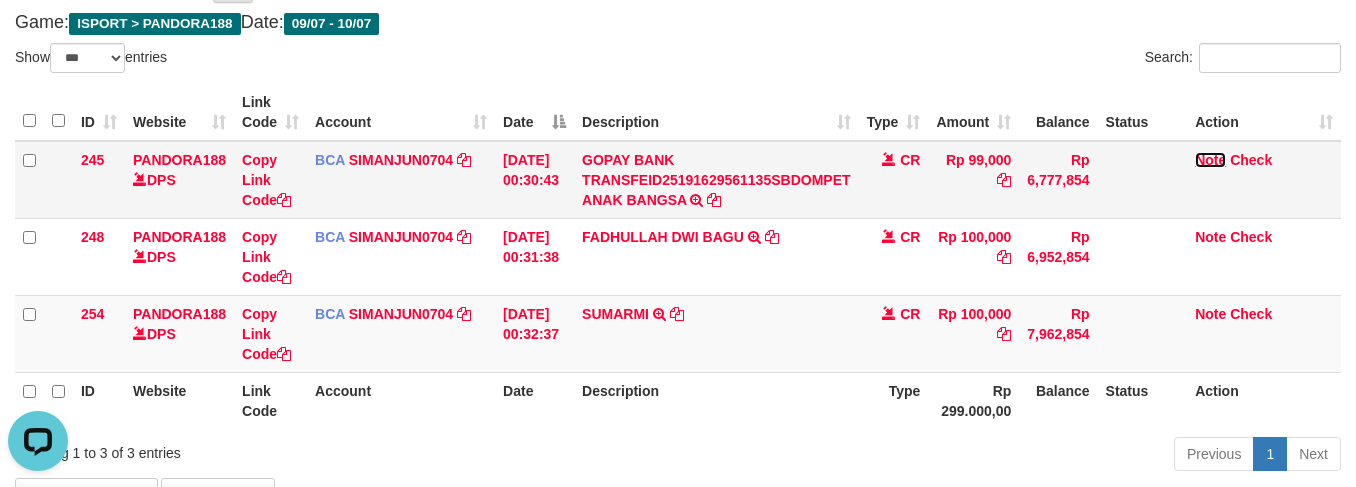 click on "Note" at bounding box center [1210, 160] 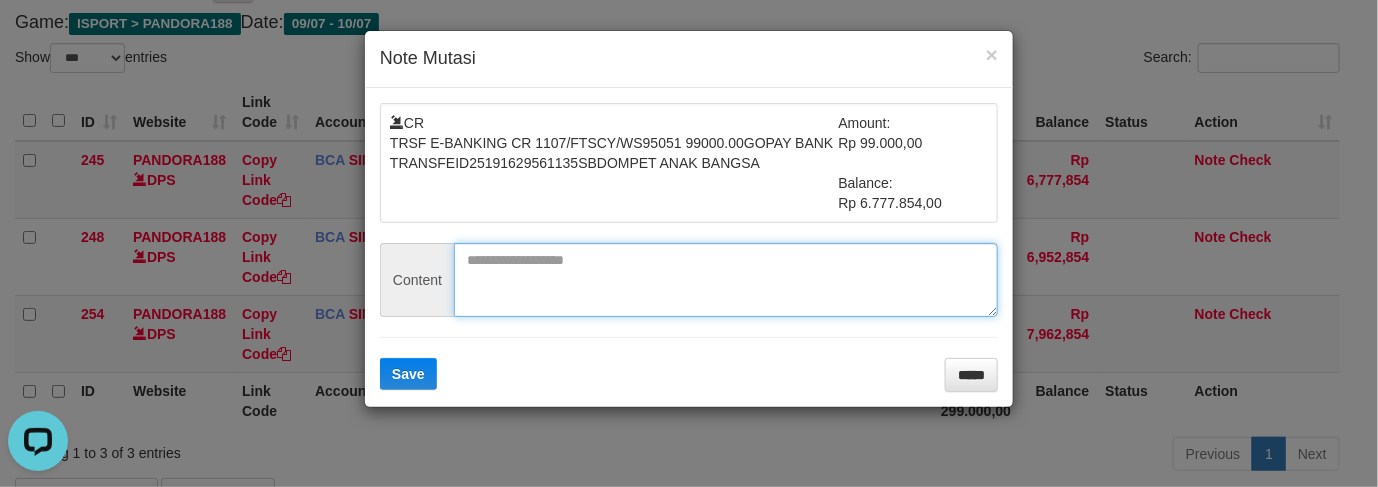 click at bounding box center (726, 280) 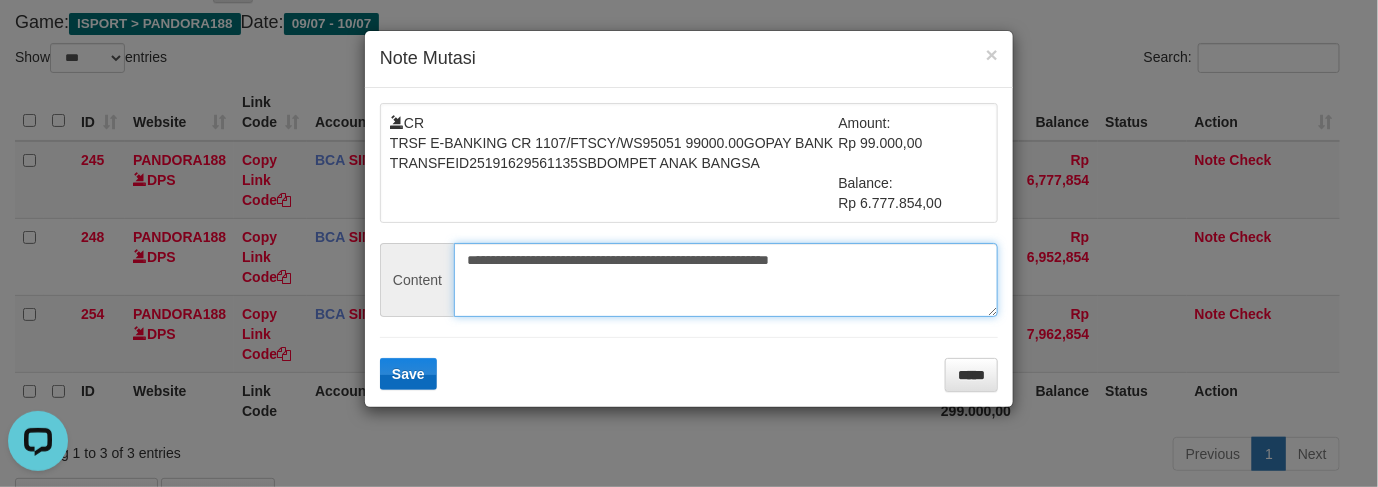 type on "**********" 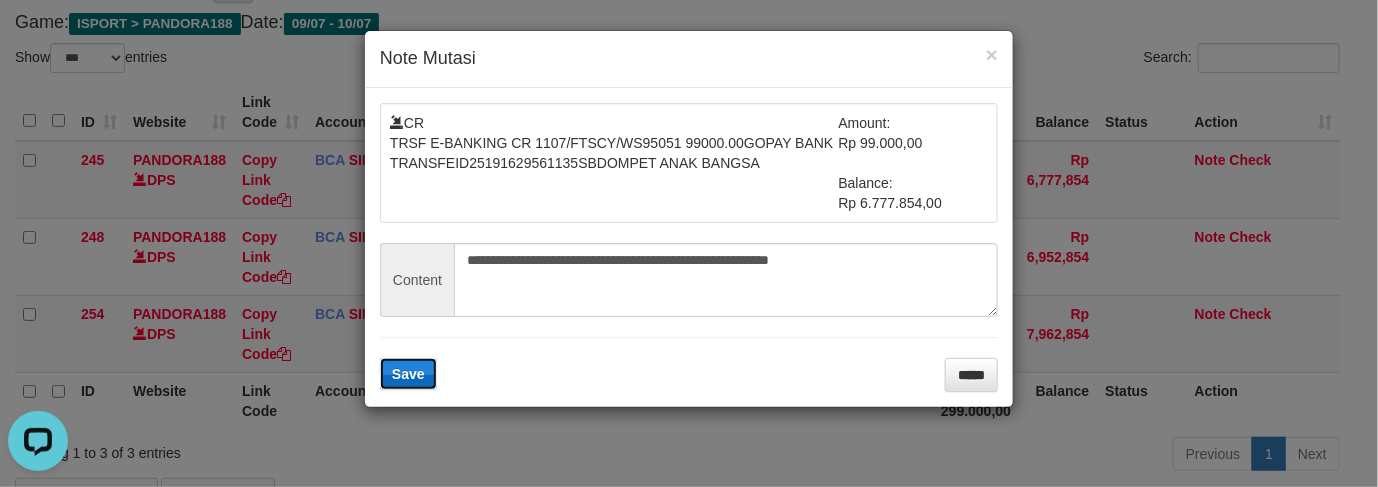 click on "Save" at bounding box center [408, 374] 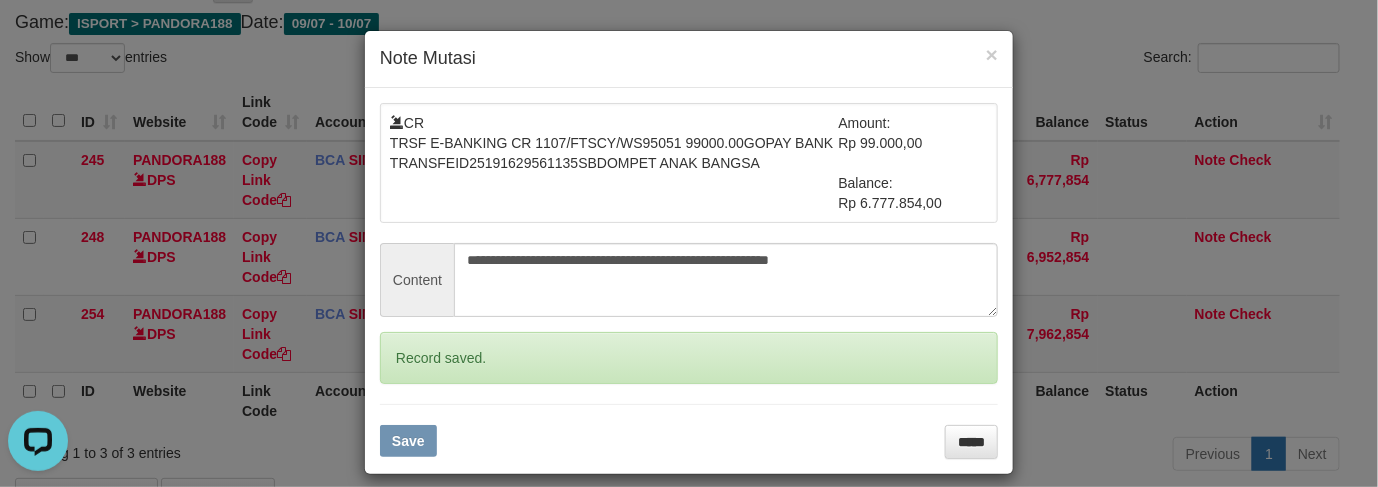 click on "**********" at bounding box center [689, 243] 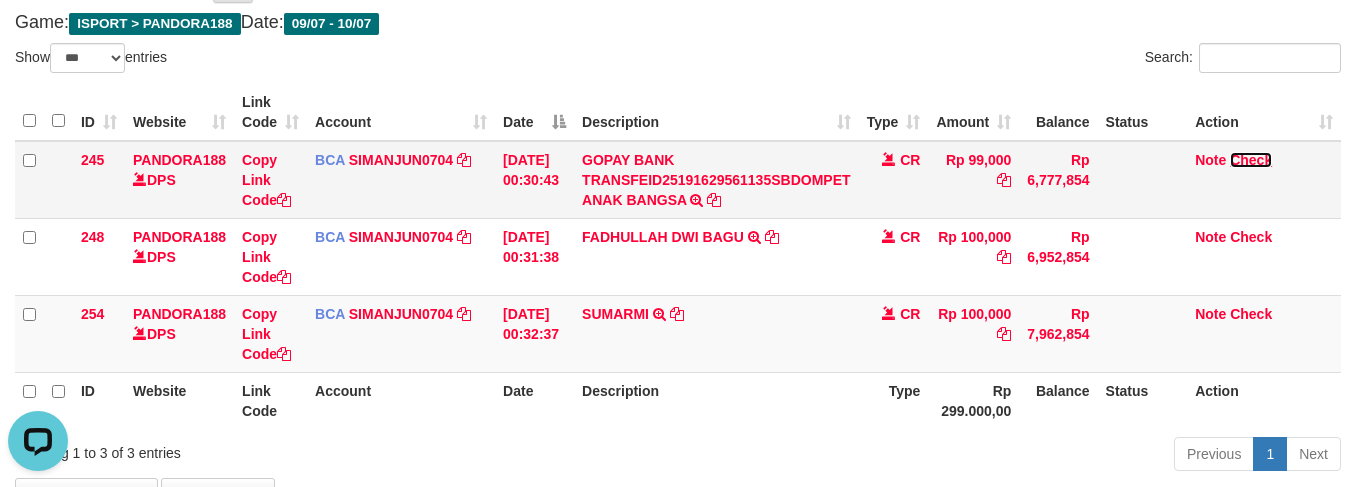 click on "Check" at bounding box center [1251, 160] 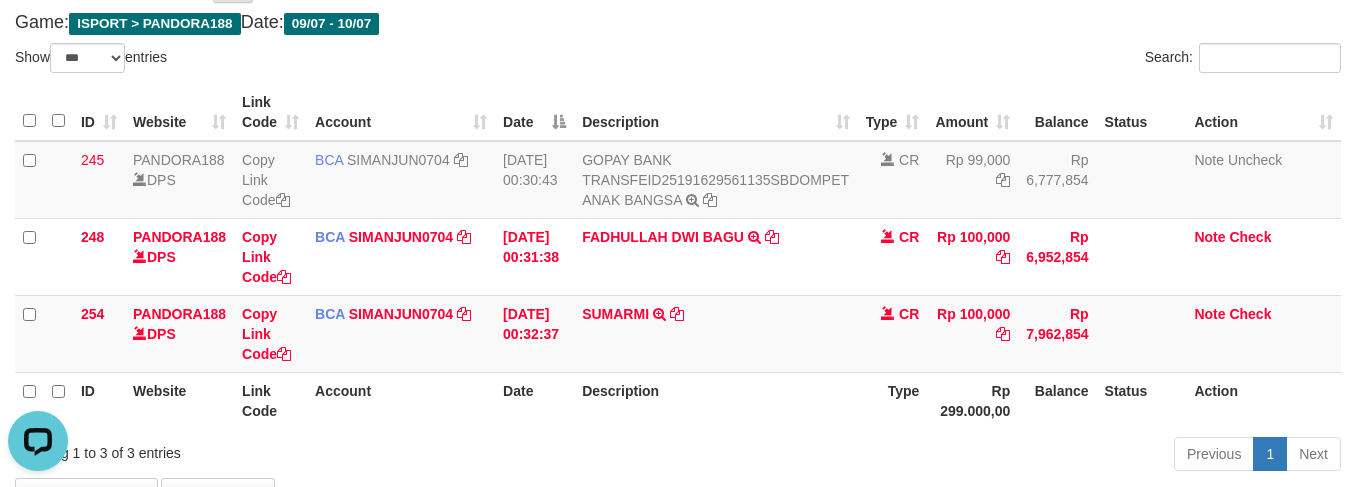 click on "Show  ** ** ** ***  entries" at bounding box center (339, 60) 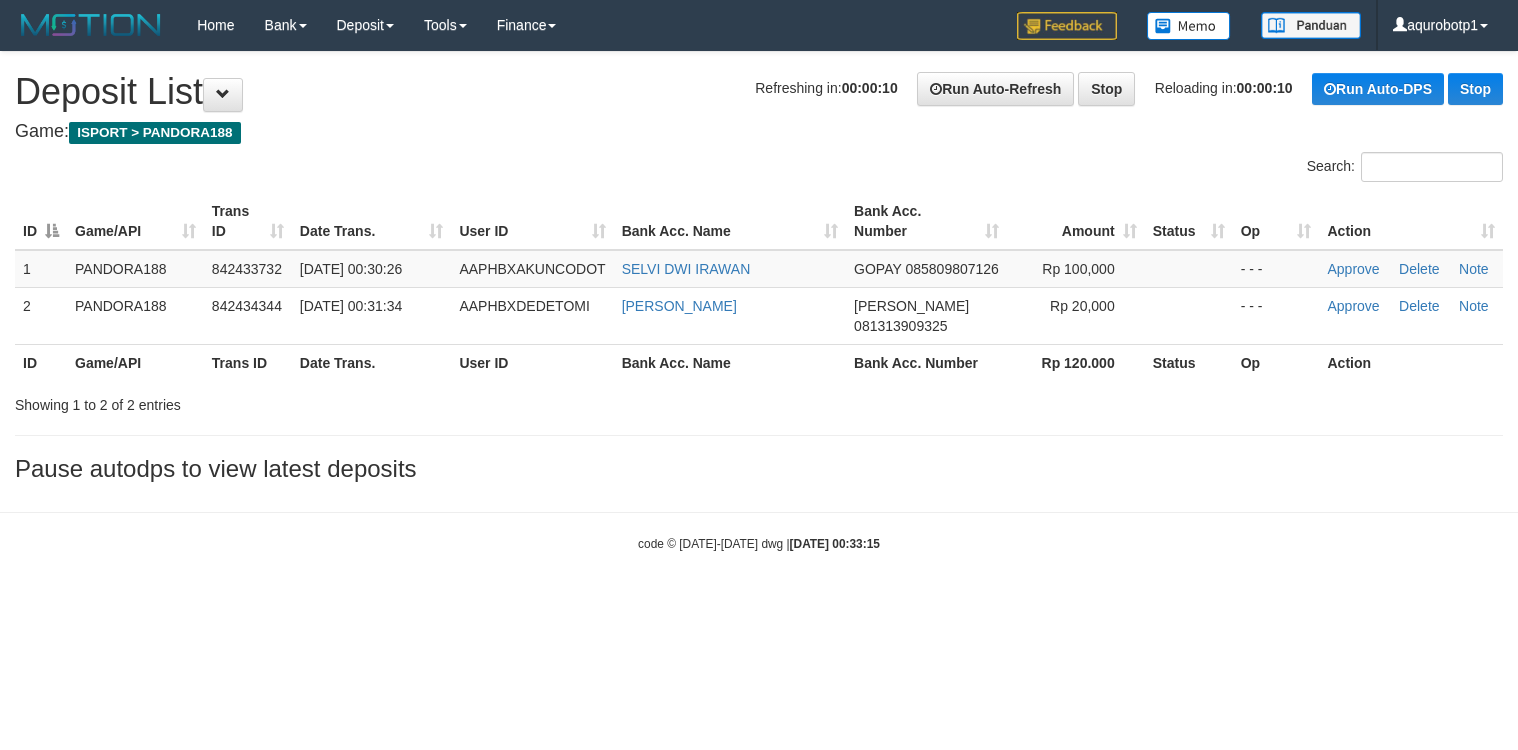 scroll, scrollTop: 0, scrollLeft: 0, axis: both 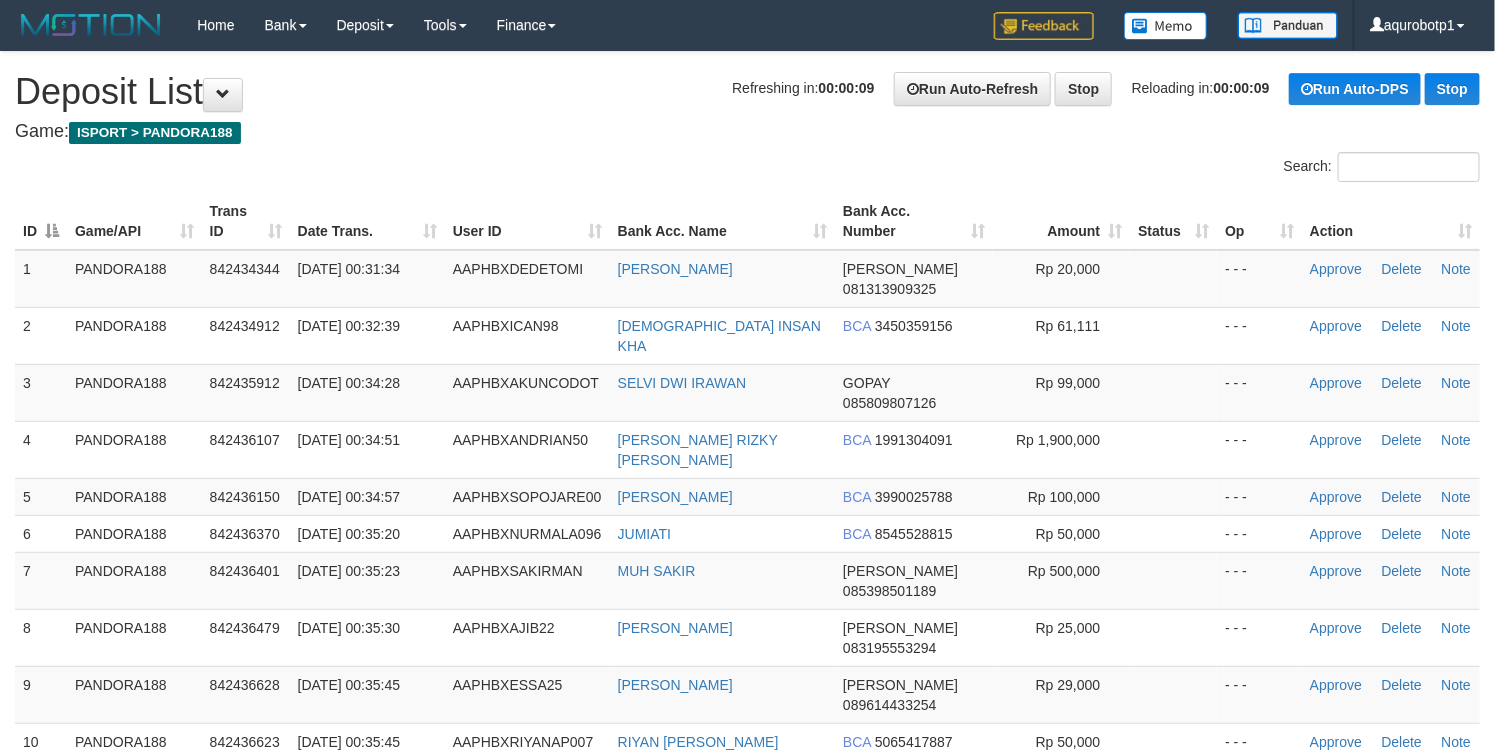 click on "**********" at bounding box center (747, 508) 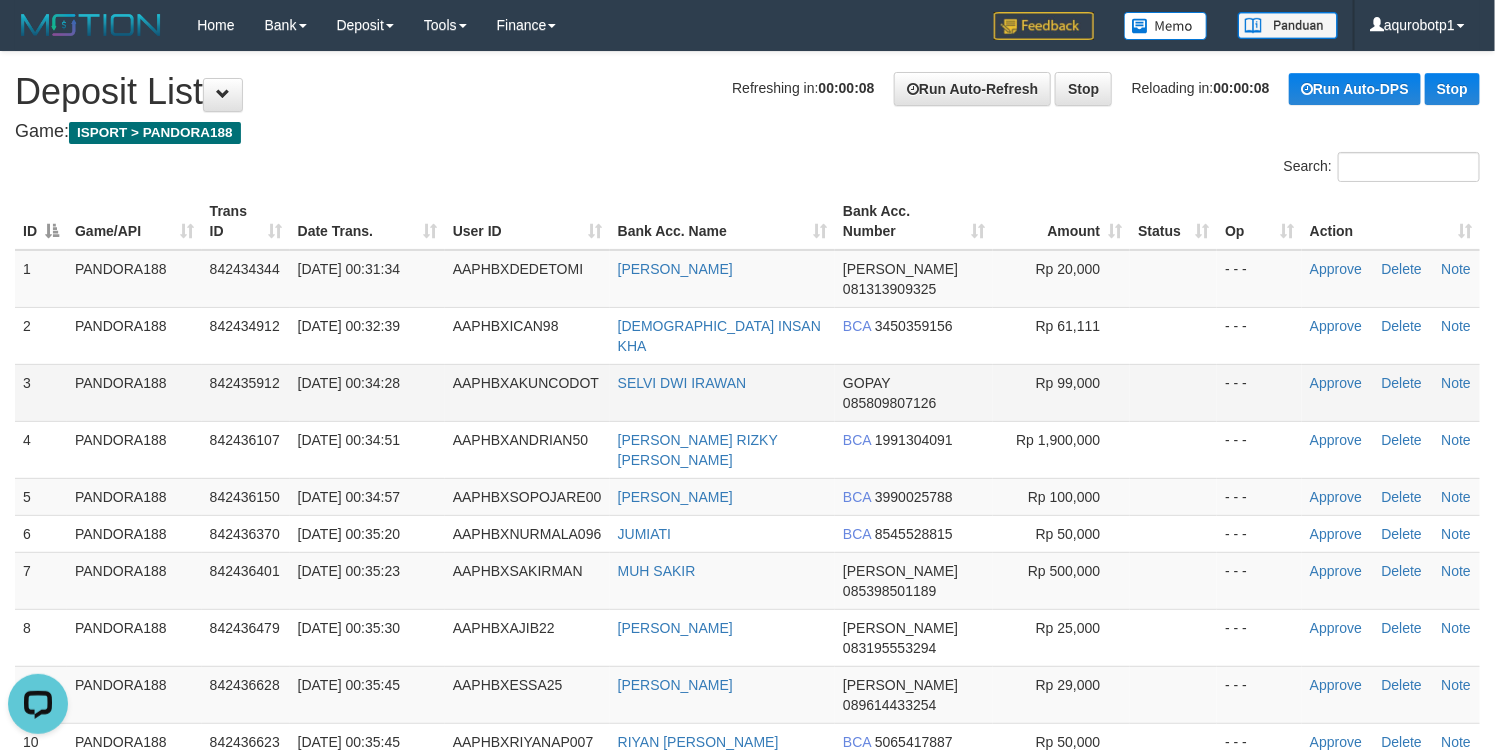scroll, scrollTop: 0, scrollLeft: 0, axis: both 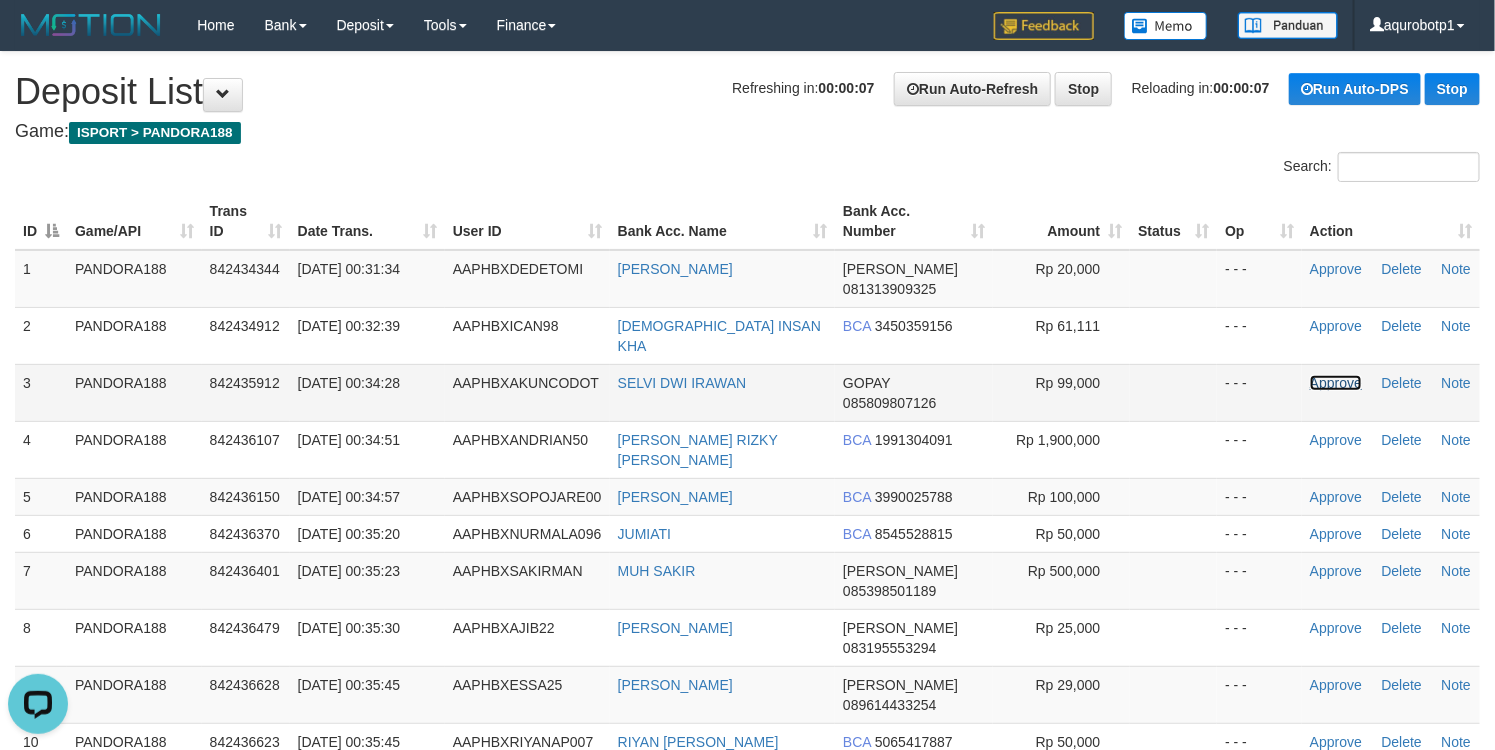 click on "Approve" at bounding box center (1336, 383) 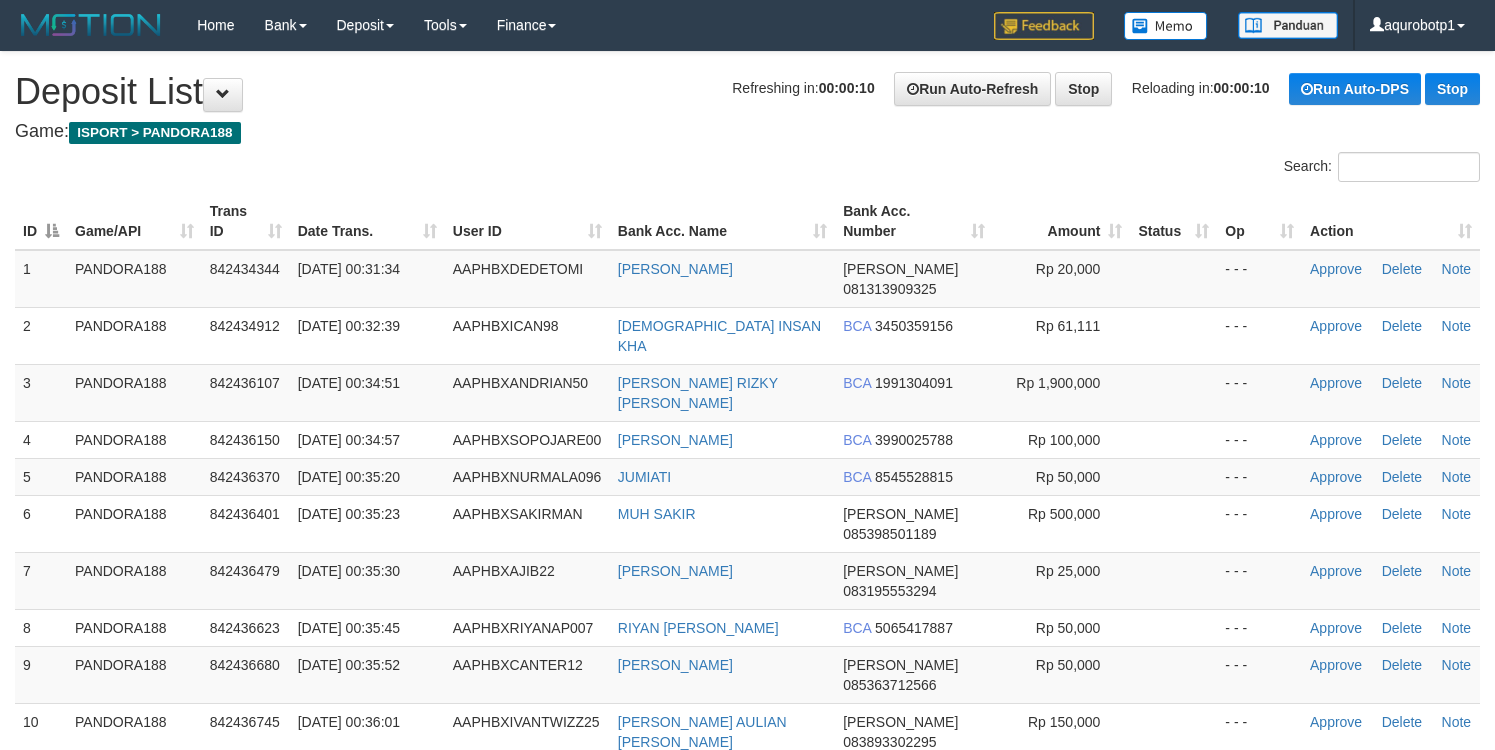 scroll, scrollTop: 0, scrollLeft: 0, axis: both 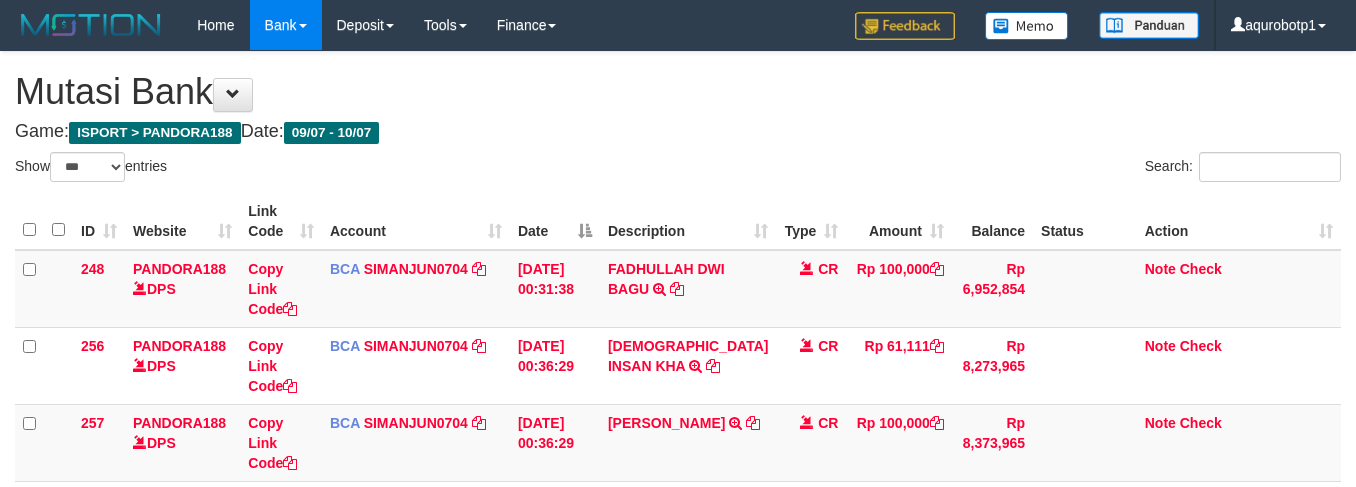 select on "***" 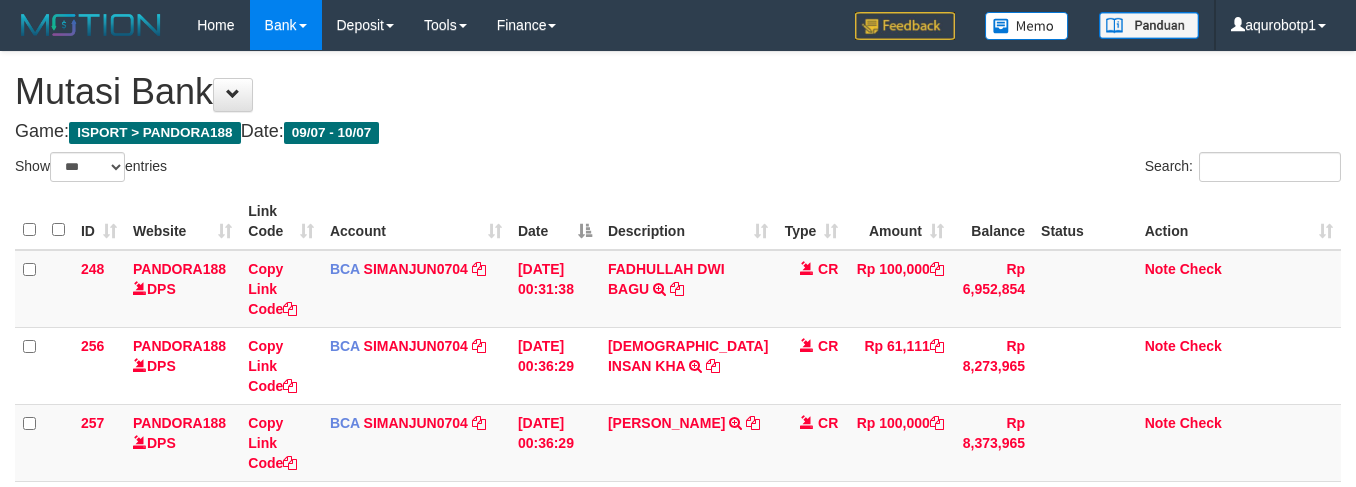 scroll, scrollTop: 111, scrollLeft: 0, axis: vertical 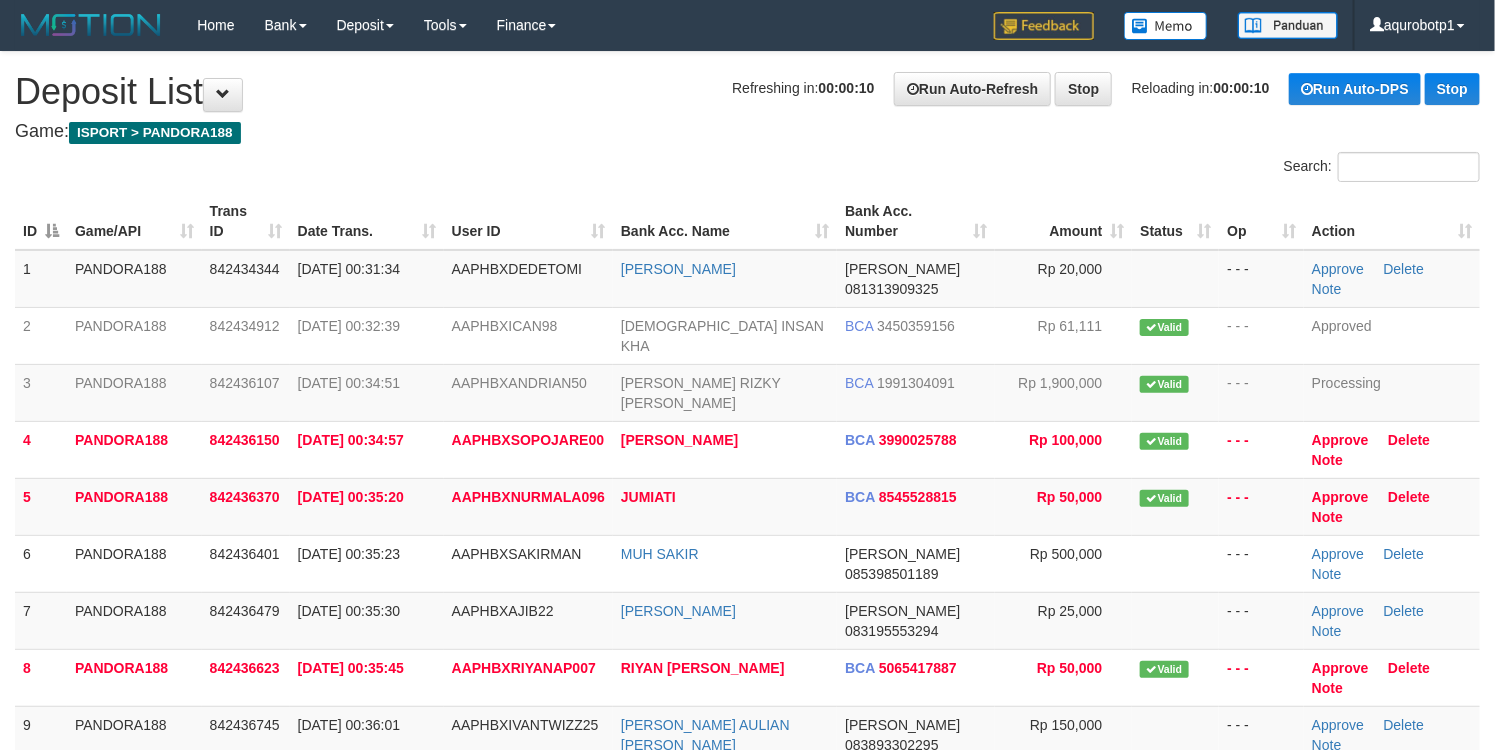 click on "Search:" at bounding box center [747, 169] 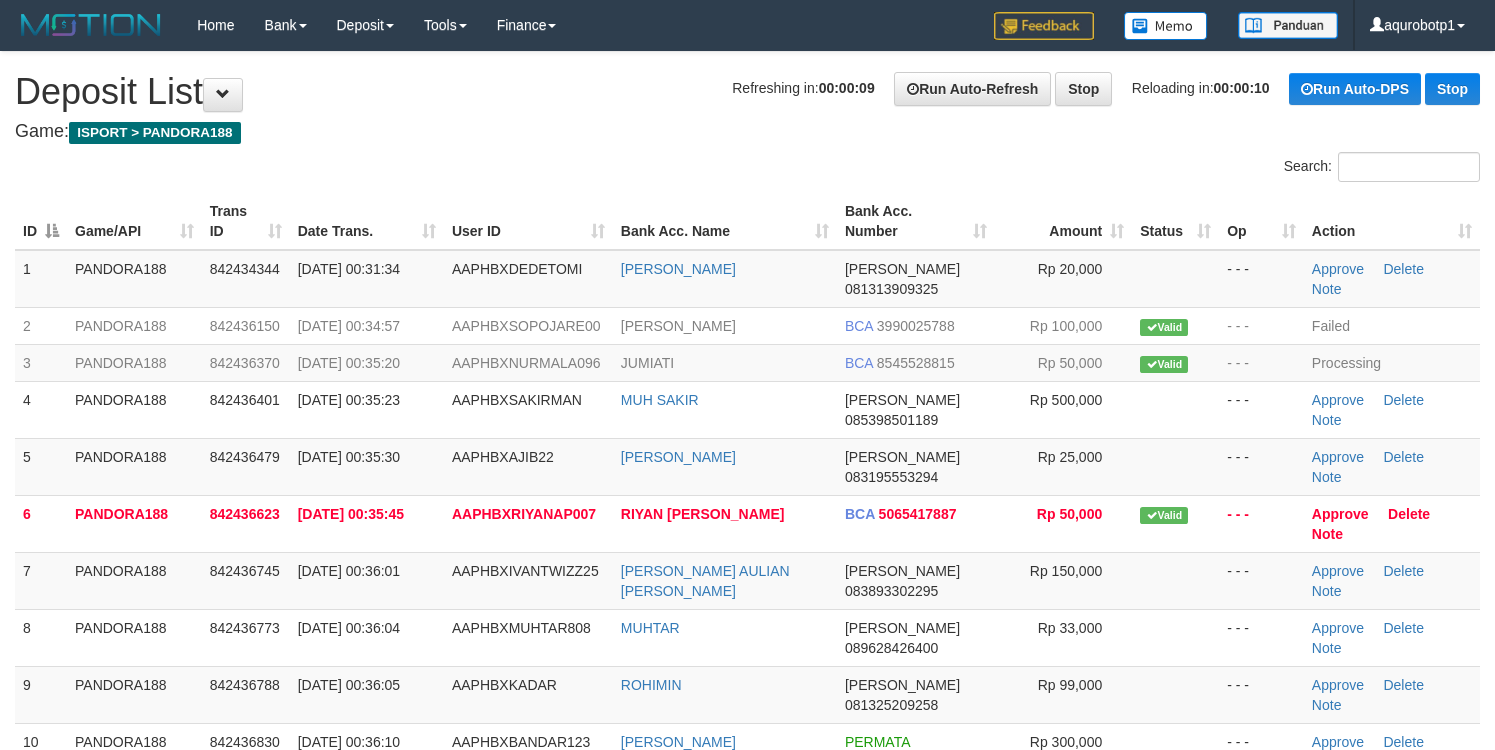 scroll, scrollTop: 0, scrollLeft: 0, axis: both 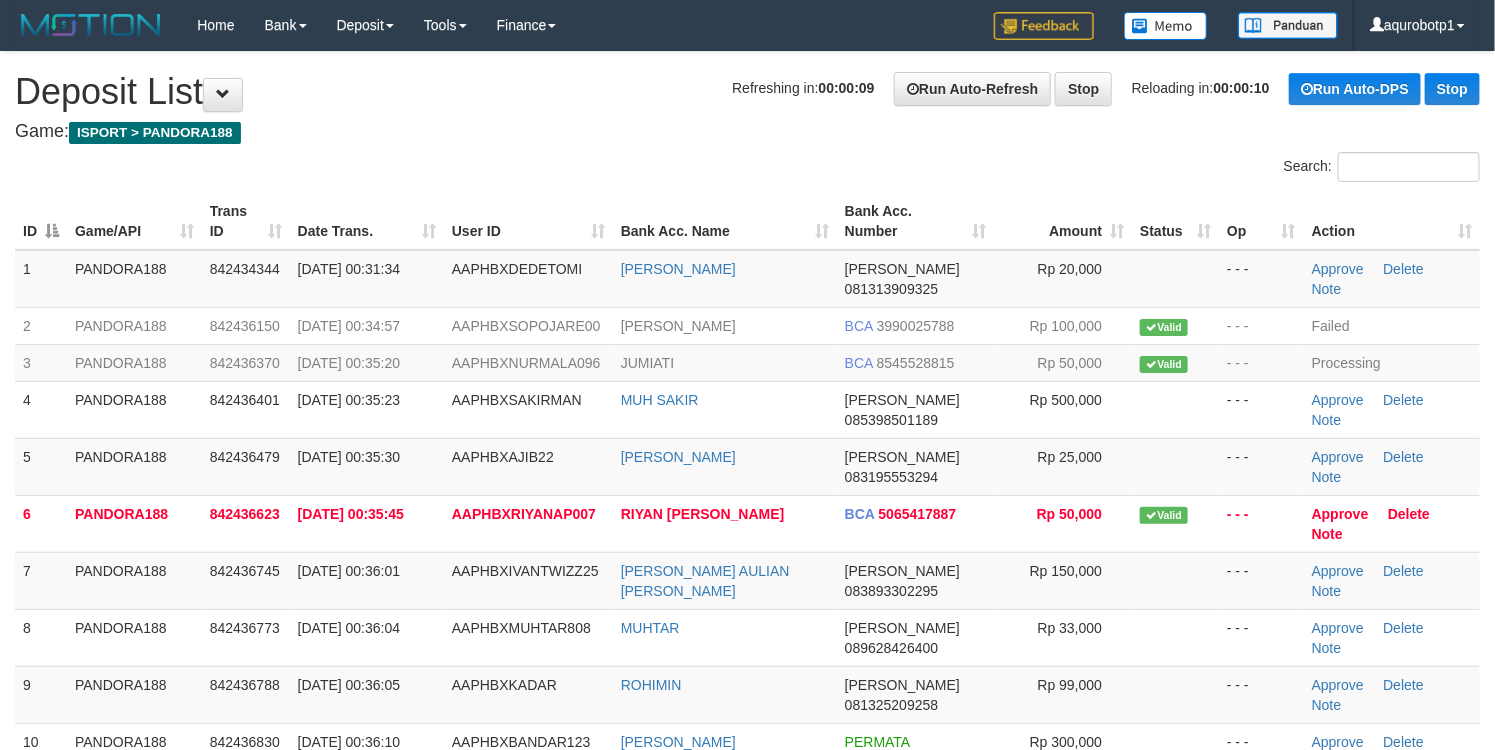 click on "Game:   ISPORT > PANDORA188" at bounding box center [747, 132] 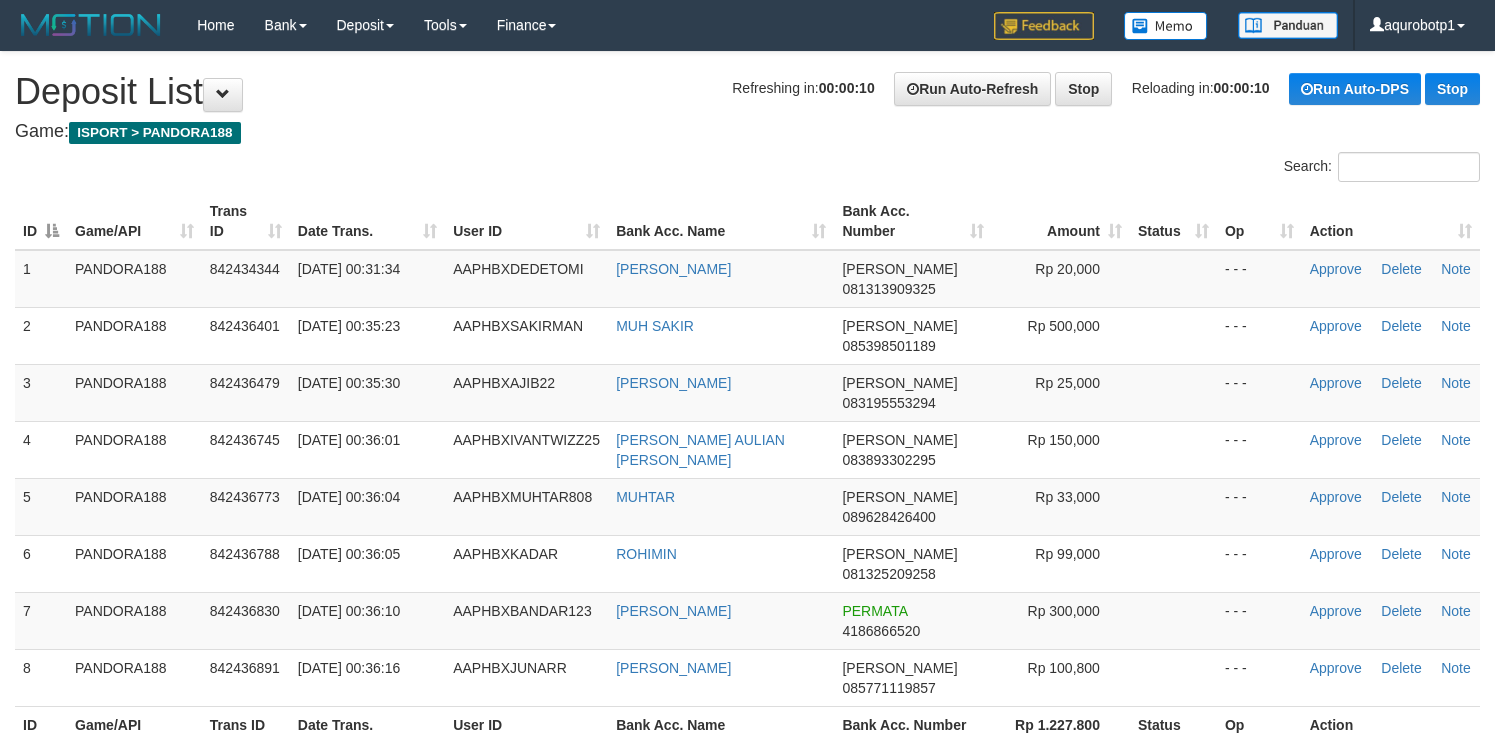 scroll, scrollTop: 0, scrollLeft: 0, axis: both 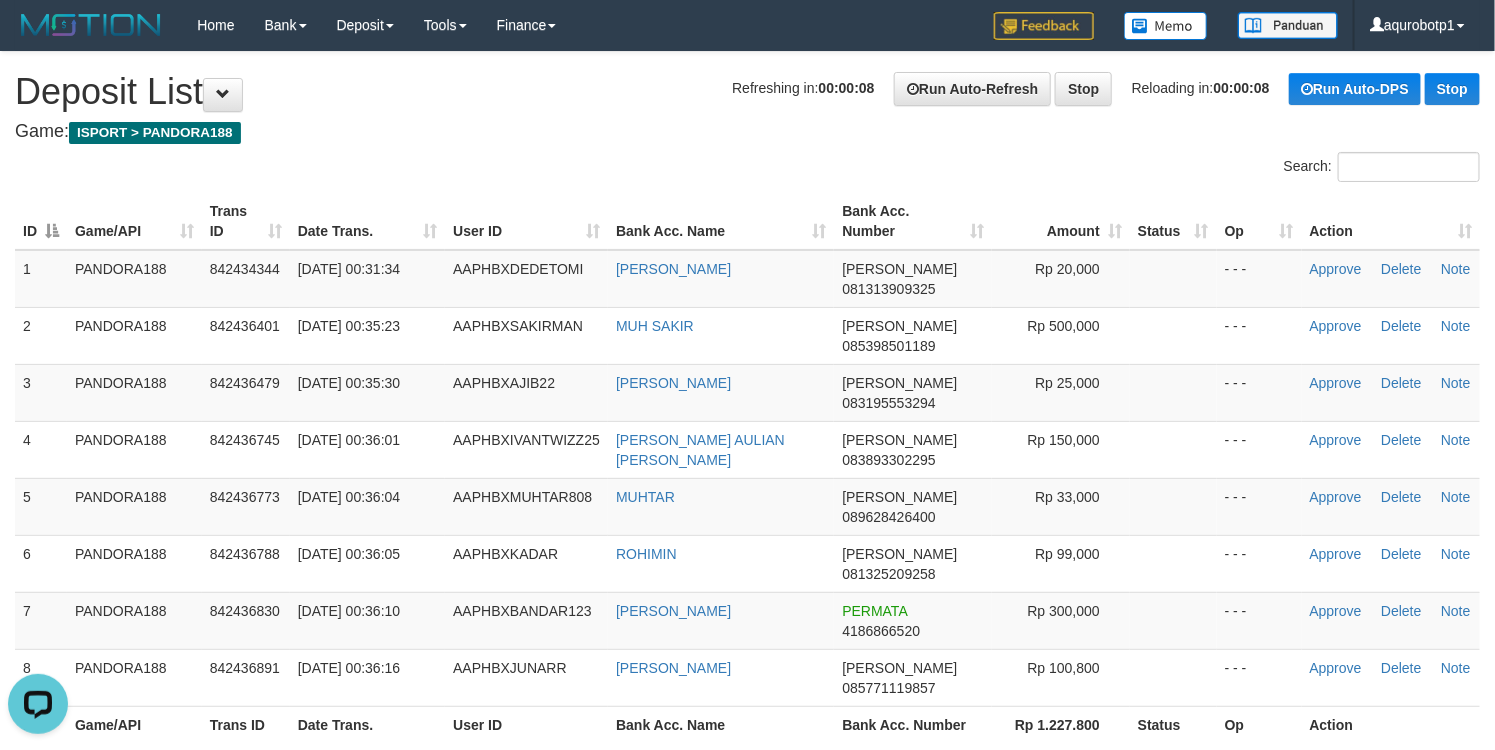 click on "**********" at bounding box center (747, 453) 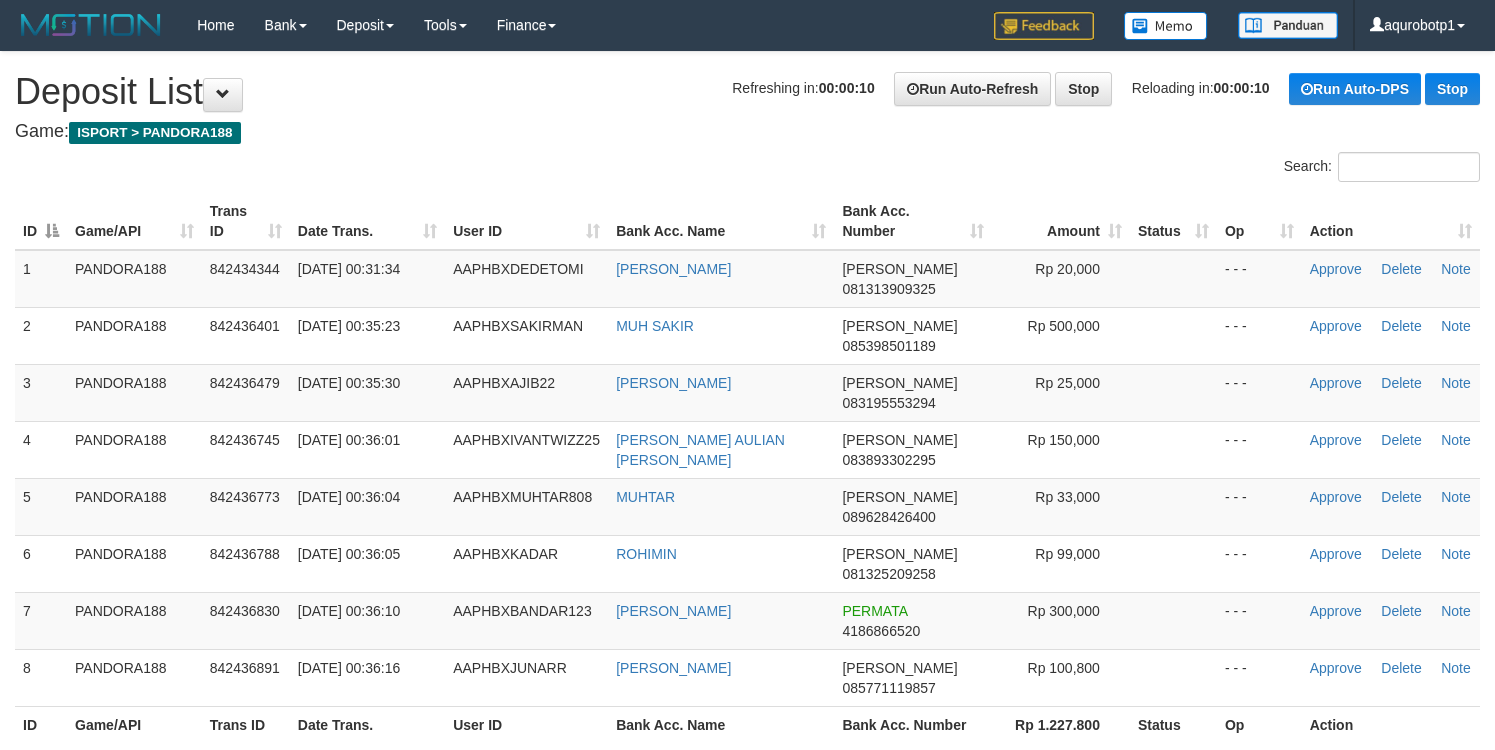 scroll, scrollTop: 0, scrollLeft: 0, axis: both 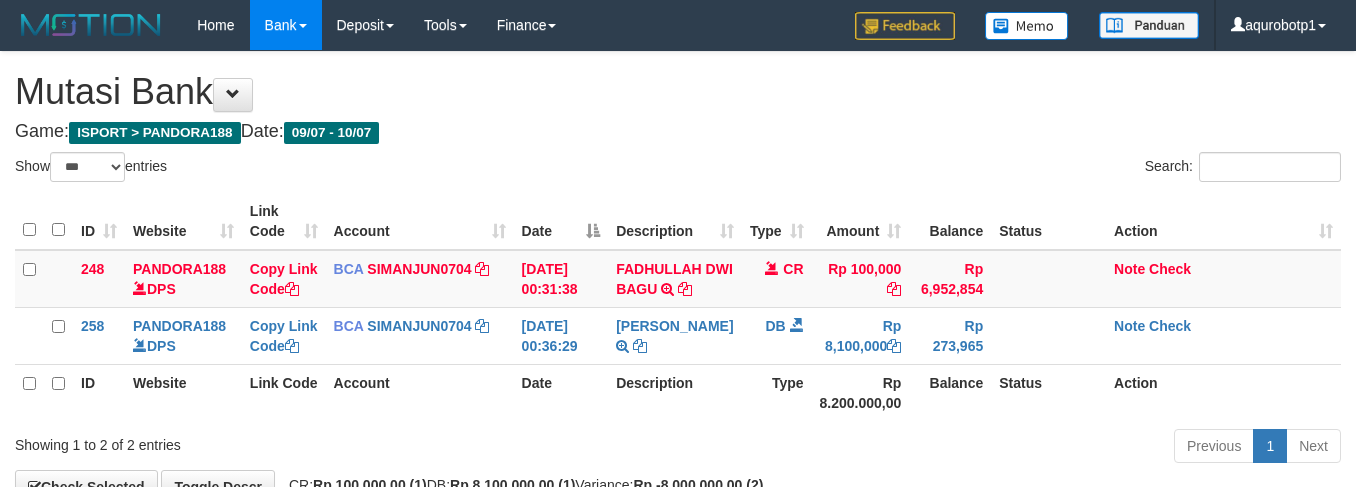 select on "***" 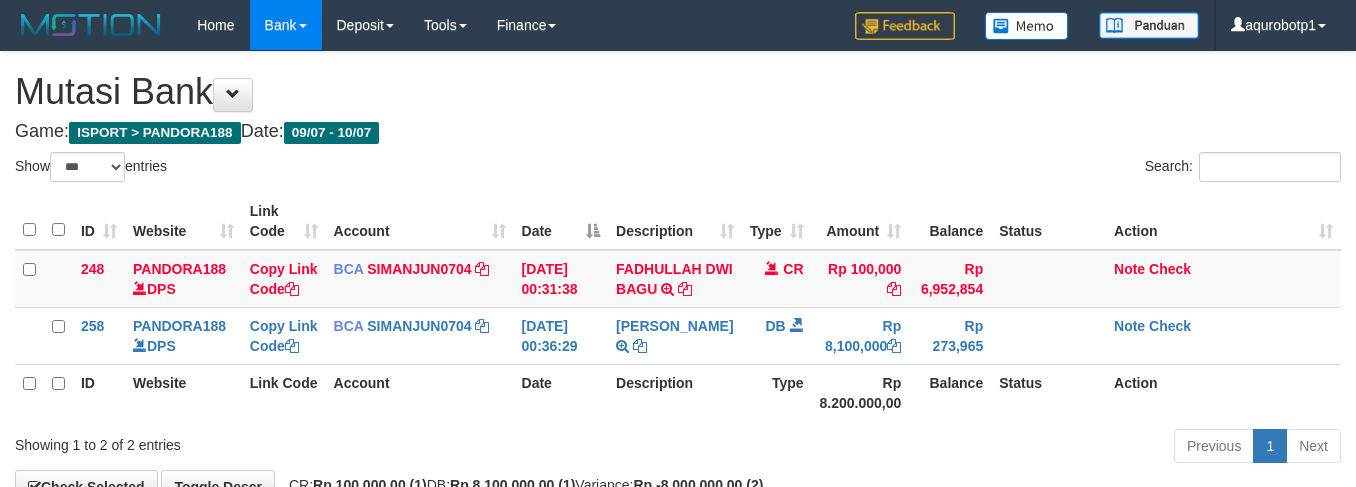 scroll, scrollTop: 112, scrollLeft: 0, axis: vertical 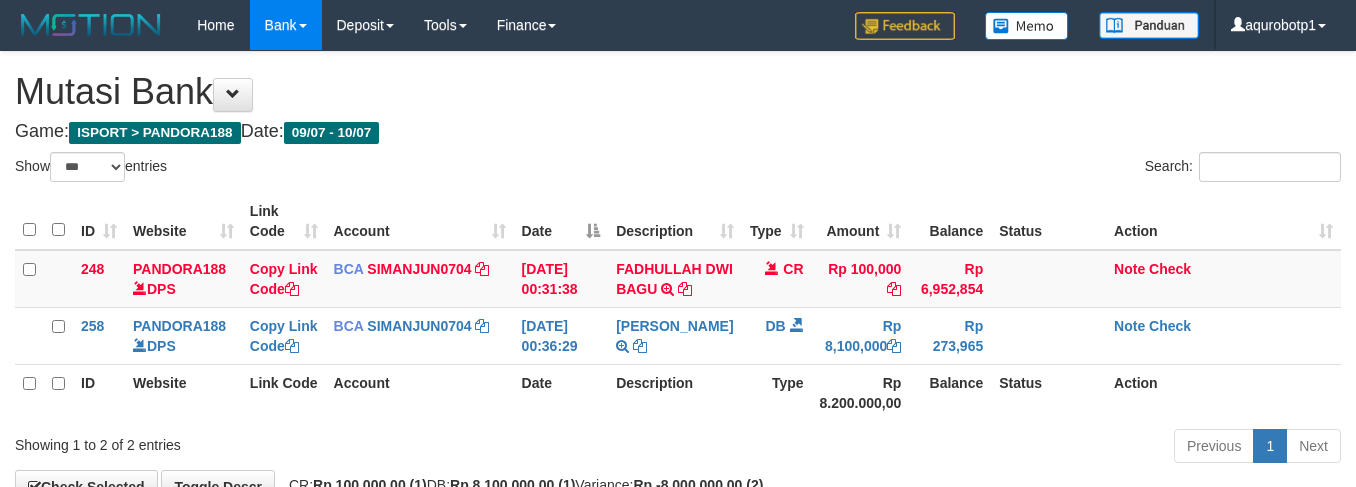 select on "***" 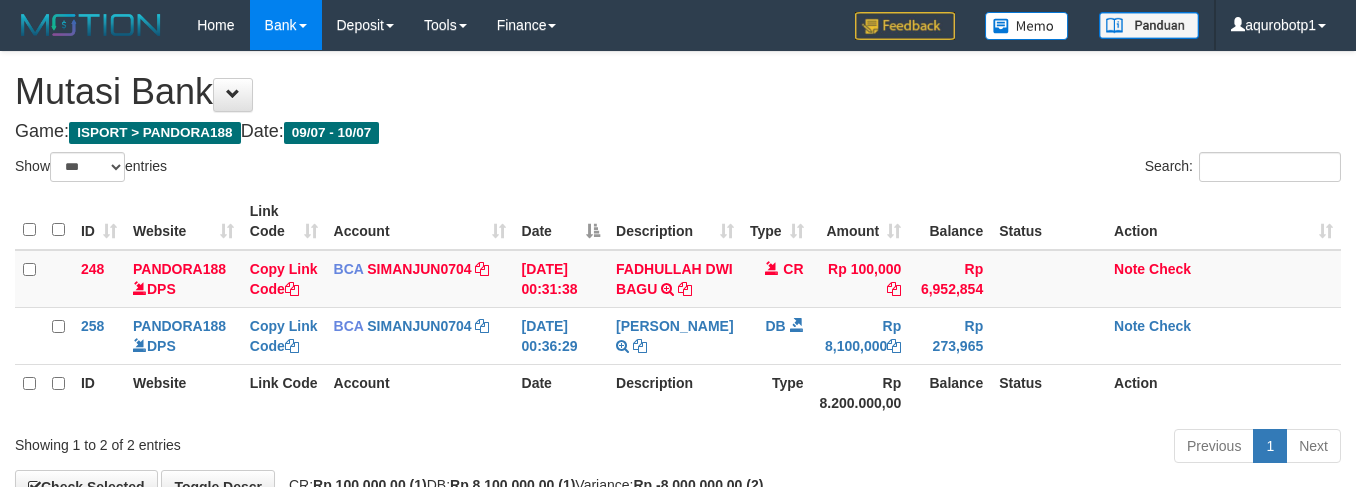 scroll, scrollTop: 63, scrollLeft: 0, axis: vertical 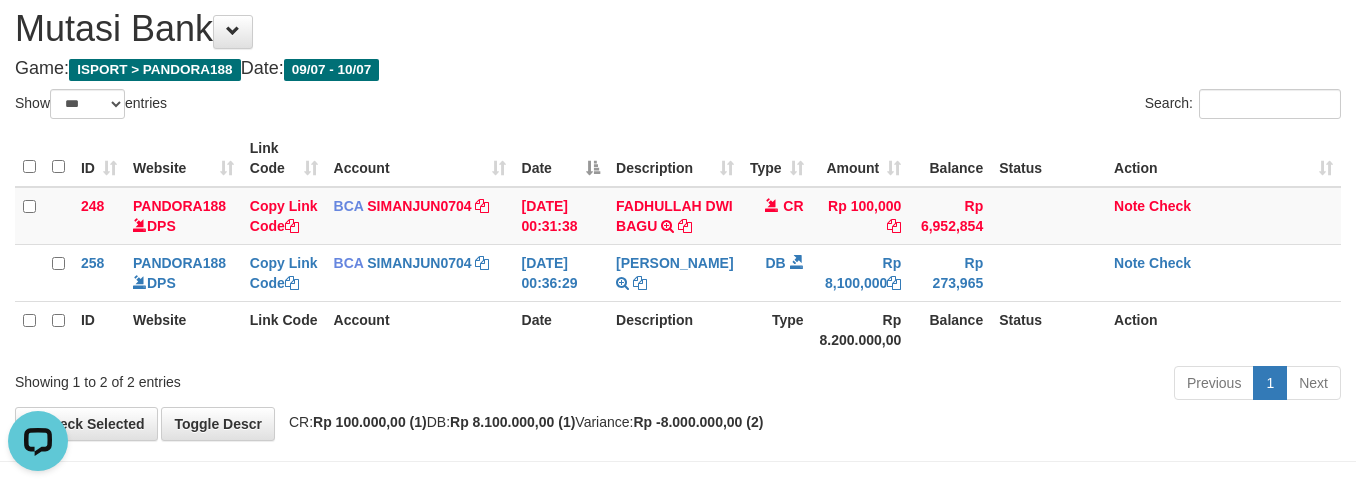 click on "Game:   ISPORT > PANDORA188    				Date:  09/07 - 10/07" at bounding box center (678, 69) 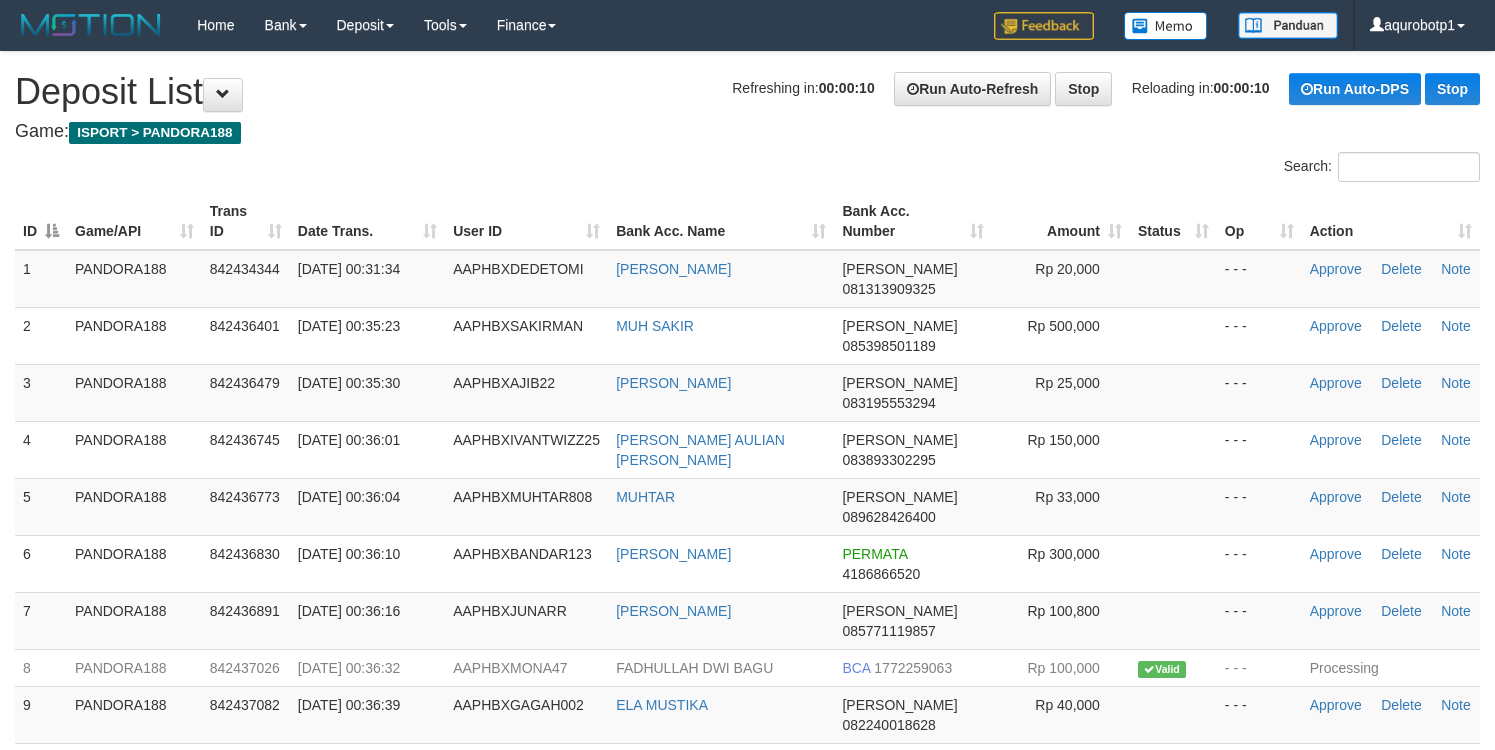 scroll, scrollTop: 0, scrollLeft: 0, axis: both 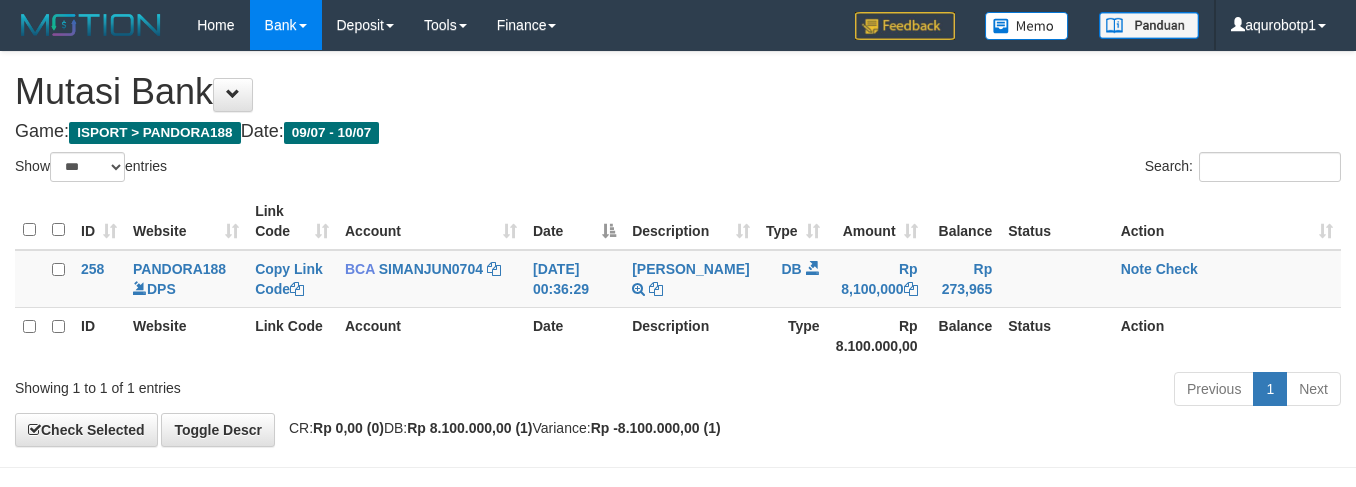 select on "***" 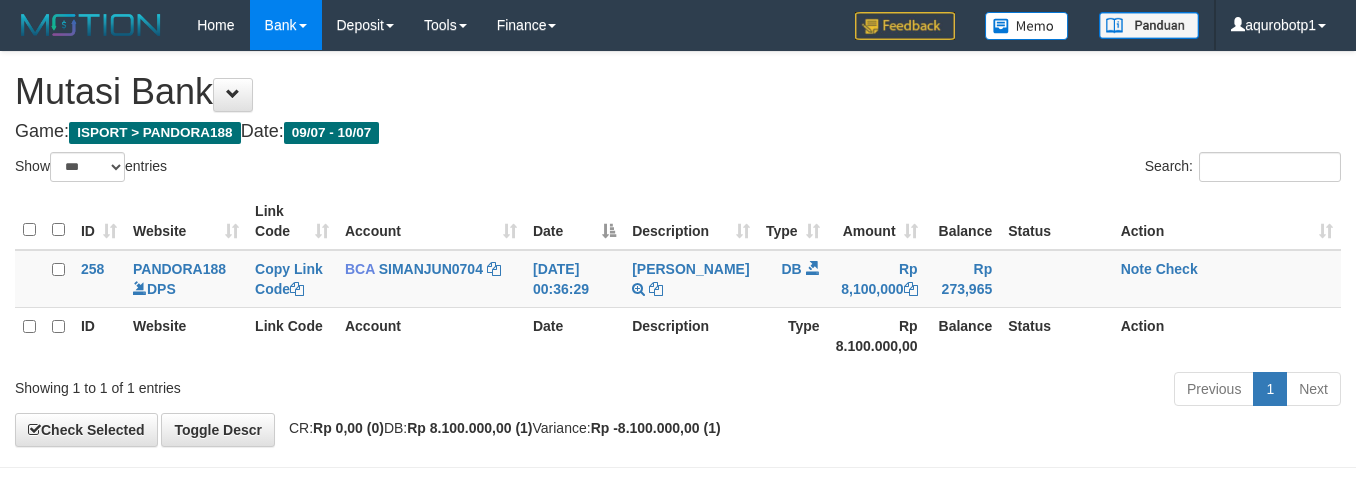 scroll, scrollTop: 63, scrollLeft: 0, axis: vertical 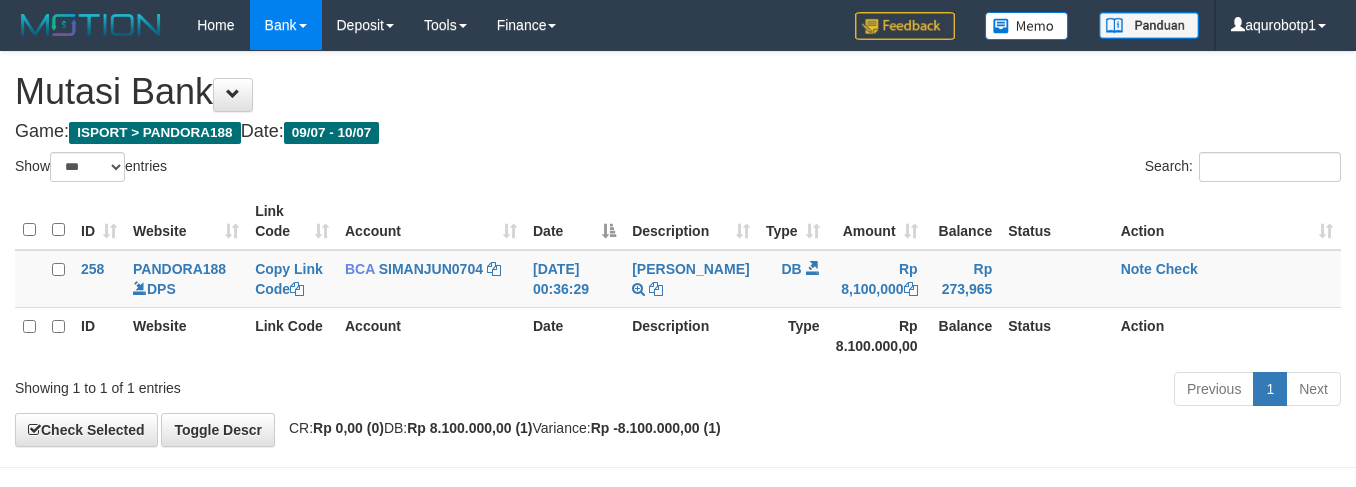 select on "***" 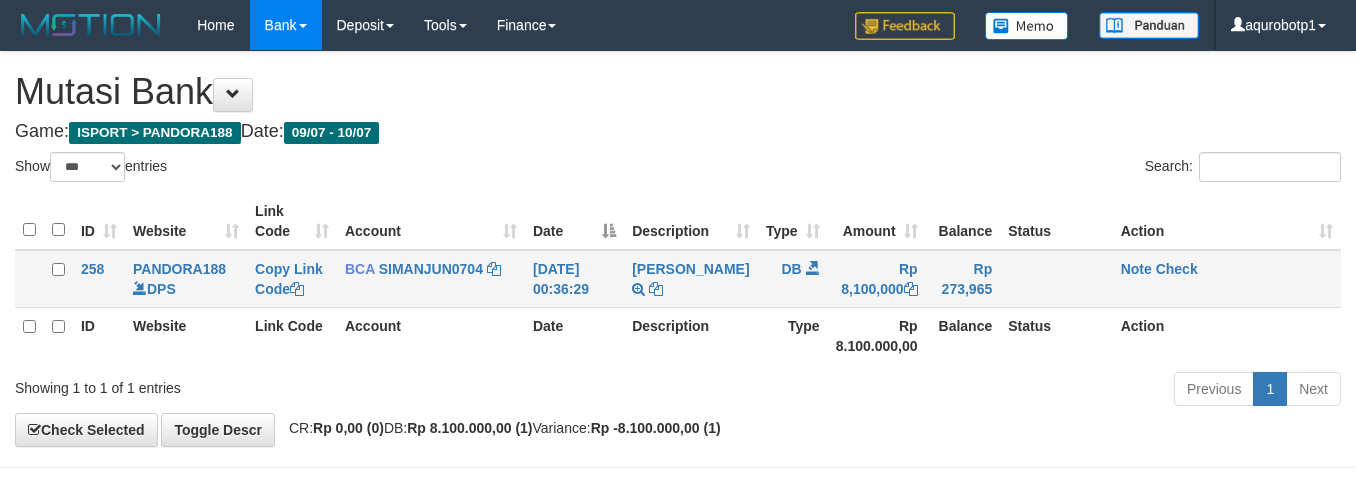 scroll, scrollTop: 63, scrollLeft: 0, axis: vertical 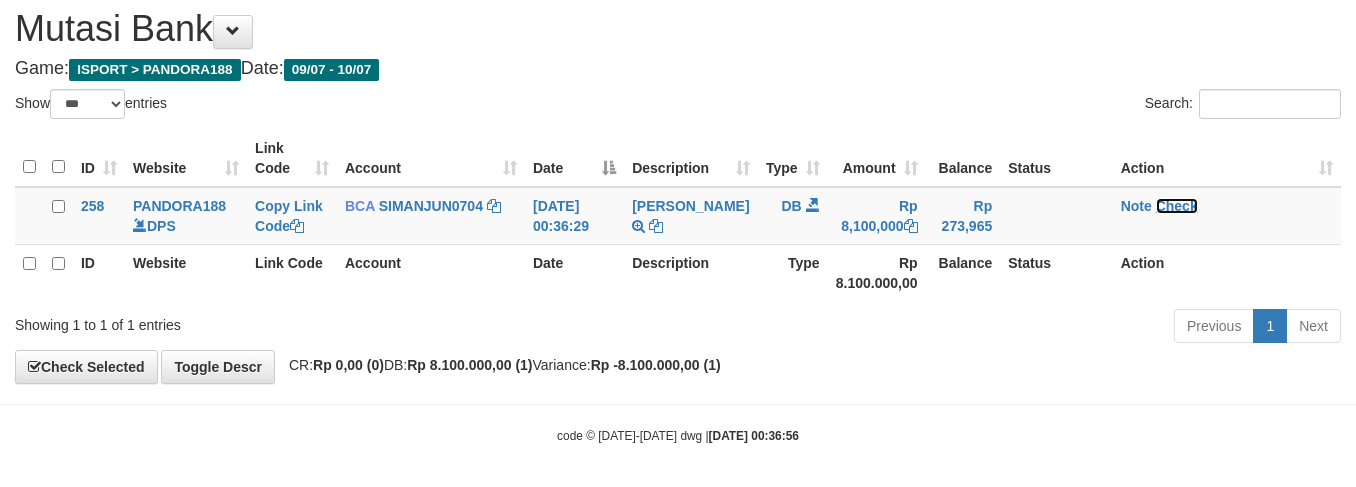 drag, startPoint x: 1152, startPoint y: 208, endPoint x: 822, endPoint y: 273, distance: 336.3406 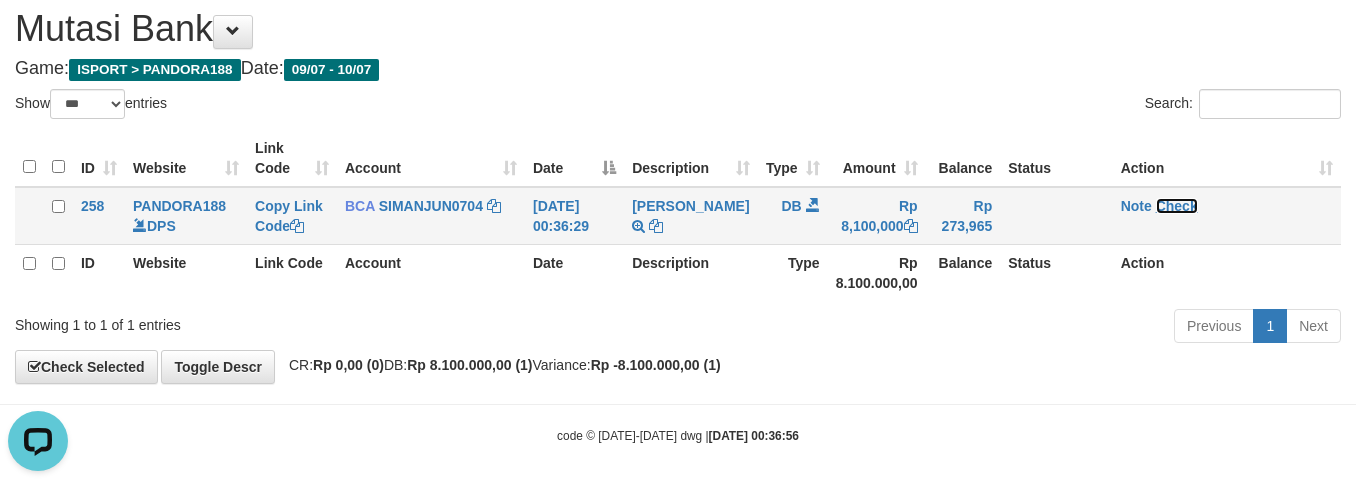 scroll, scrollTop: 0, scrollLeft: 0, axis: both 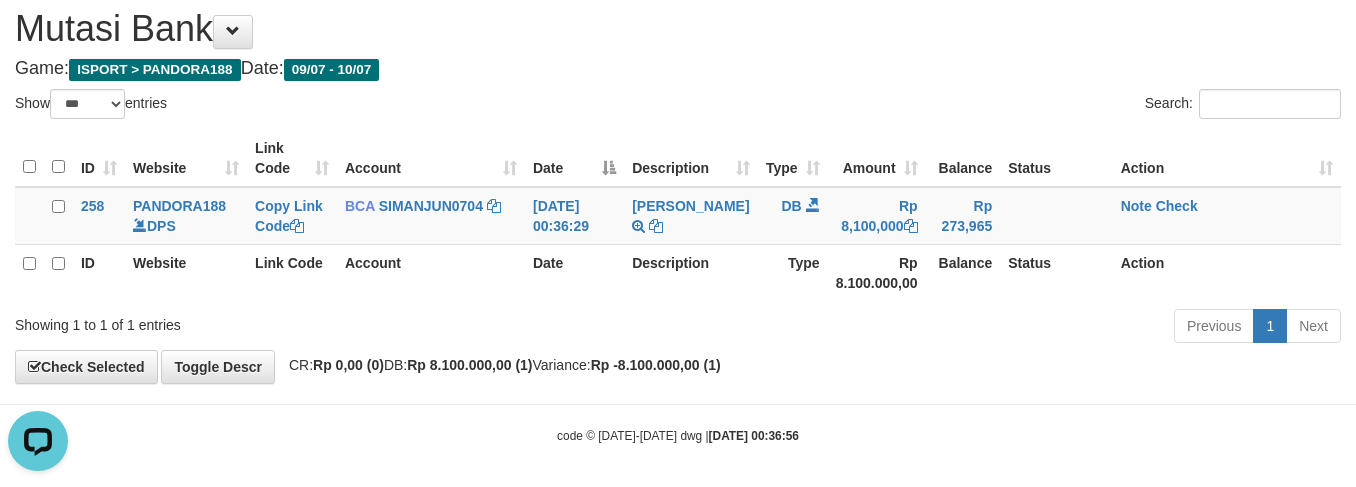 click on "Game:   ISPORT > PANDORA188    				Date:  09/07 - 10/07" at bounding box center (678, 69) 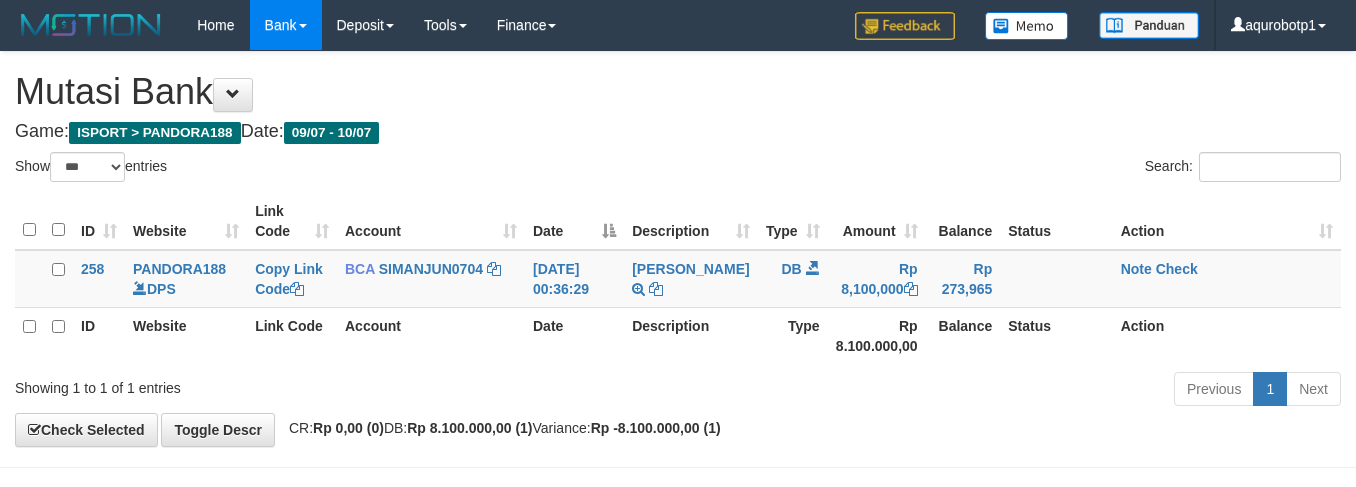 select on "***" 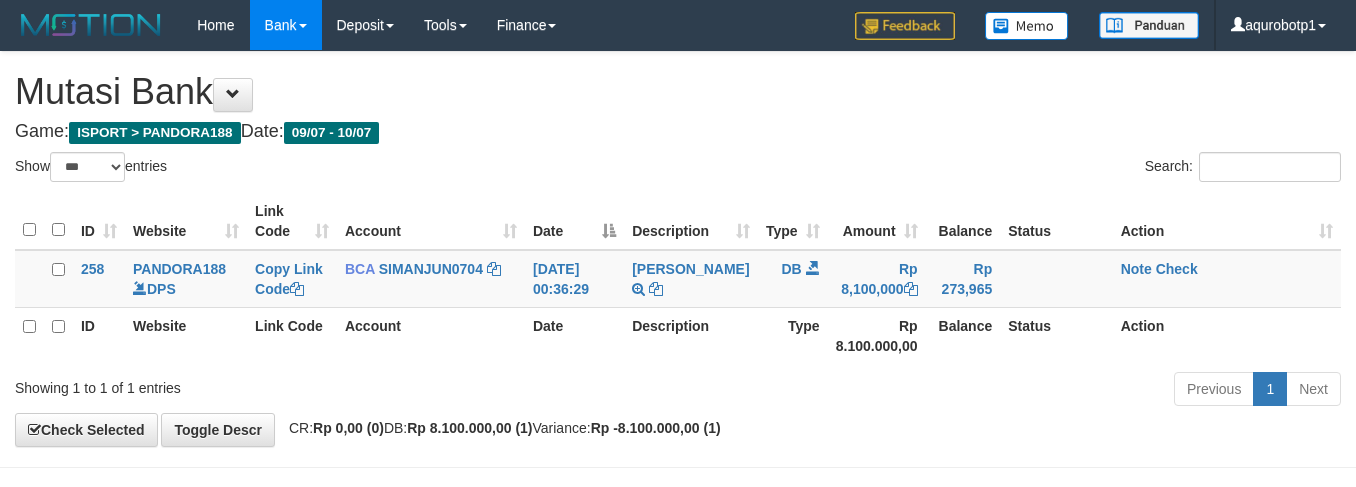 scroll, scrollTop: 63, scrollLeft: 0, axis: vertical 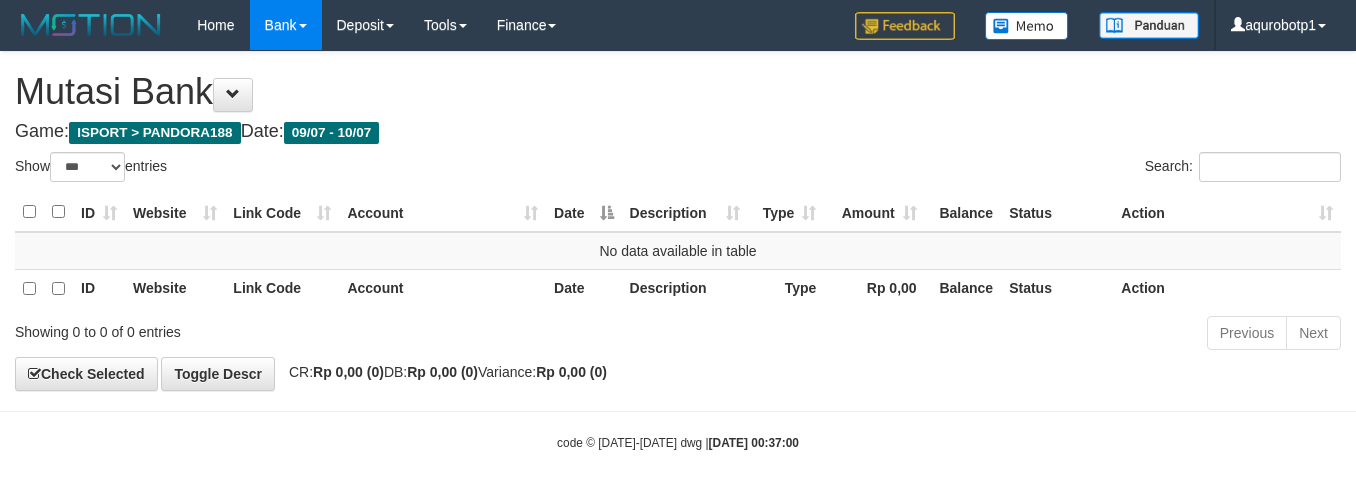 select on "***" 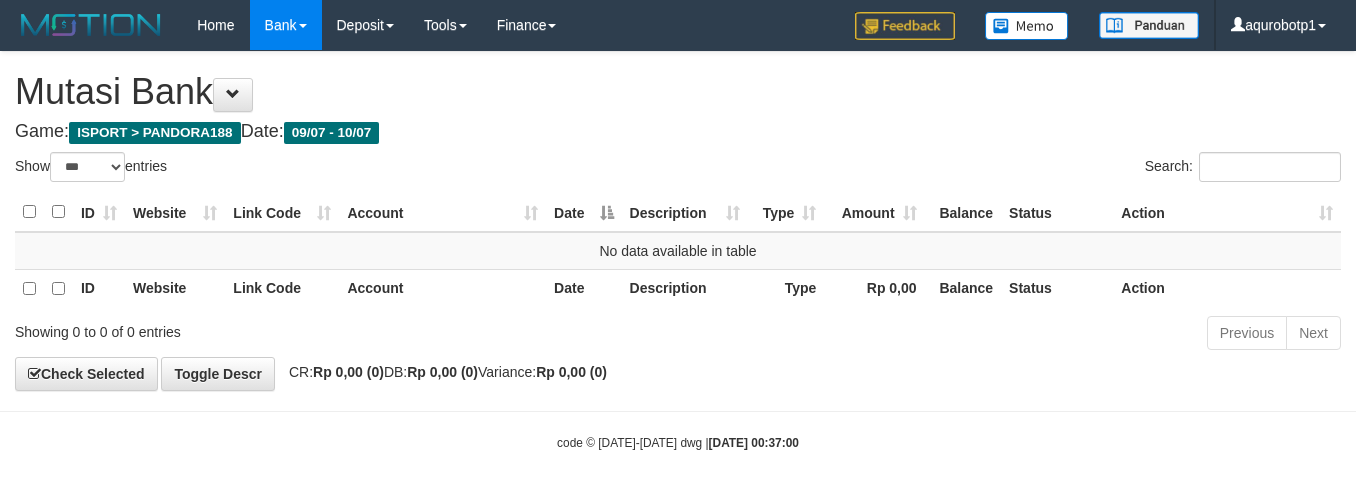 scroll, scrollTop: 21, scrollLeft: 0, axis: vertical 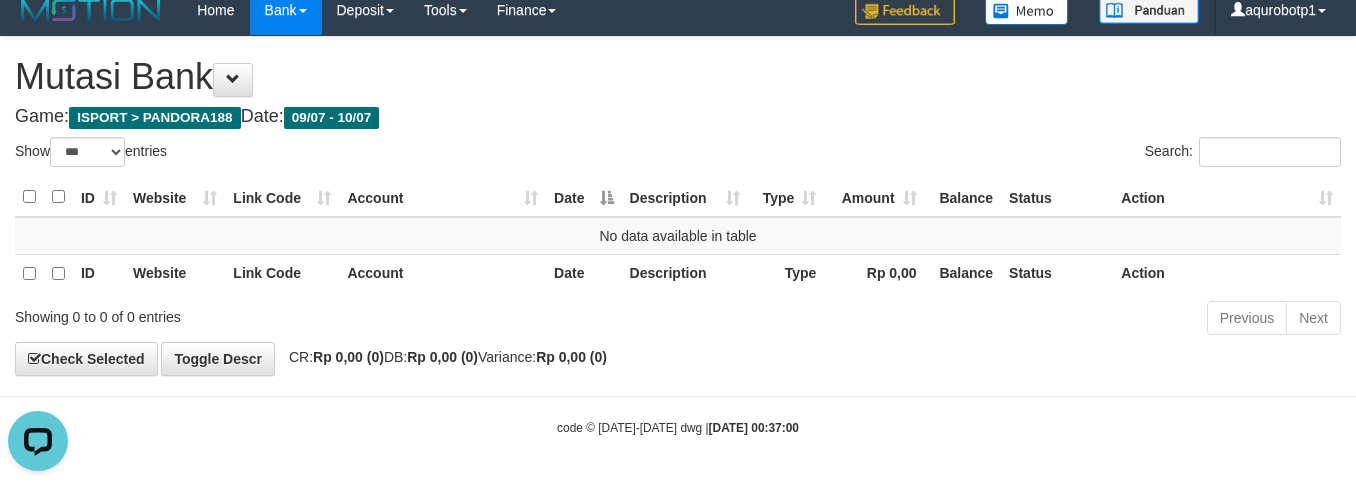 click on "Show  ** ** ** ***  entries" at bounding box center (339, 154) 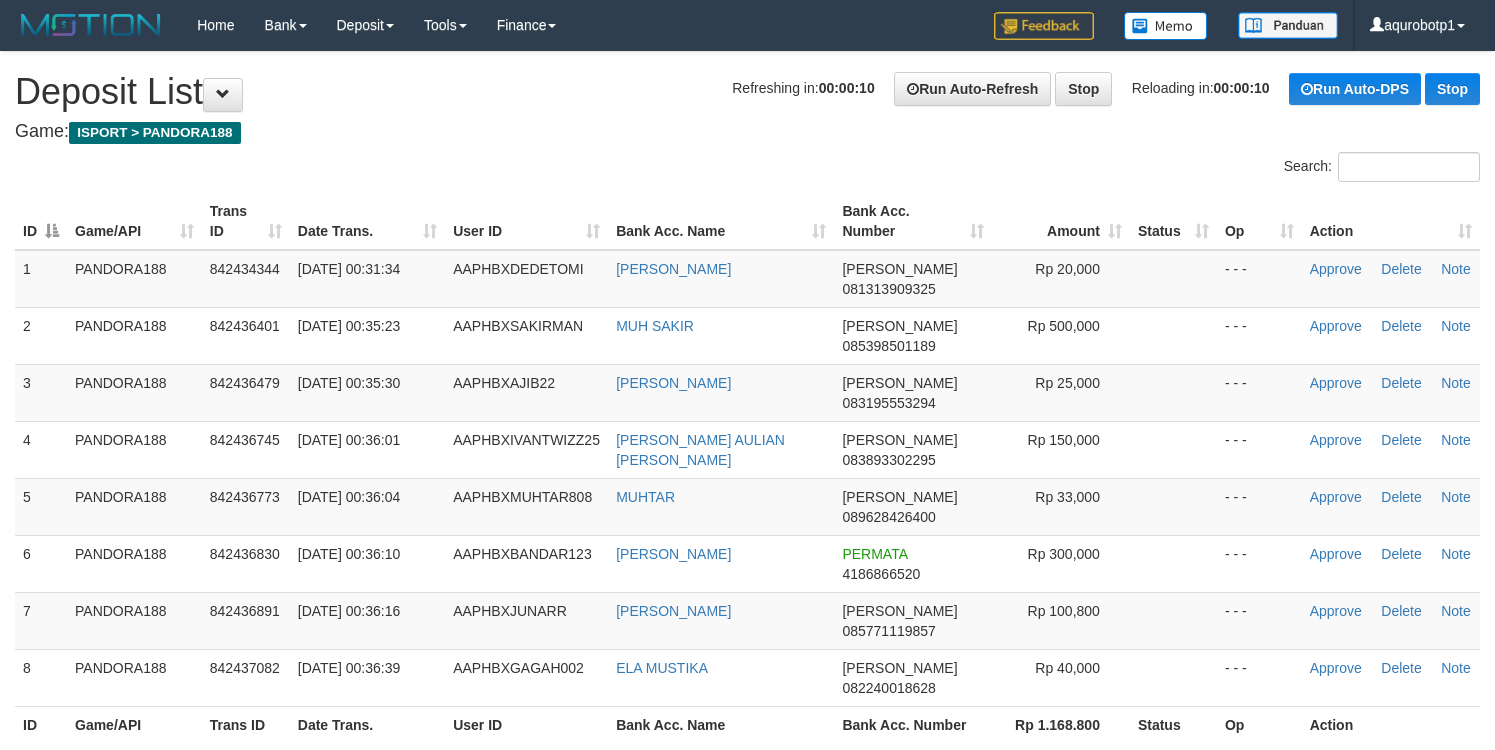 scroll, scrollTop: 0, scrollLeft: 0, axis: both 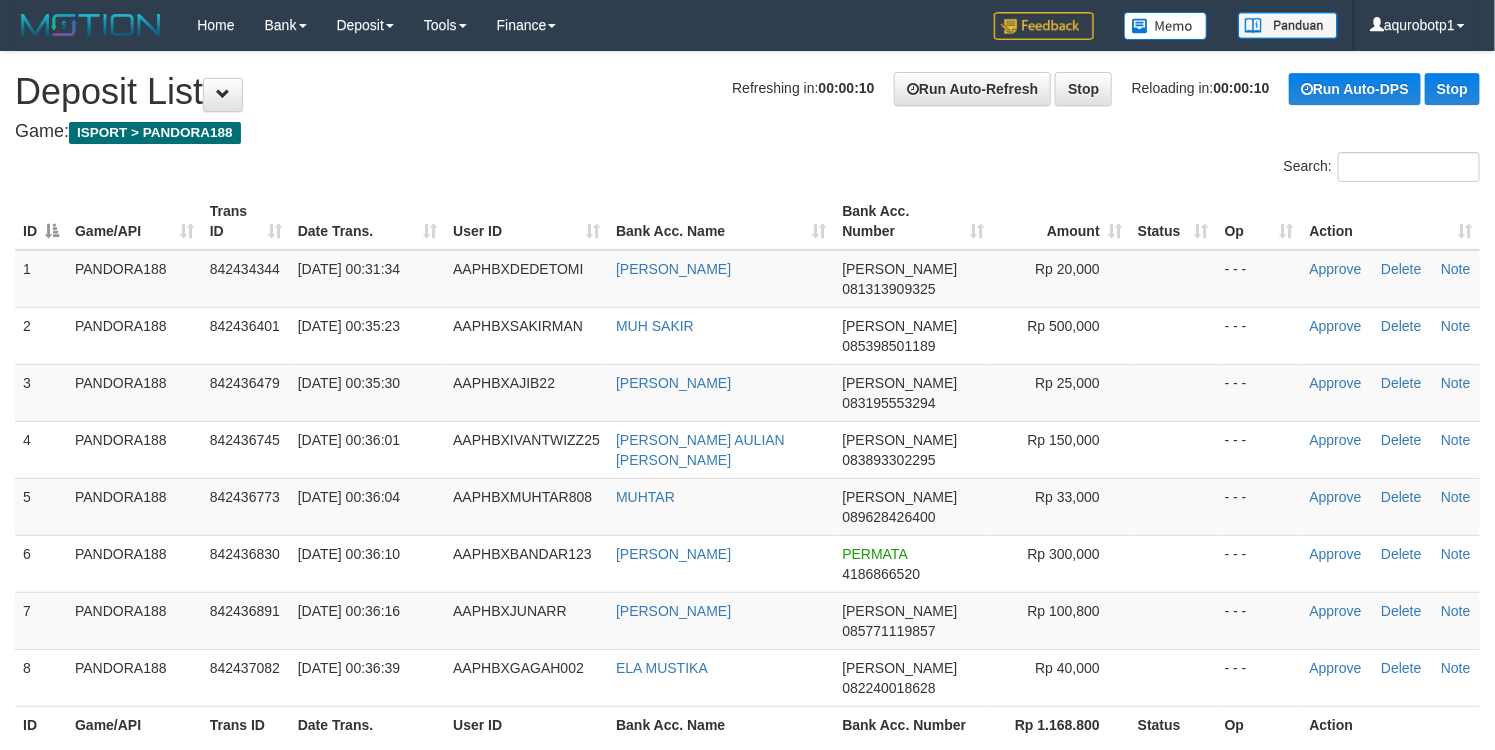 click on "Game:   ISPORT > PANDORA188" at bounding box center [747, 132] 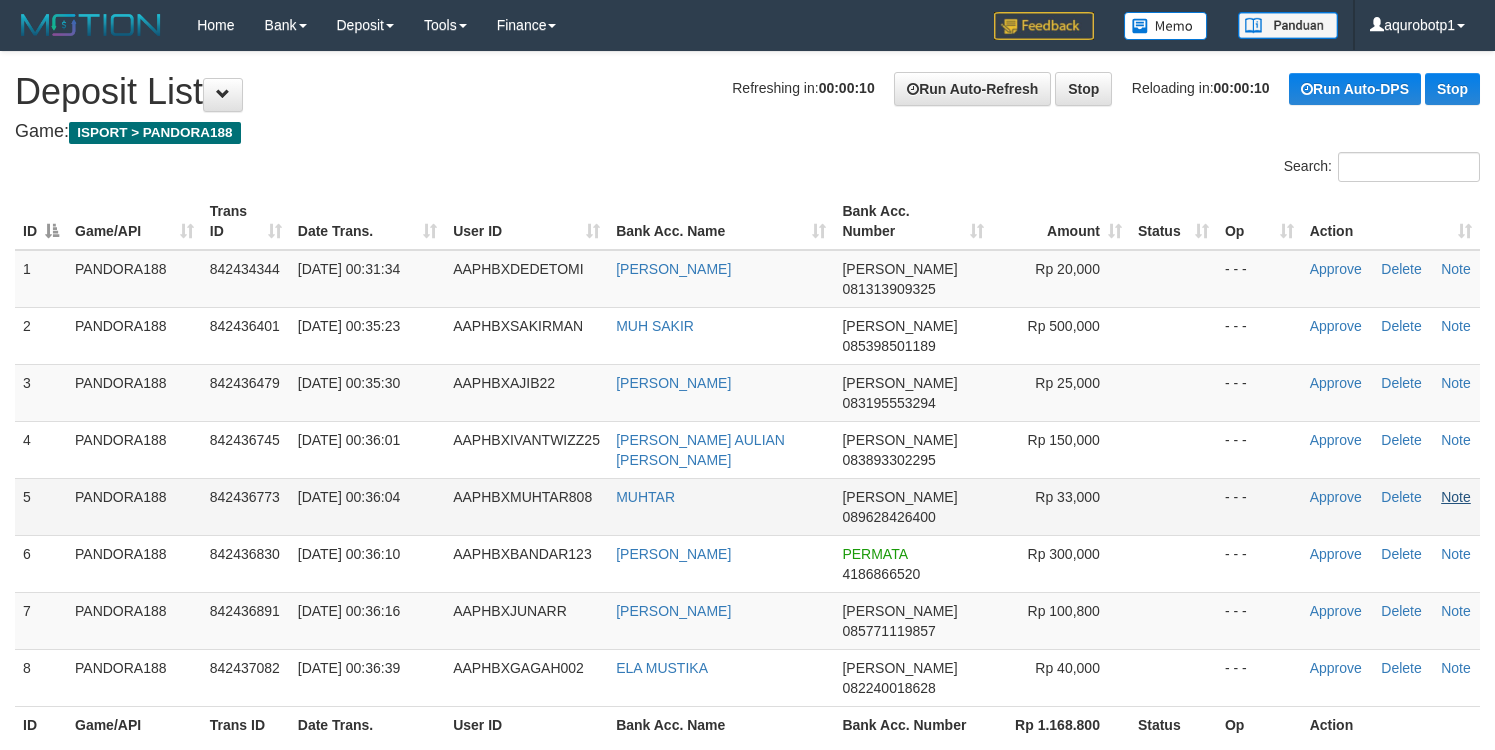 scroll, scrollTop: 0, scrollLeft: 0, axis: both 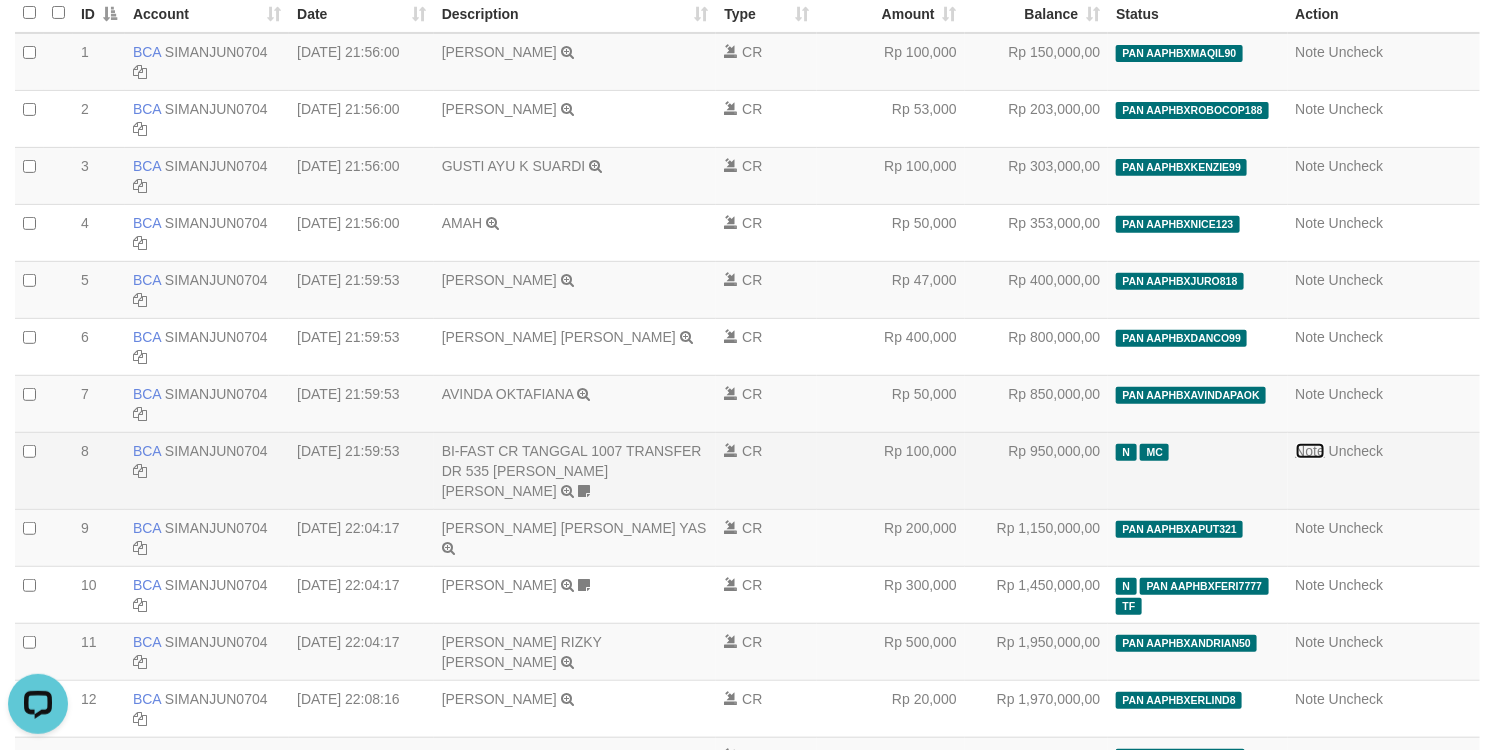 click on "Note" at bounding box center [1311, 451] 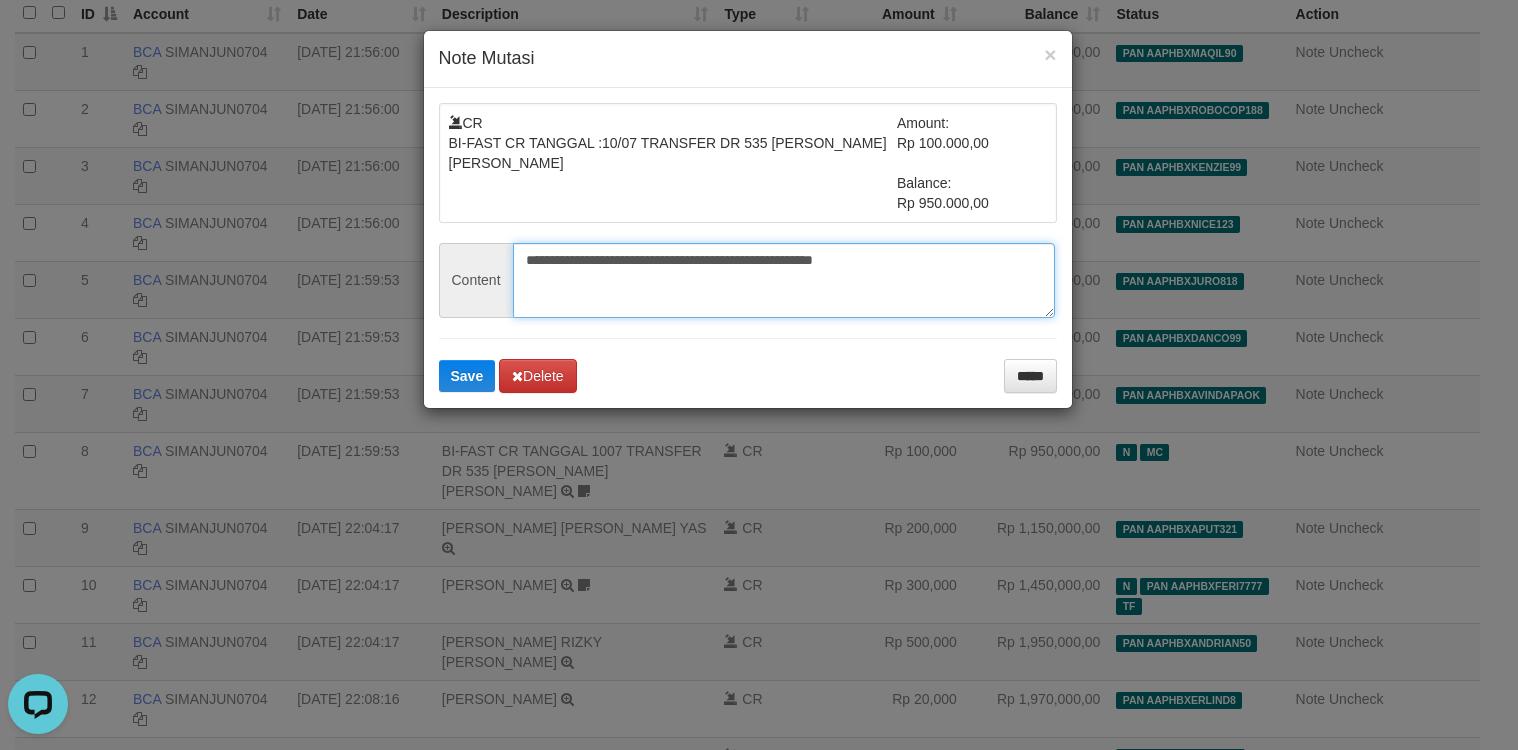 click on "**********" at bounding box center [784, 280] 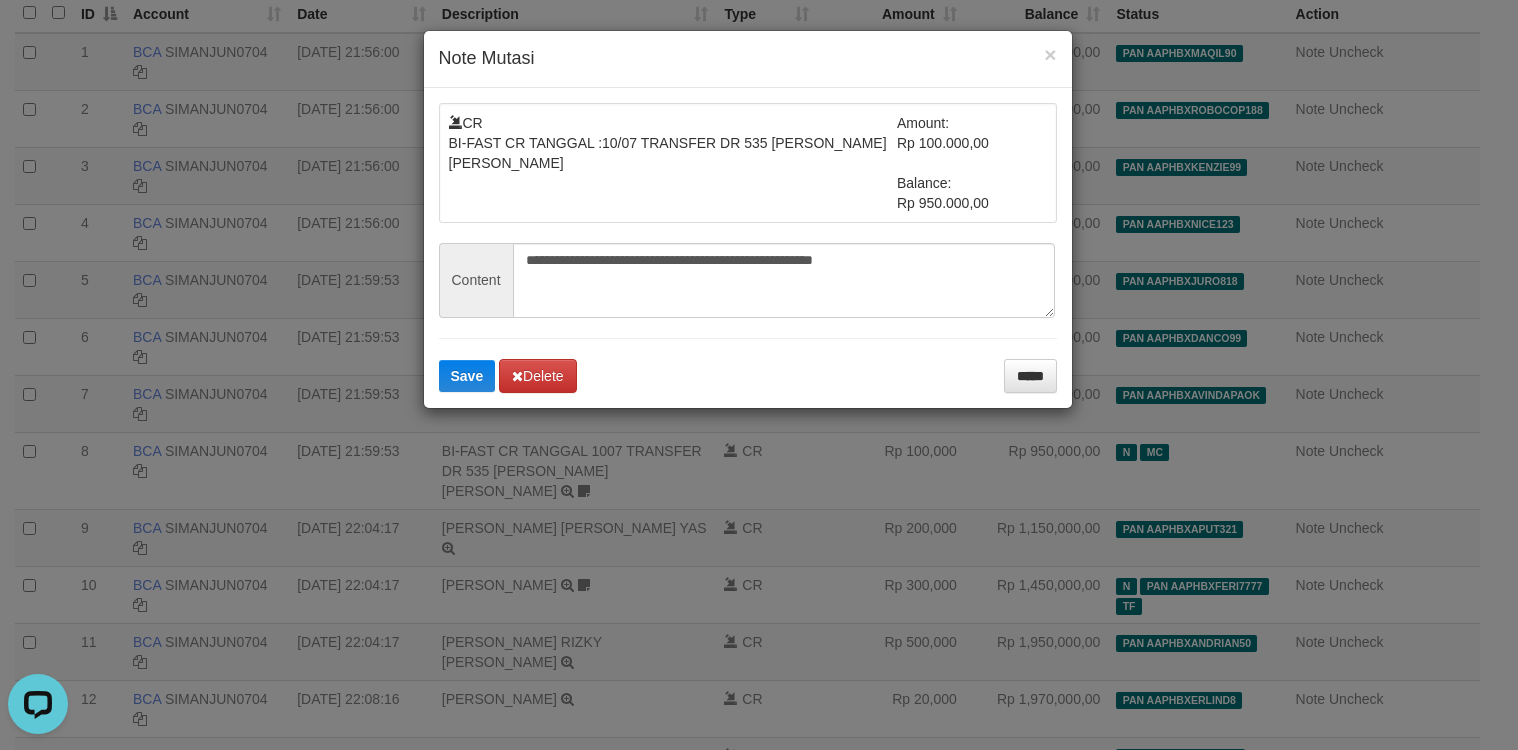 click on "**********" at bounding box center [759, 375] 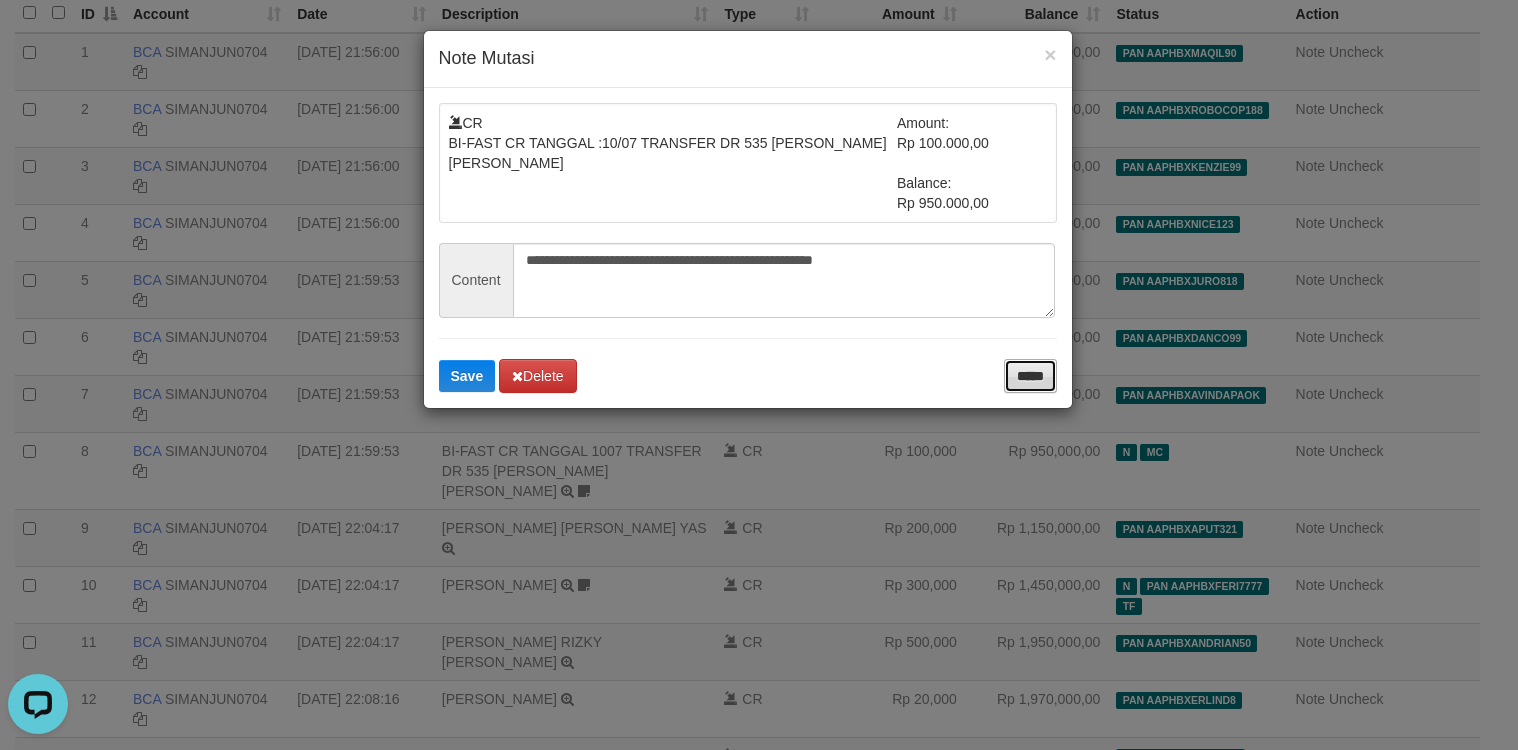 click on "*****" at bounding box center [1030, 376] 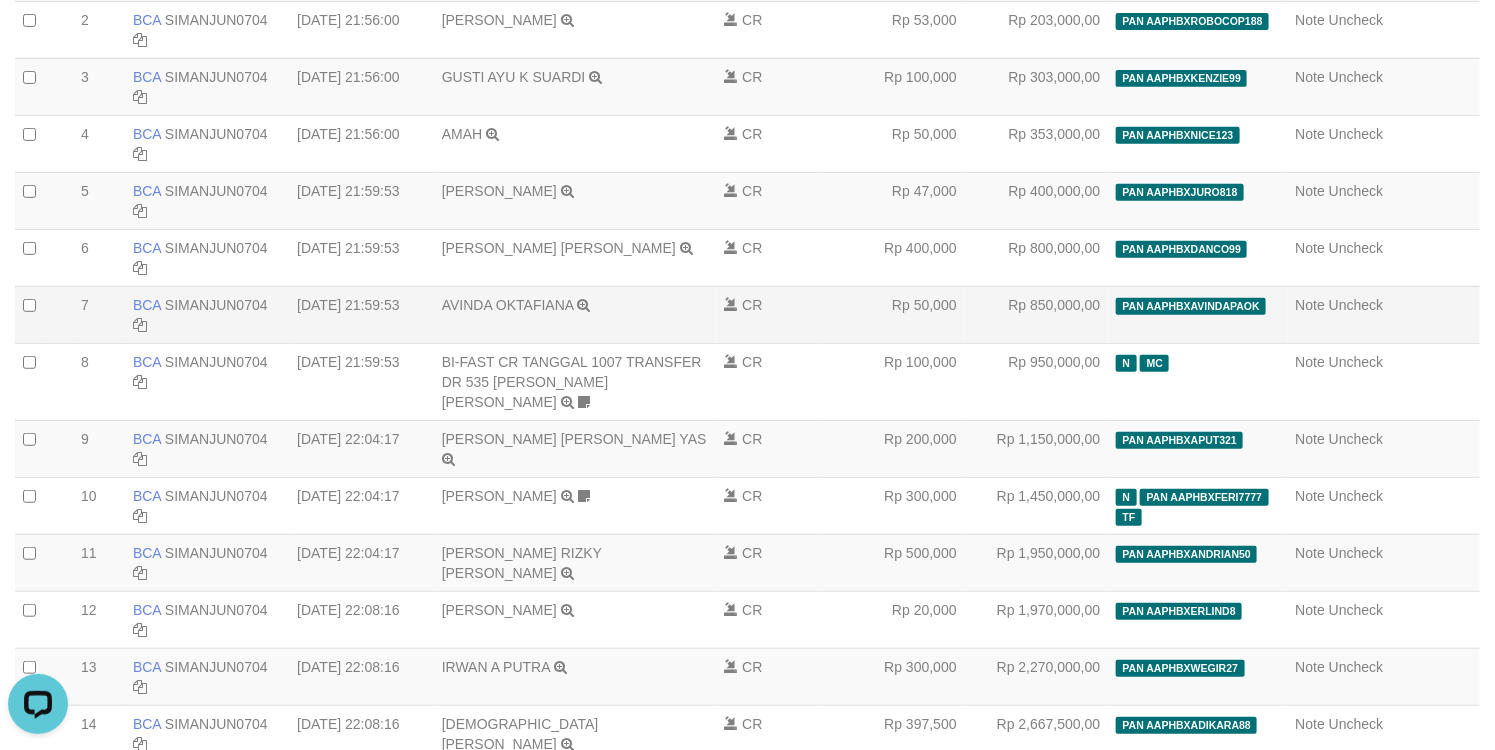 scroll, scrollTop: 300, scrollLeft: 0, axis: vertical 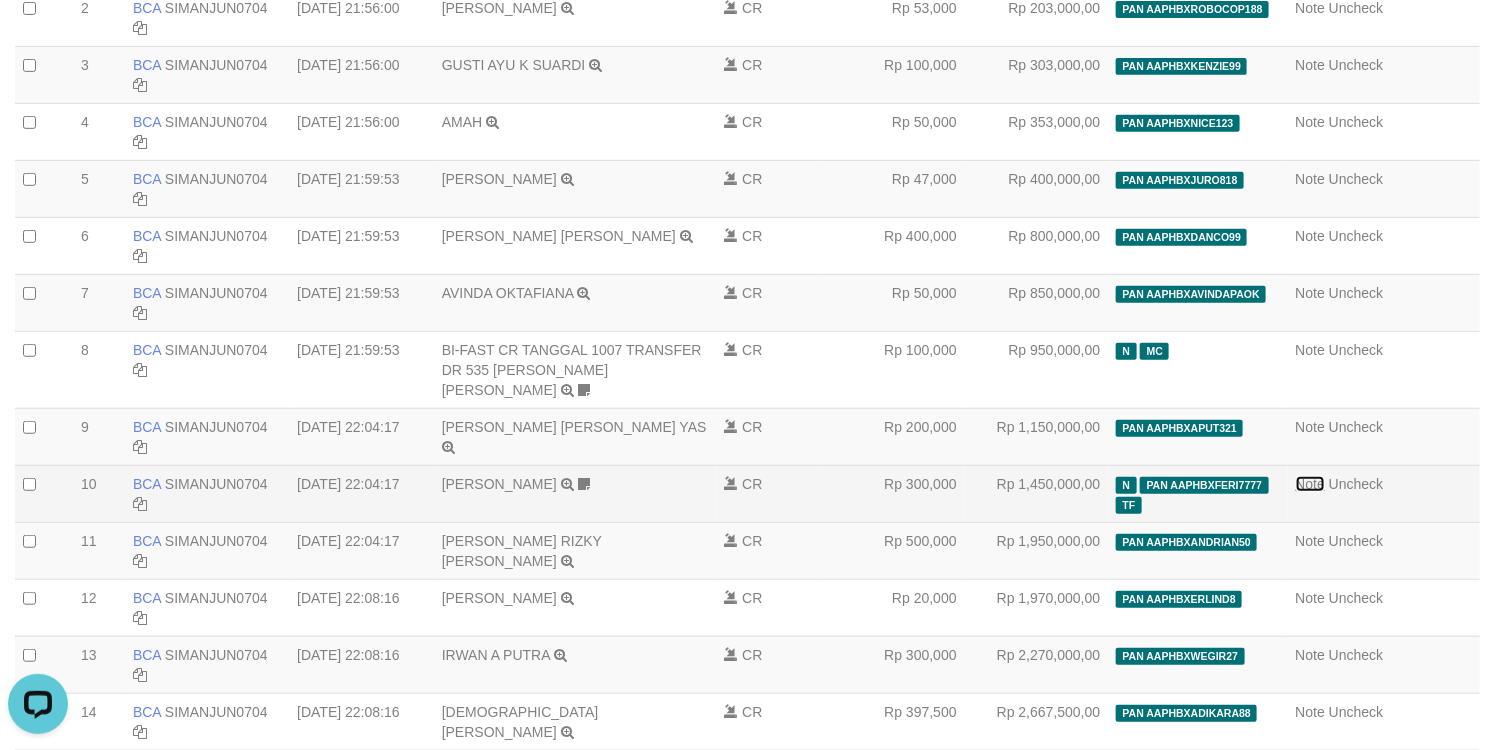 click on "Note" at bounding box center [1311, 484] 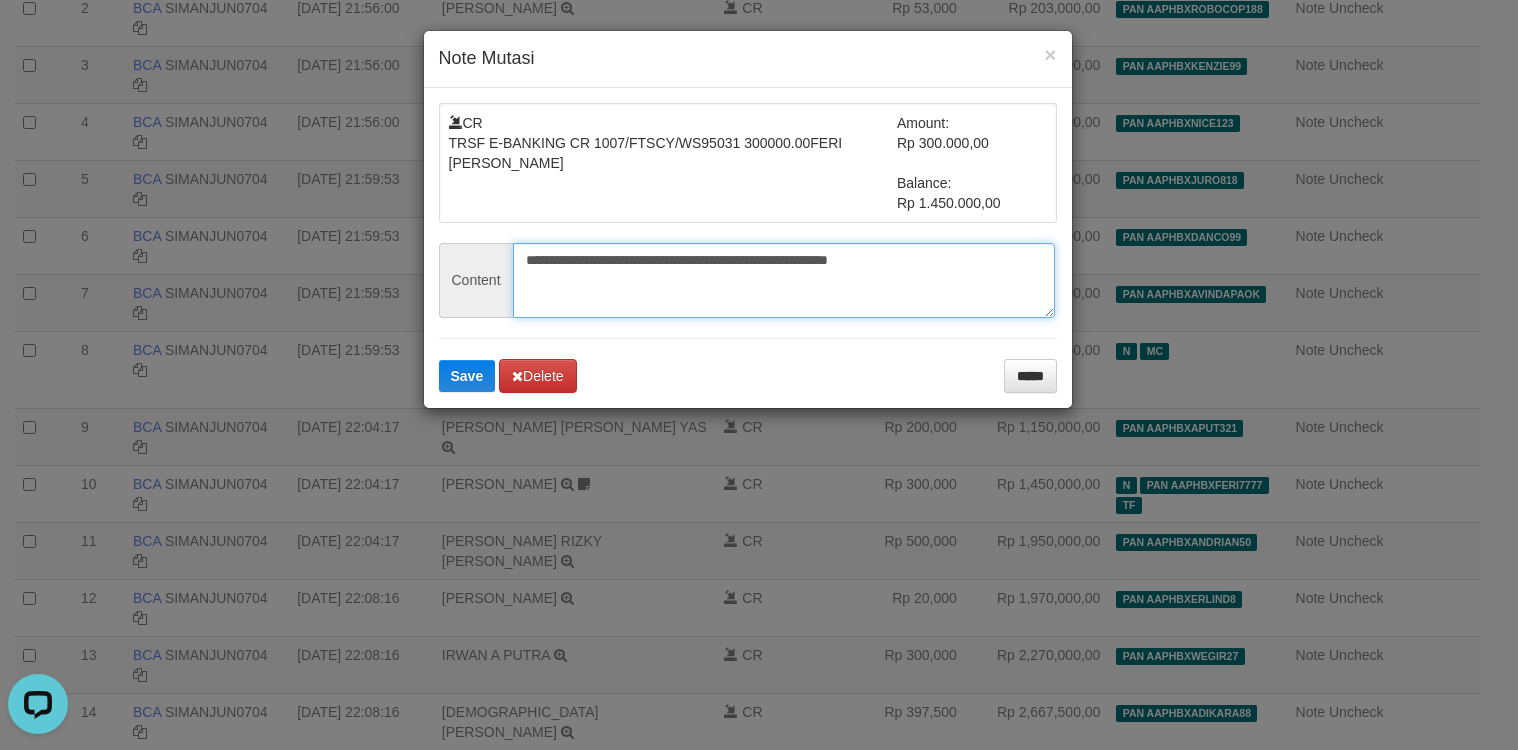 drag, startPoint x: 660, startPoint y: 271, endPoint x: 1128, endPoint y: 271, distance: 468 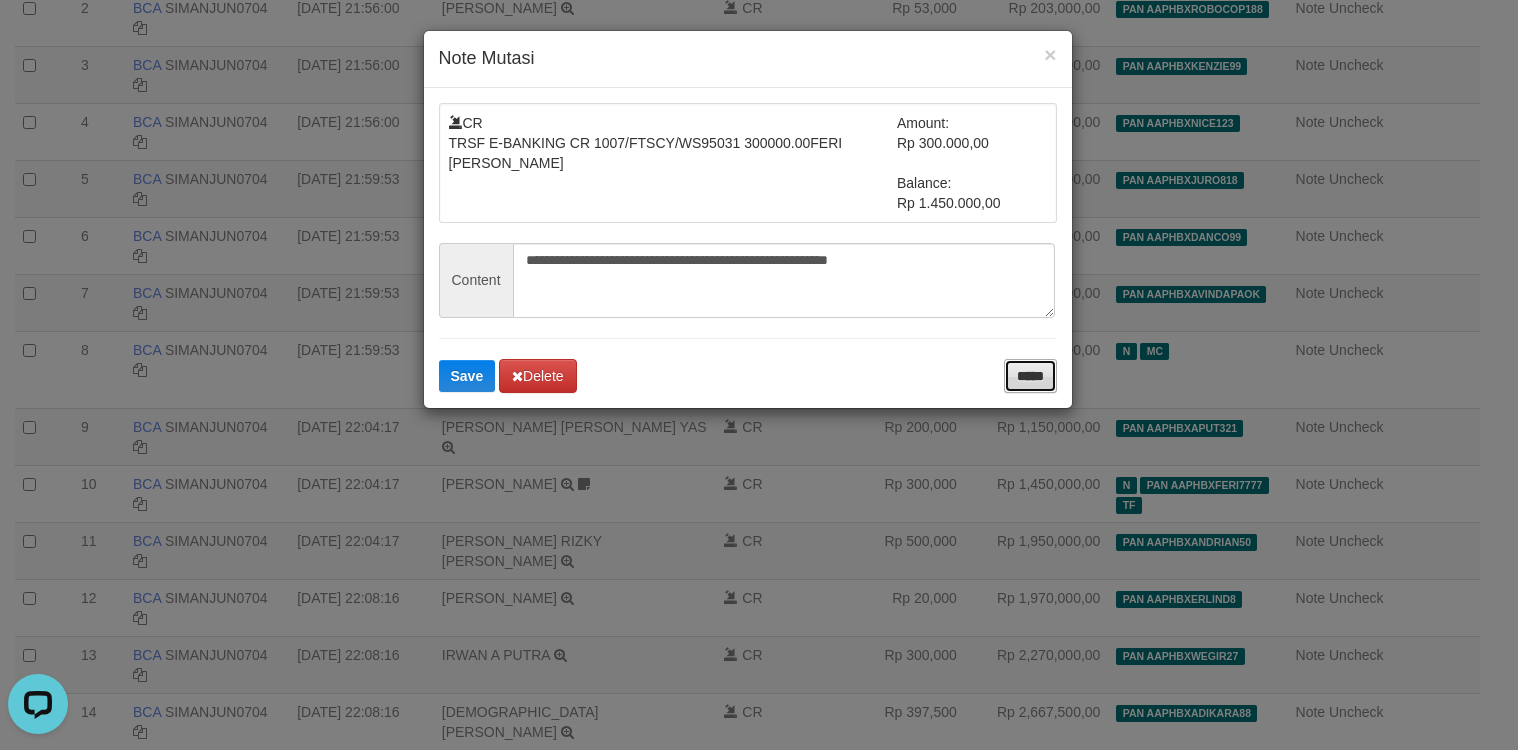 click on "*****" at bounding box center [1030, 376] 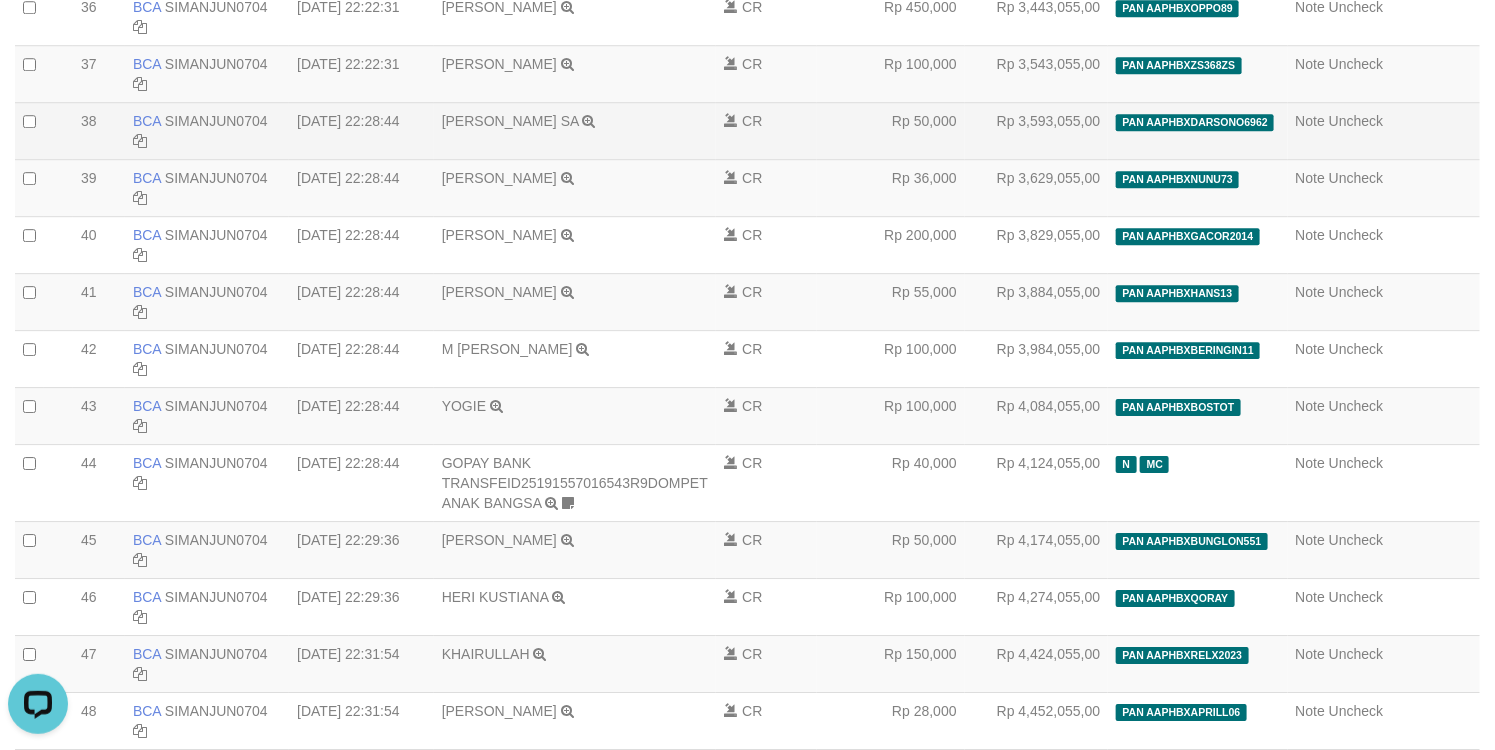 scroll, scrollTop: 2299, scrollLeft: 0, axis: vertical 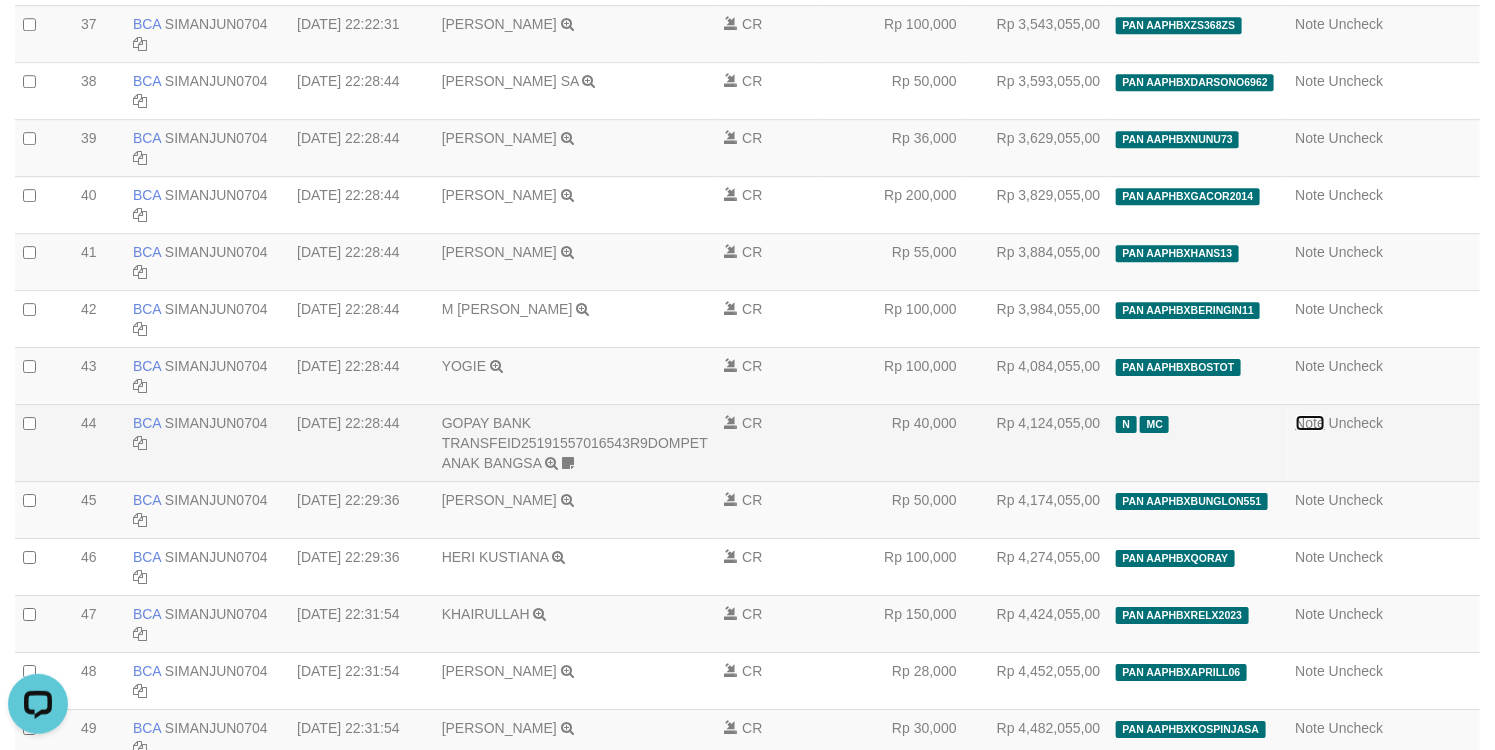 click on "Note" at bounding box center (1311, 423) 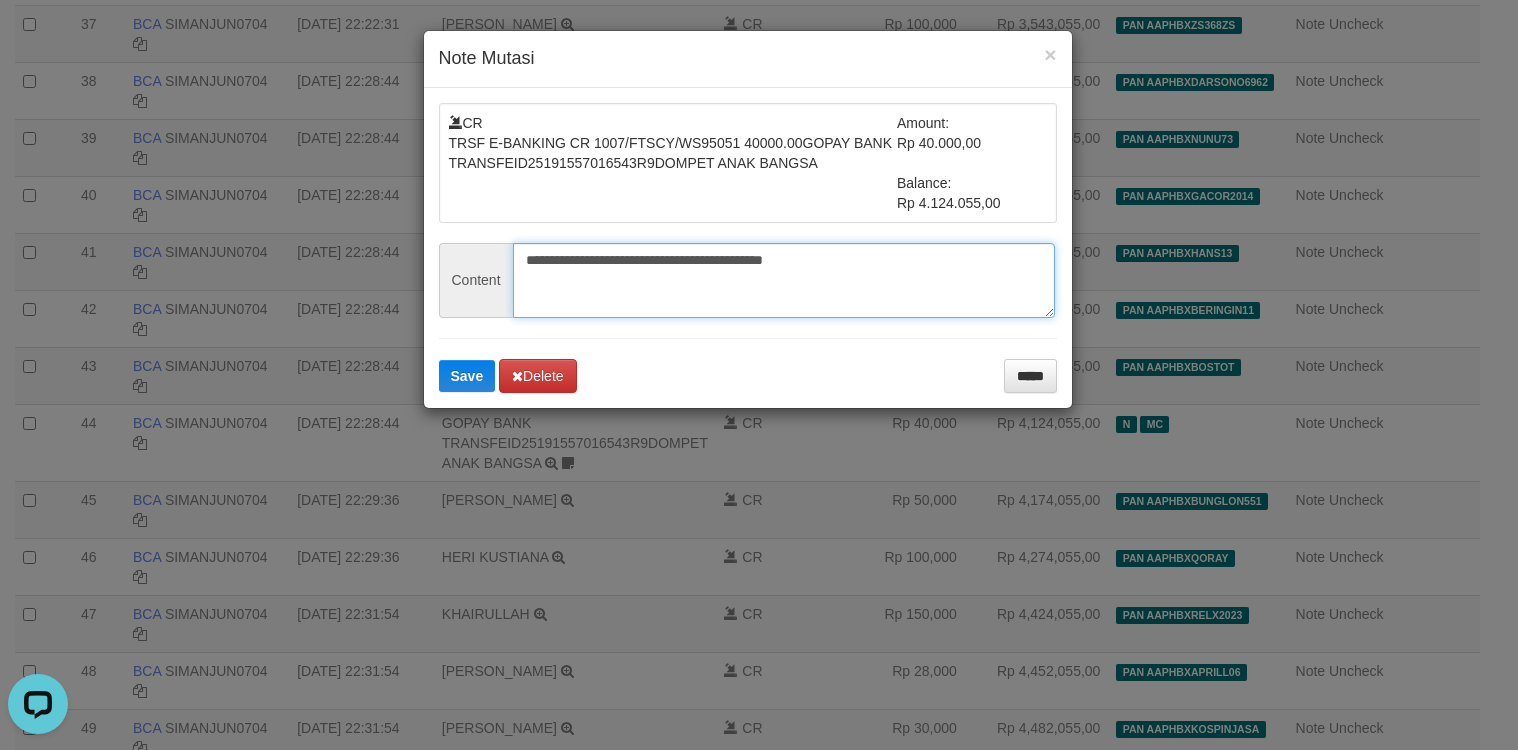 drag, startPoint x: 657, startPoint y: 262, endPoint x: 958, endPoint y: 262, distance: 301 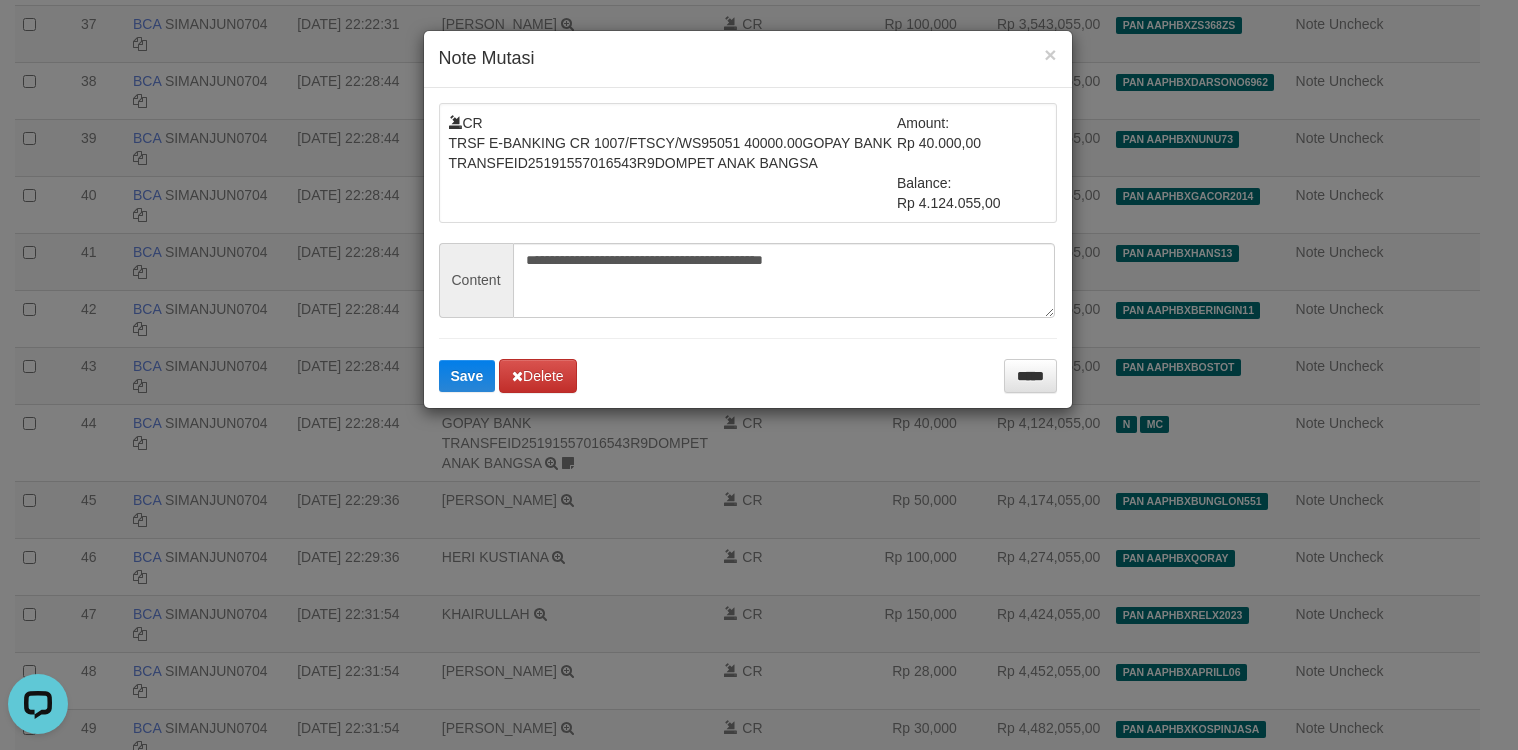 click on "**********" at bounding box center (759, 375) 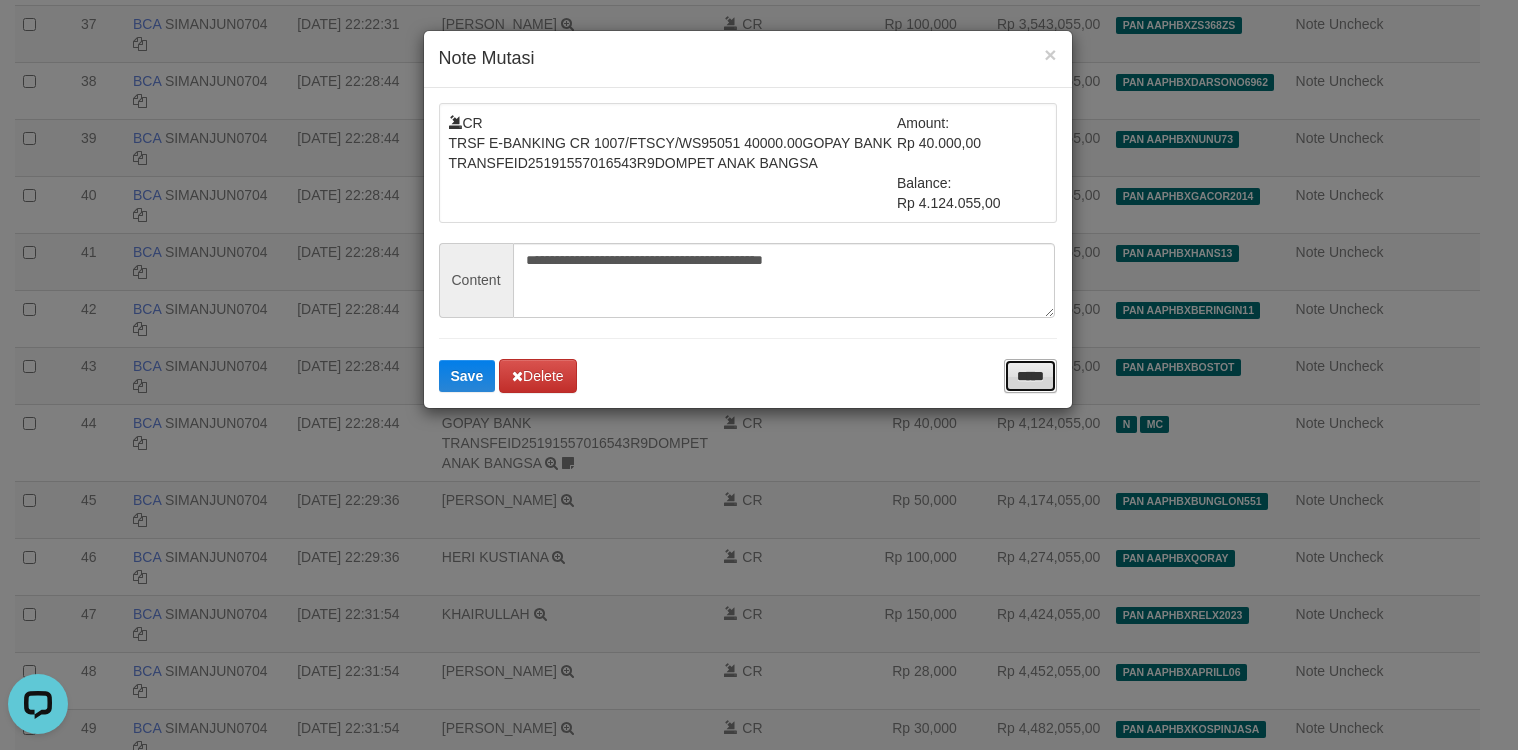 click on "*****" at bounding box center [1030, 376] 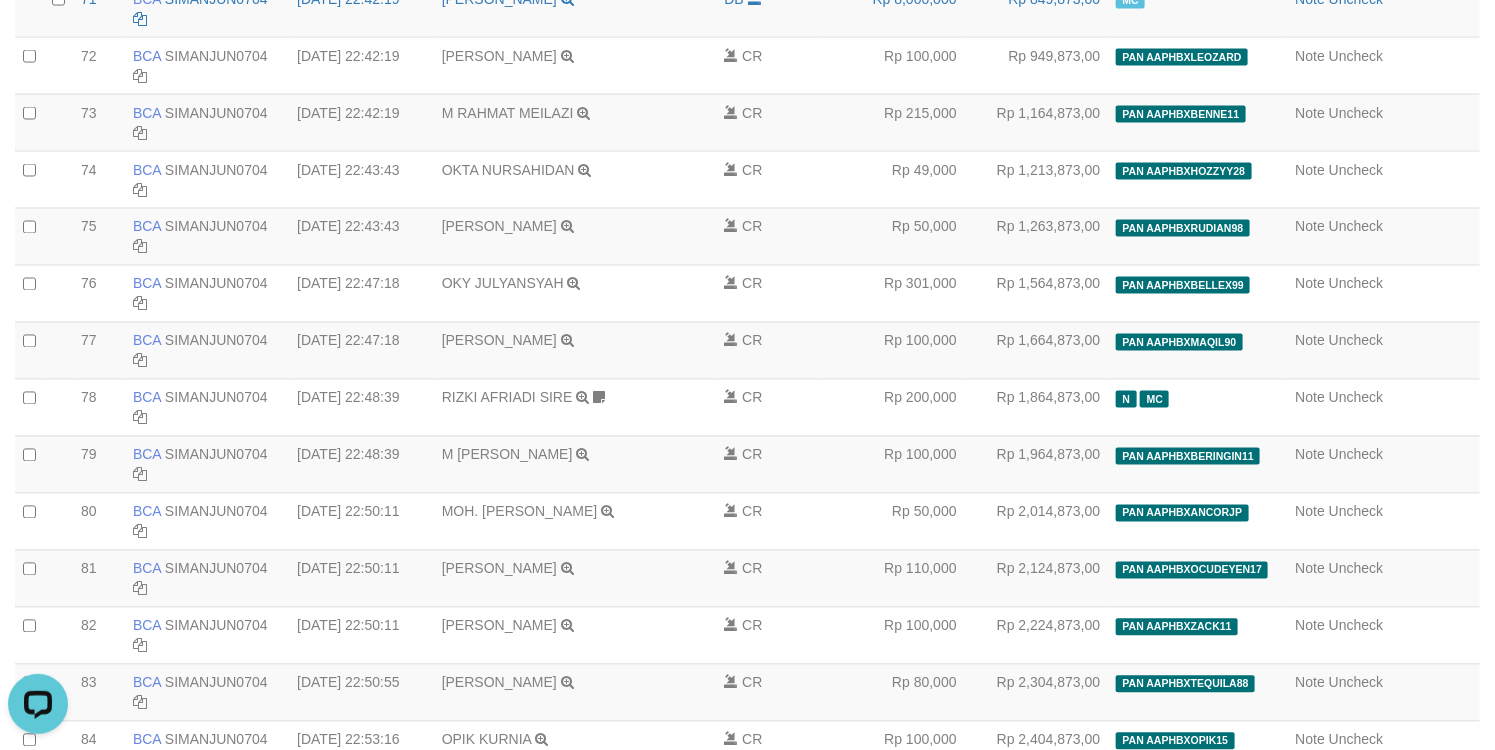 scroll, scrollTop: 4300, scrollLeft: 0, axis: vertical 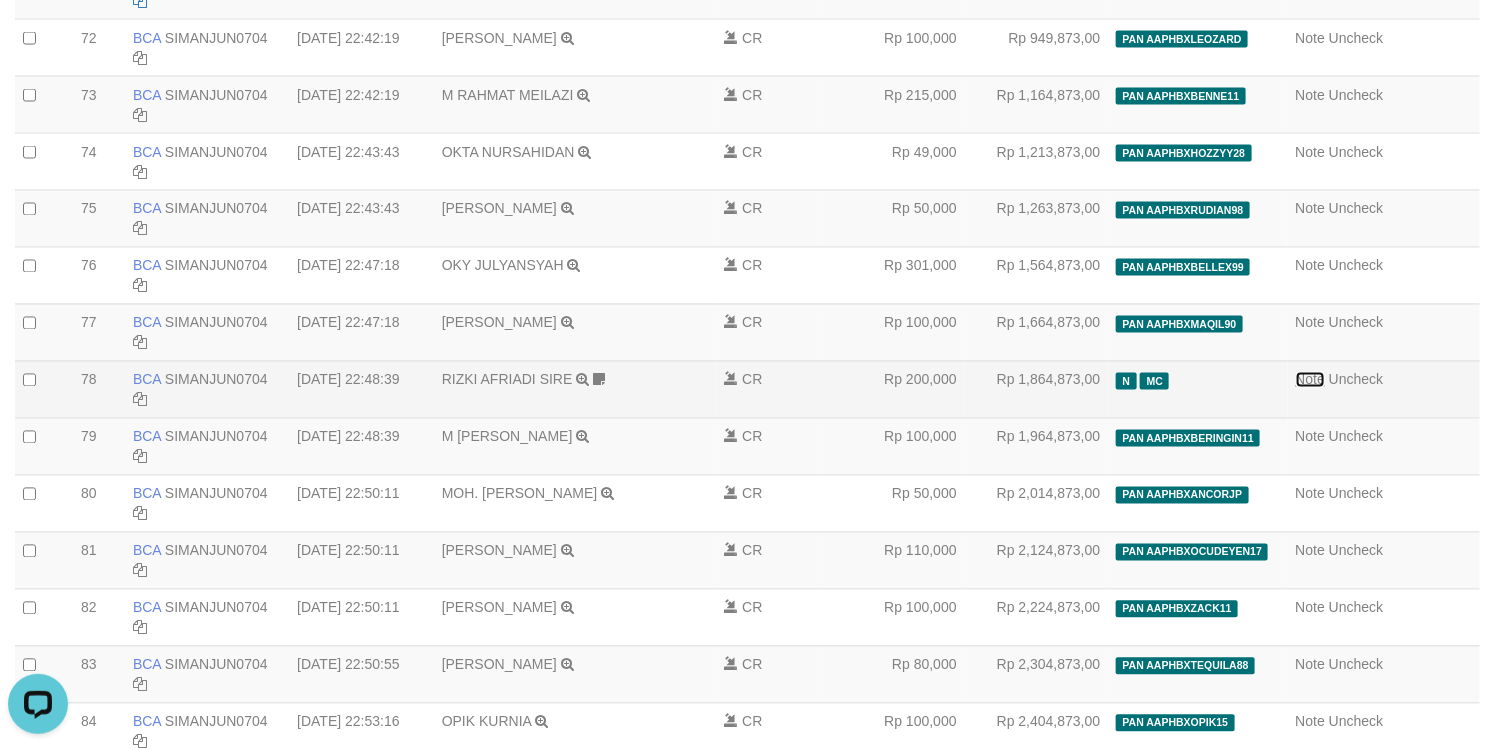 click on "Note" at bounding box center [1311, 380] 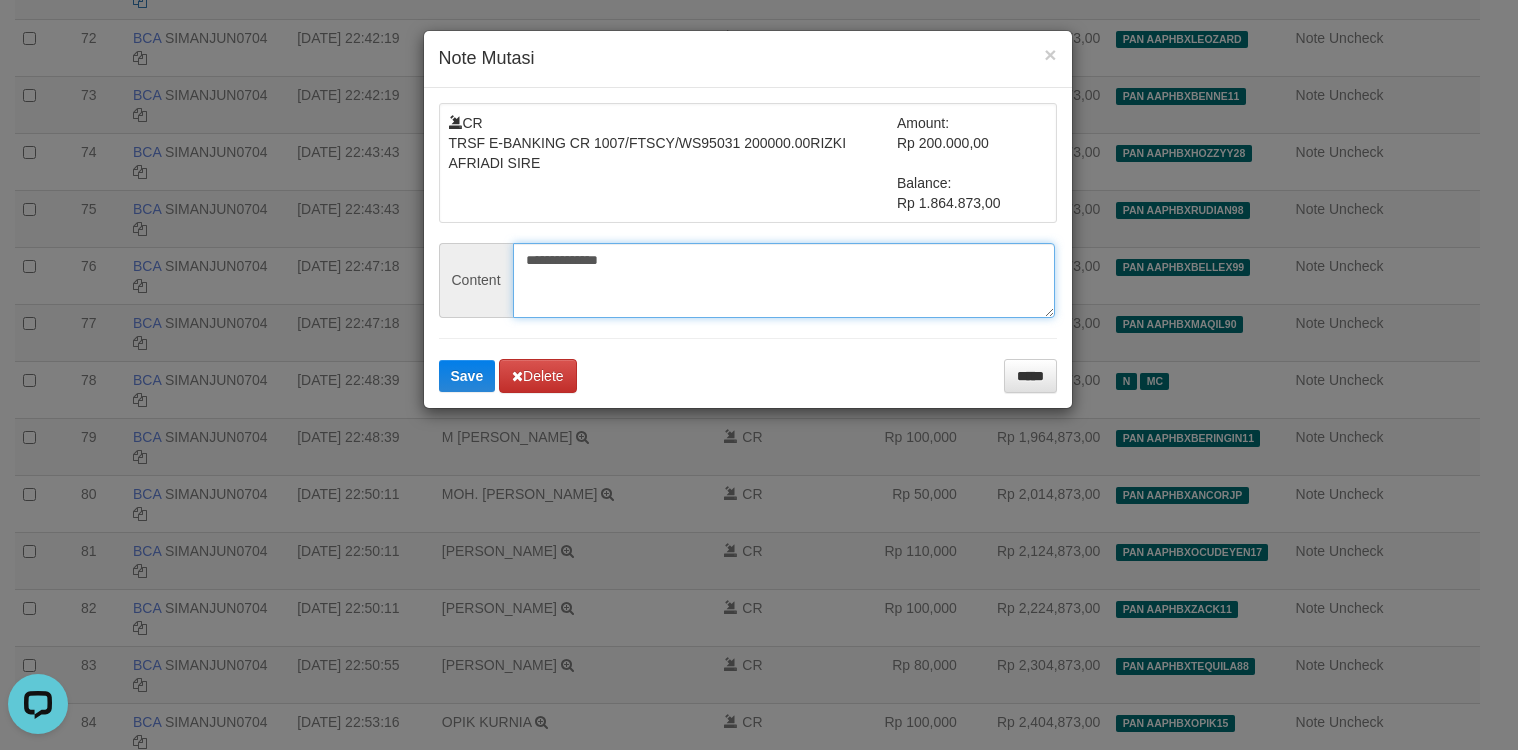 click on "**********" at bounding box center (784, 280) 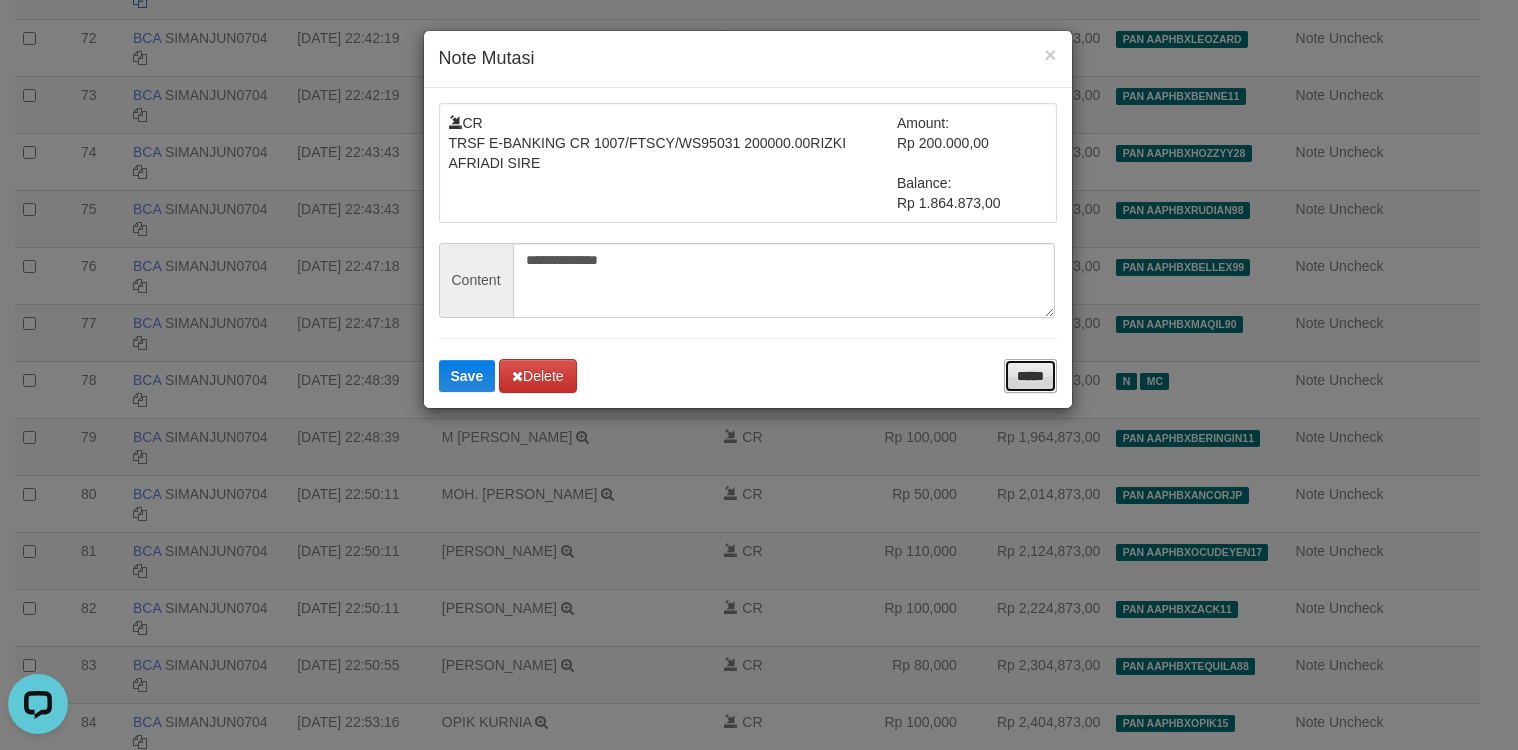 click on "*****" at bounding box center [1030, 376] 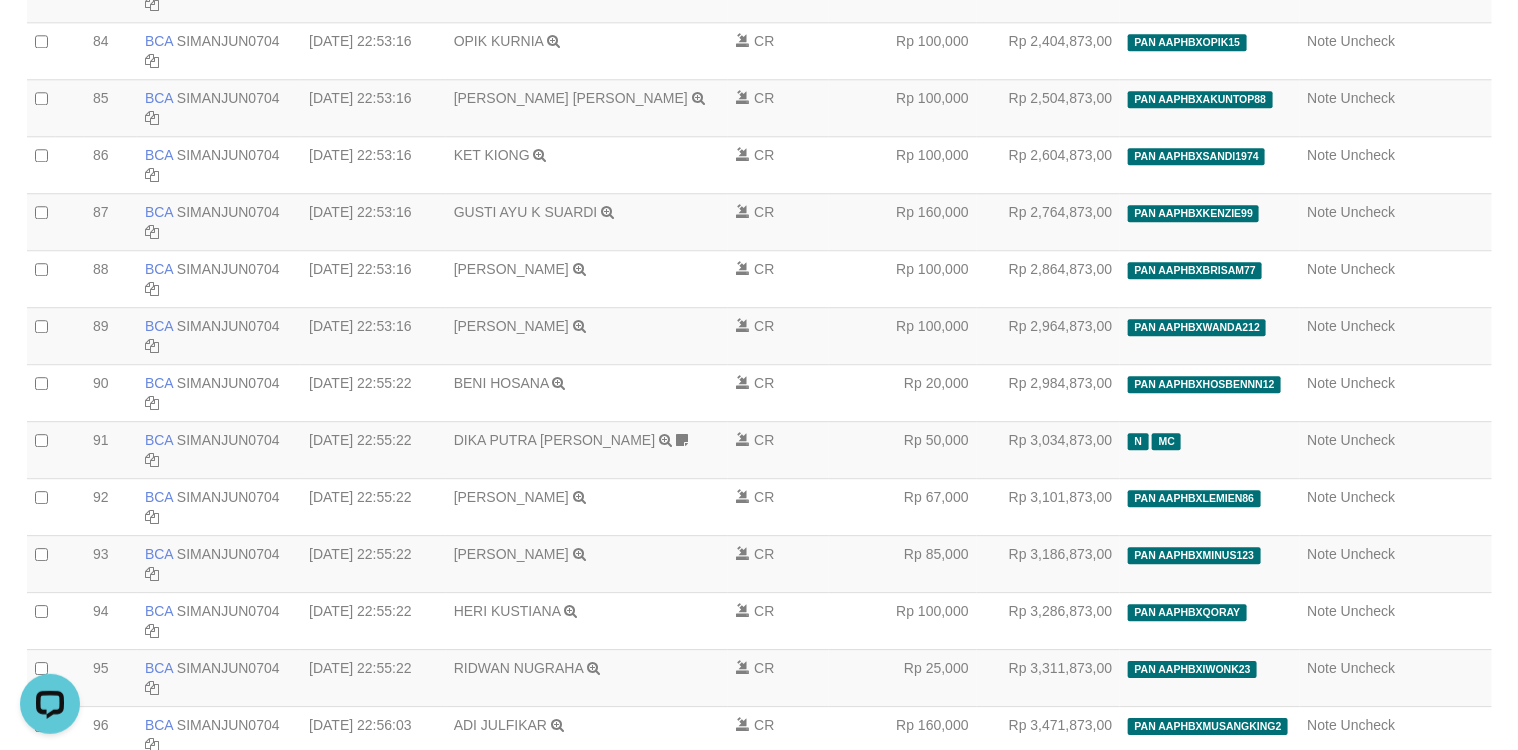 scroll, scrollTop: 4999, scrollLeft: 0, axis: vertical 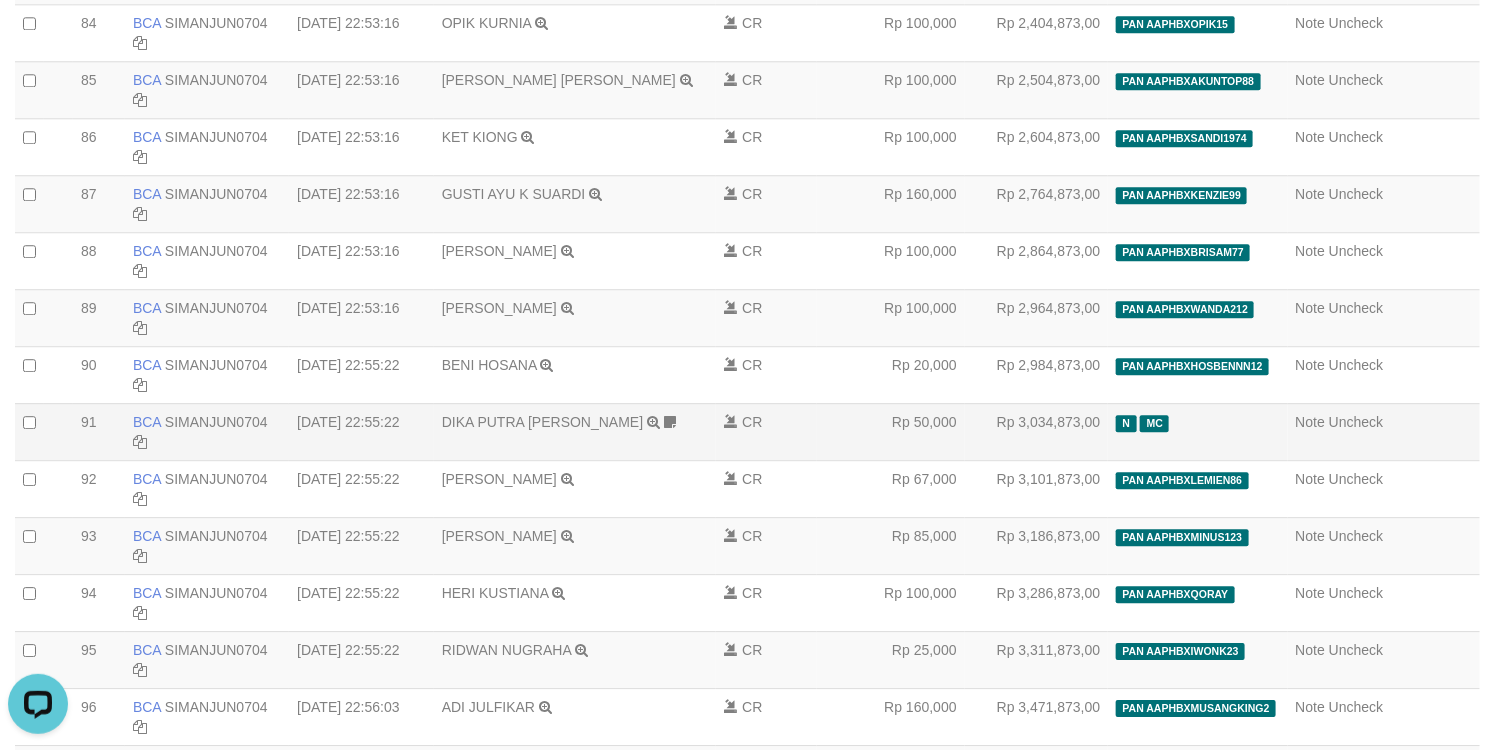 click on "Note
Uncheck" at bounding box center (1384, 431) 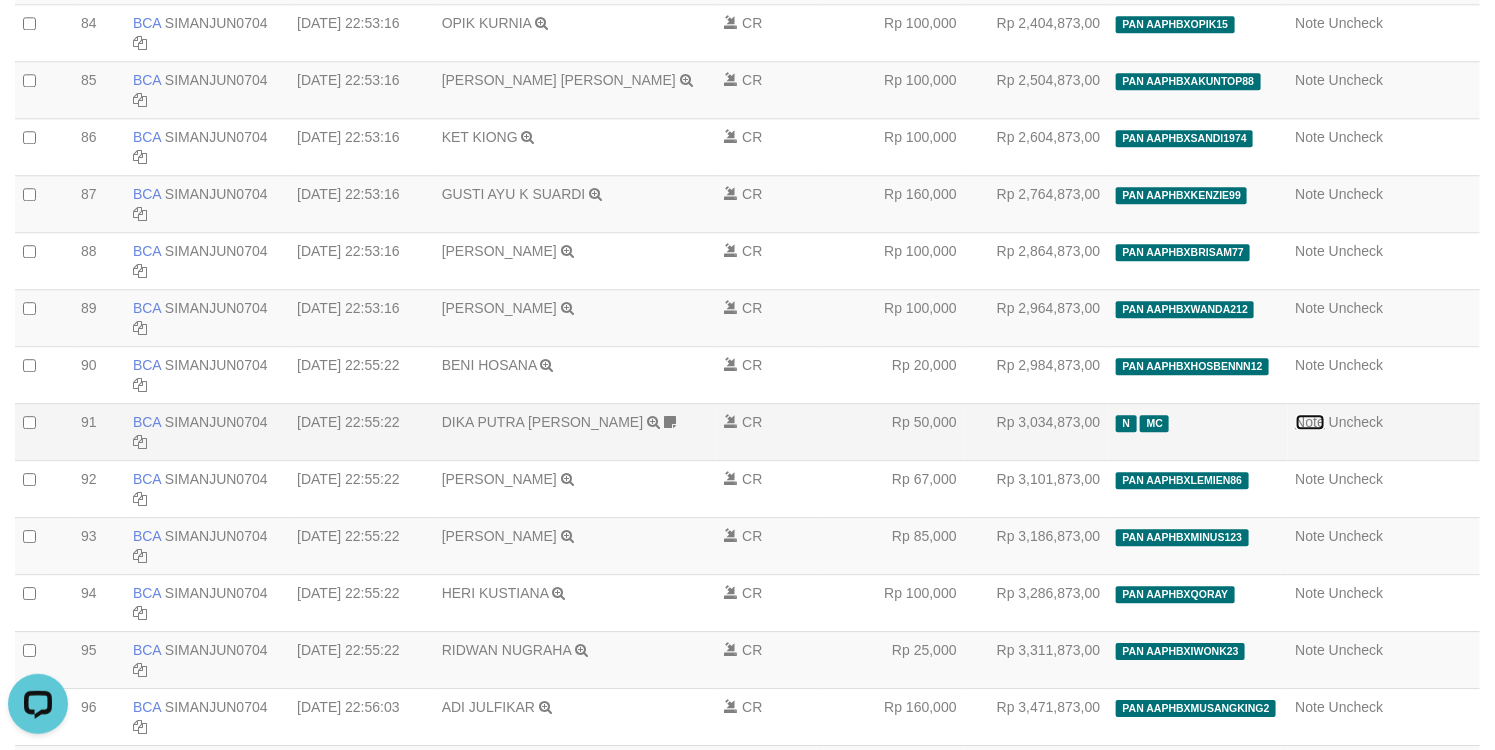 click on "Note" at bounding box center (1311, 422) 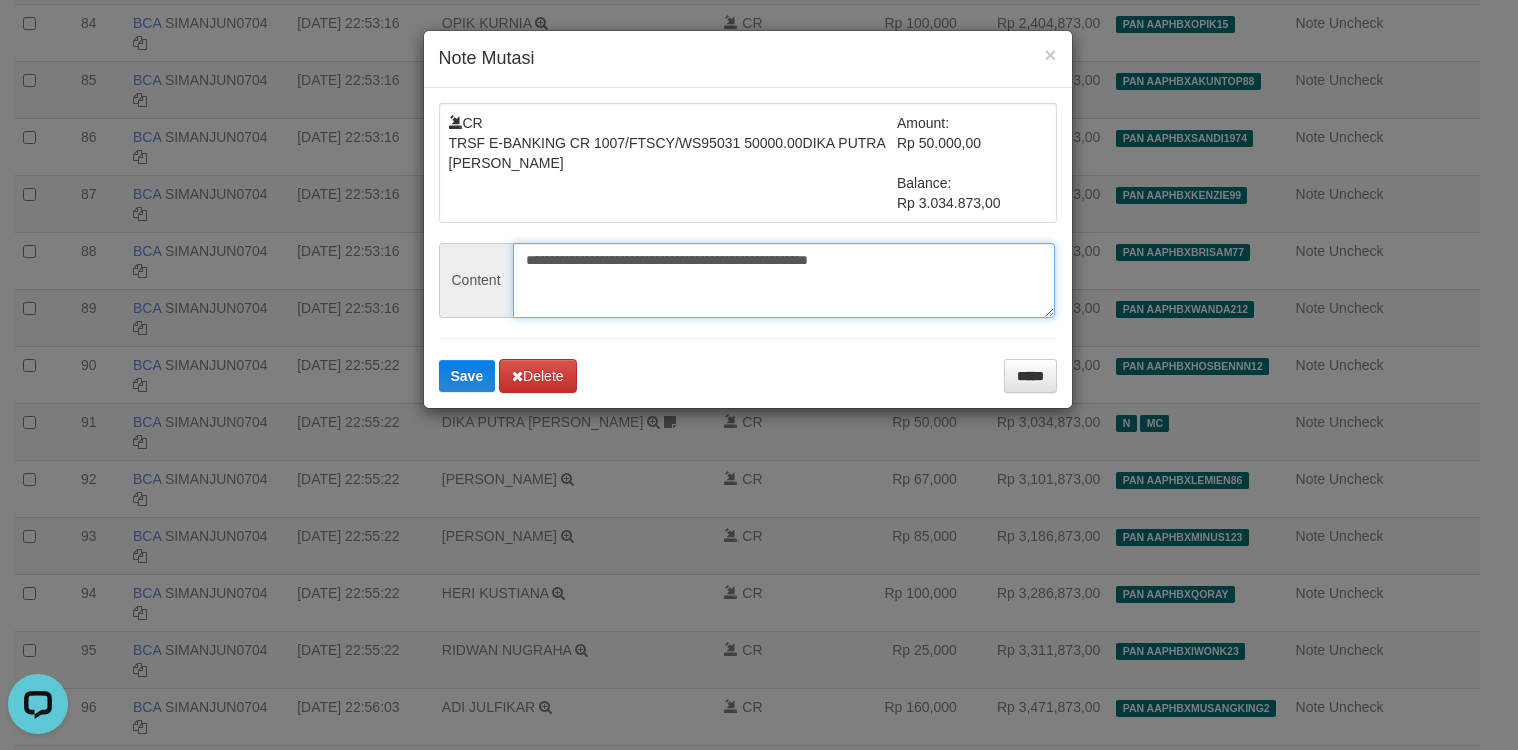 click on "**********" at bounding box center (784, 280) 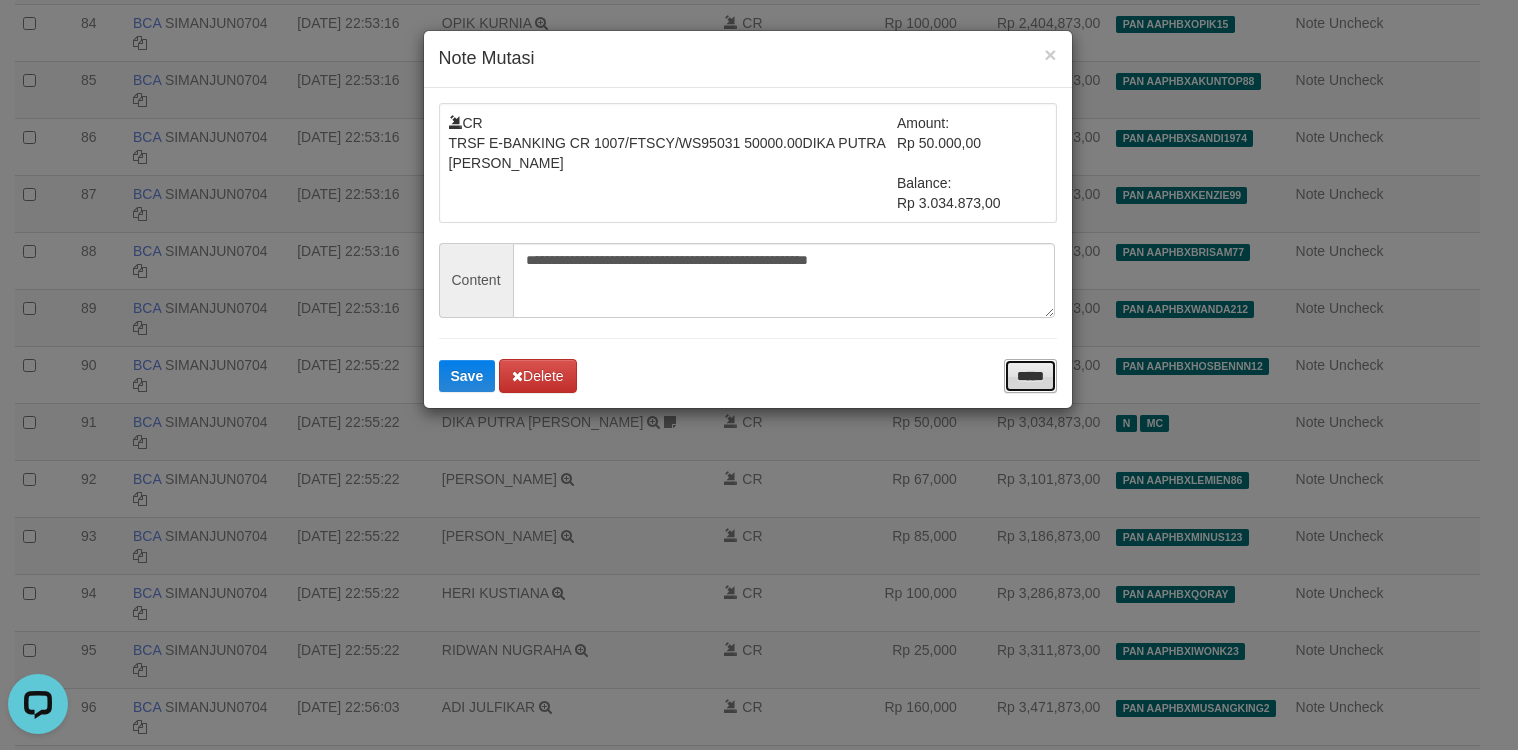 click on "*****" at bounding box center (1030, 376) 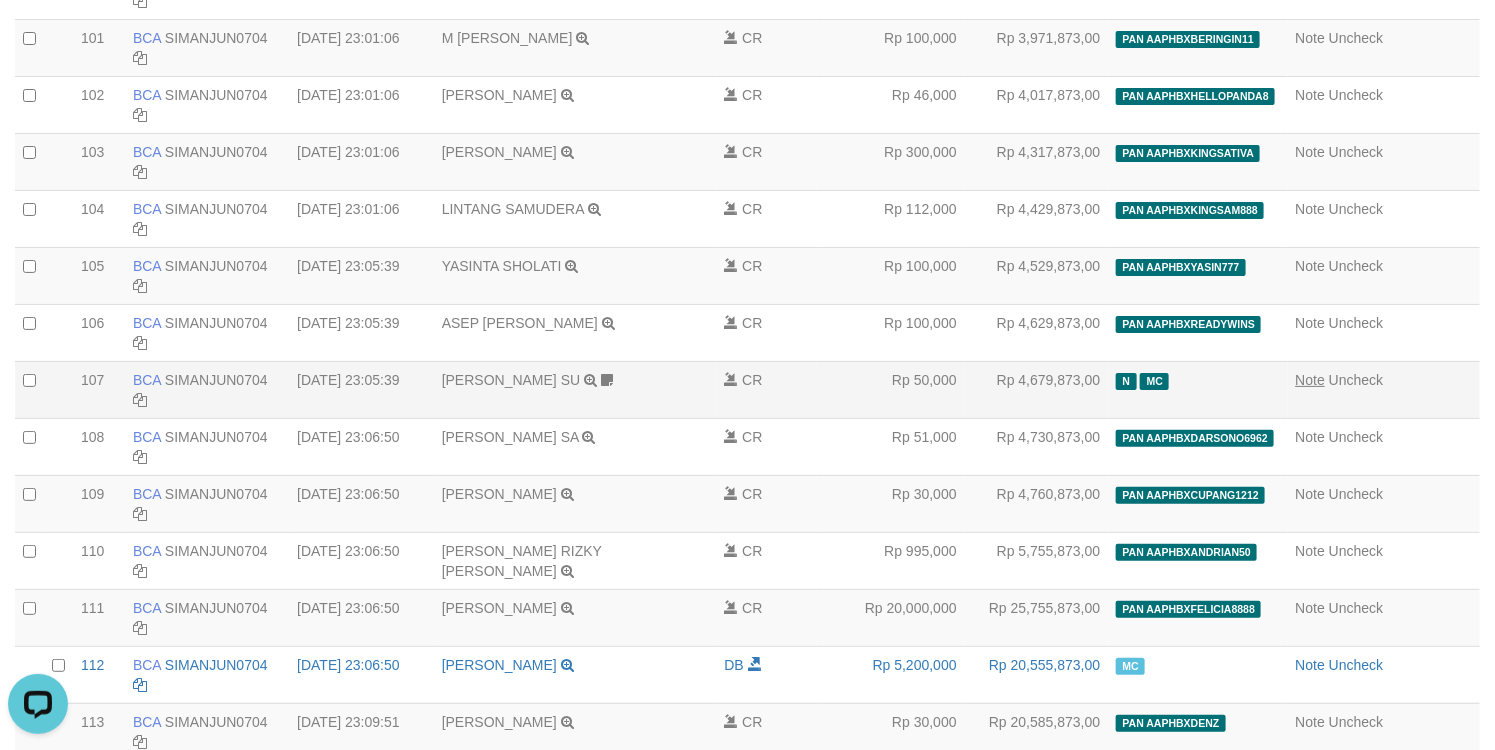 scroll, scrollTop: 6100, scrollLeft: 0, axis: vertical 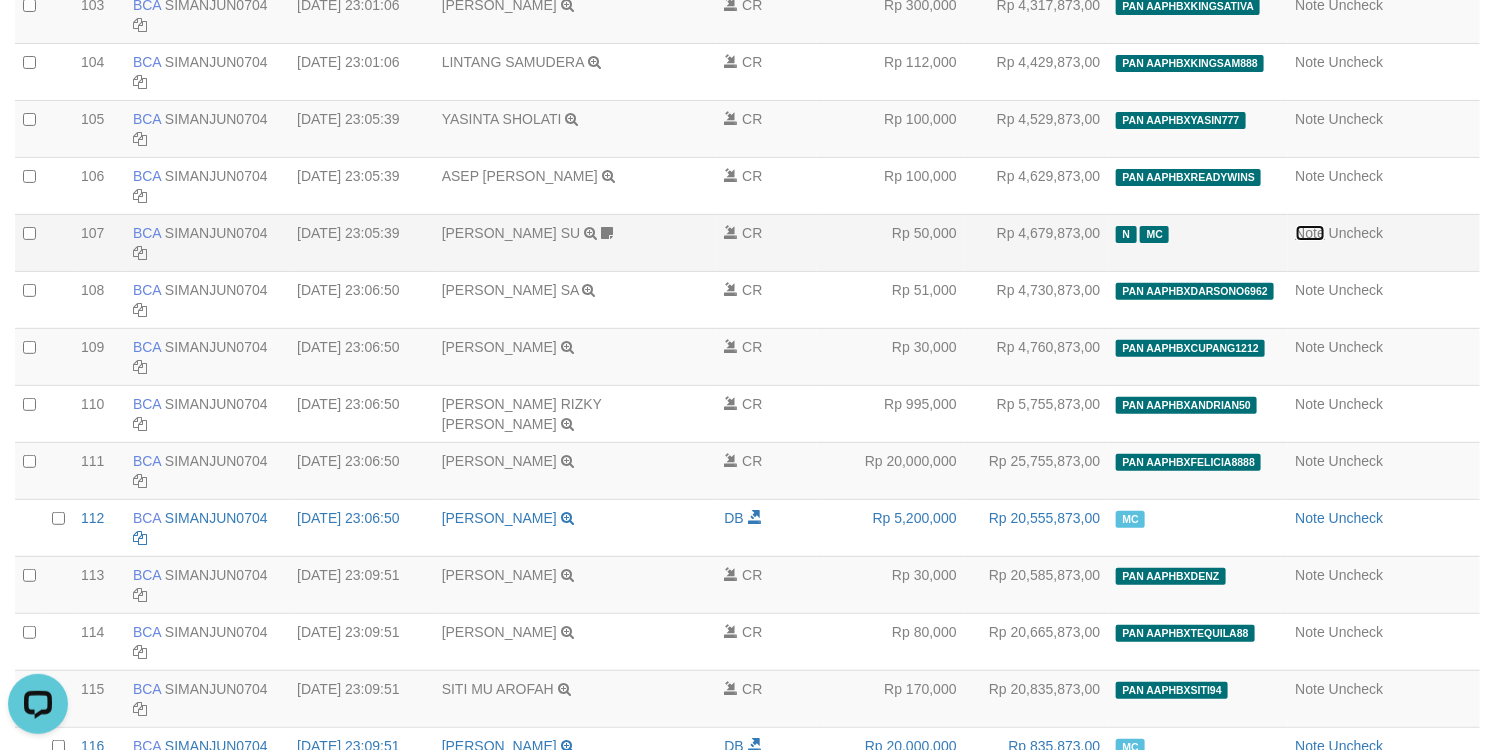 click on "Note" at bounding box center (1311, 233) 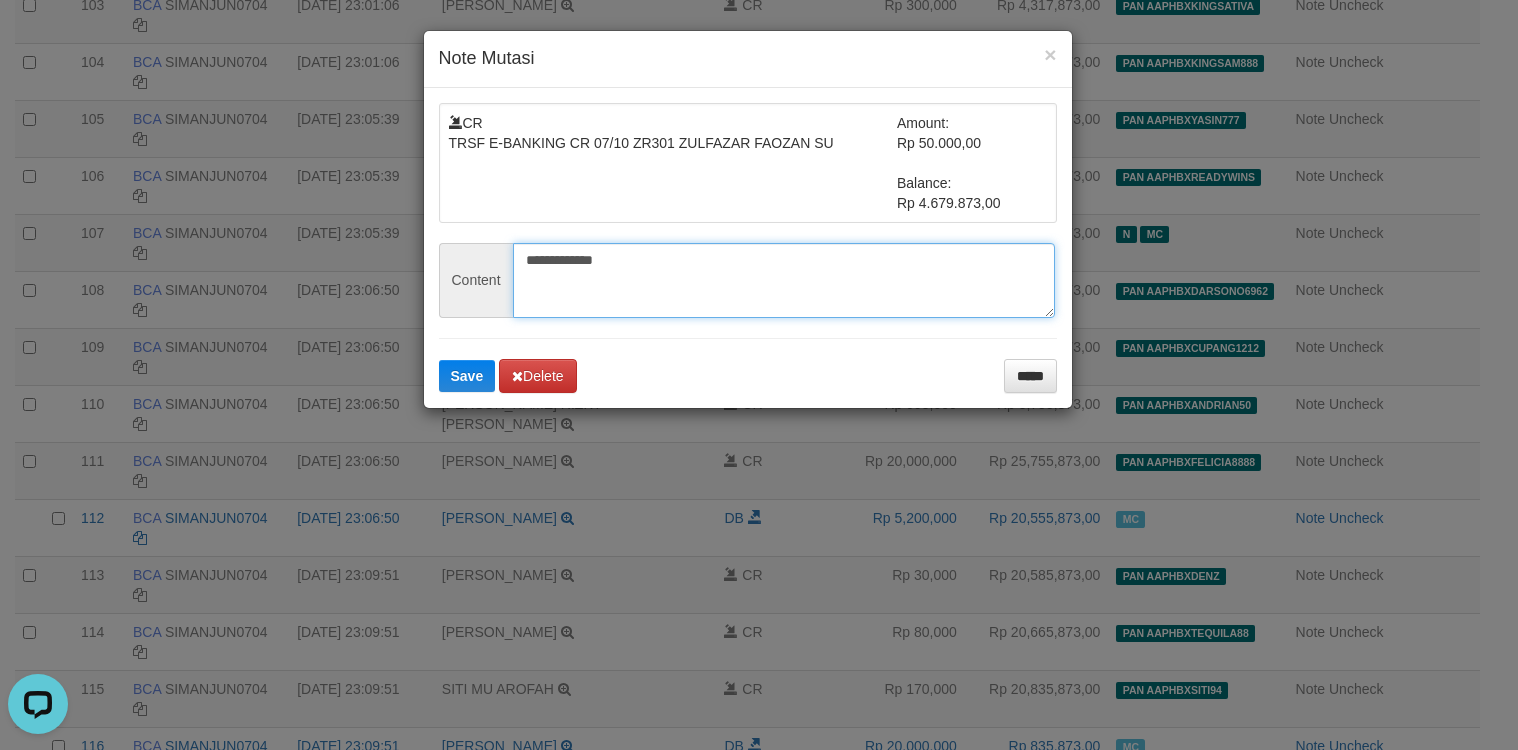 click on "**********" at bounding box center [784, 280] 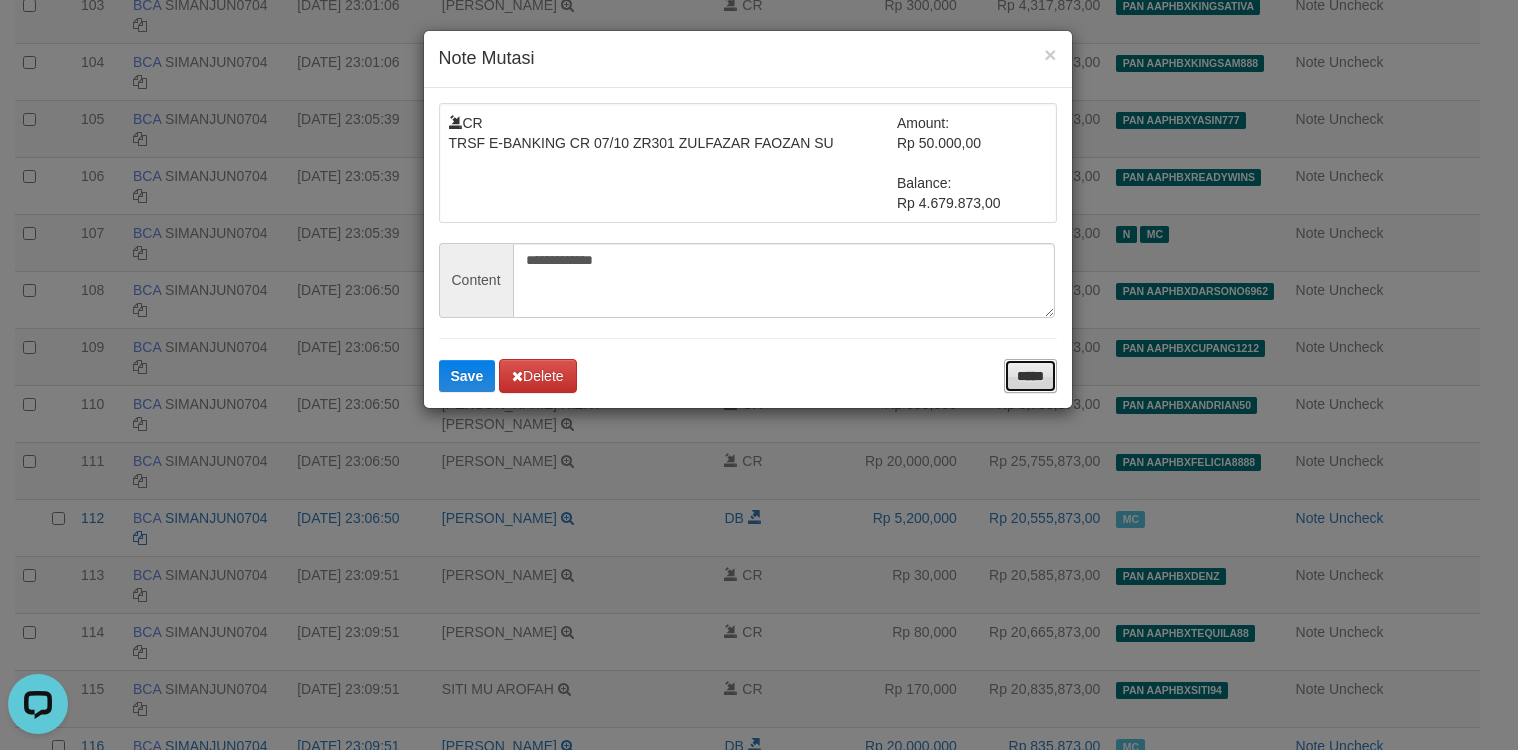 click on "*****" at bounding box center (1030, 376) 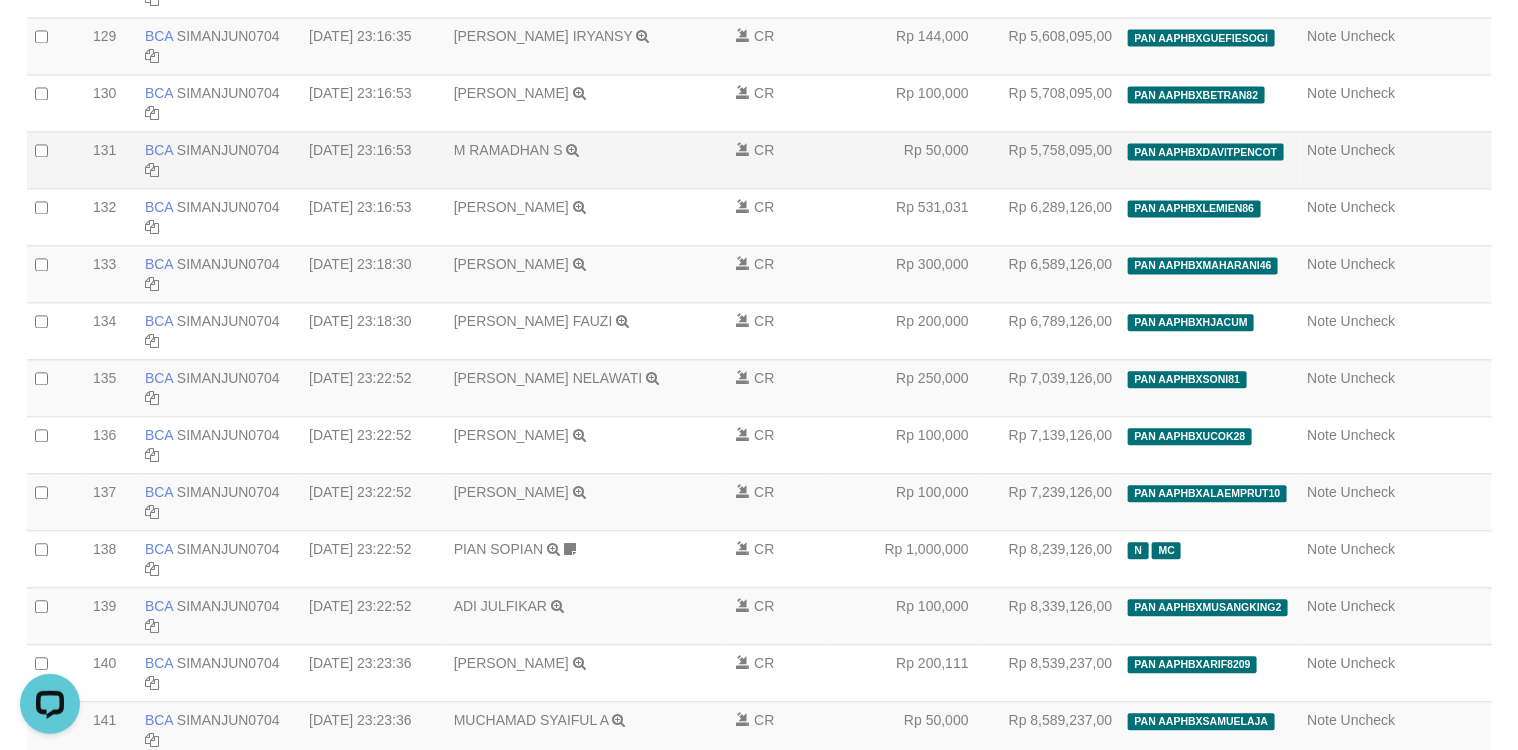 scroll, scrollTop: 7600, scrollLeft: 0, axis: vertical 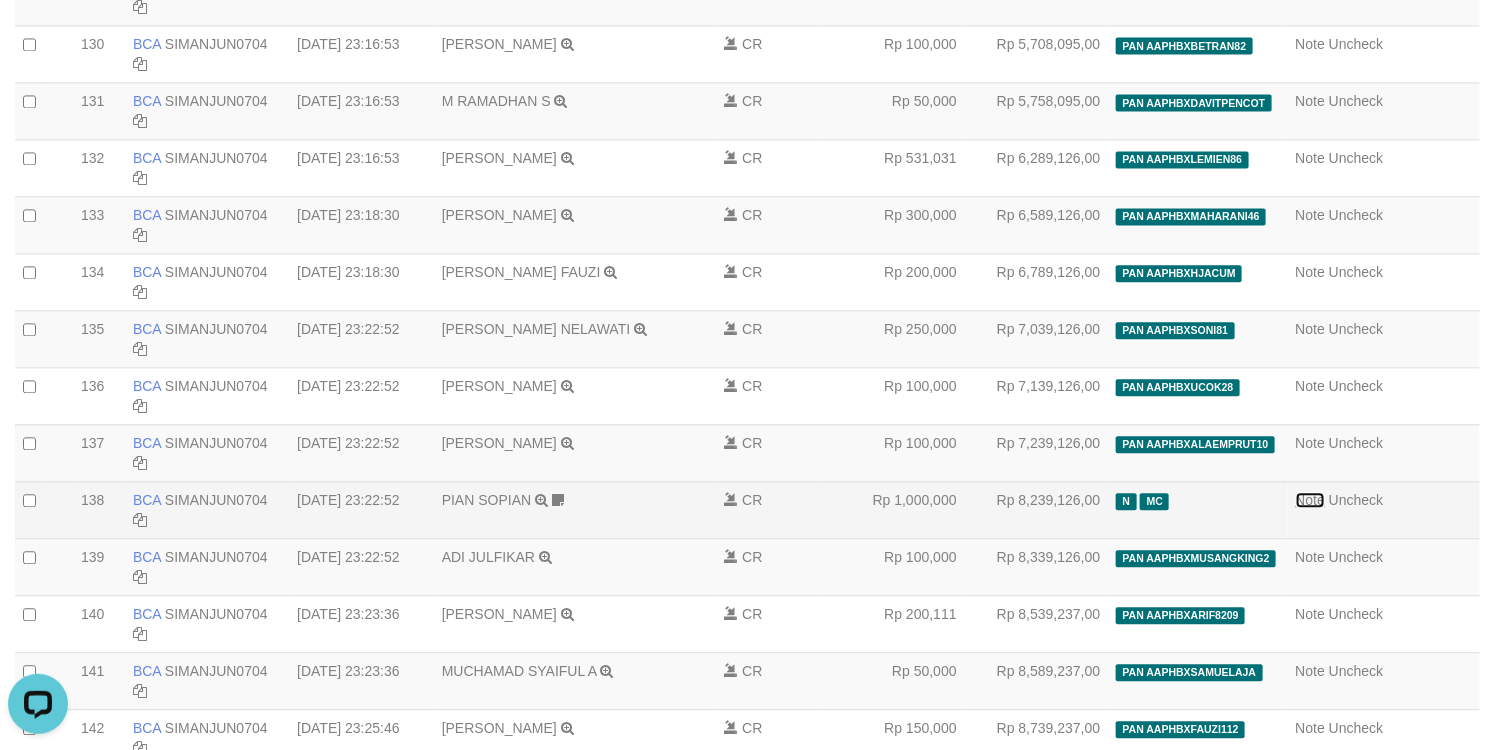 click on "Note" at bounding box center [1311, 500] 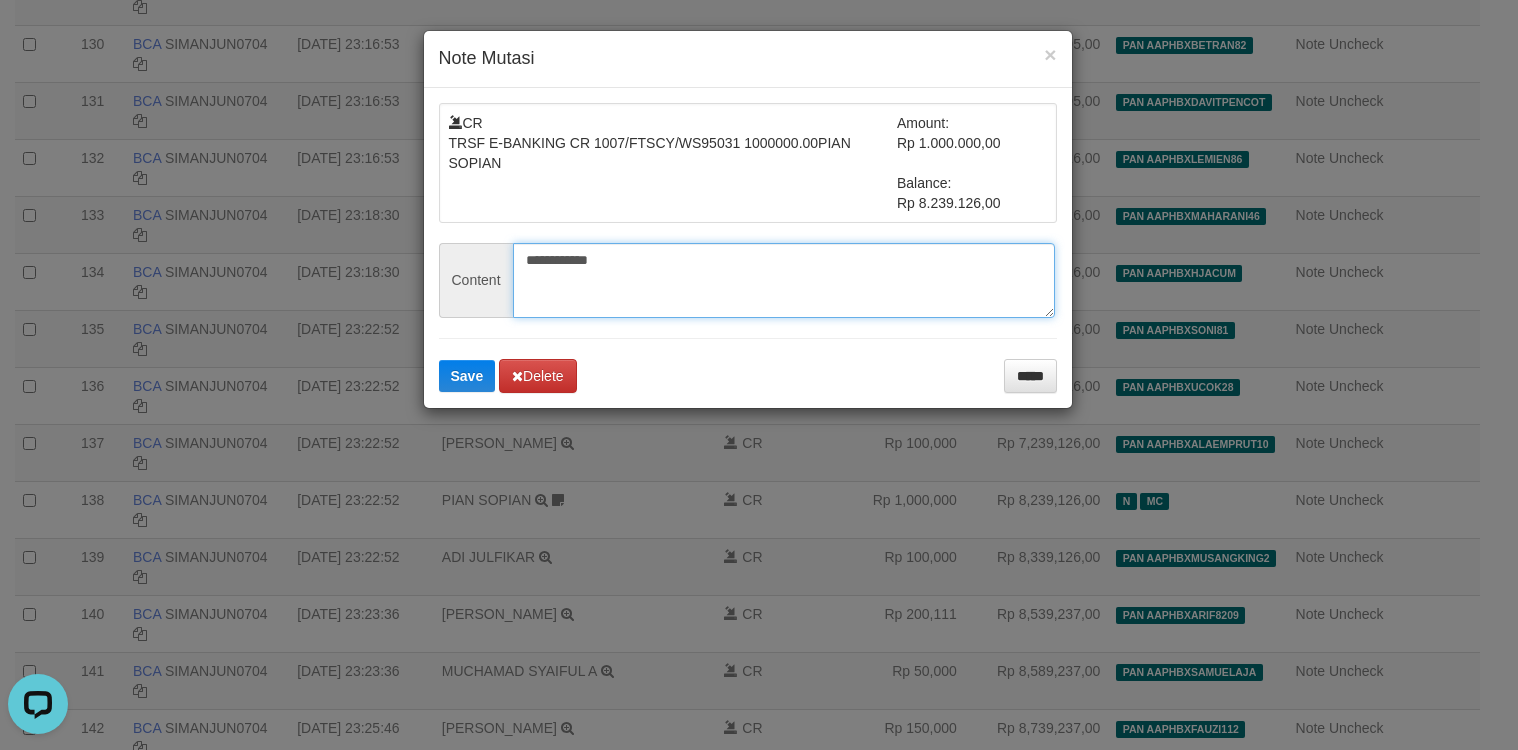click on "**********" at bounding box center (784, 280) 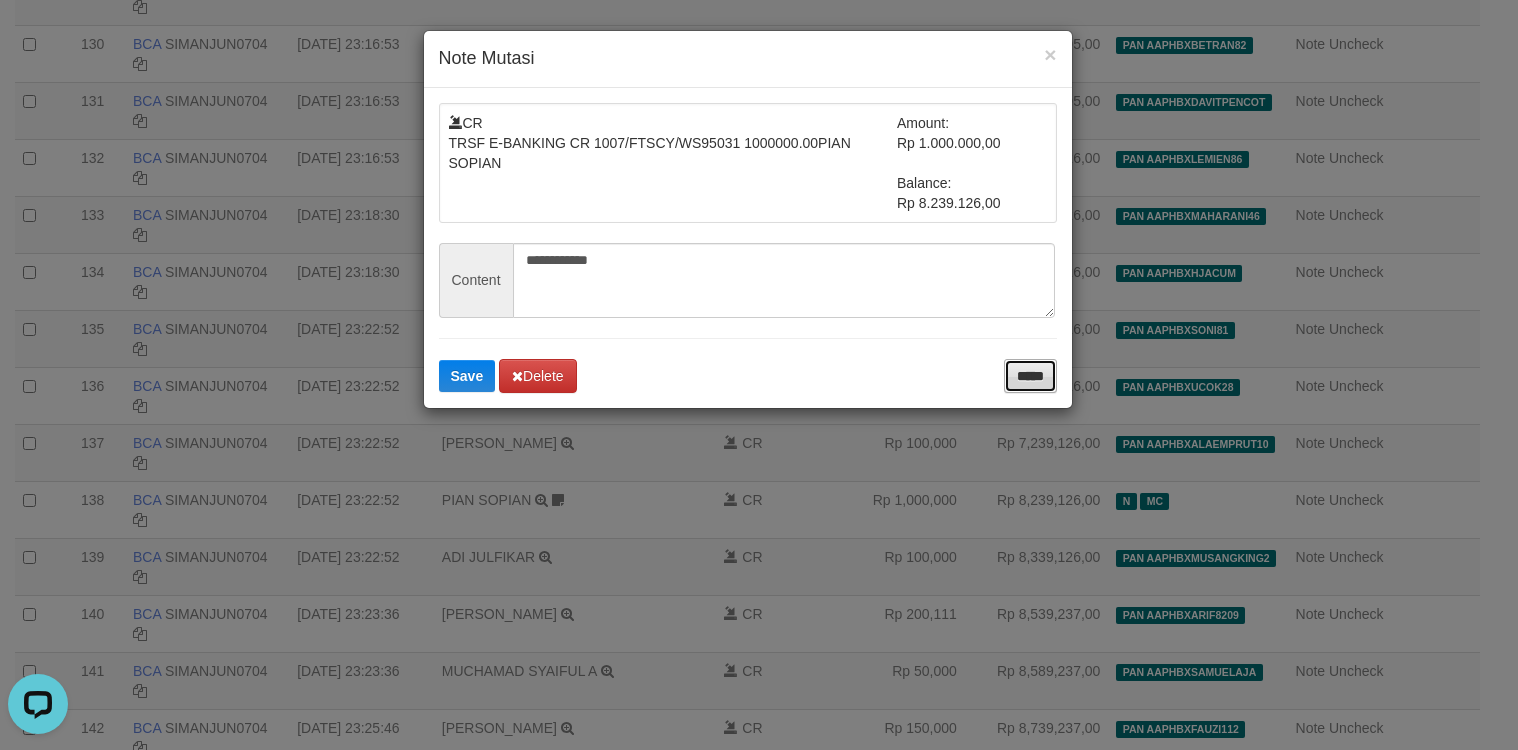 click on "*****" at bounding box center (1030, 376) 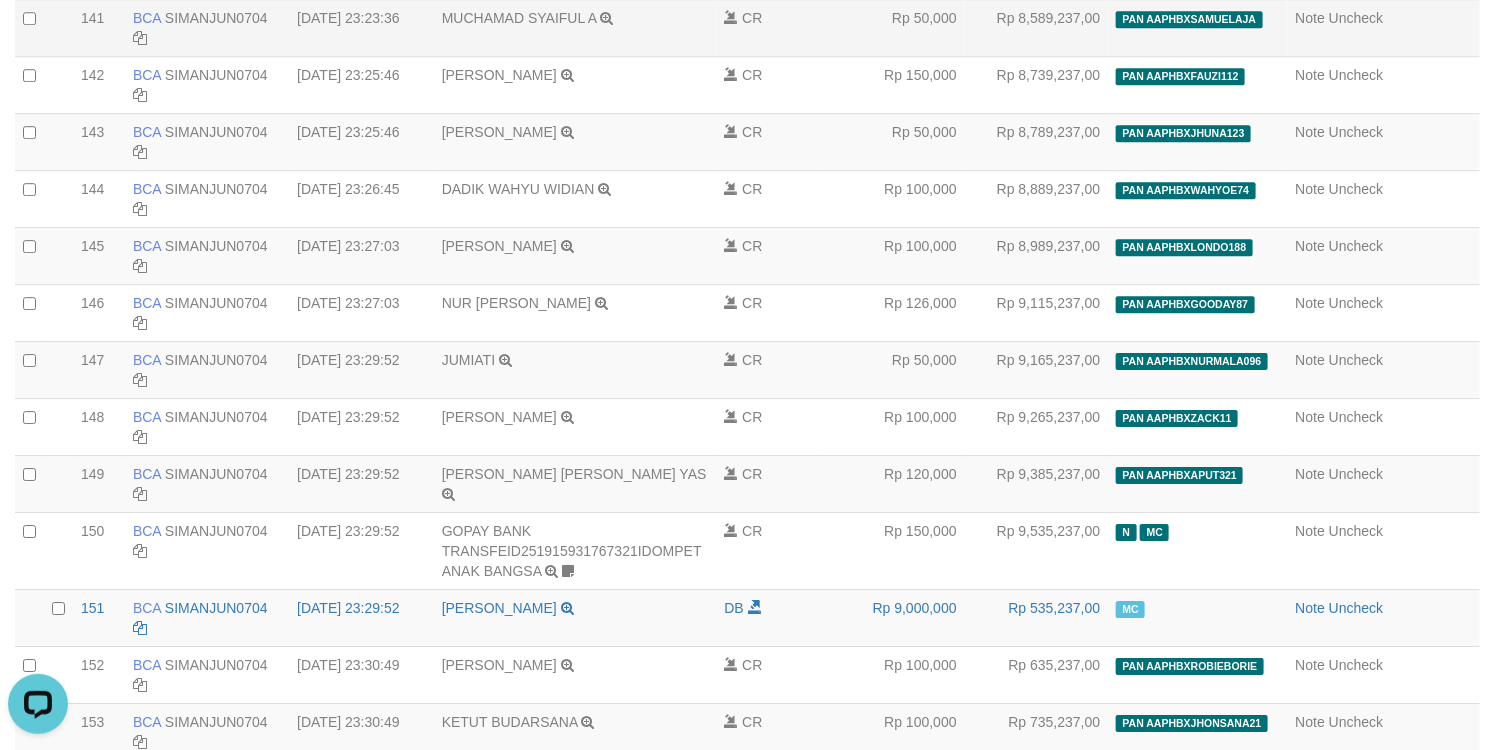 scroll, scrollTop: 8299, scrollLeft: 0, axis: vertical 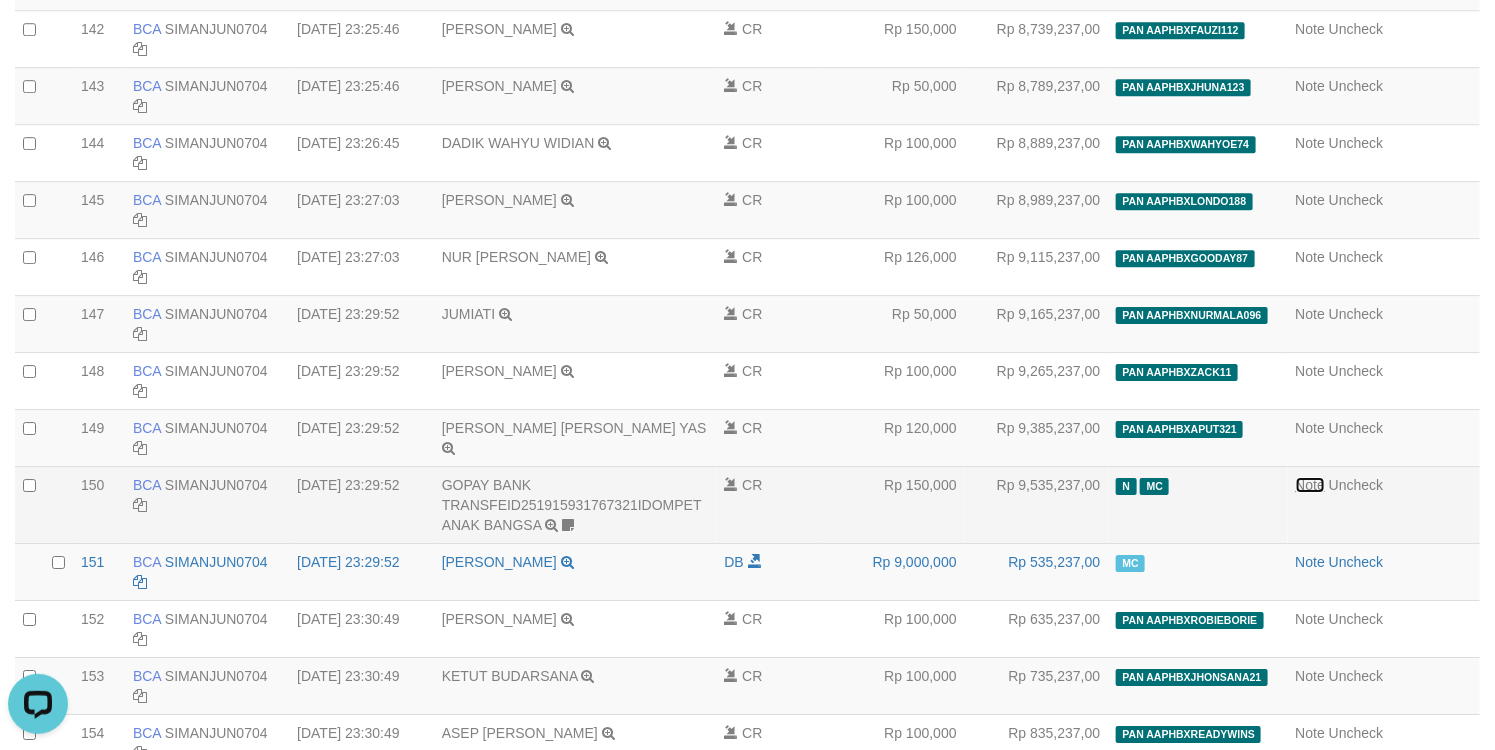 click on "Note" at bounding box center [1311, 485] 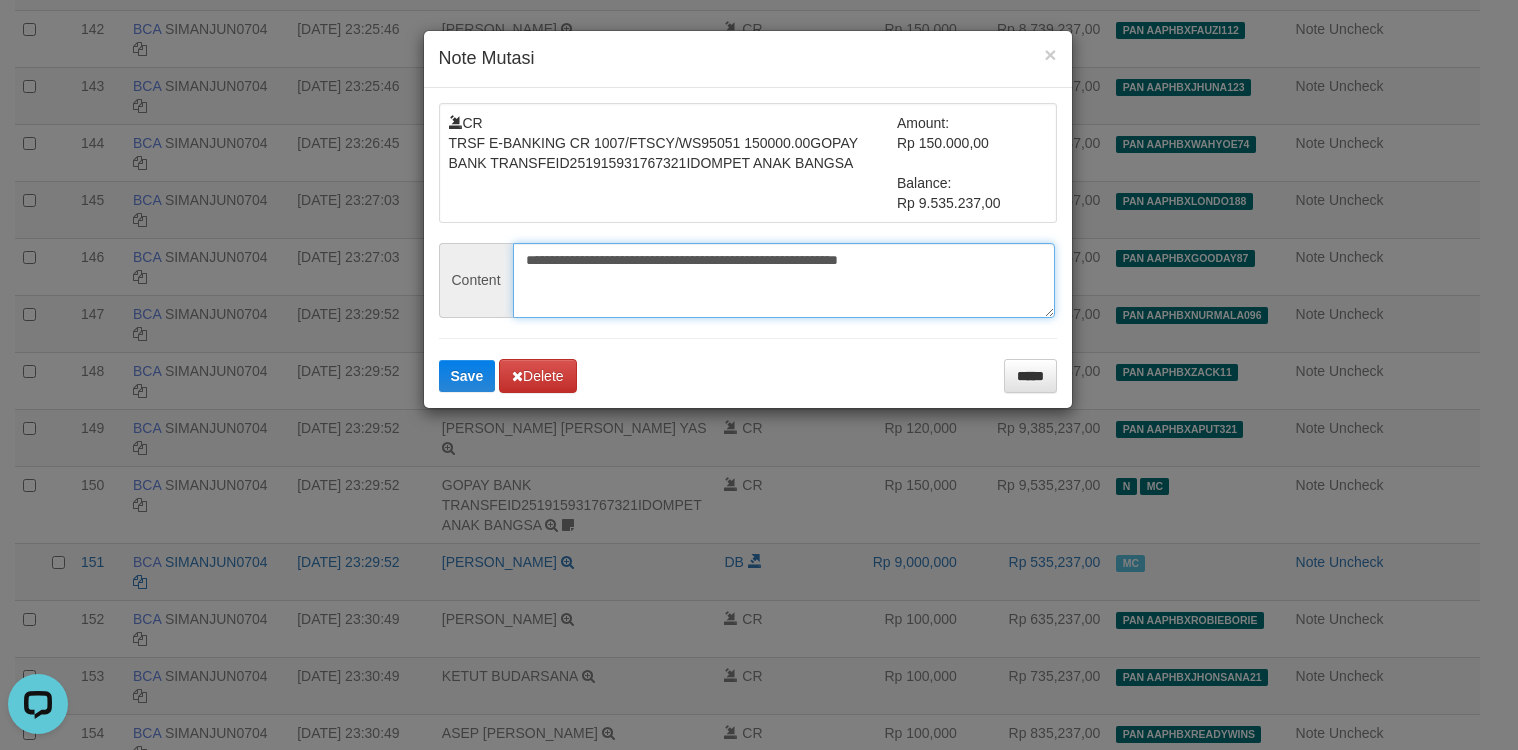 drag, startPoint x: 706, startPoint y: 268, endPoint x: 762, endPoint y: 355, distance: 103.46497 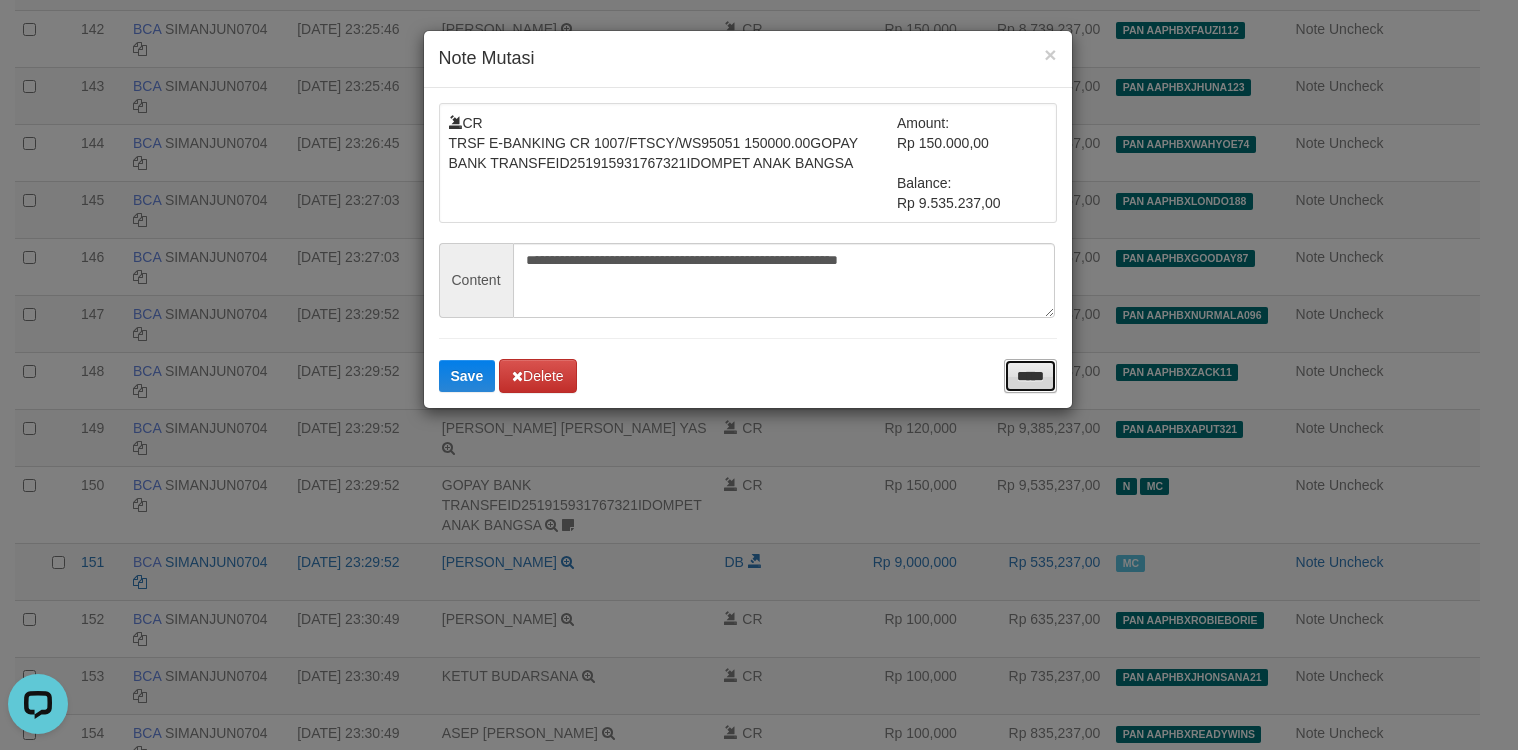 click on "*****" at bounding box center (1030, 376) 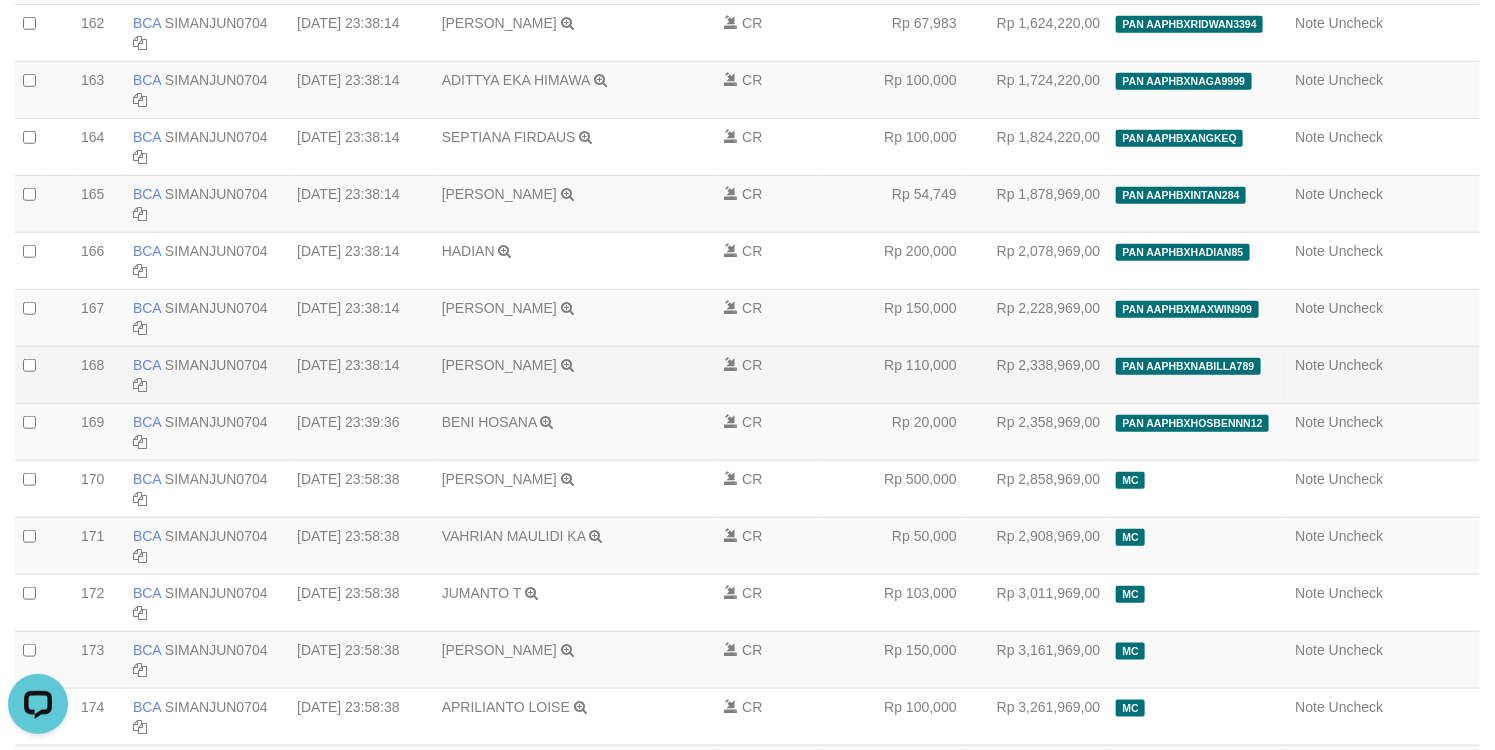 scroll, scrollTop: 9499, scrollLeft: 0, axis: vertical 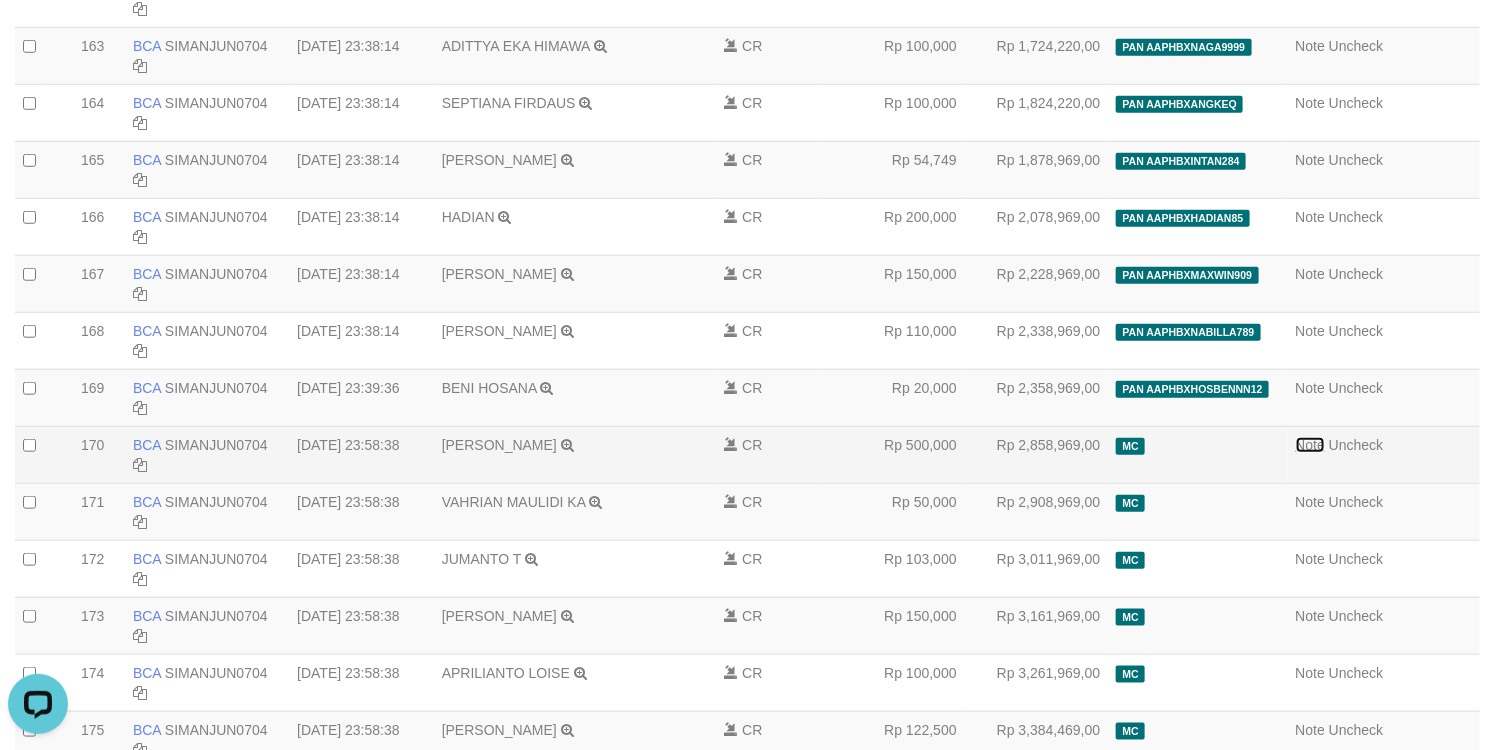 click on "Note" at bounding box center [1311, 445] 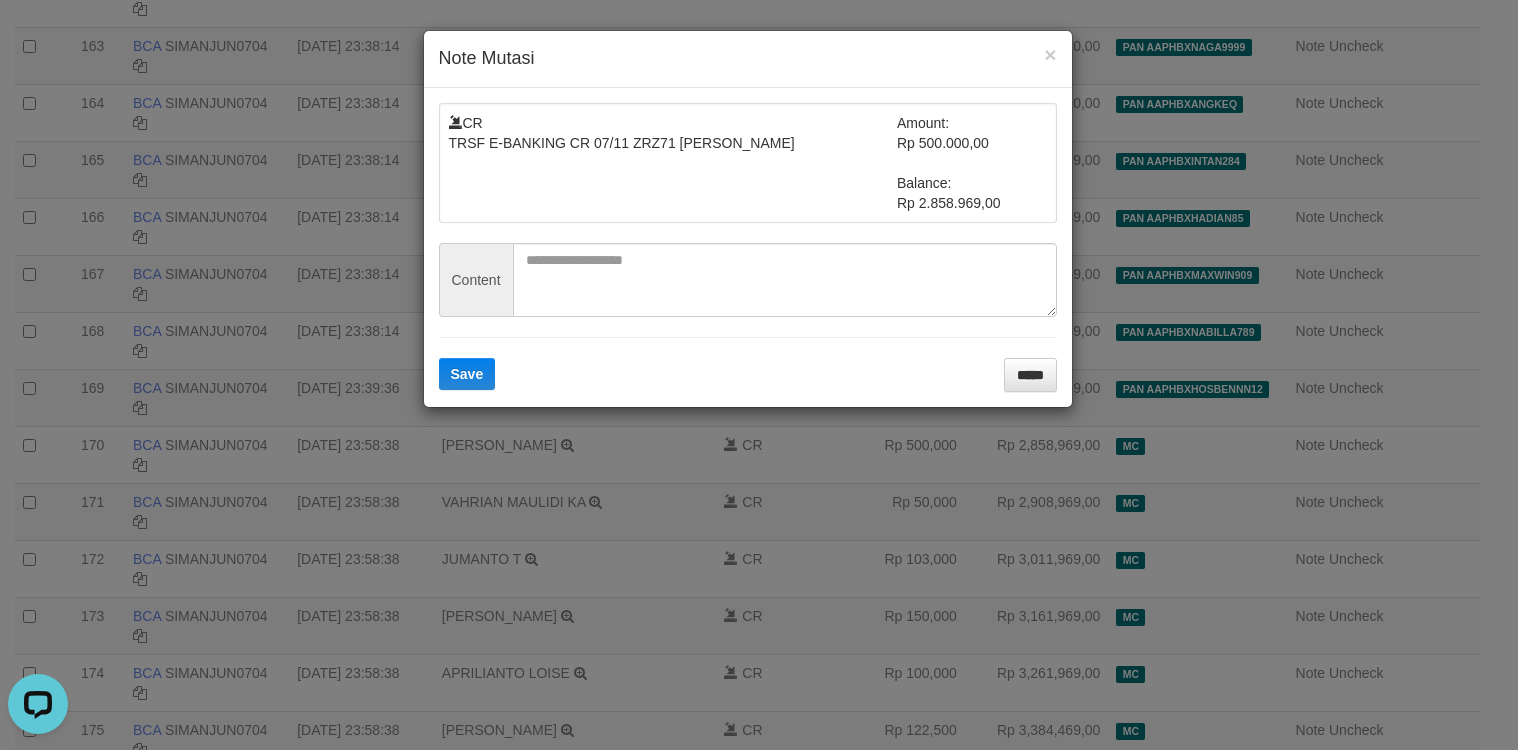 click on "× Note Mutasi" at bounding box center (748, 59) 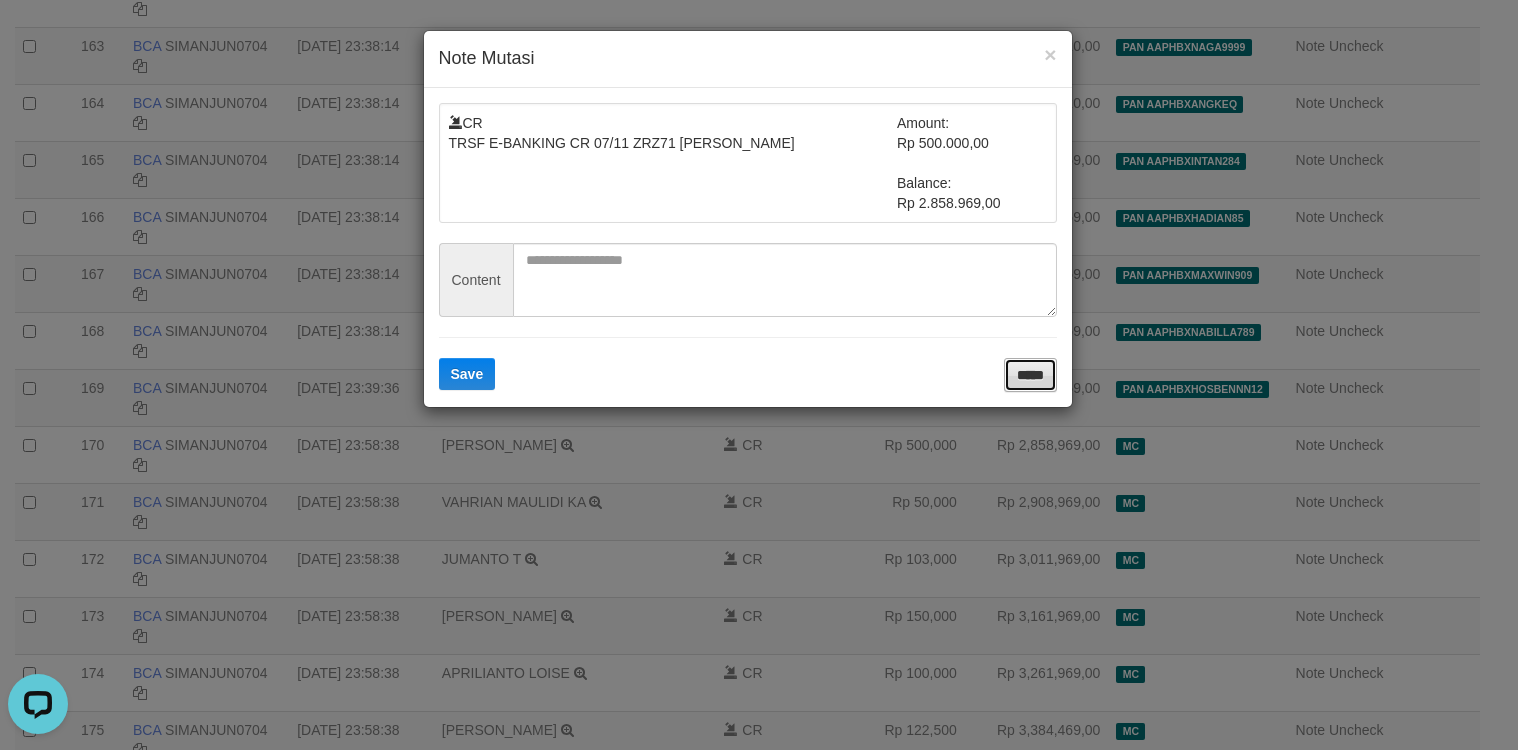 click on "*****" at bounding box center (1030, 375) 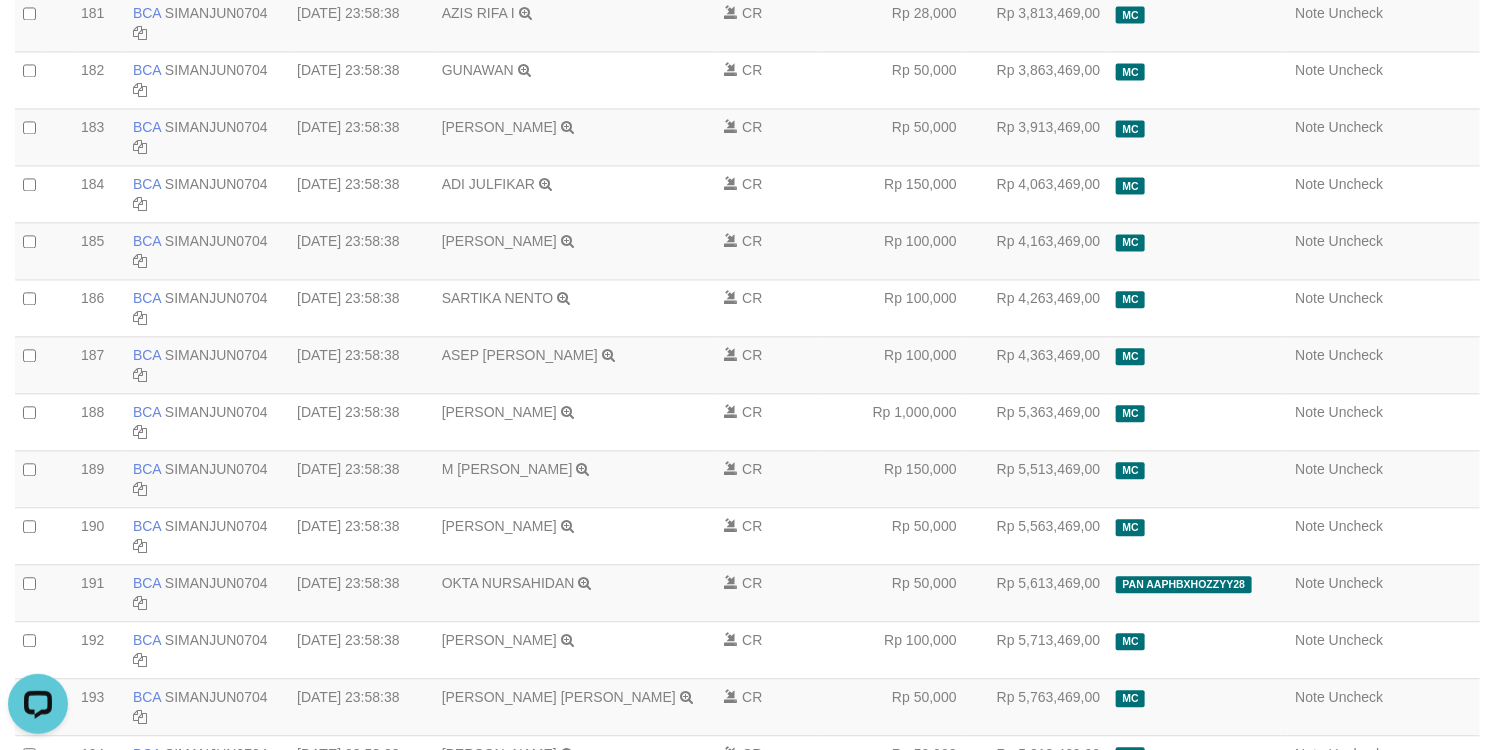 scroll, scrollTop: 10699, scrollLeft: 0, axis: vertical 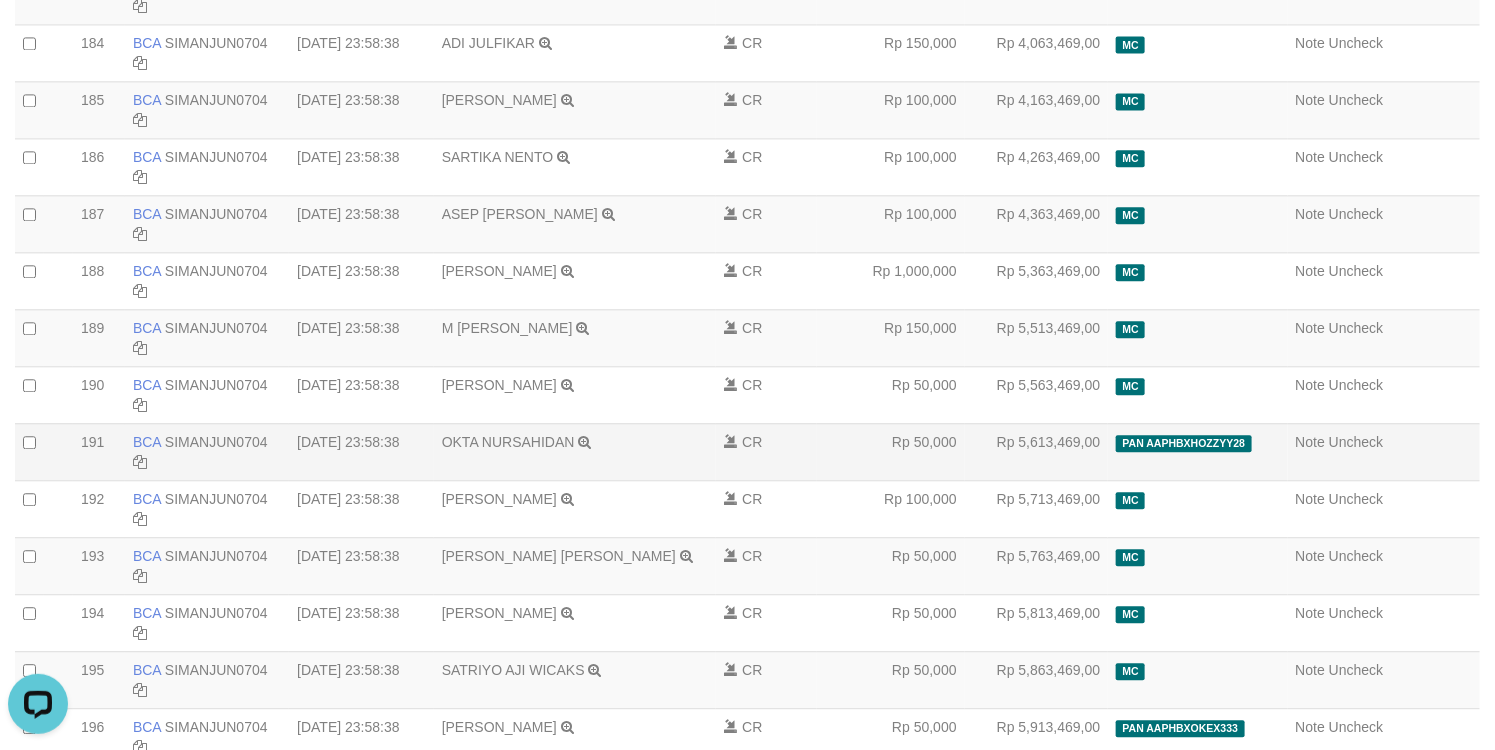 click on "PAN AAPHBXHOZZYY28          deposit_20250710 | 15735 | 842416373" at bounding box center (1197, 451) 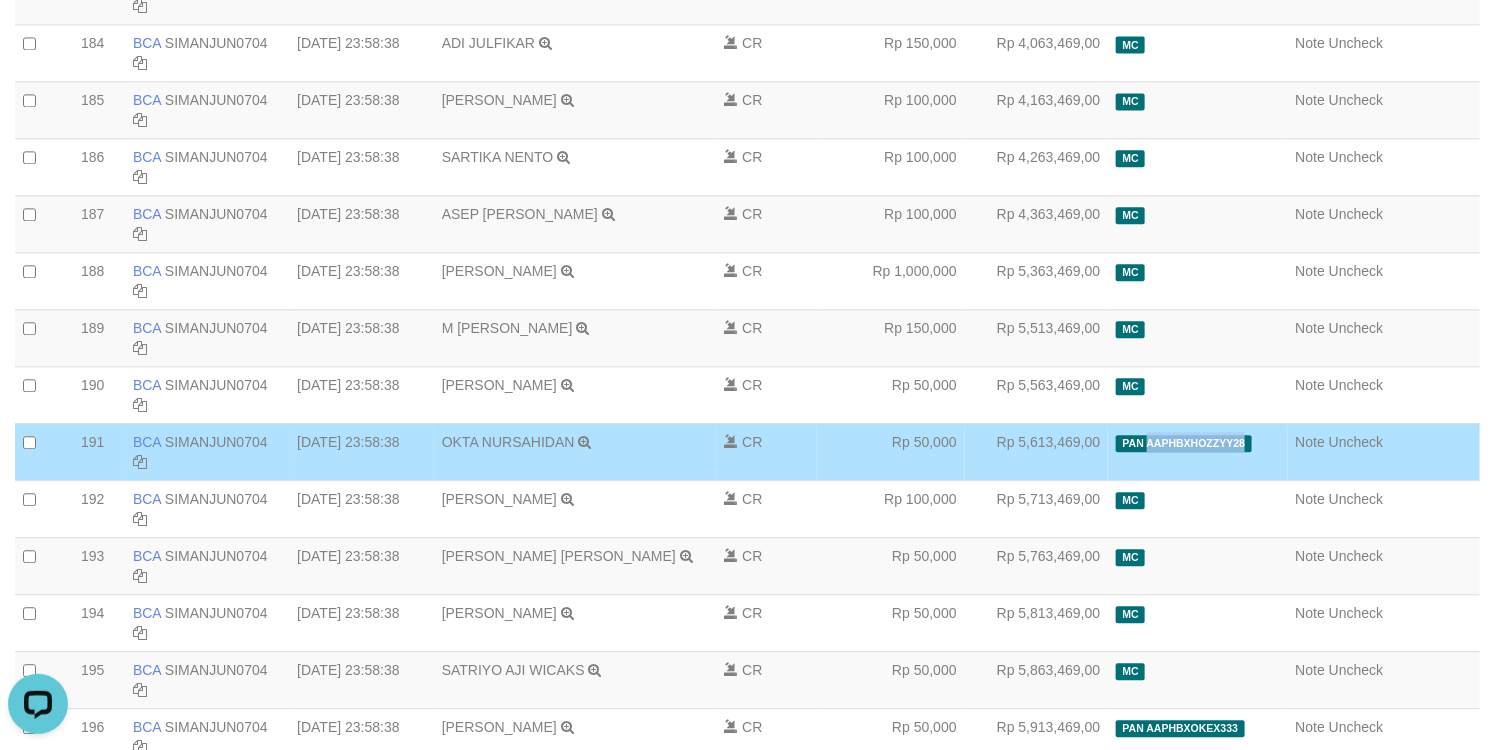 click on "PAN AAPHBXHOZZYY28          deposit_20250710 | 15735 | 842416373" at bounding box center [1197, 451] 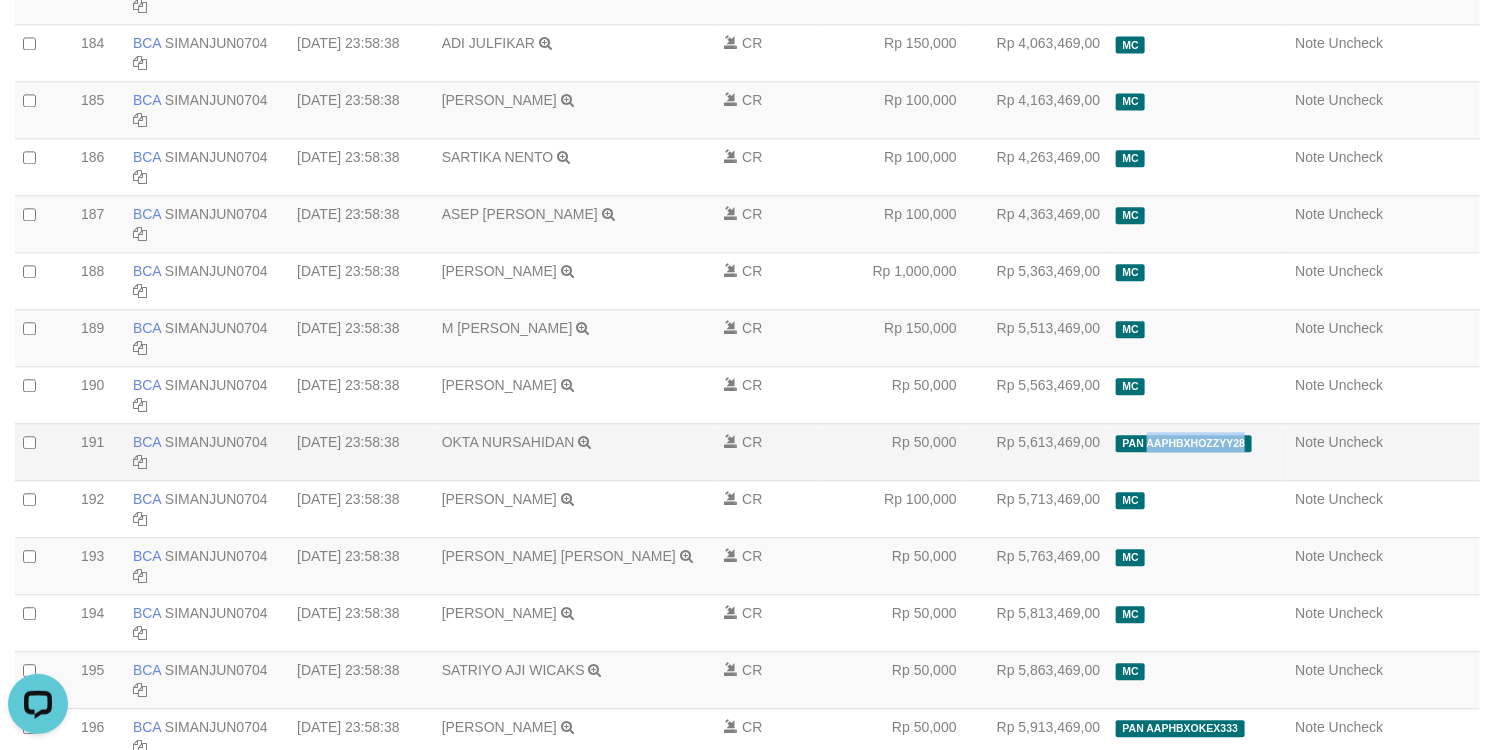 copy on "AAPHBXHOZZYY28" 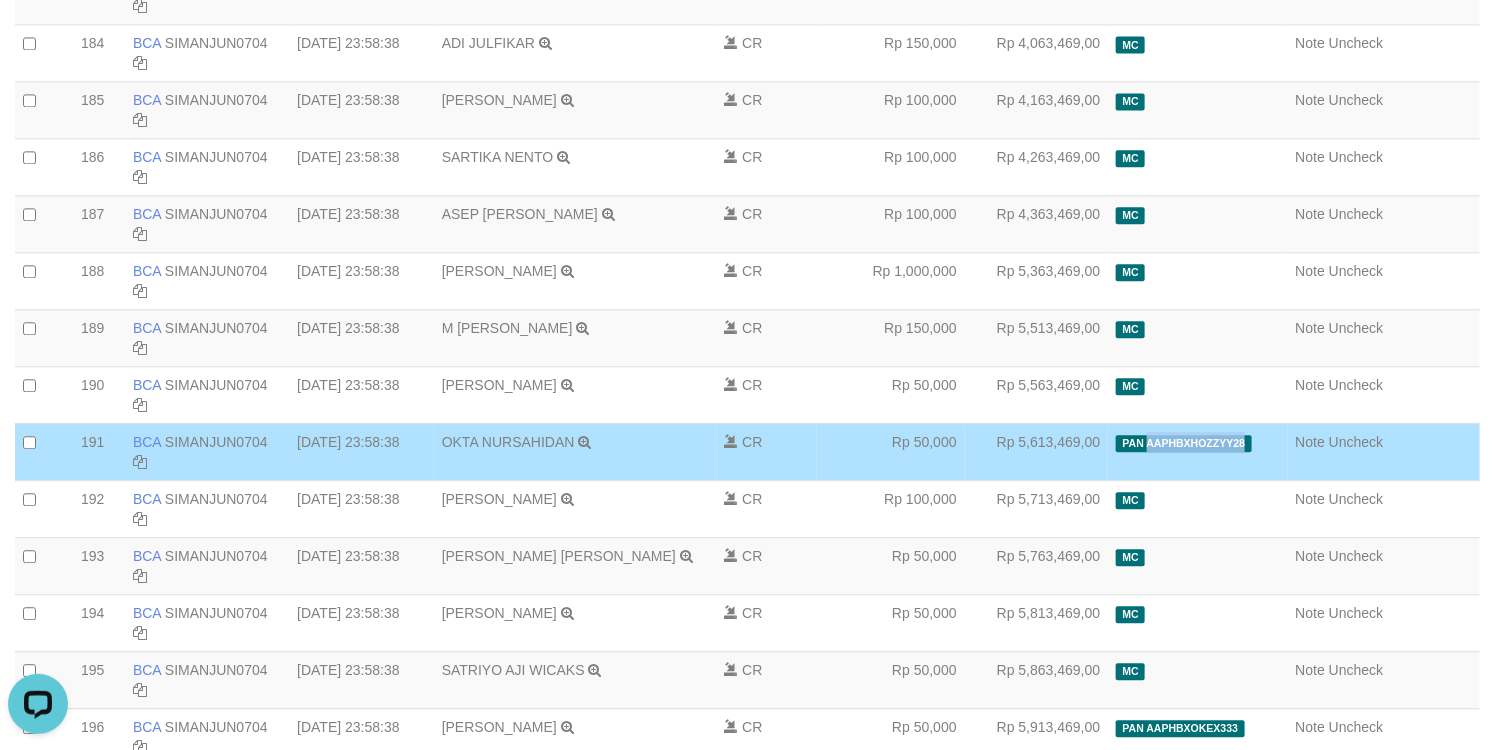 click on "PAN AAPHBXHOZZYY28          deposit_20250710 | 15735 | 842416373" at bounding box center [1197, 451] 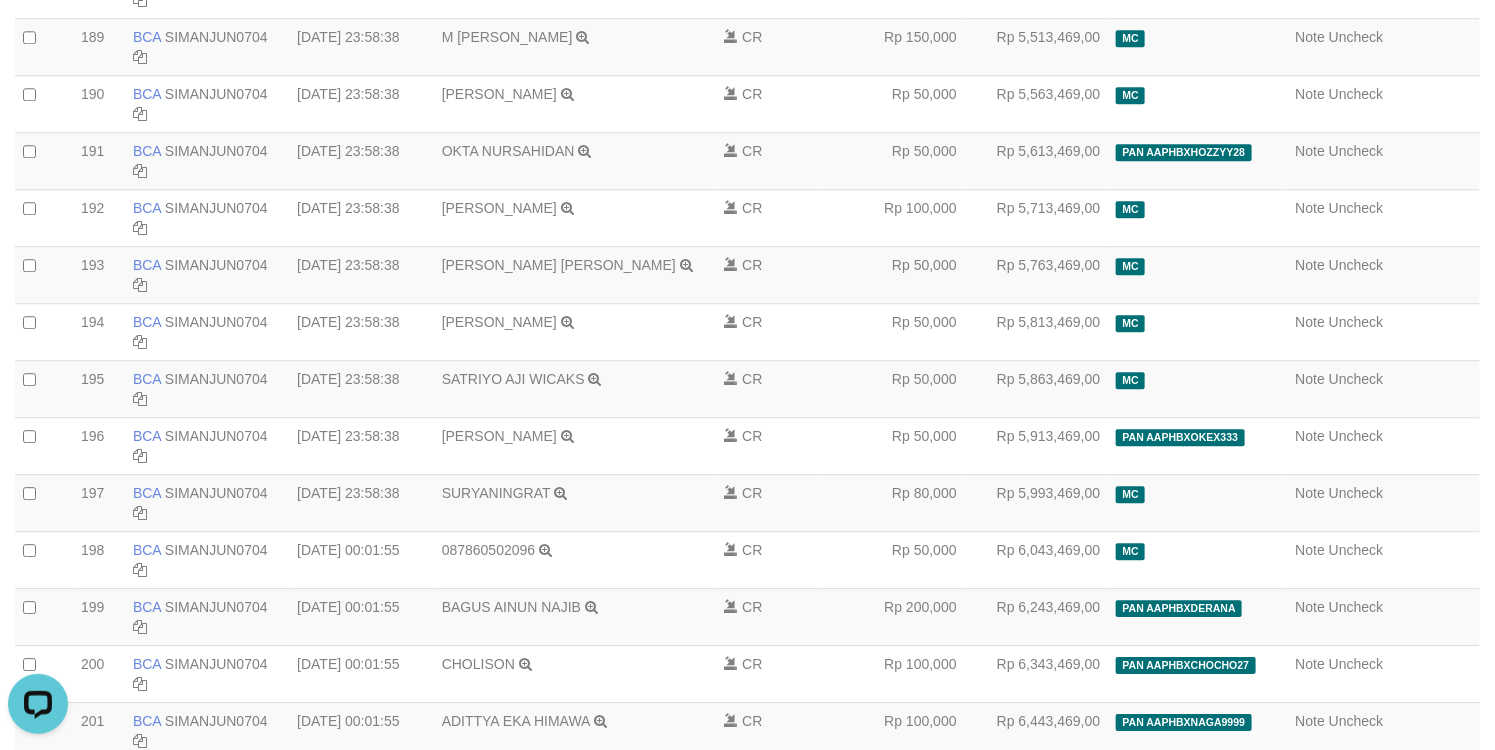 scroll, scrollTop: 10999, scrollLeft: 0, axis: vertical 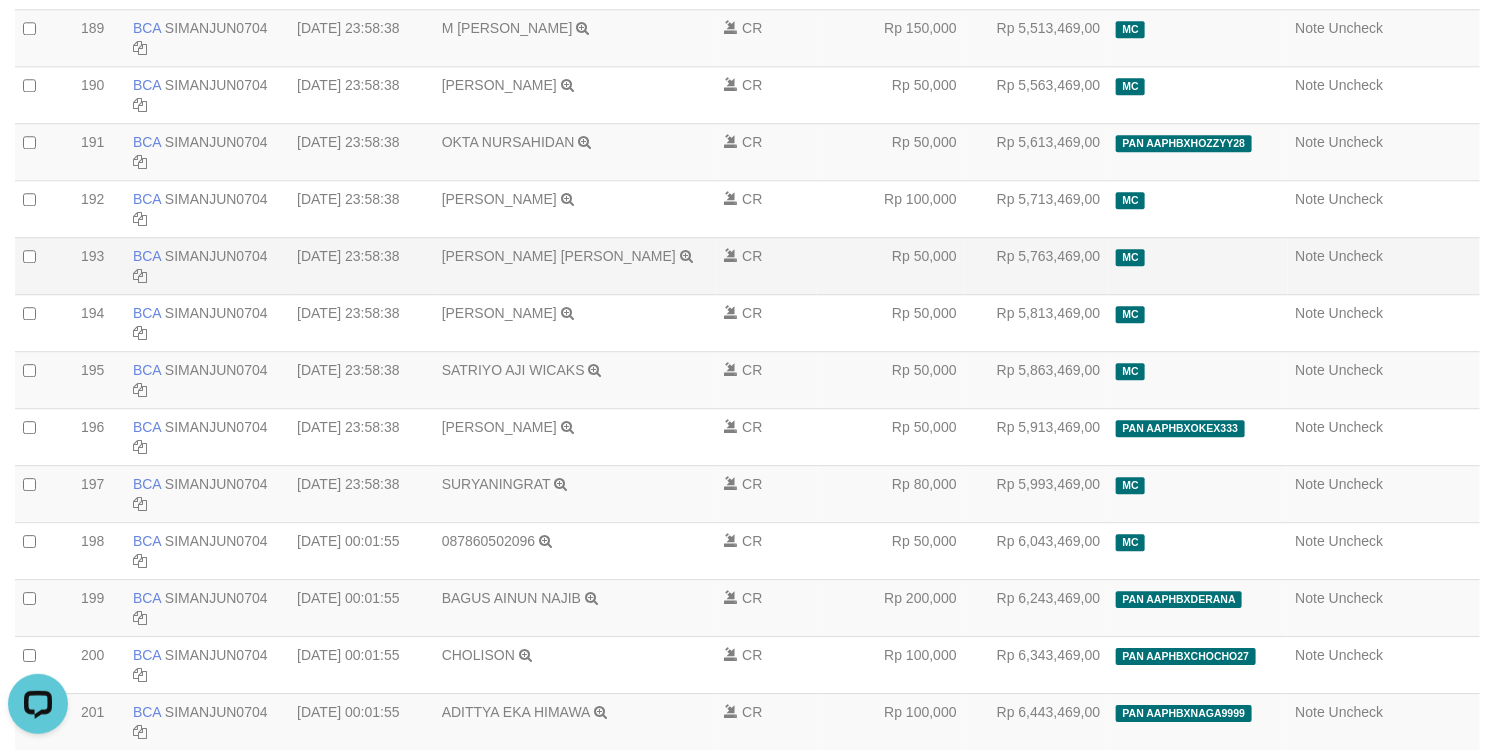 click on "MC" at bounding box center [1197, 265] 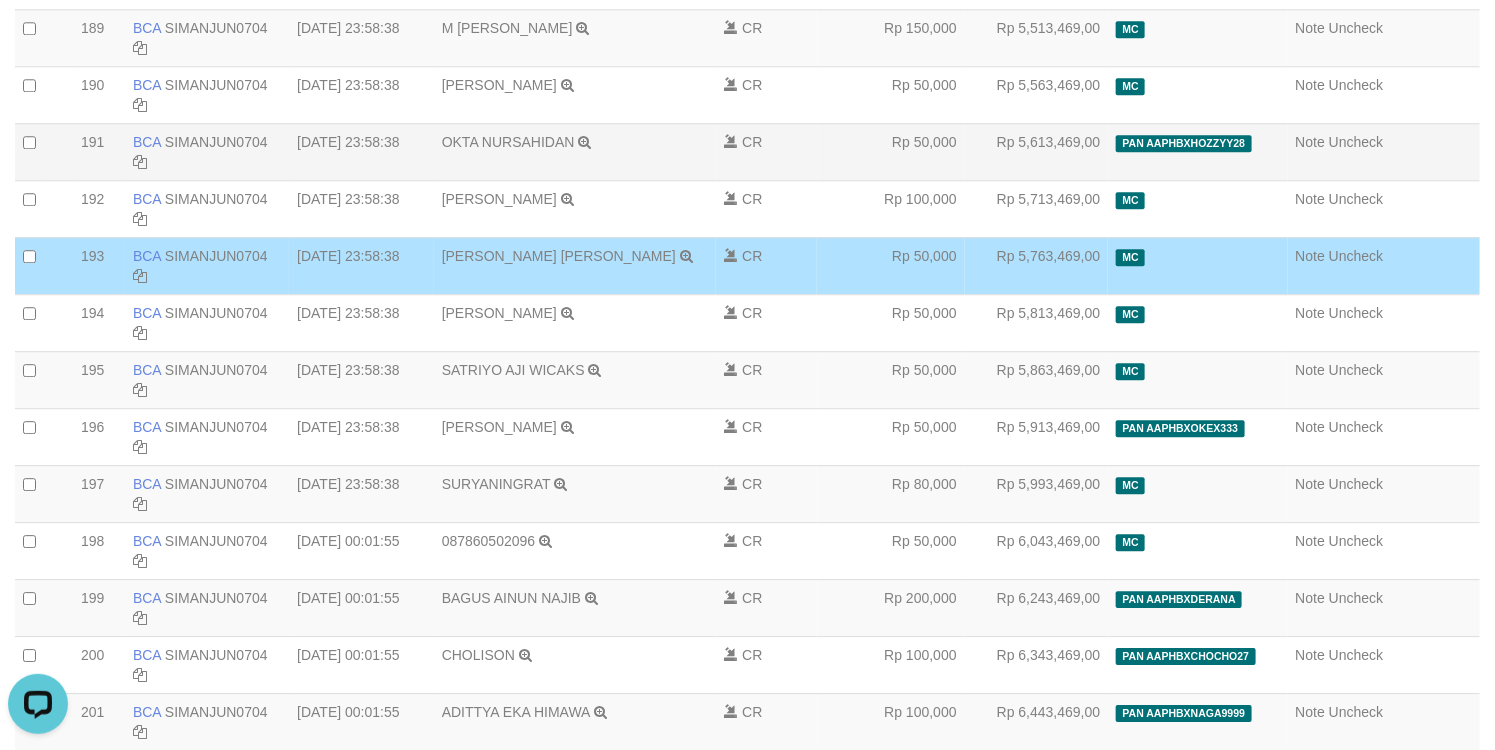 click on "PAN AAPHBXHOZZYY28" at bounding box center [1183, 143] 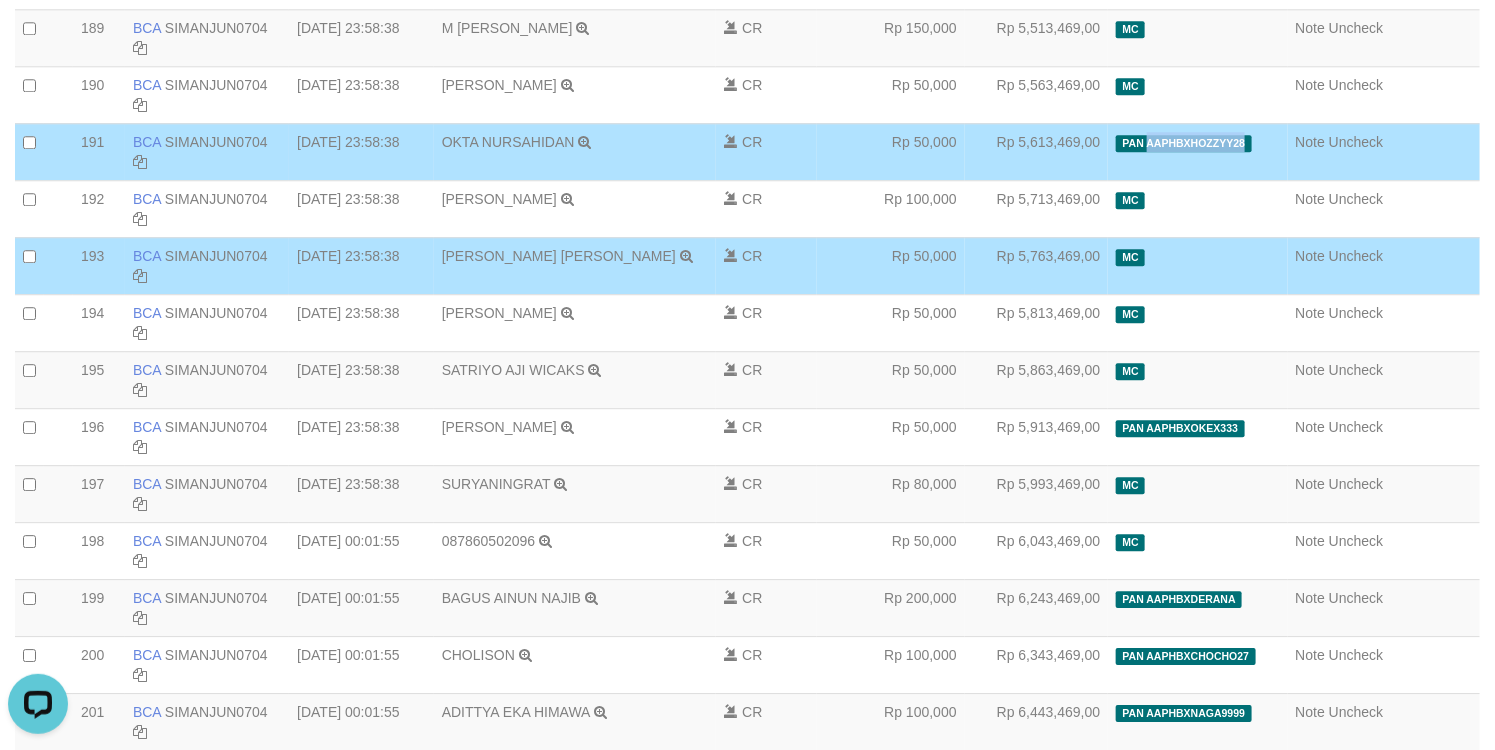 click on "PAN AAPHBXHOZZYY28" at bounding box center [1183, 143] 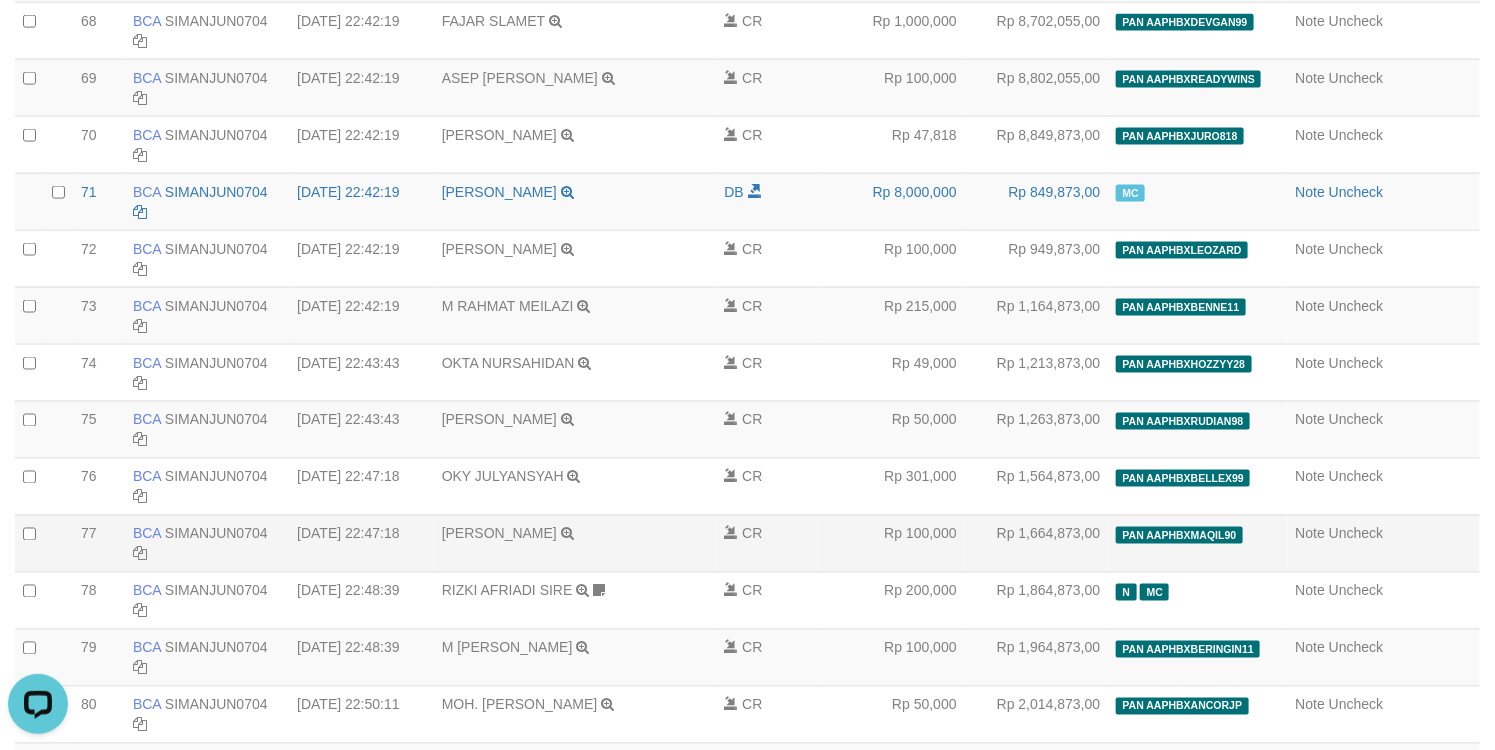 scroll, scrollTop: 4189, scrollLeft: 0, axis: vertical 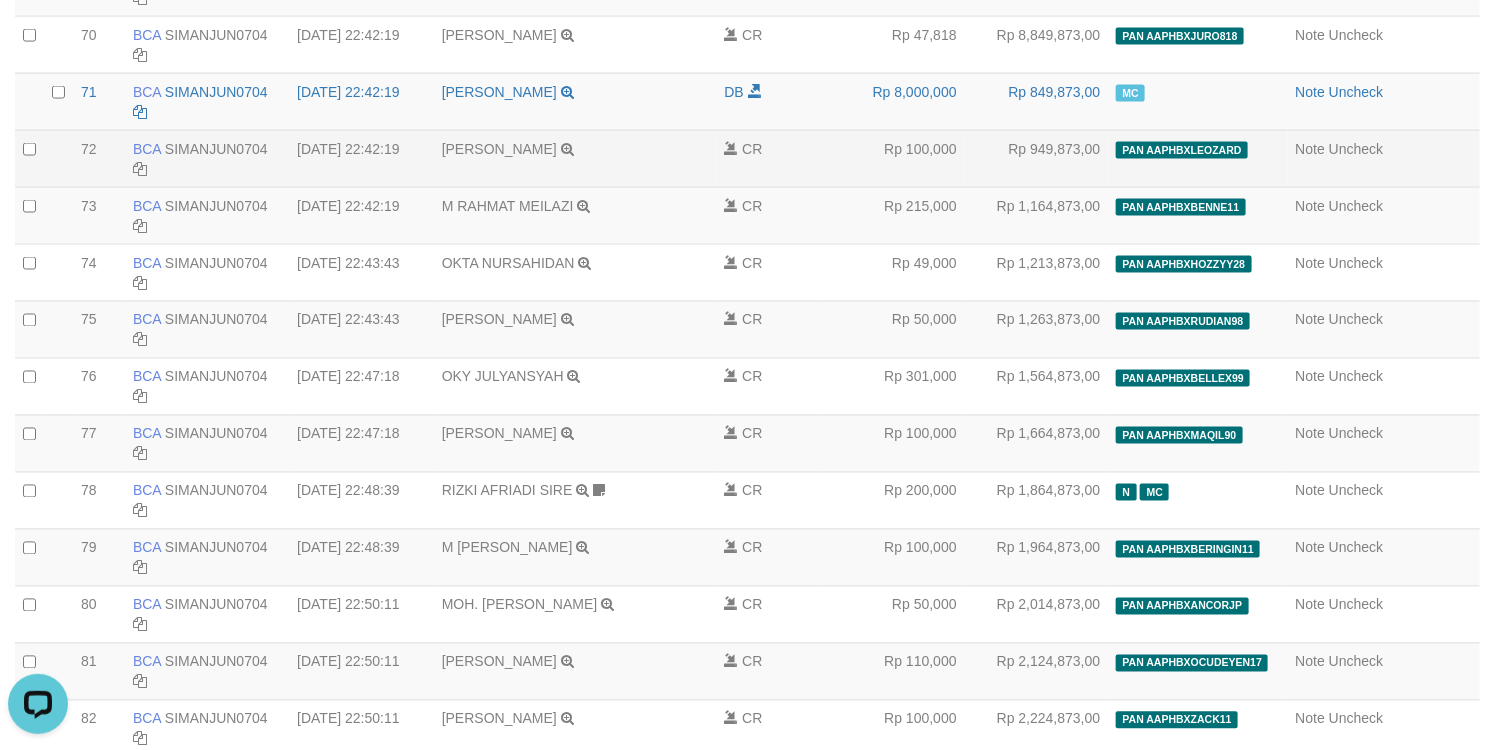 click on "Rp 100,000" at bounding box center [890, 158] 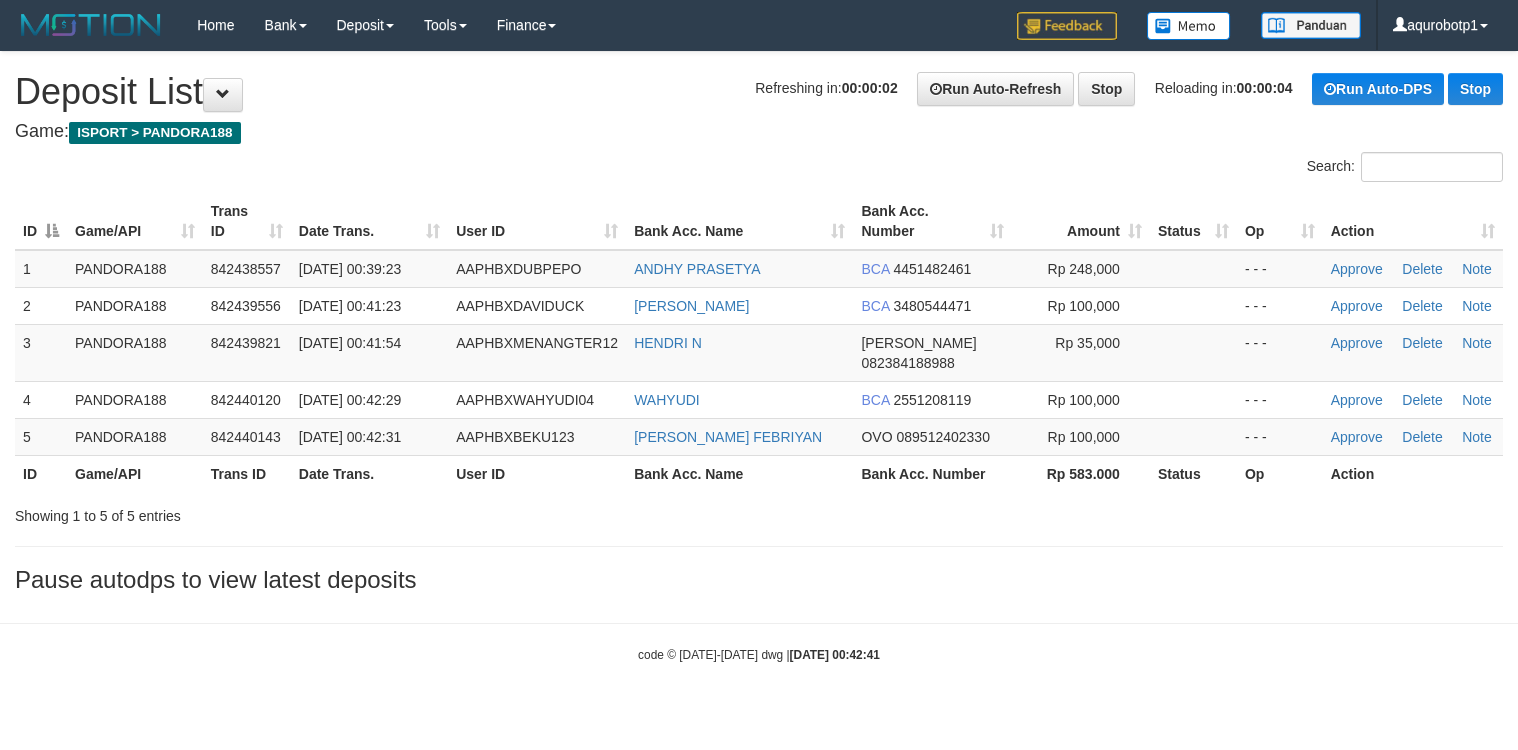 scroll, scrollTop: 0, scrollLeft: 0, axis: both 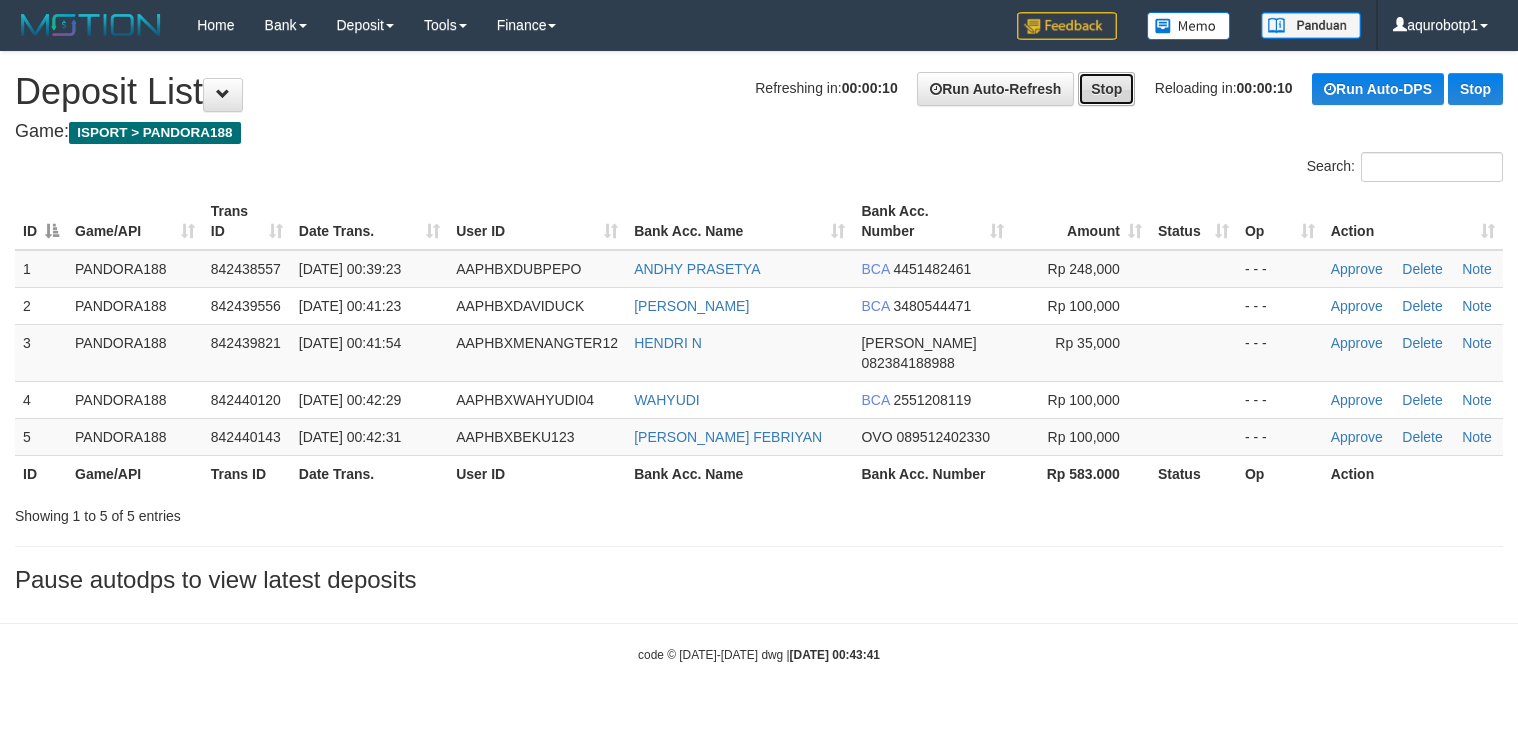 click on "Stop" at bounding box center [1106, 89] 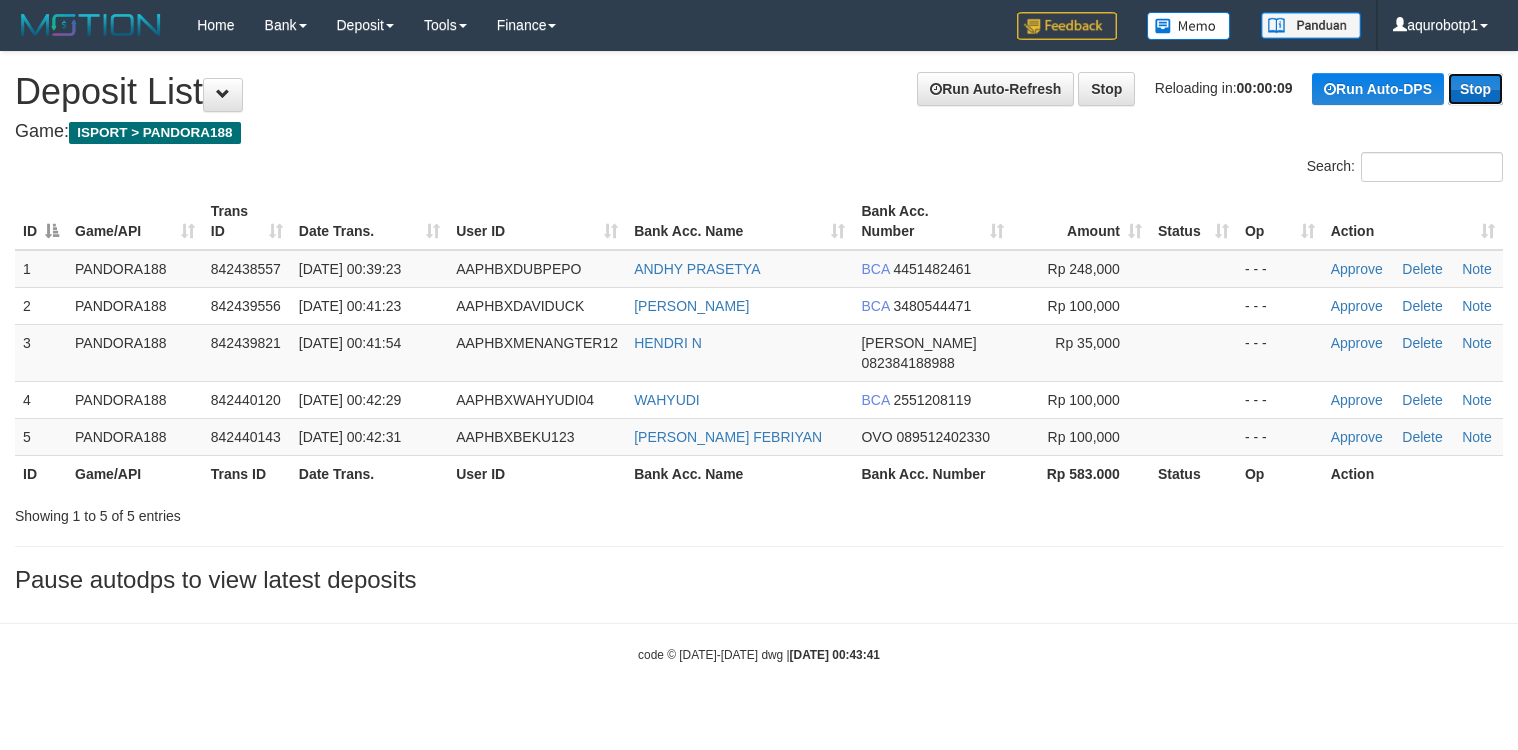 click on "Stop" at bounding box center [1475, 89] 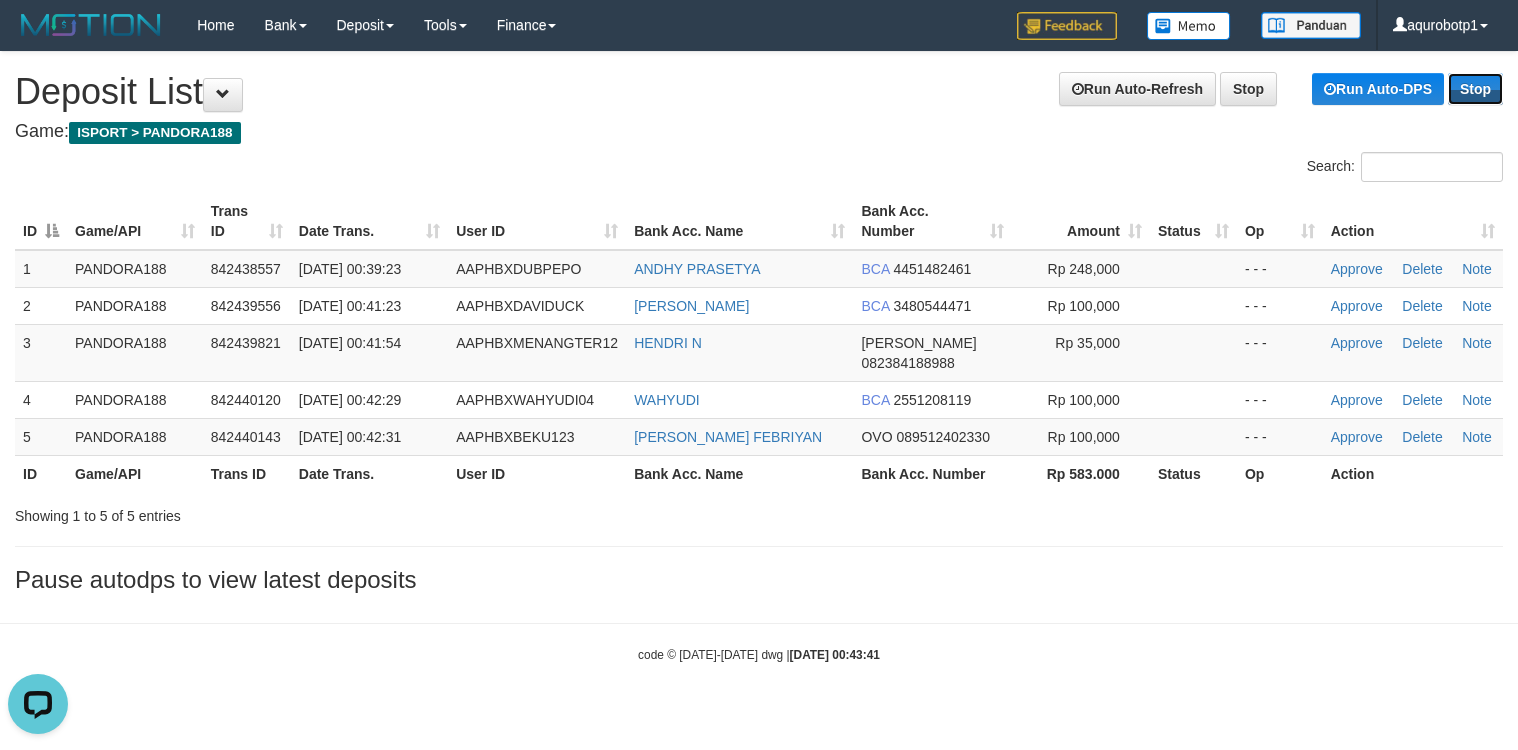 scroll, scrollTop: 0, scrollLeft: 0, axis: both 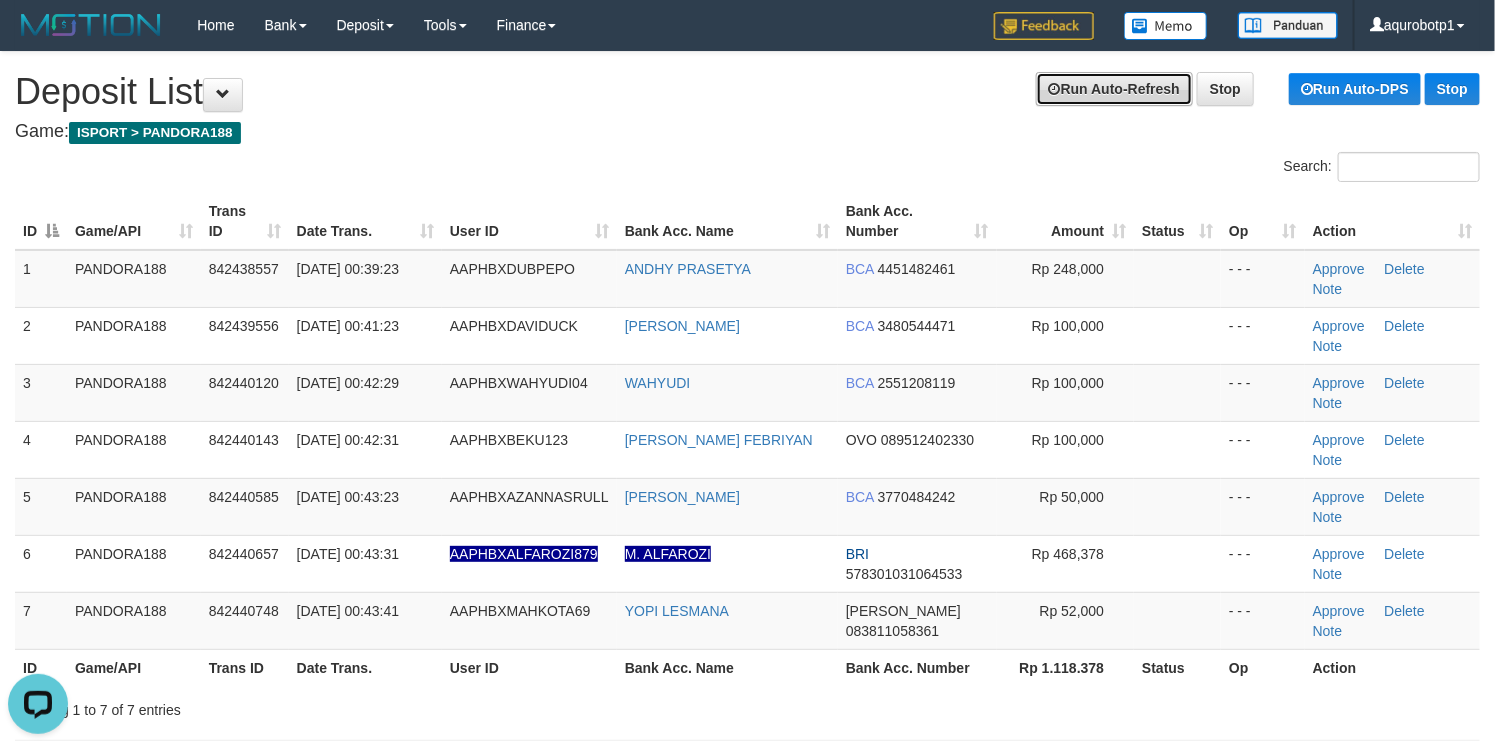 click on "Run Auto-Refresh" at bounding box center (1114, 89) 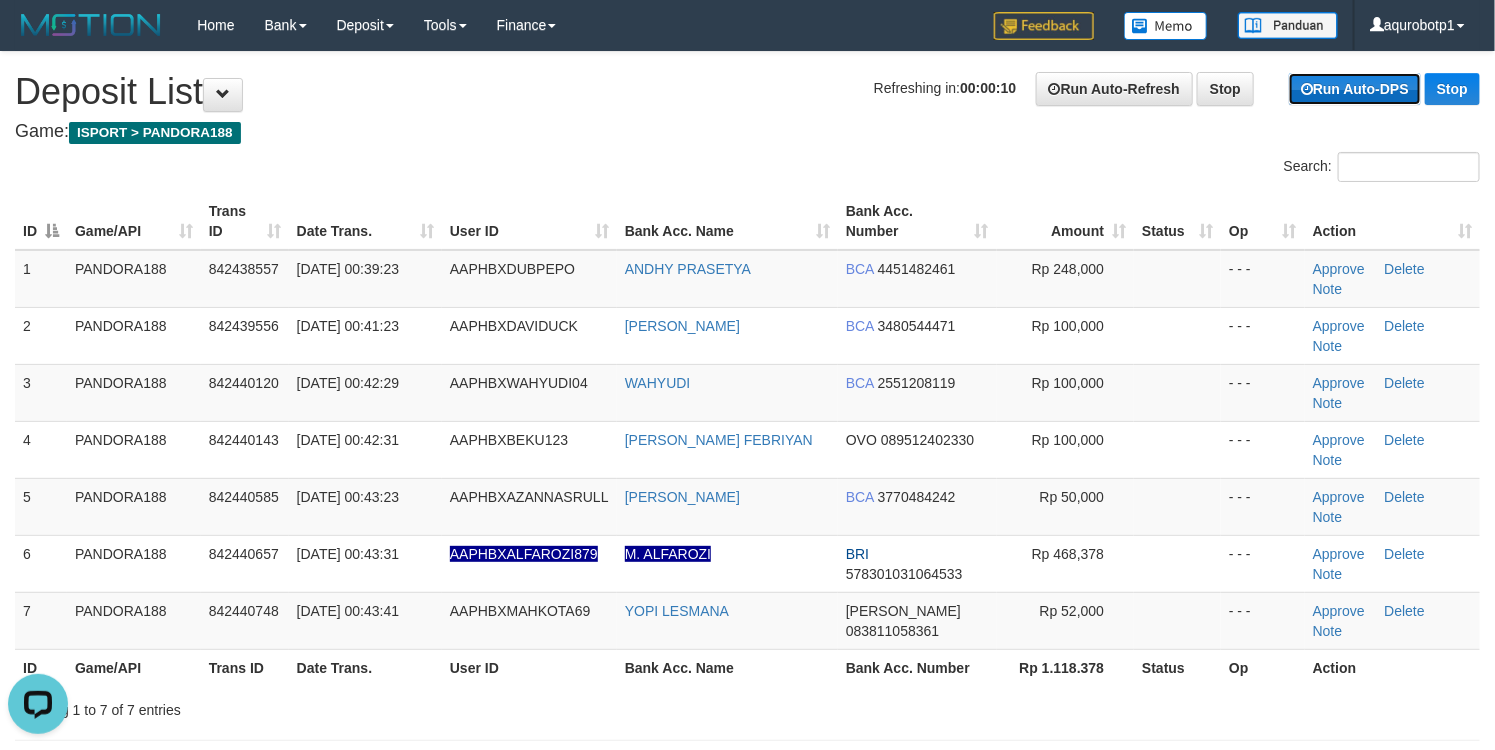 click on "Run Auto-DPS" at bounding box center (1355, 89) 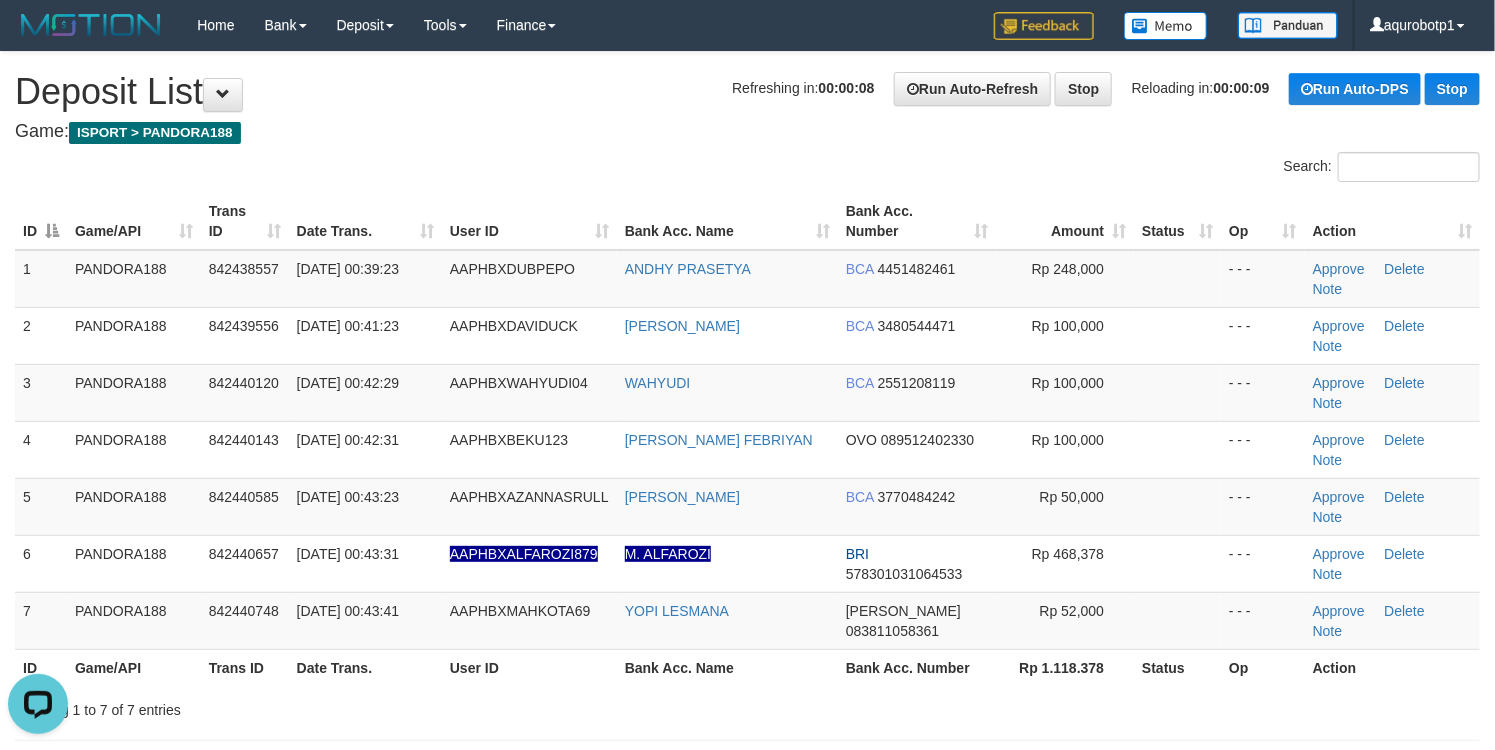 click on "**********" at bounding box center (747, 1039) 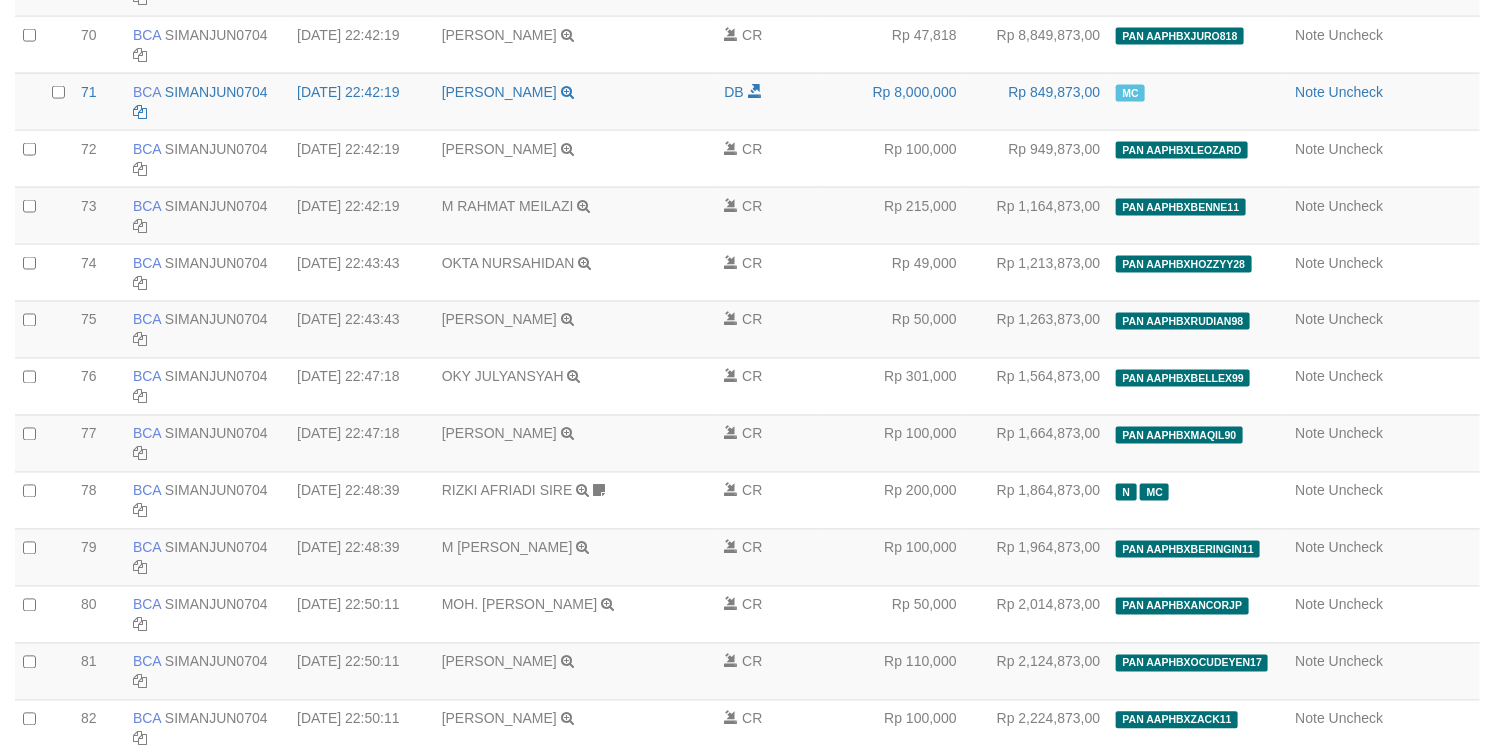 scroll, scrollTop: 13582, scrollLeft: 0, axis: vertical 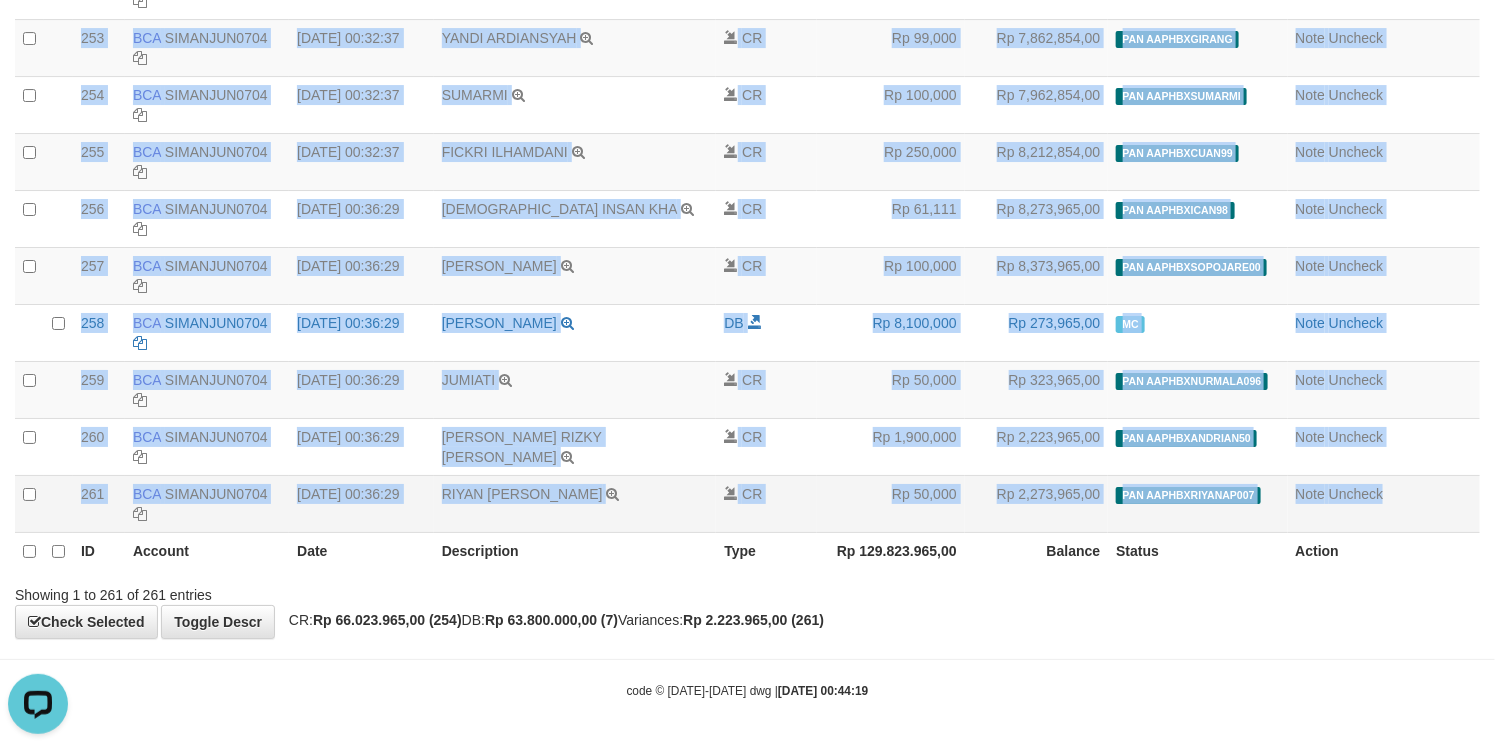 copy on "20250710000239
239
239
BCA
SIMANJUN0704
DPS
SIMANJUNTAK ALESSANDRO TOHAP
mutasi_20250710_4860 | 239
deposit_20250711 | 480
mutasi_20250710_4860 | 239
11/07/2025 00:24:32
FAUZI GUNAWAN       TRSF E-BANKING CR 1107/FTSCY/WS95031
50000.00FAUZI GUNAWAN
CR
Rp 50,000
Rp 5,626,354,00
PAN AAPHBXFAUZI112          deposit_20250711 | 480 | 842430013
Note
Uncheck
20250710000240
240
240
BCA
SIMANJUN0704
DPS
SIMANJUNTAK ALESSANDRO TOHAP
mutasi_20250710_4860 | 240
deposit_20250711 | 566
mutasi_20250710_4860 | 240
11/07/2025 00:30:43
RAHMAT SYARIF SH       TRSF E-BANKING CR 1107/FTSCY/WS95031
500000.00RAHMAT SYARIF SH
CR
Rp 500,000
Rp 6,126,354,00
PAN AAPHBXTALUNG27          deposit_20250711 | ..." 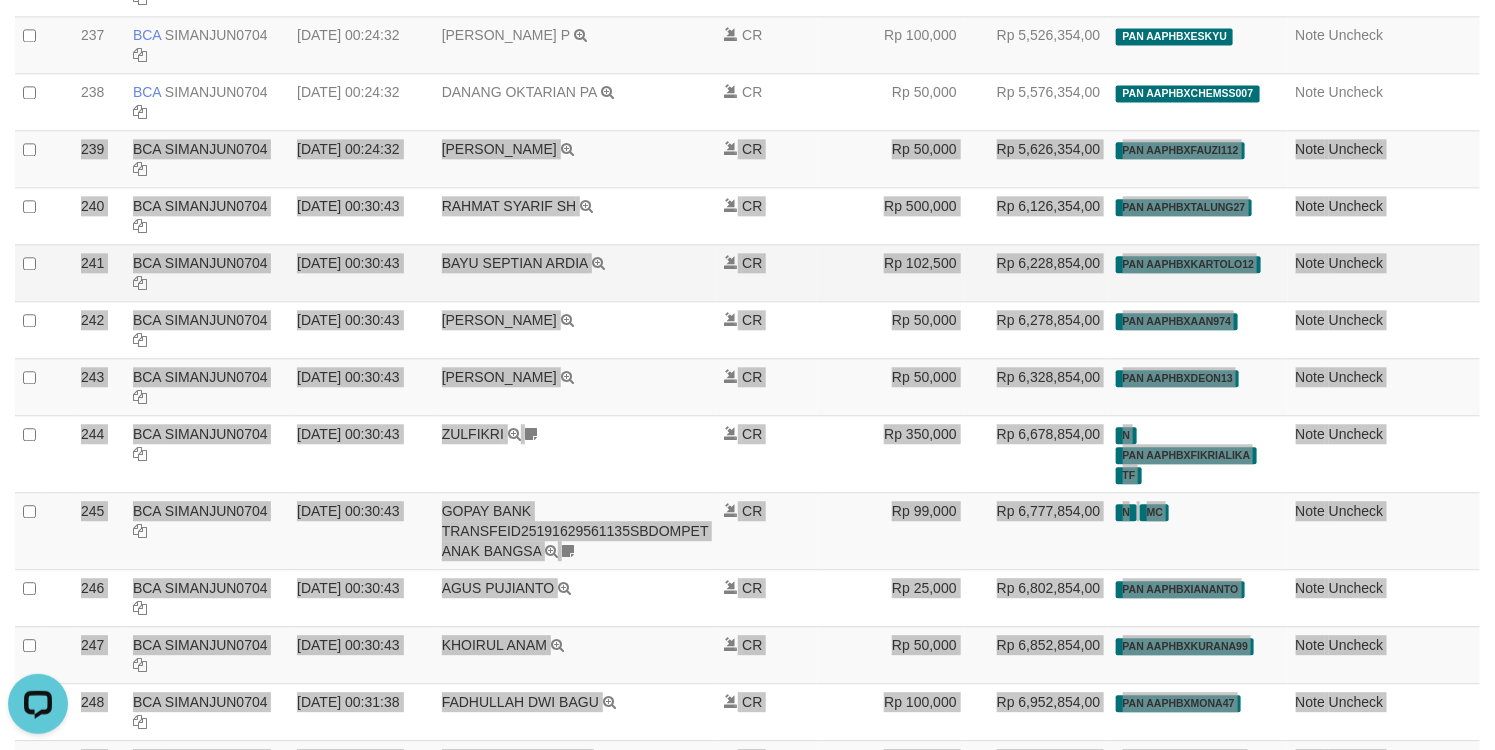 scroll, scrollTop: 13770, scrollLeft: 0, axis: vertical 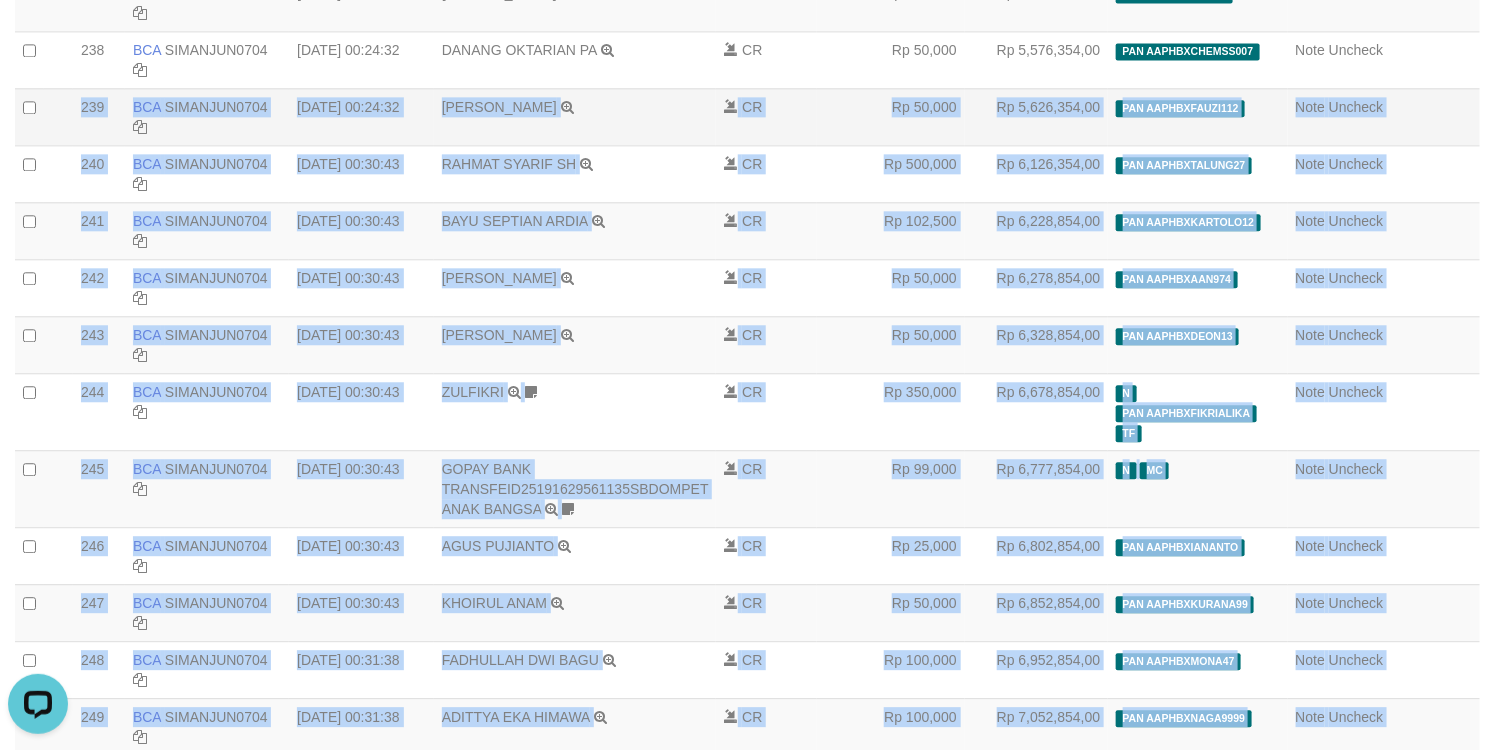 click at bounding box center (58, 116) 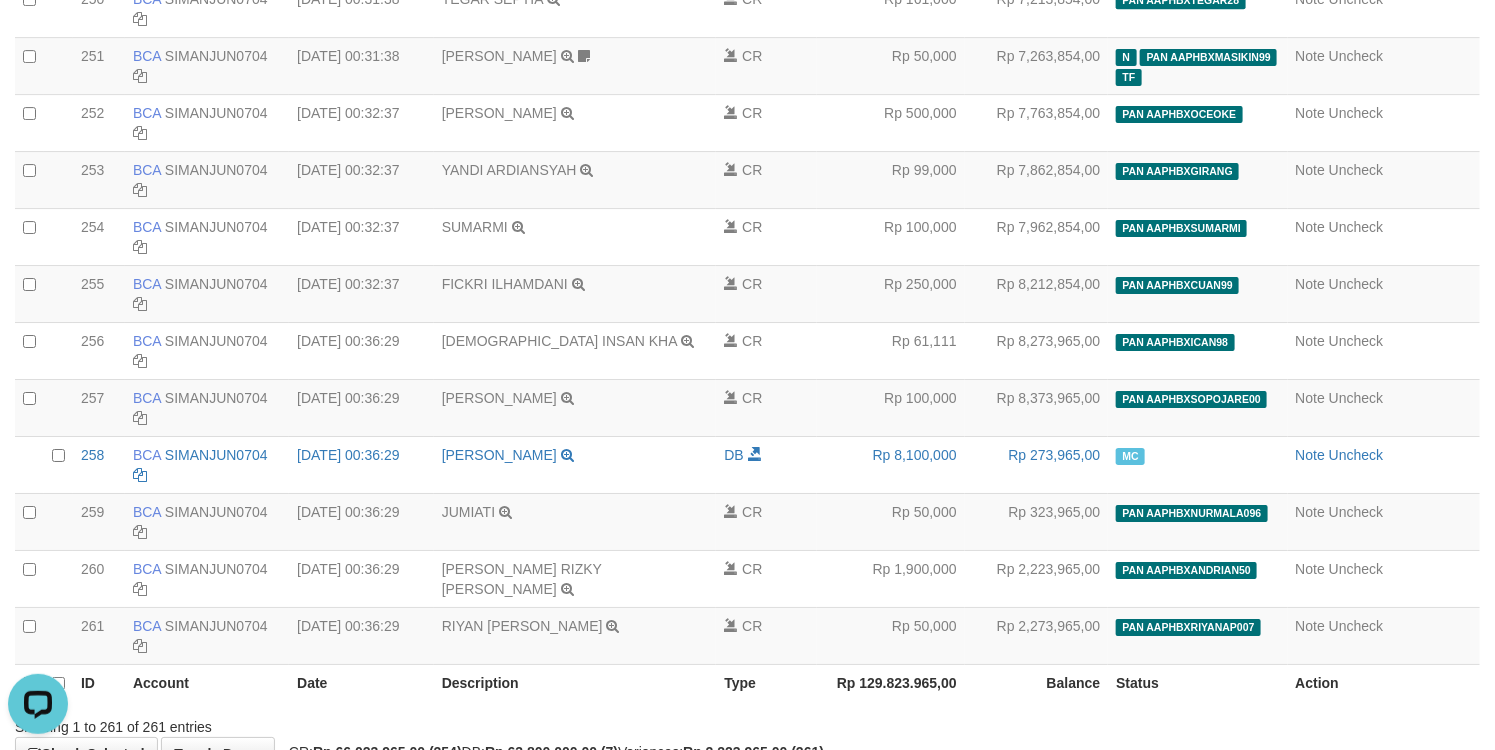 scroll, scrollTop: 14740, scrollLeft: 0, axis: vertical 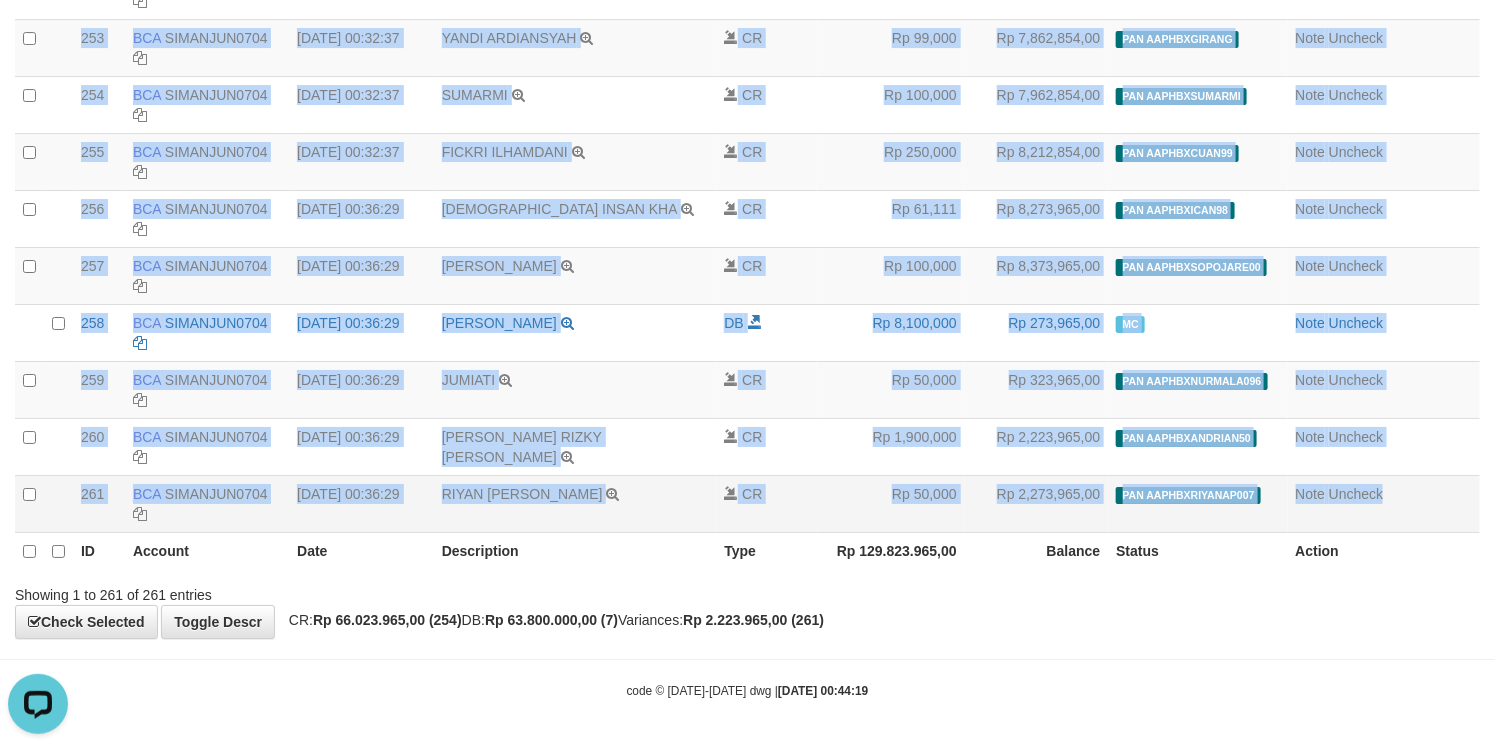 copy on "20250710000239
239
239
BCA
SIMANJUN0704
DPS
SIMANJUNTAK ALESSANDRO TOHAP
mutasi_20250710_4860 | 239
deposit_20250711 | 480
mutasi_20250710_4860 | 239
11/07/2025 00:24:32
FAUZI GUNAWAN       TRSF E-BANKING CR 1107/FTSCY/WS95031
50000.00FAUZI GUNAWAN
CR
Rp 50,000
Rp 5,626,354,00
PAN AAPHBXFAUZI112          deposit_20250711 | 480 | 842430013
Note
Uncheck
20250710000240
240
240
BCA
SIMANJUN0704
DPS
SIMANJUNTAK ALESSANDRO TOHAP
mutasi_20250710_4860 | 240
deposit_20250711 | 566
mutasi_20250710_4860 | 240
11/07/2025 00:30:43
RAHMAT SYARIF SH       TRSF E-BANKING CR 1107/FTSCY/WS95031
500000.00RAHMAT SYARIF SH
CR
Rp 500,000
Rp 6,126,354,00
PAN AAPHBXTALUNG27          deposit_20250711 | ..." 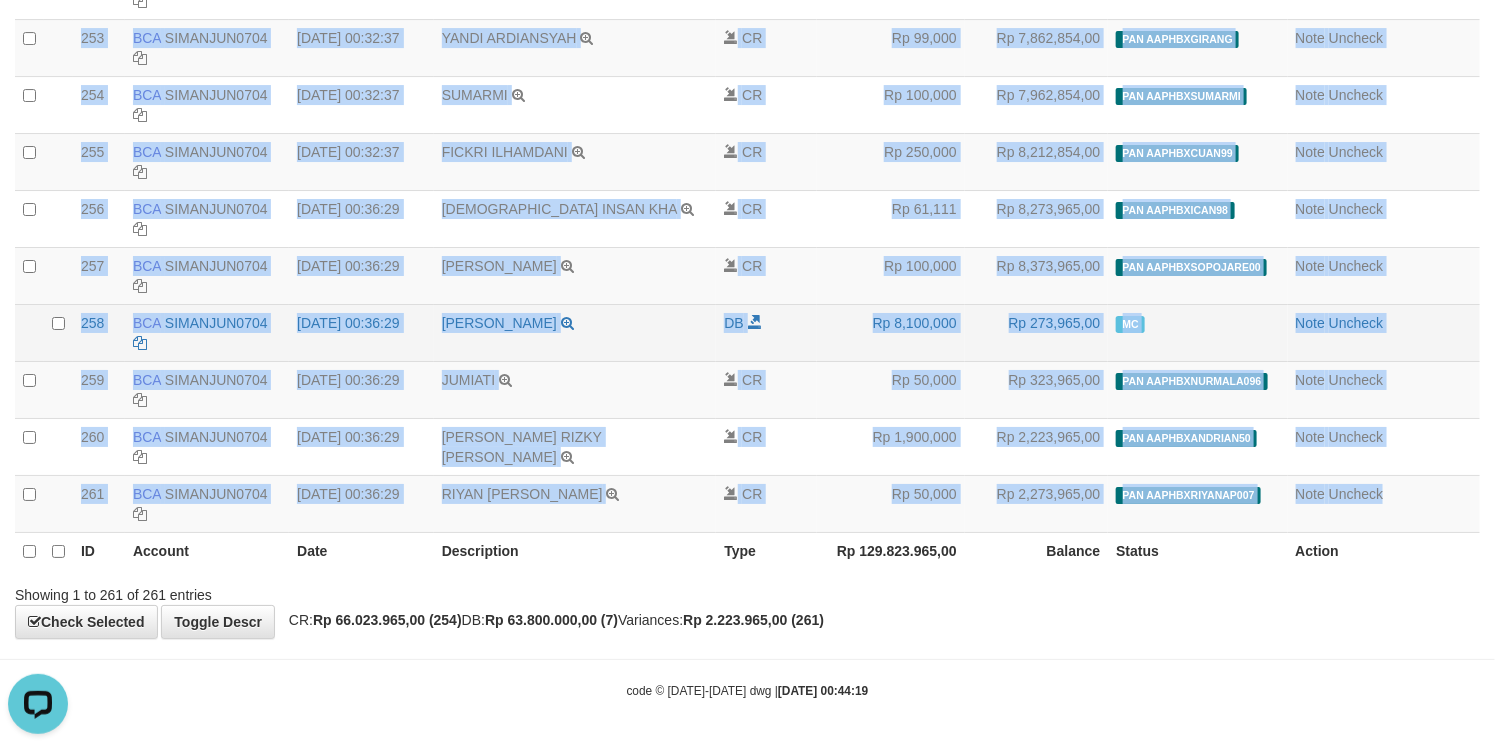 click on "IRMAWATI       TRSF E-BANKING DB 1107/FTSCY/WS95271
8100000.00IRMAWATI" at bounding box center (575, 332) 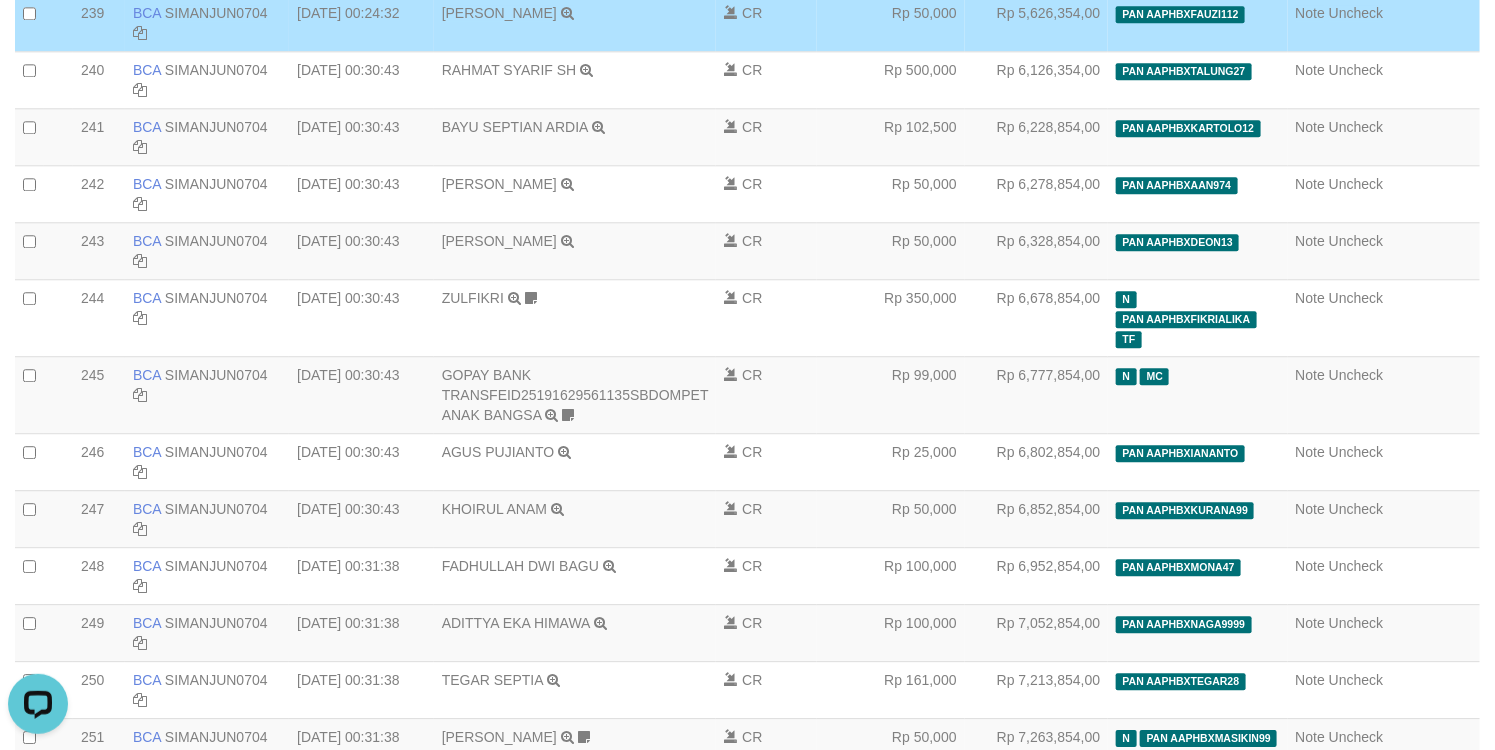 scroll, scrollTop: 13741, scrollLeft: 0, axis: vertical 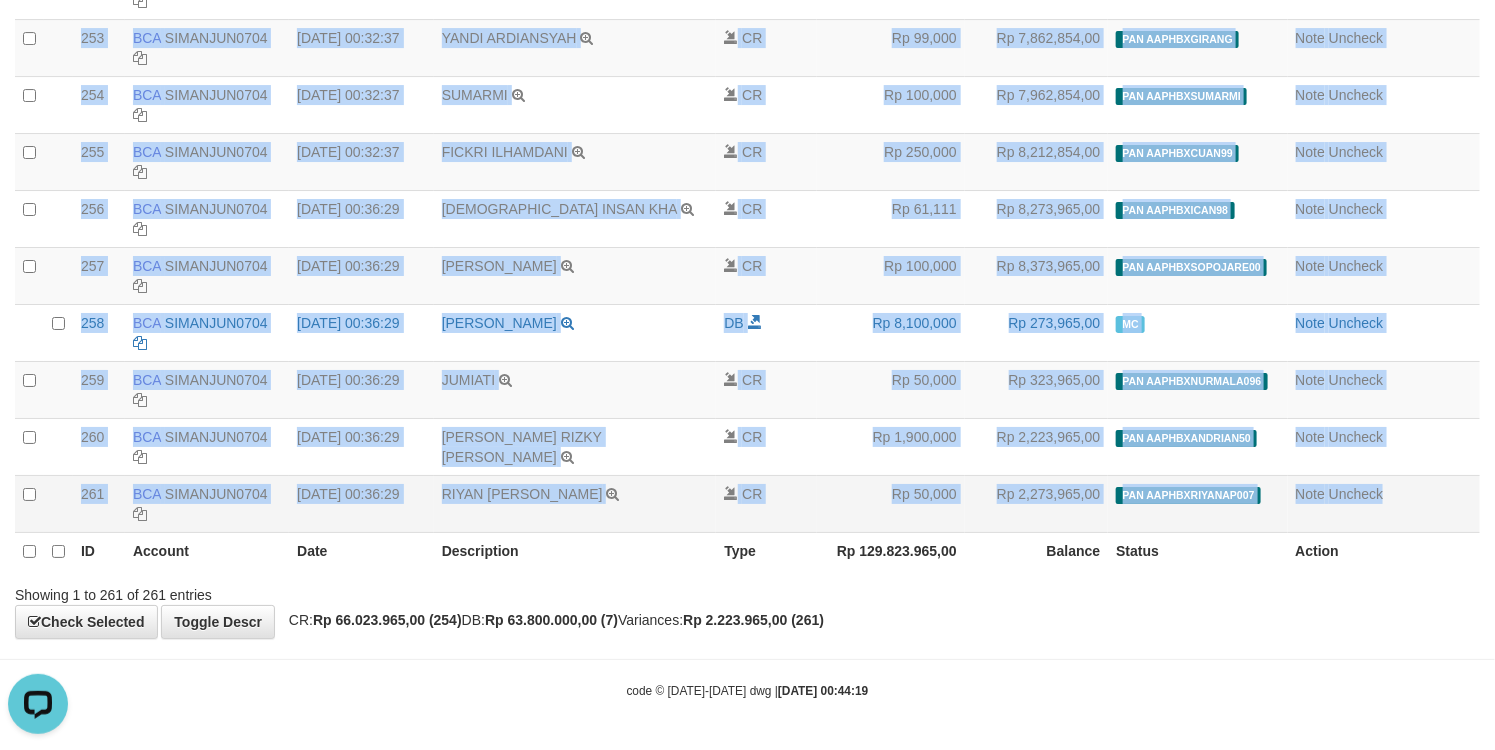drag, startPoint x: 180, startPoint y: 217, endPoint x: 1411, endPoint y: 514, distance: 1266.3214 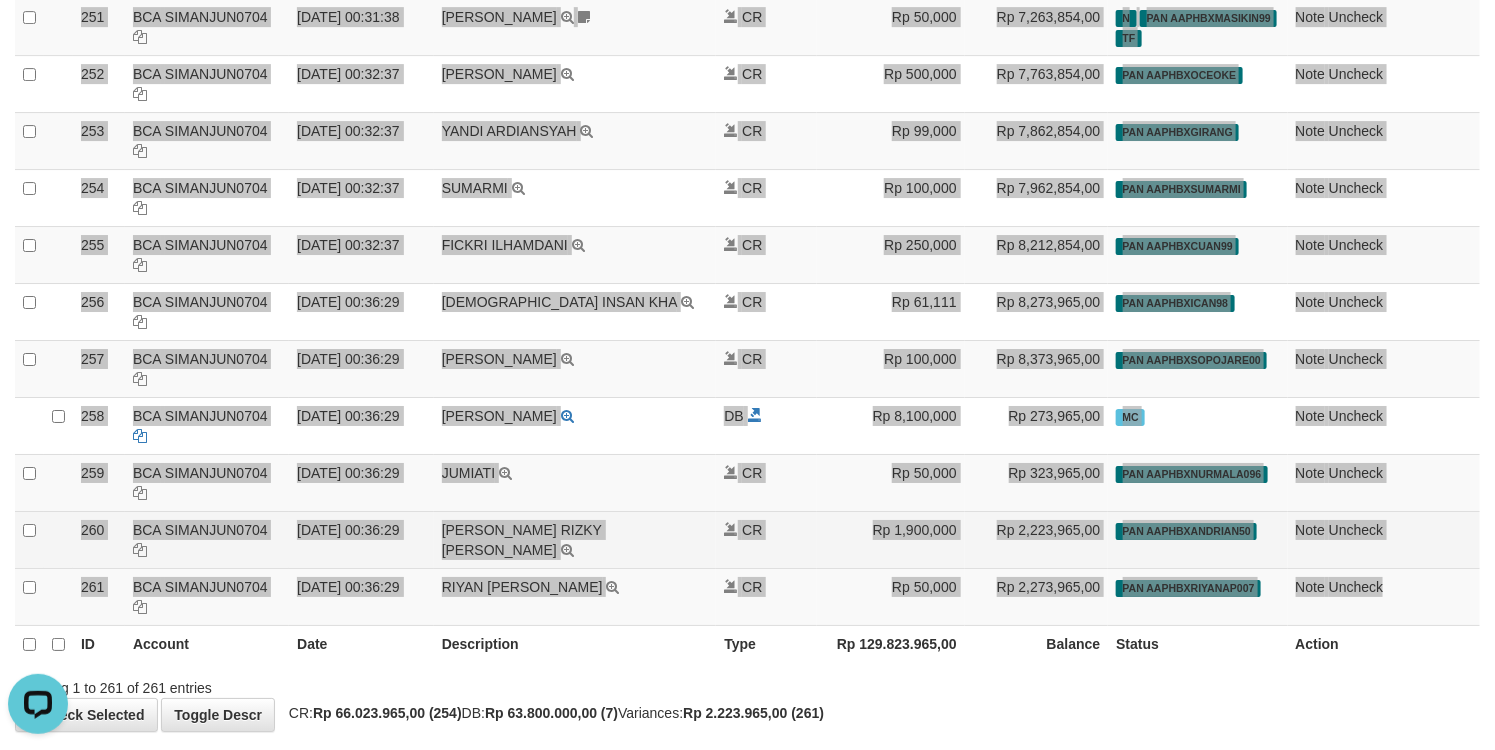 scroll, scrollTop: 14569, scrollLeft: 0, axis: vertical 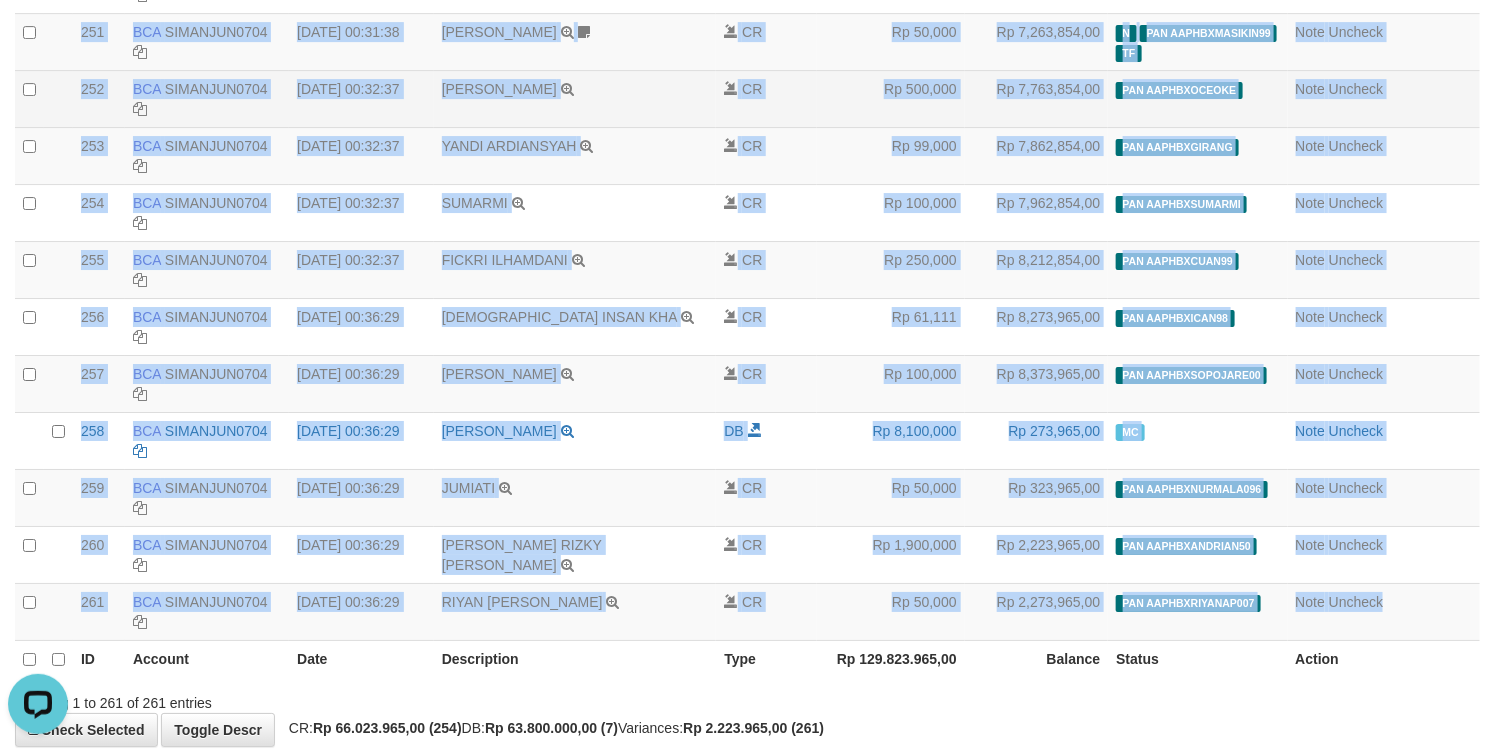 click on "CR" at bounding box center [766, 98] 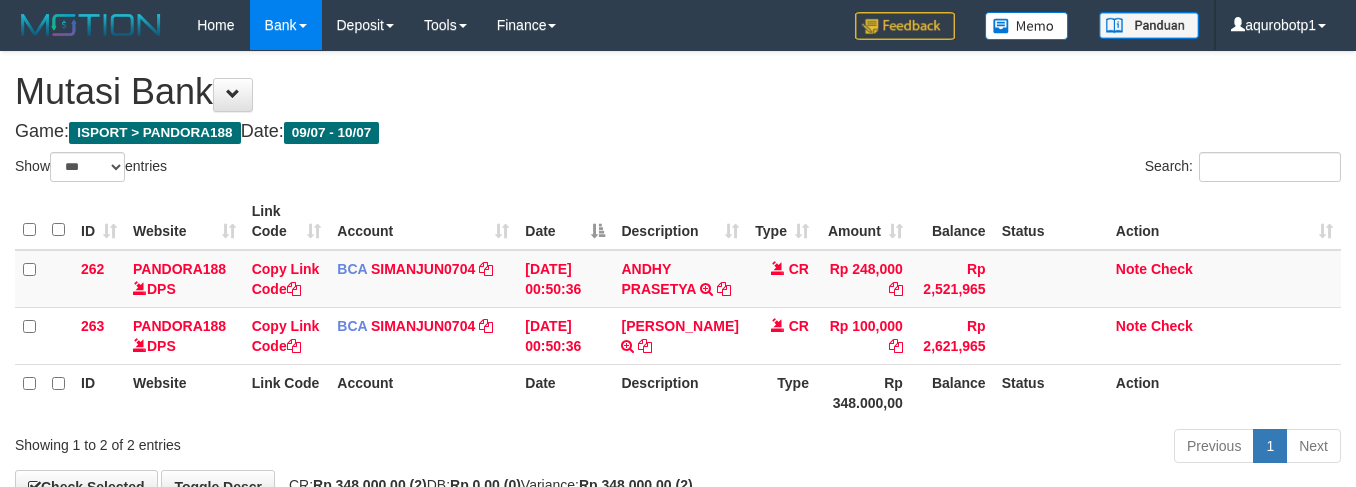 select on "***" 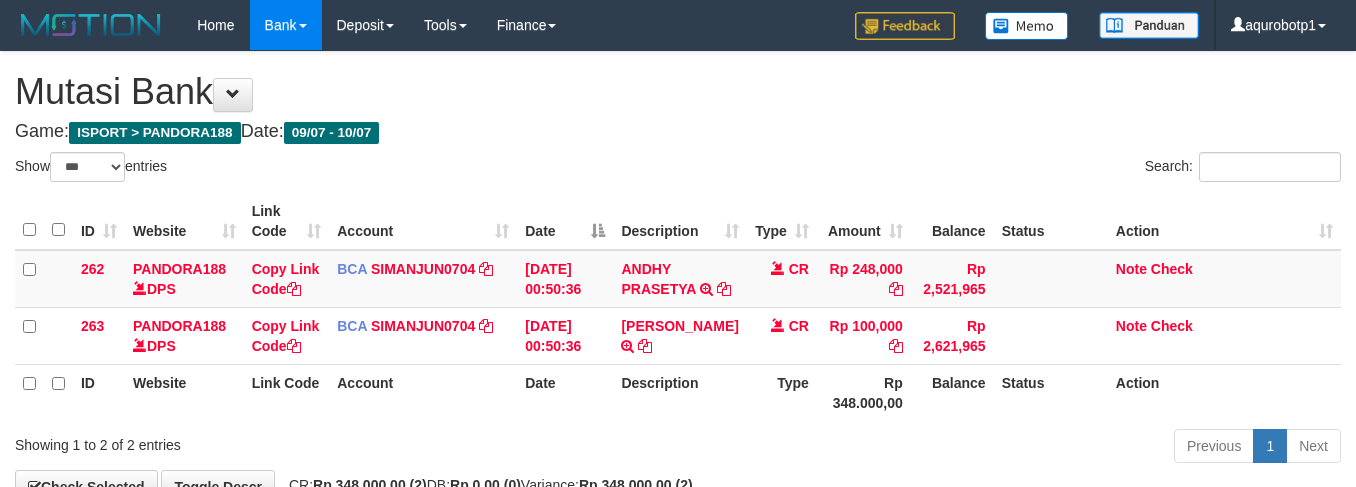 scroll, scrollTop: 25, scrollLeft: 0, axis: vertical 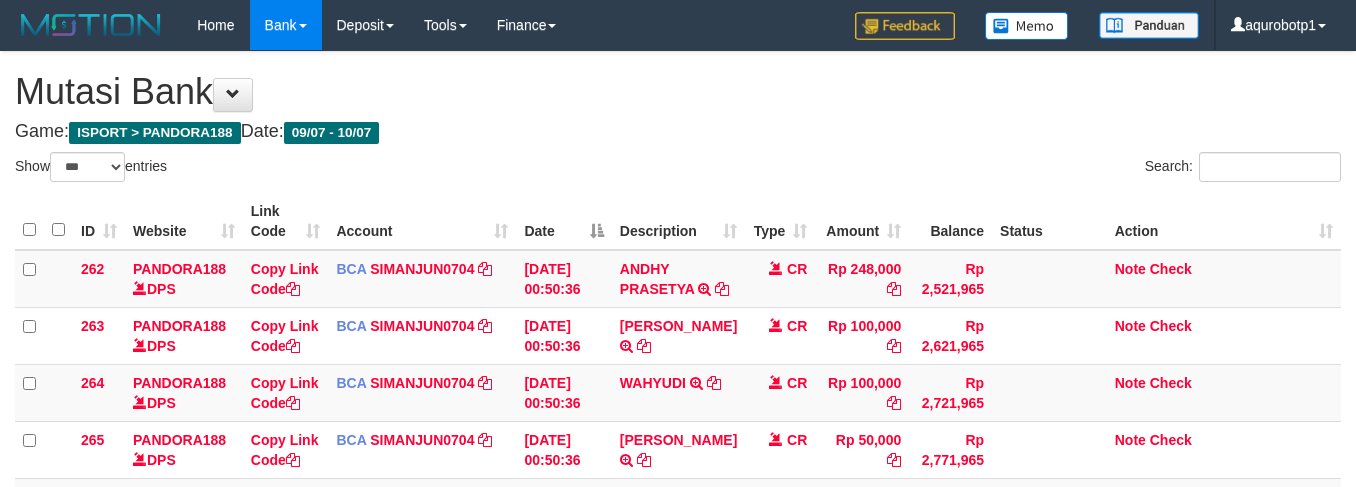 select on "***" 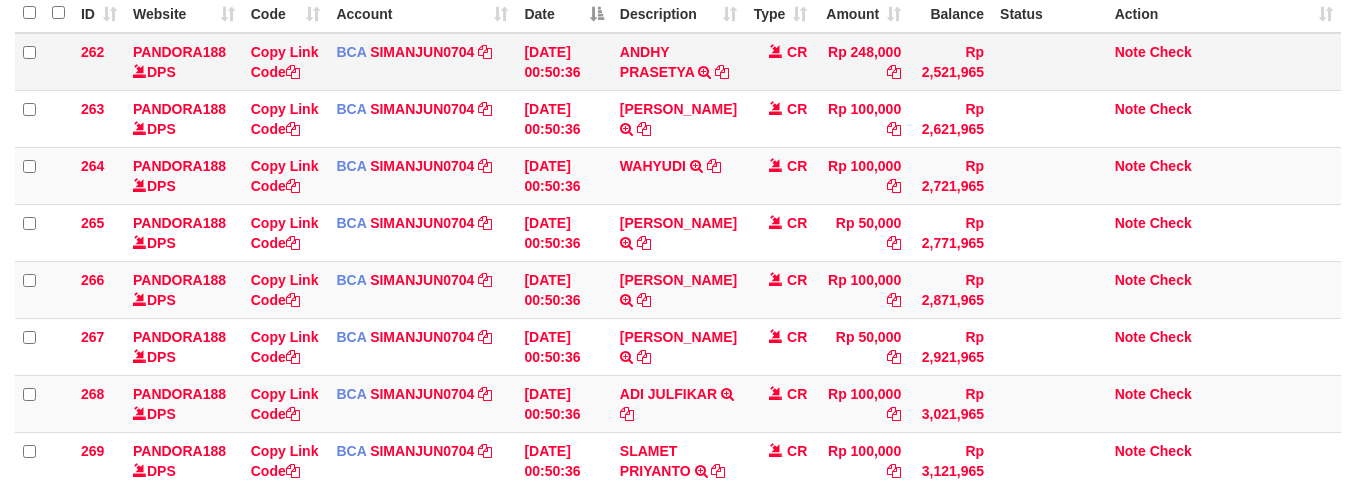 scroll, scrollTop: 84, scrollLeft: 0, axis: vertical 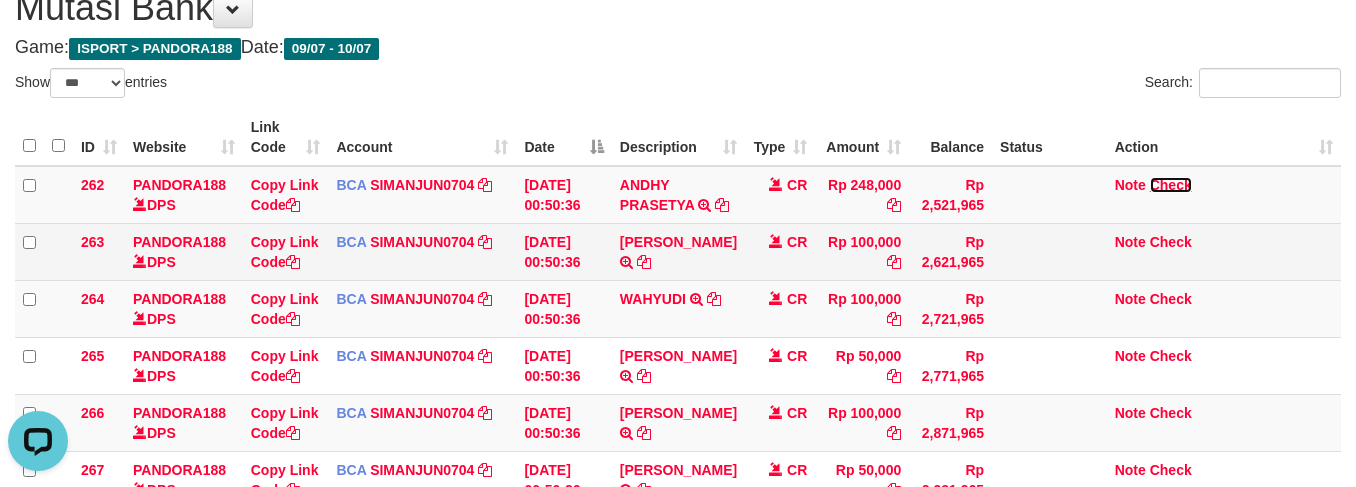 drag, startPoint x: 1155, startPoint y: 183, endPoint x: 871, endPoint y: 268, distance: 296.4473 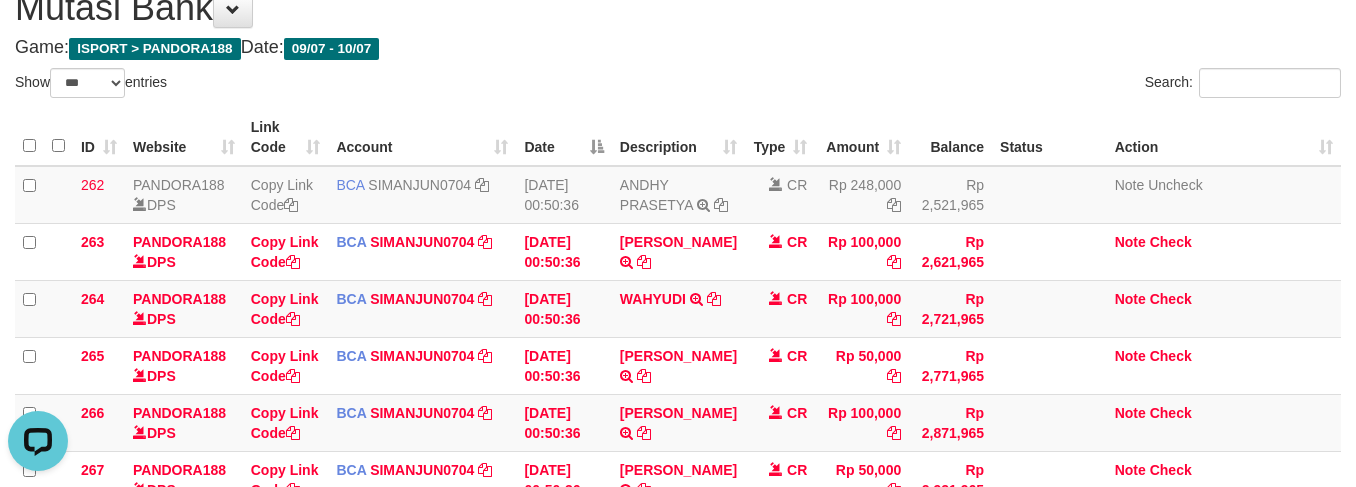 drag, startPoint x: 468, startPoint y: 105, endPoint x: 516, endPoint y: 118, distance: 49.729267 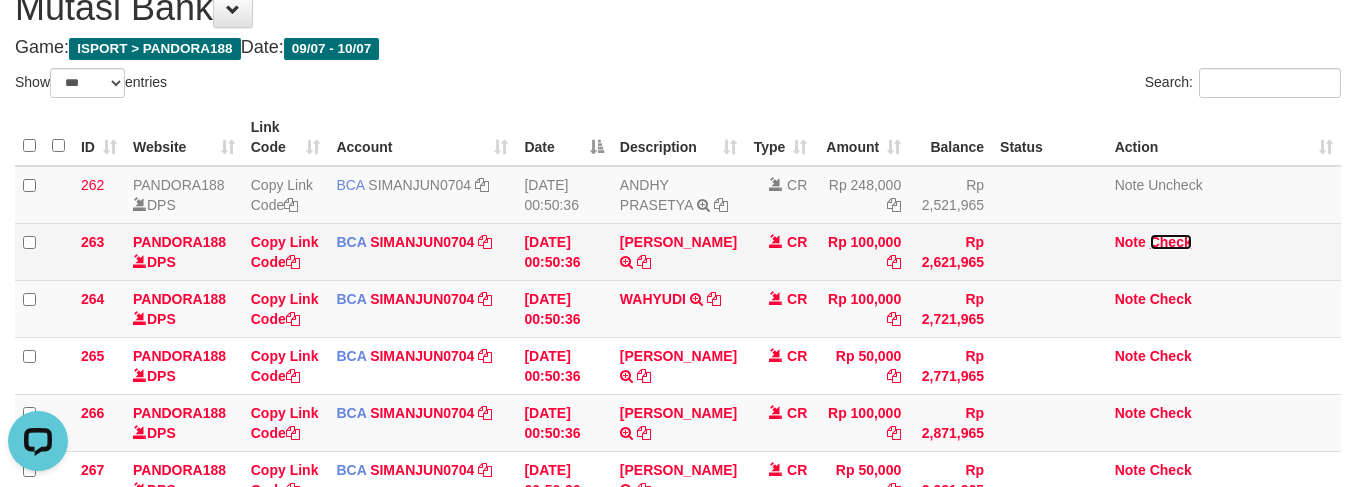 click on "Check" at bounding box center [1171, 242] 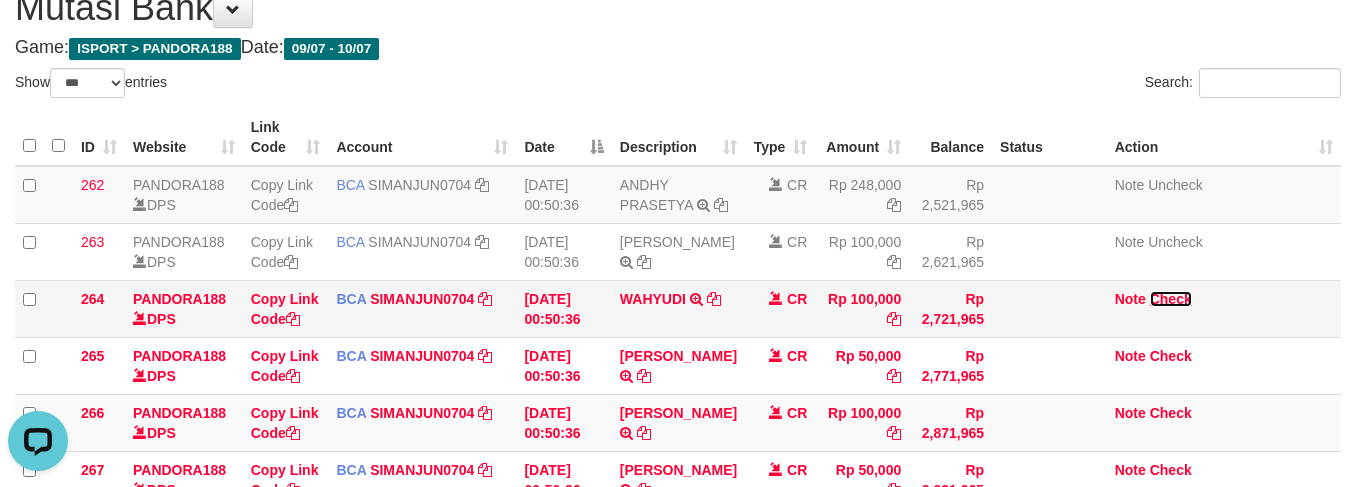 click on "Check" at bounding box center [1171, 299] 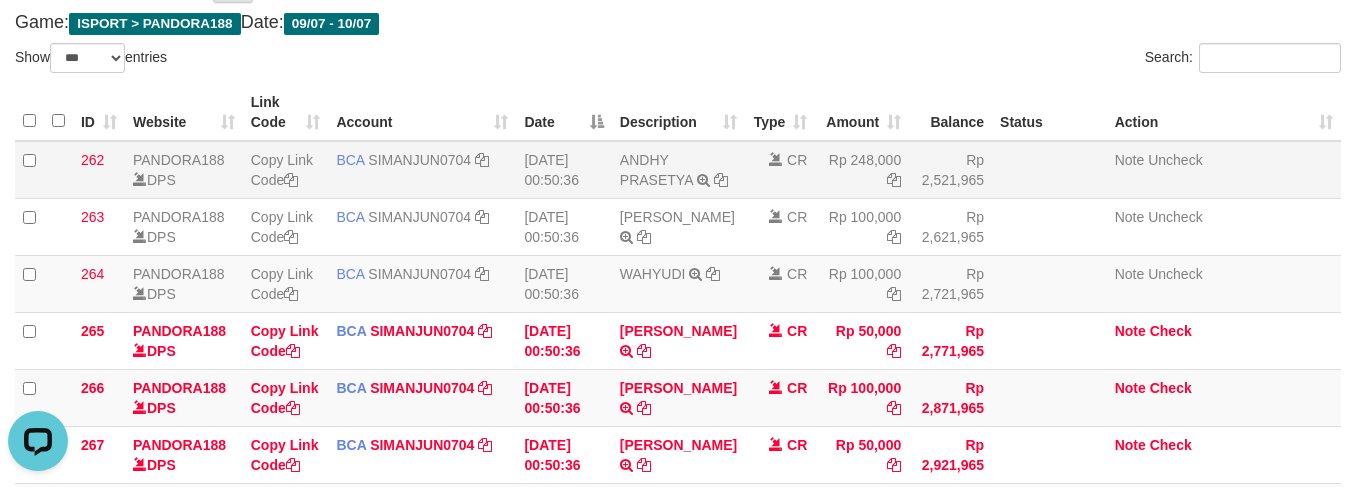scroll, scrollTop: 184, scrollLeft: 0, axis: vertical 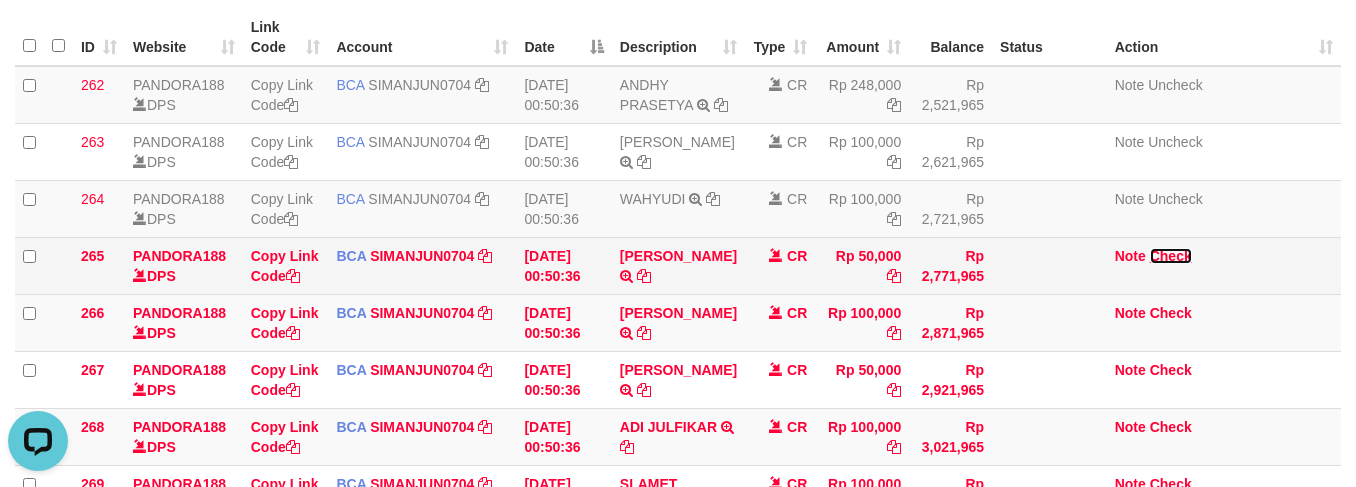 click on "Check" at bounding box center [1171, 256] 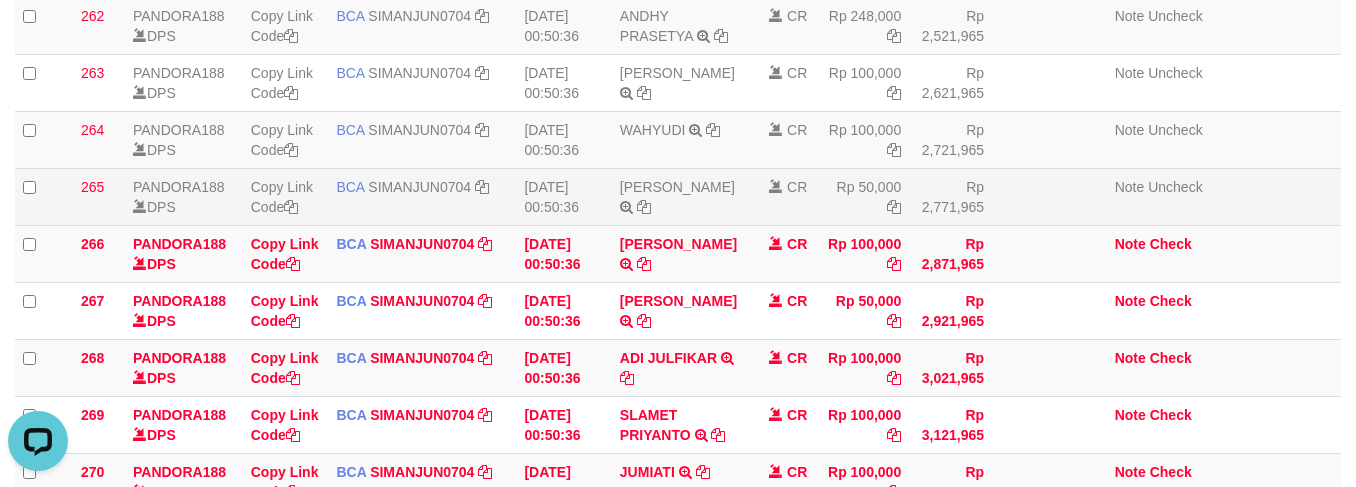 scroll, scrollTop: 283, scrollLeft: 0, axis: vertical 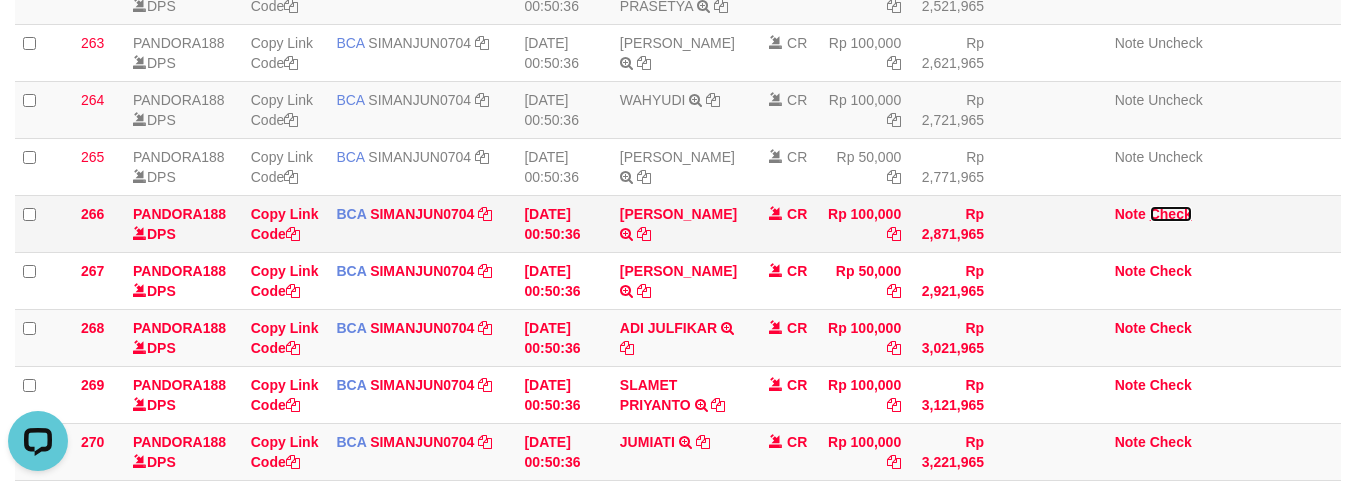 click on "Check" at bounding box center [1171, 214] 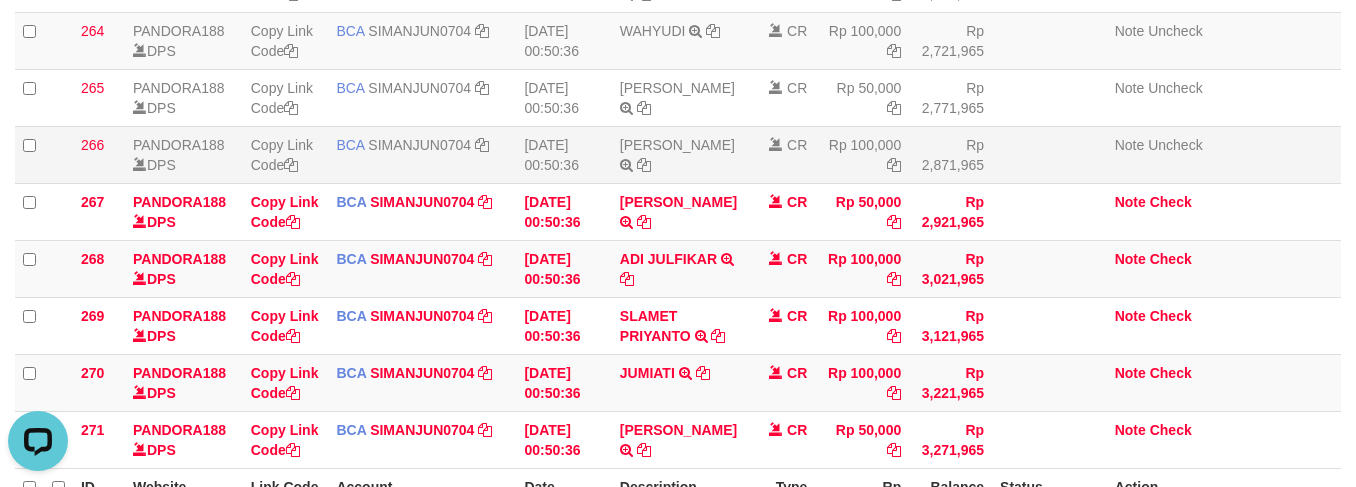 scroll, scrollTop: 384, scrollLeft: 0, axis: vertical 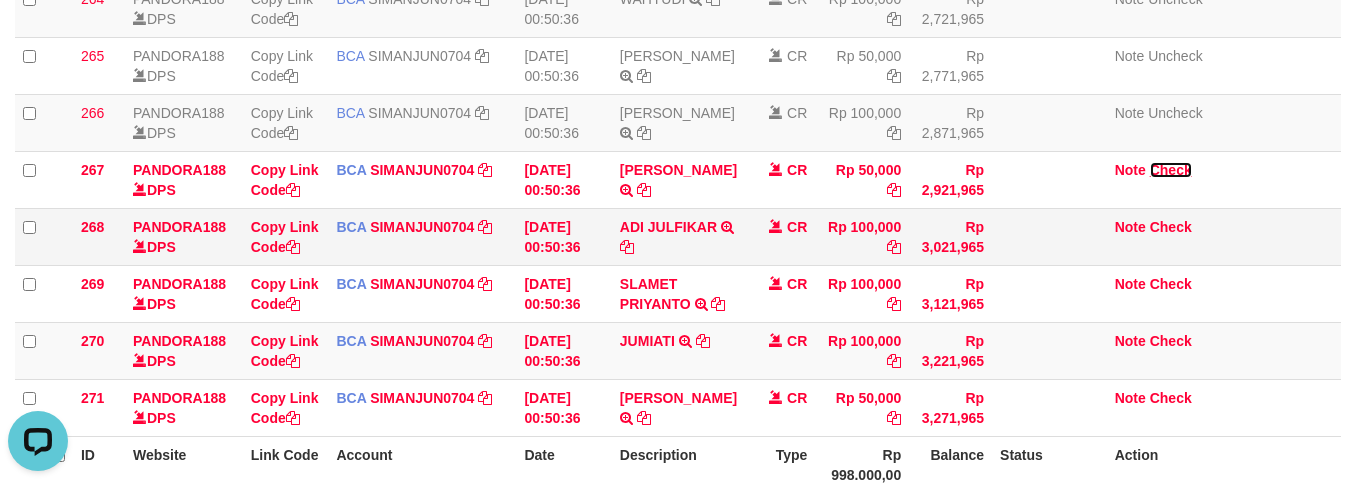 drag, startPoint x: 1179, startPoint y: 214, endPoint x: 838, endPoint y: 282, distance: 347.71396 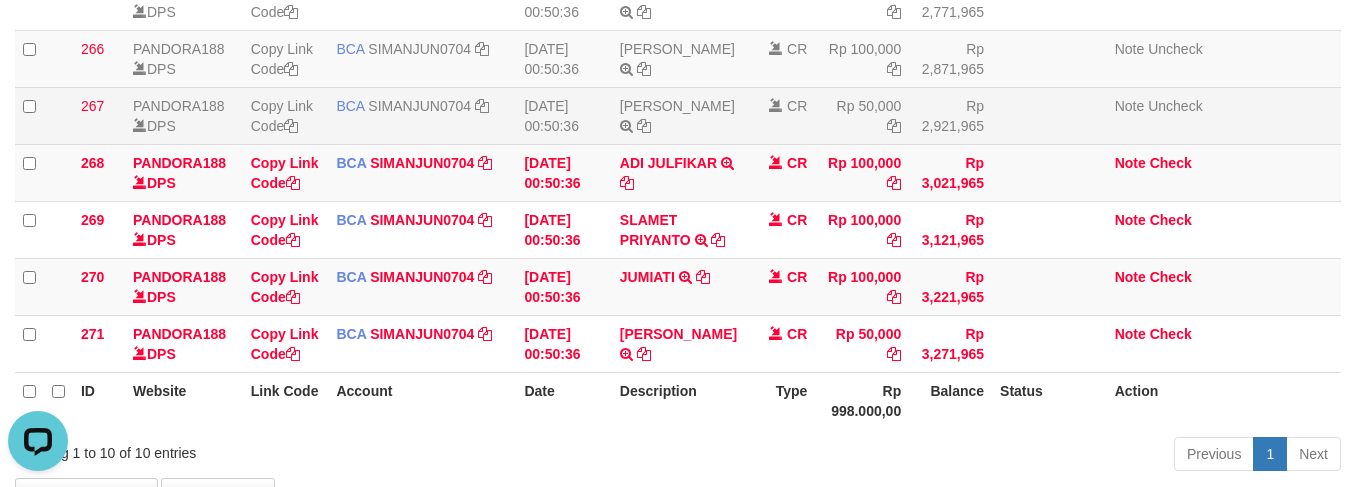 scroll, scrollTop: 484, scrollLeft: 0, axis: vertical 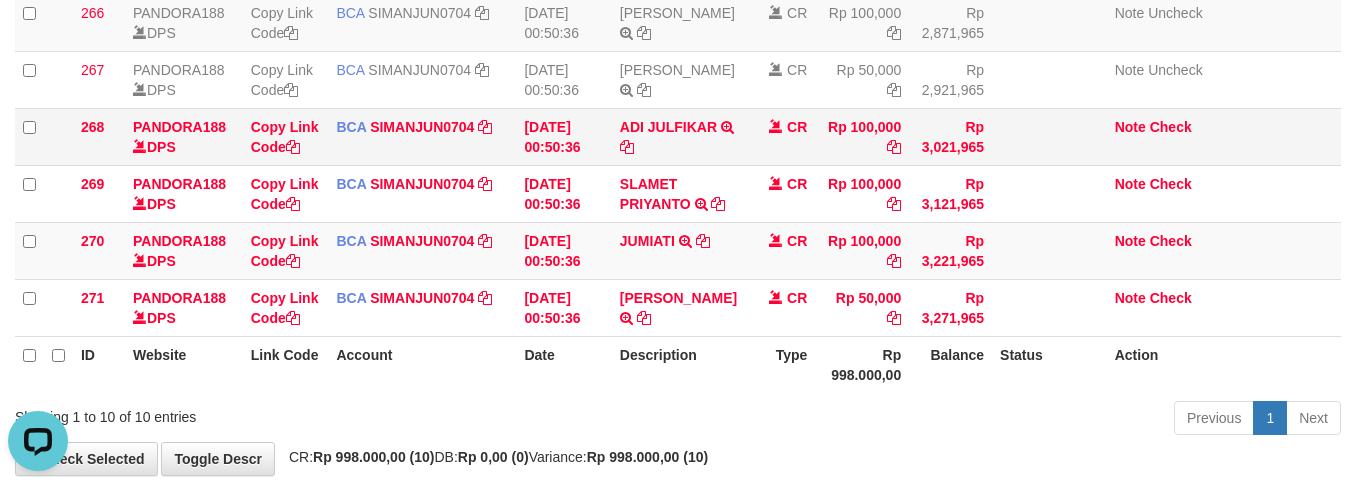 click on "Note
Check" at bounding box center [1224, 136] 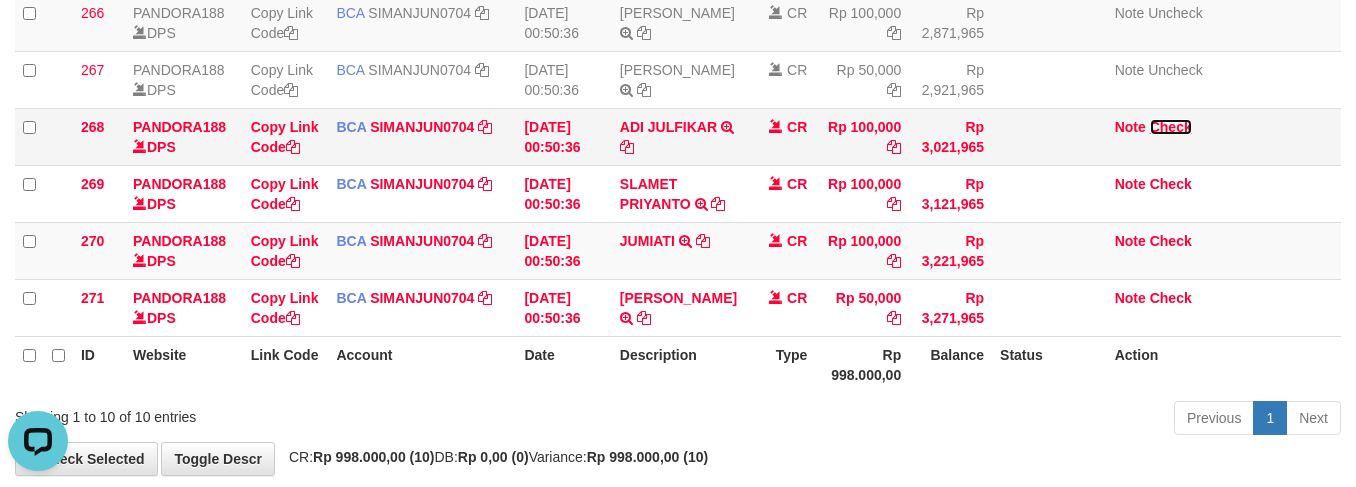click on "Check" at bounding box center (1171, 127) 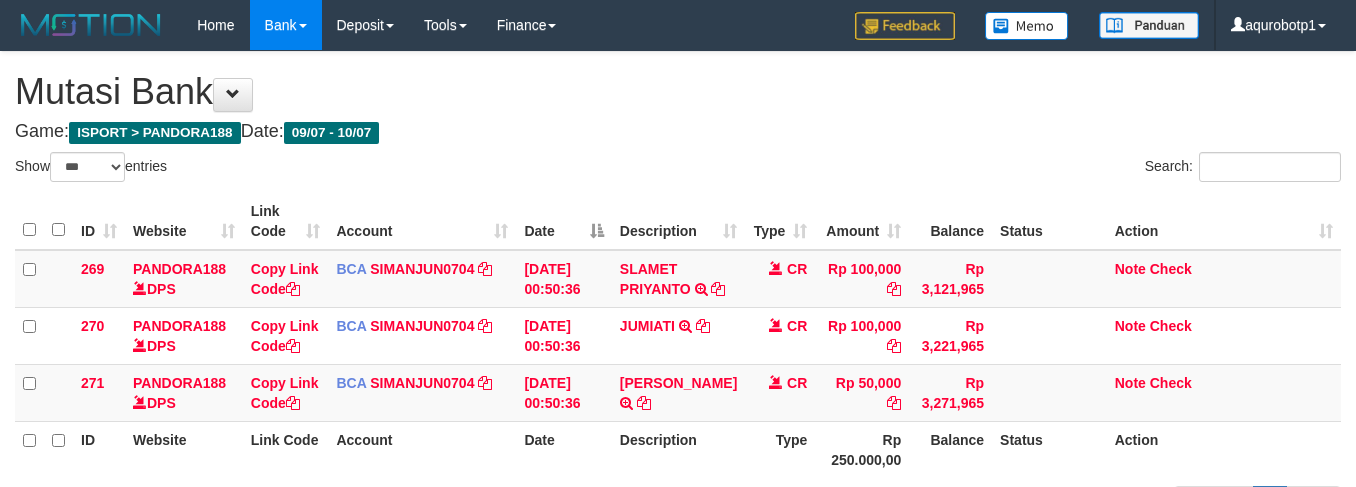 select on "***" 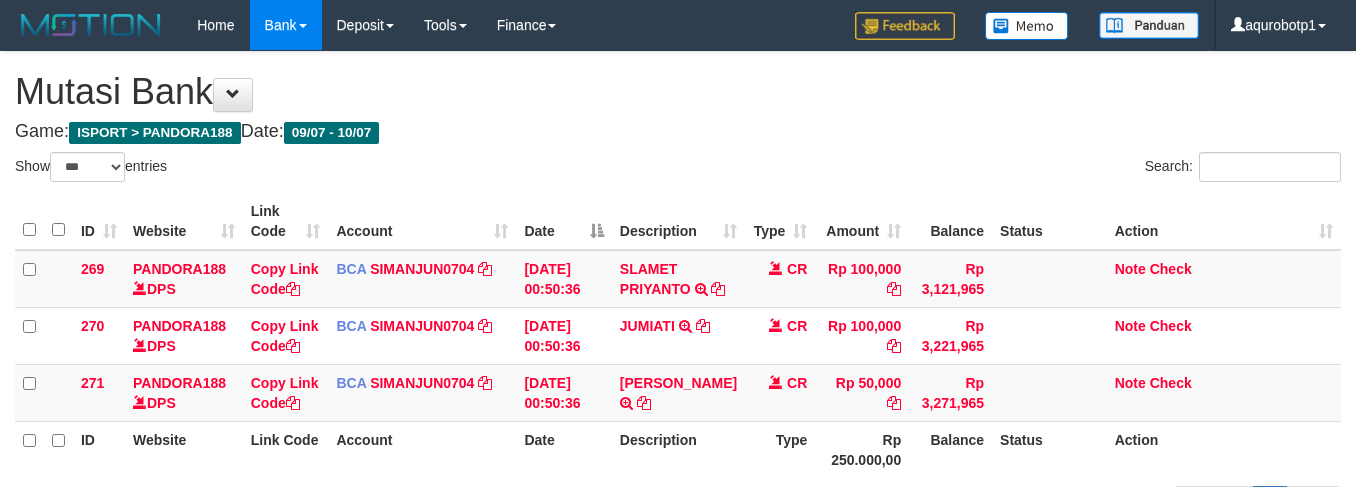 scroll, scrollTop: 189, scrollLeft: 0, axis: vertical 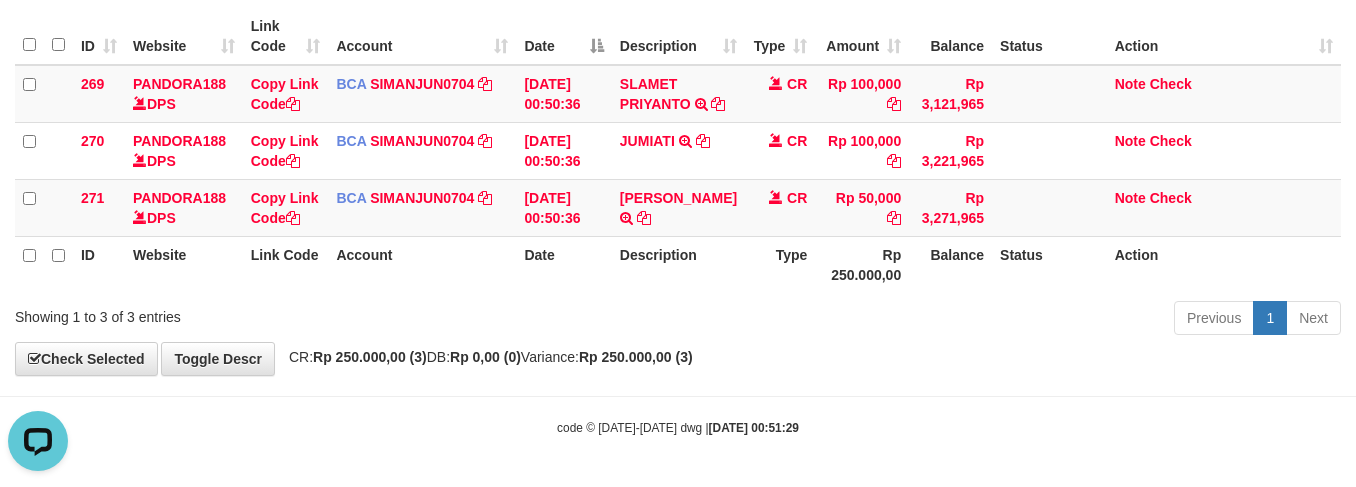 click on "Account" at bounding box center [422, 36] 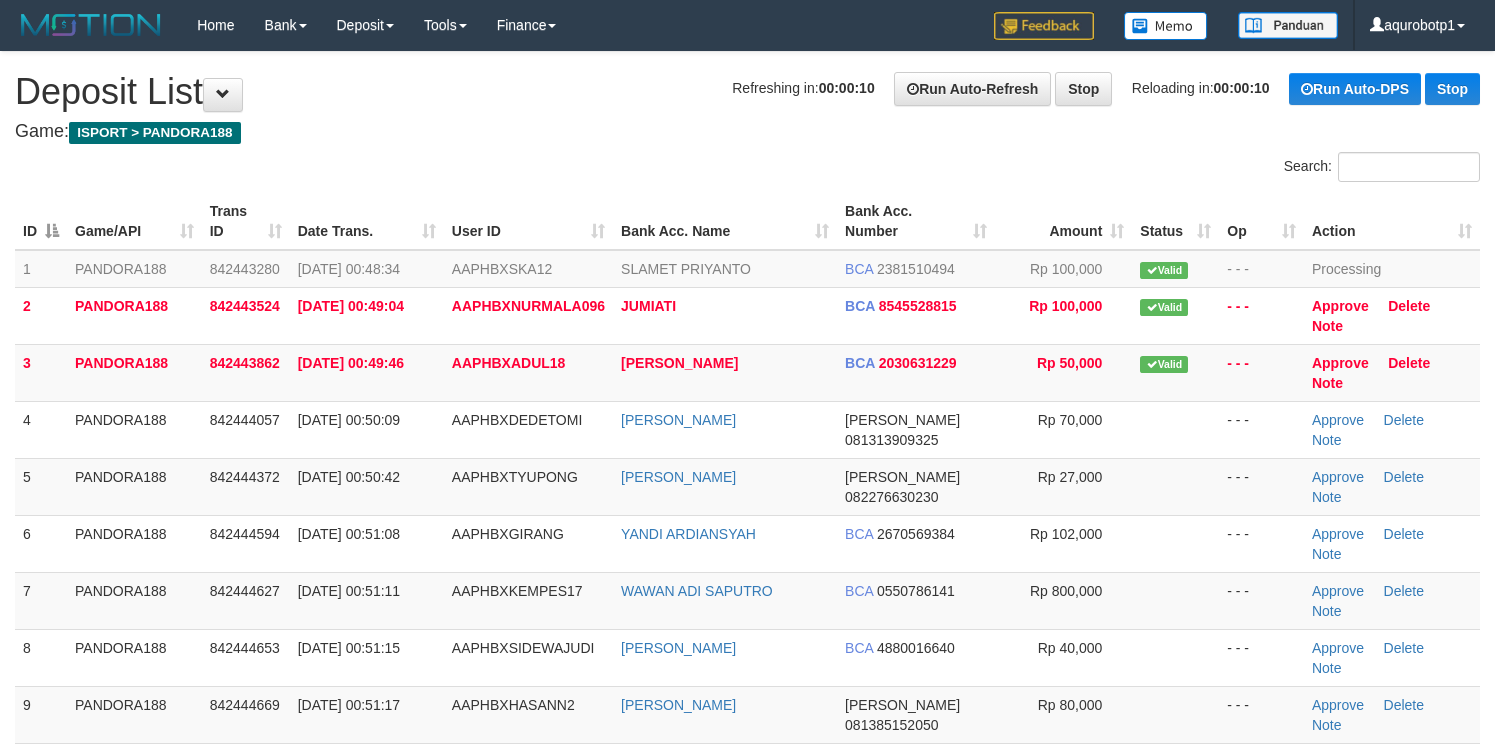 scroll, scrollTop: 0, scrollLeft: 0, axis: both 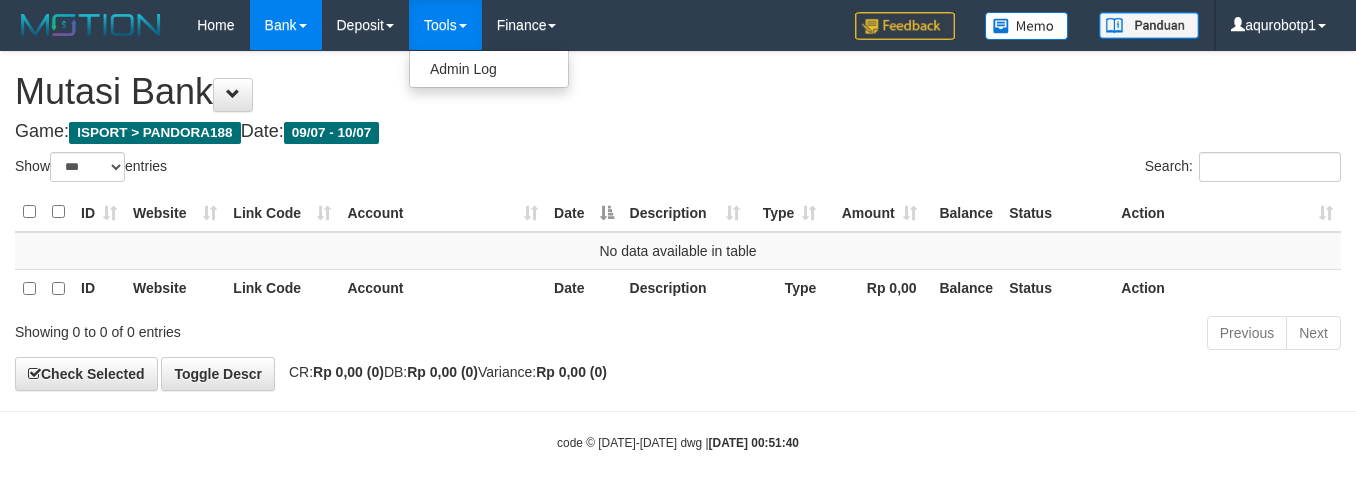 select on "***" 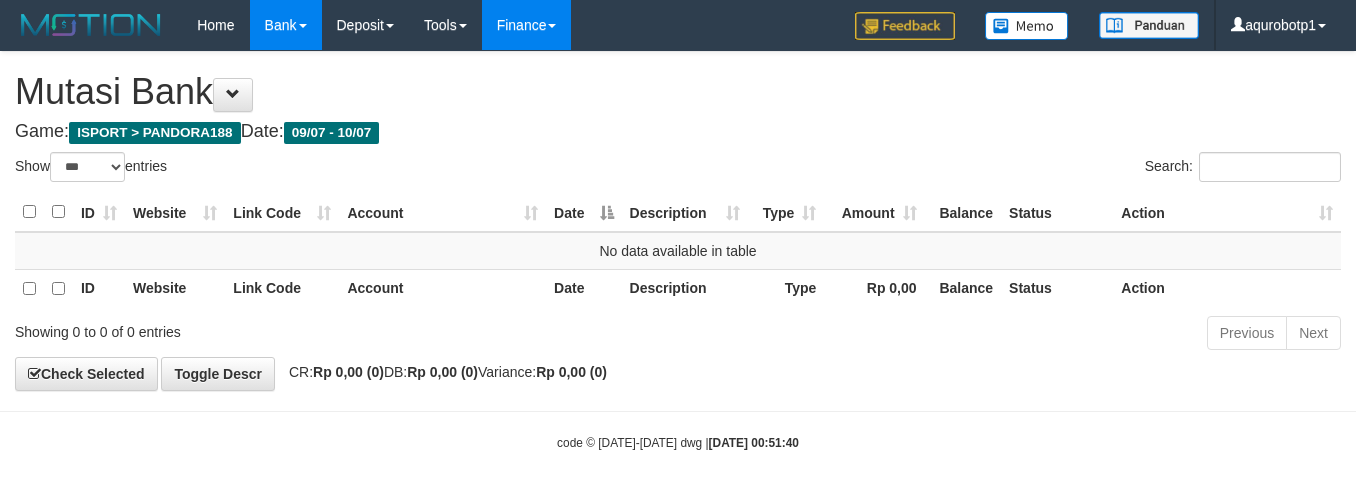 scroll, scrollTop: 21, scrollLeft: 0, axis: vertical 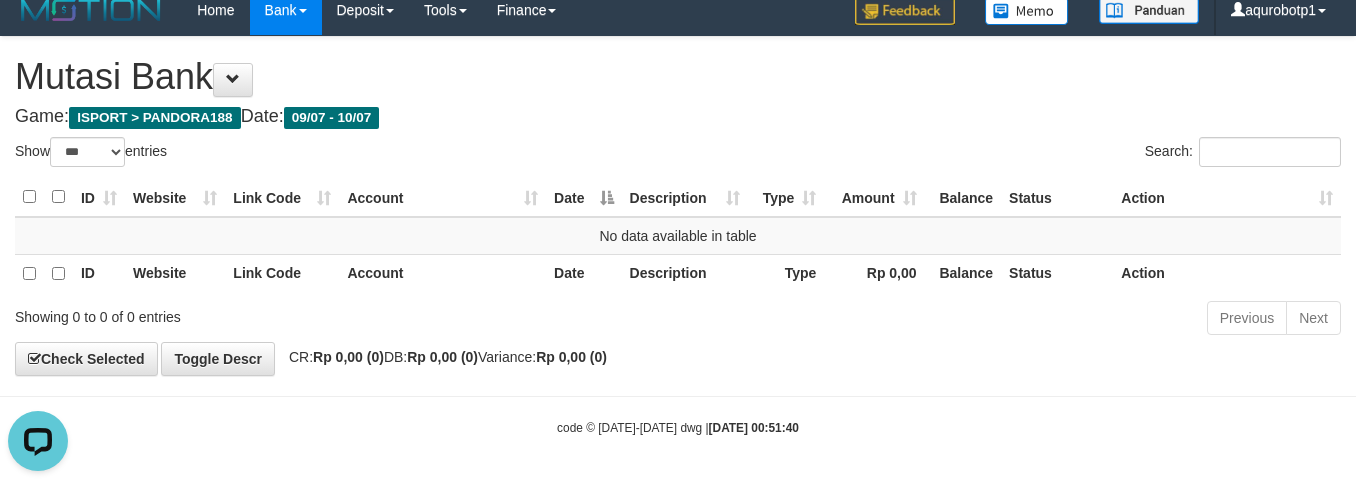click on "Mutasi Bank" at bounding box center (678, 77) 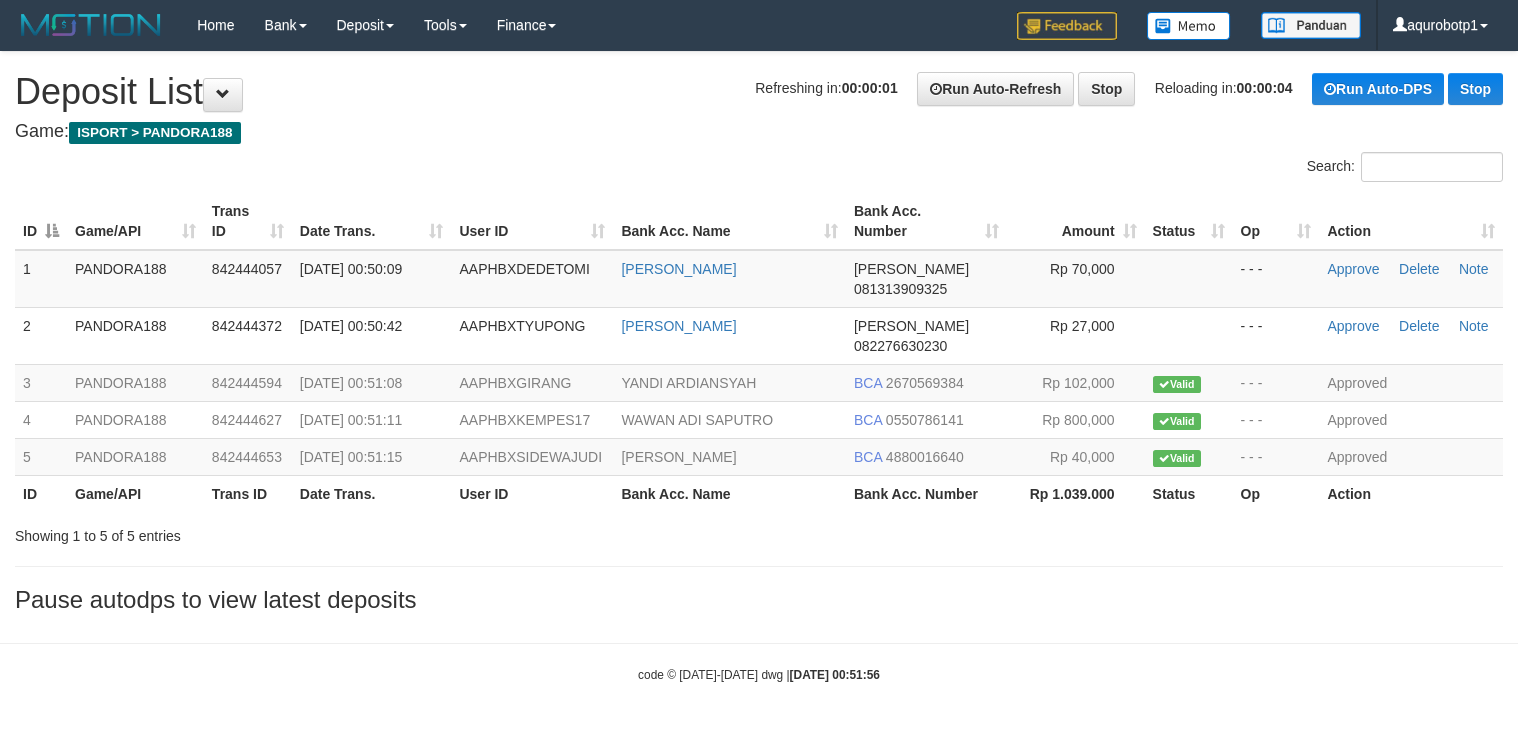 scroll, scrollTop: 0, scrollLeft: 0, axis: both 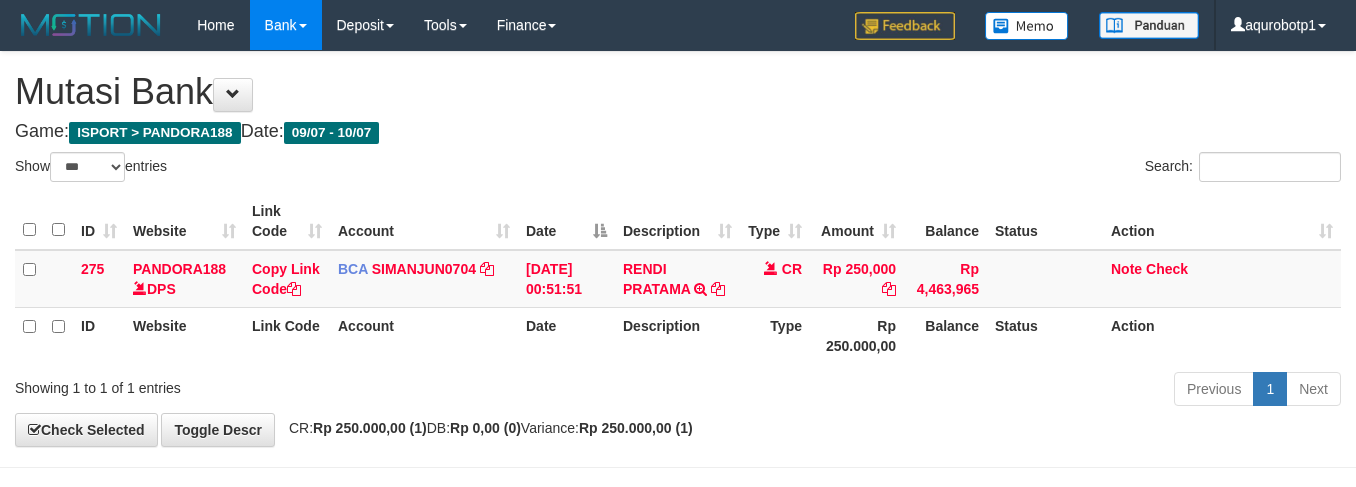 select on "***" 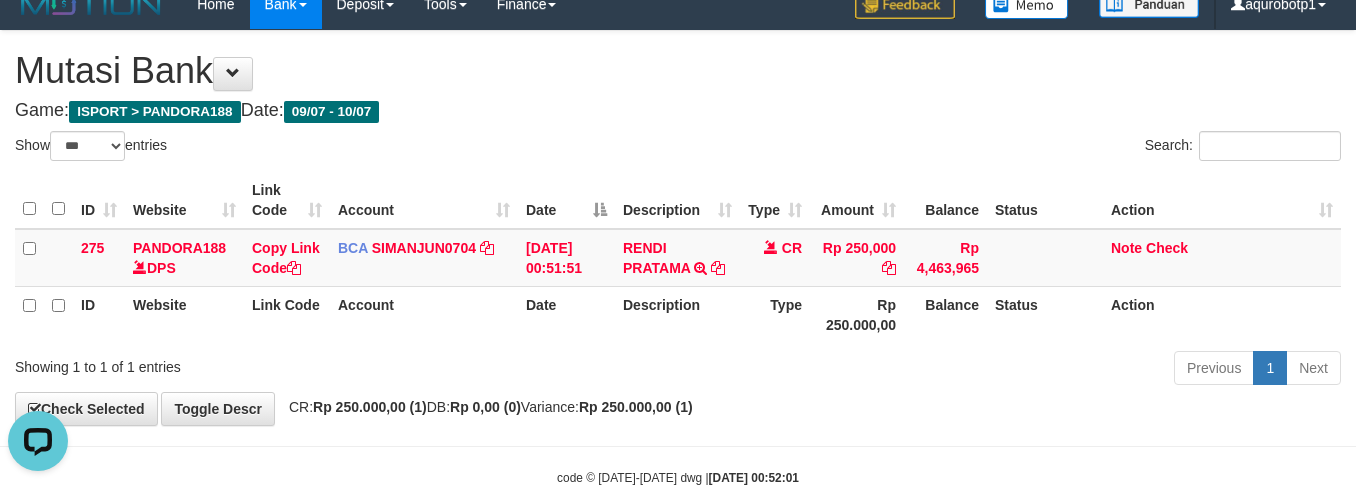 scroll, scrollTop: 0, scrollLeft: 0, axis: both 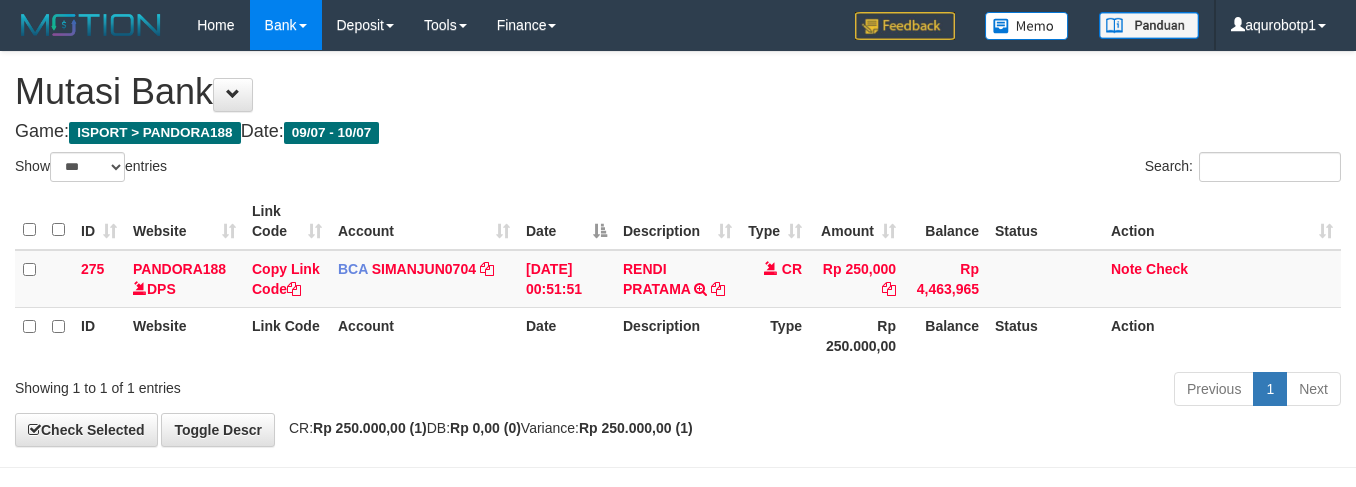 select on "***" 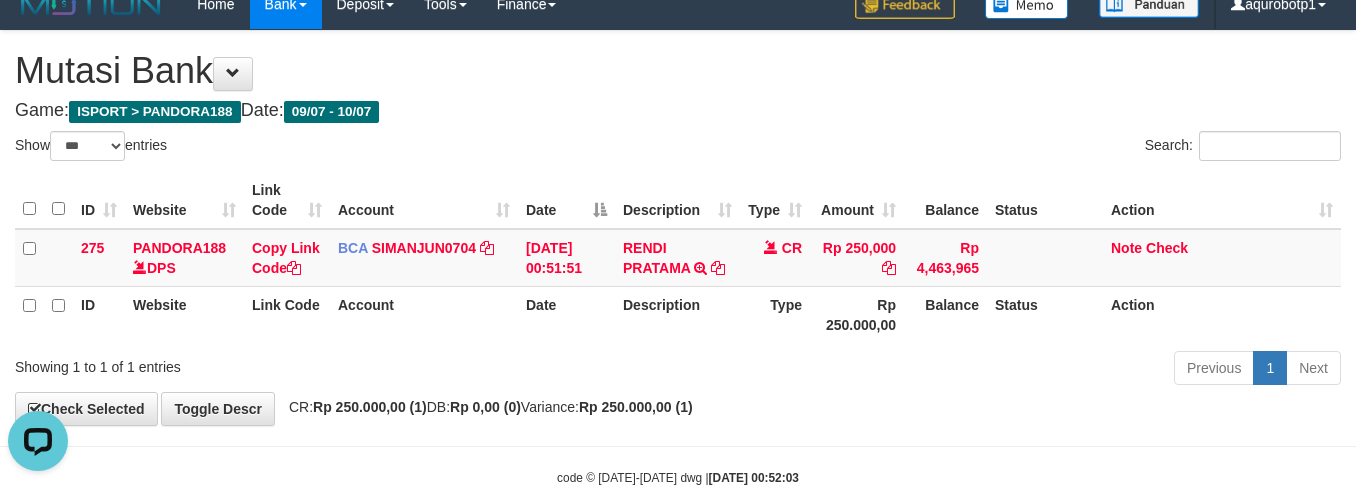 scroll, scrollTop: 0, scrollLeft: 0, axis: both 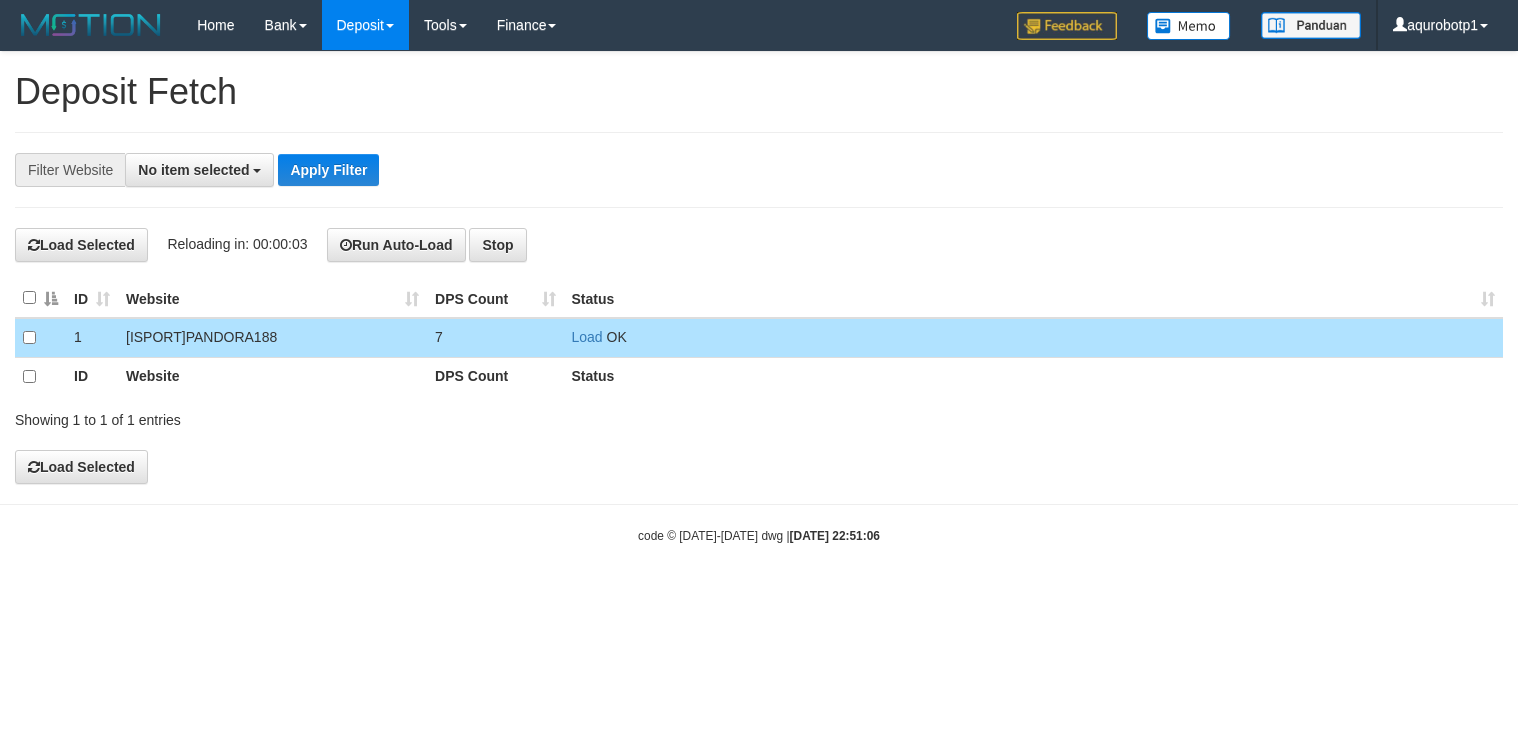 select 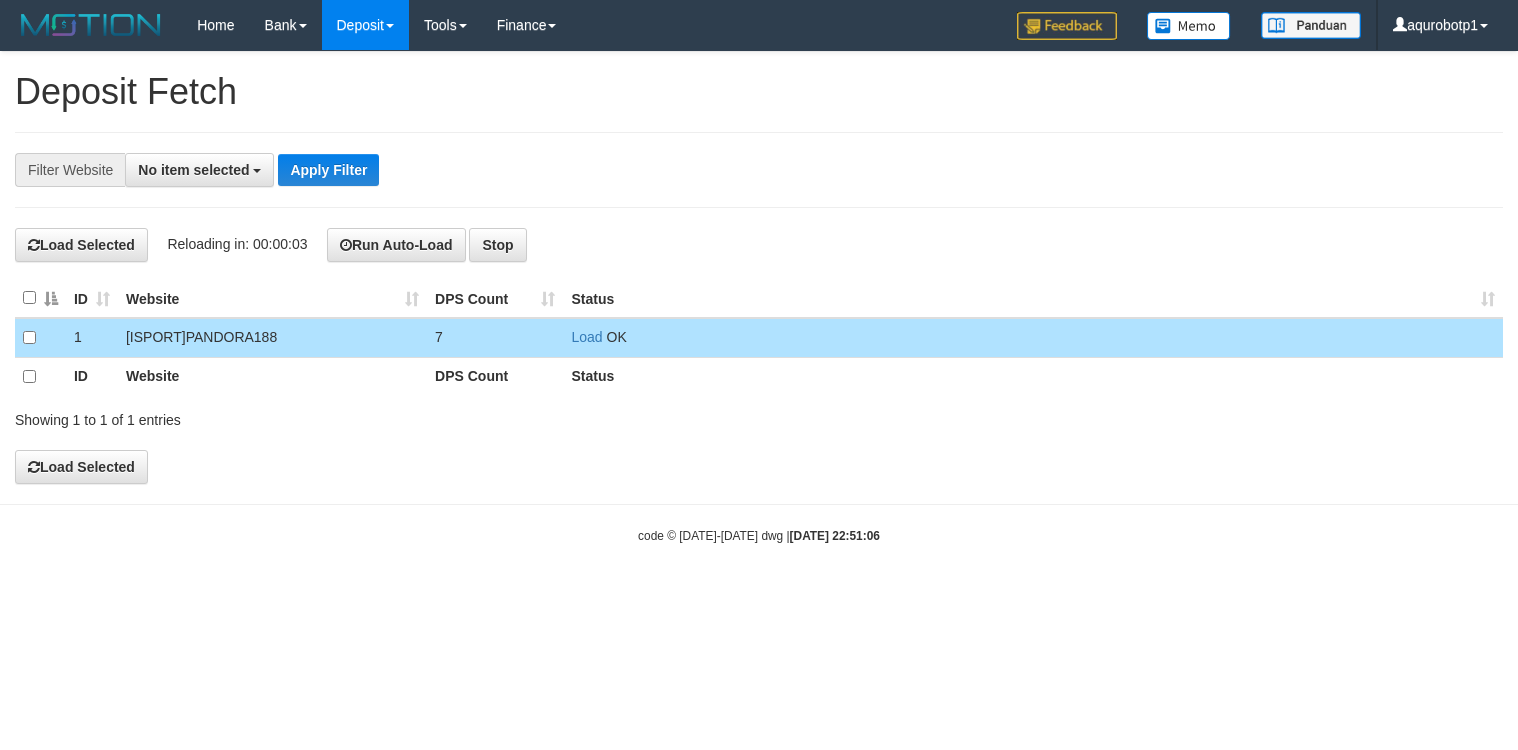 scroll, scrollTop: 0, scrollLeft: 0, axis: both 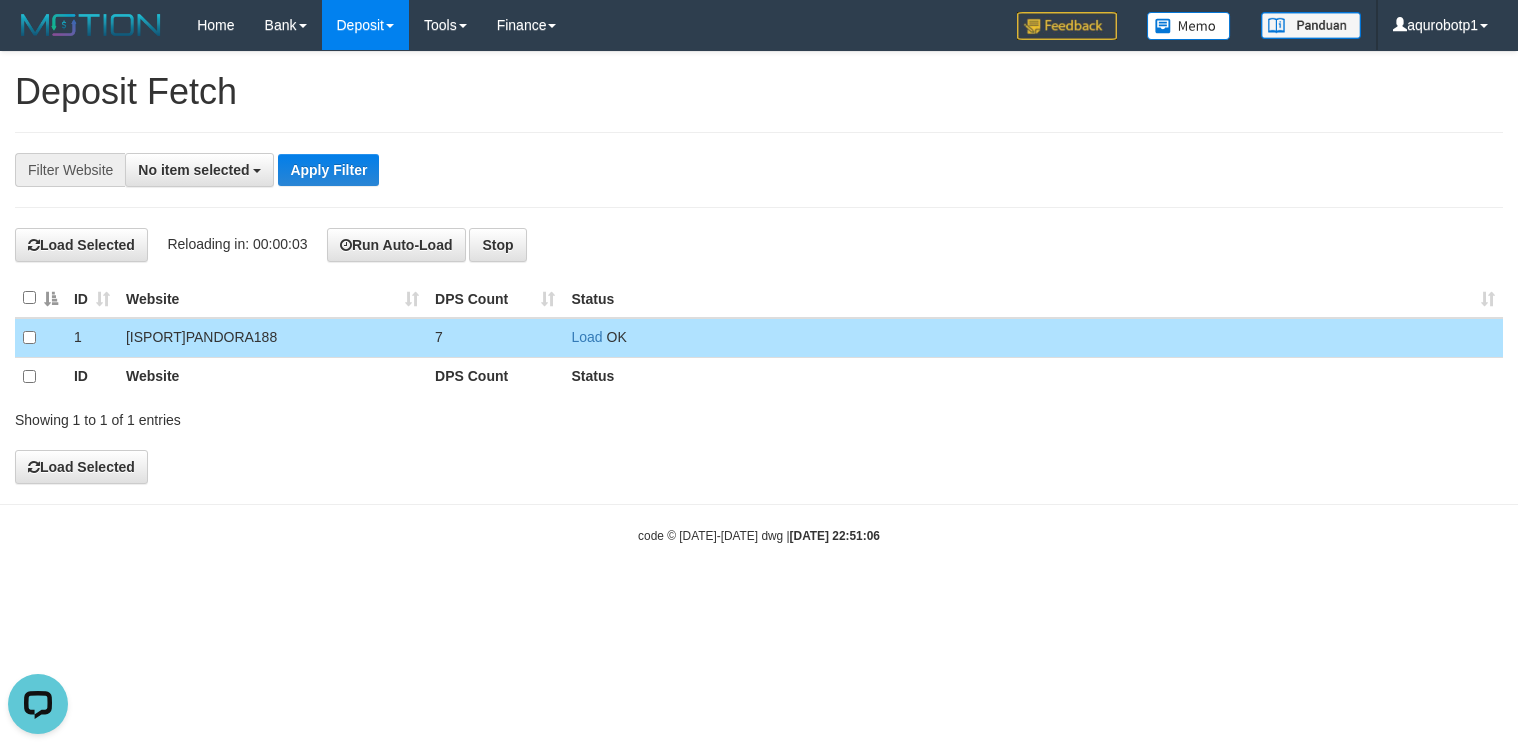 click on "**********" at bounding box center (759, 170) 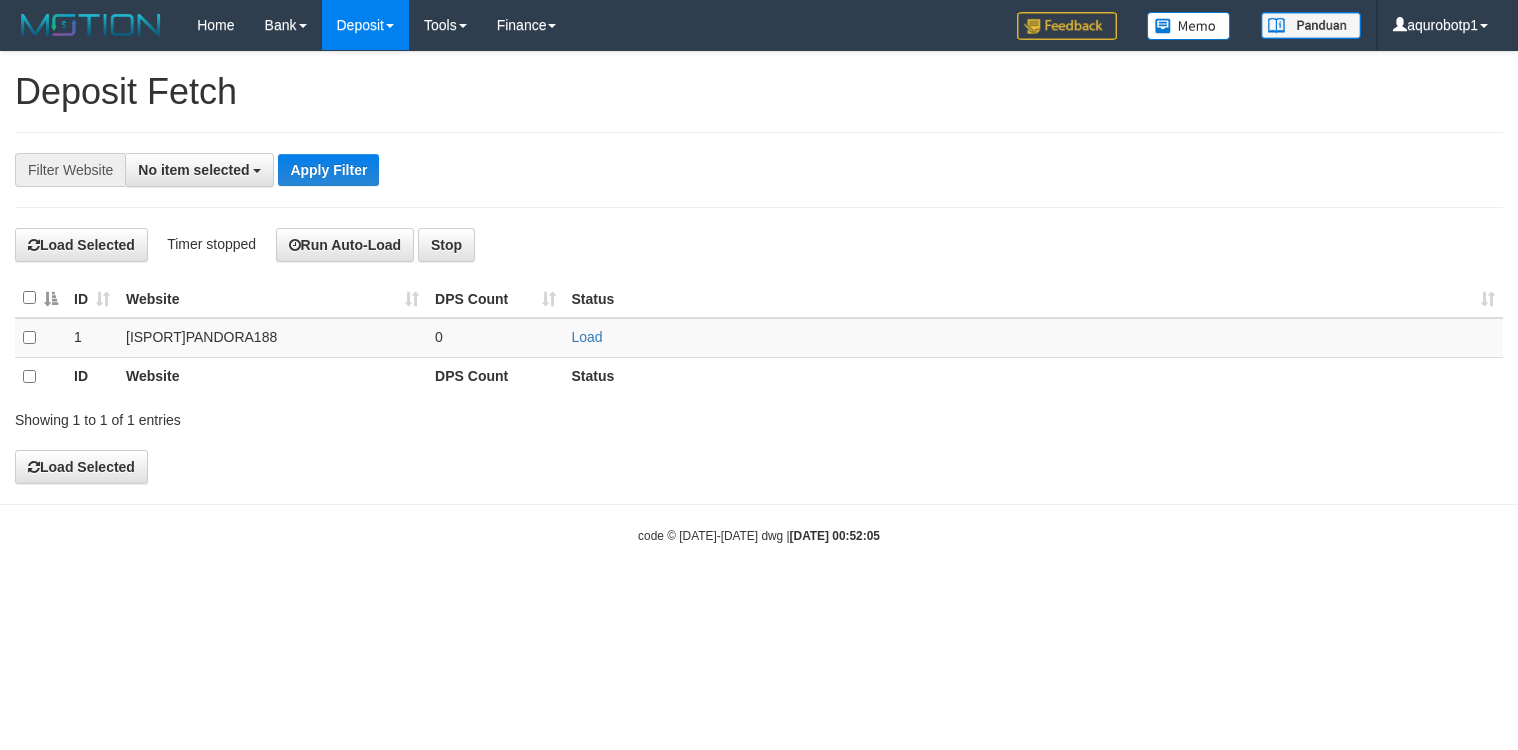 select 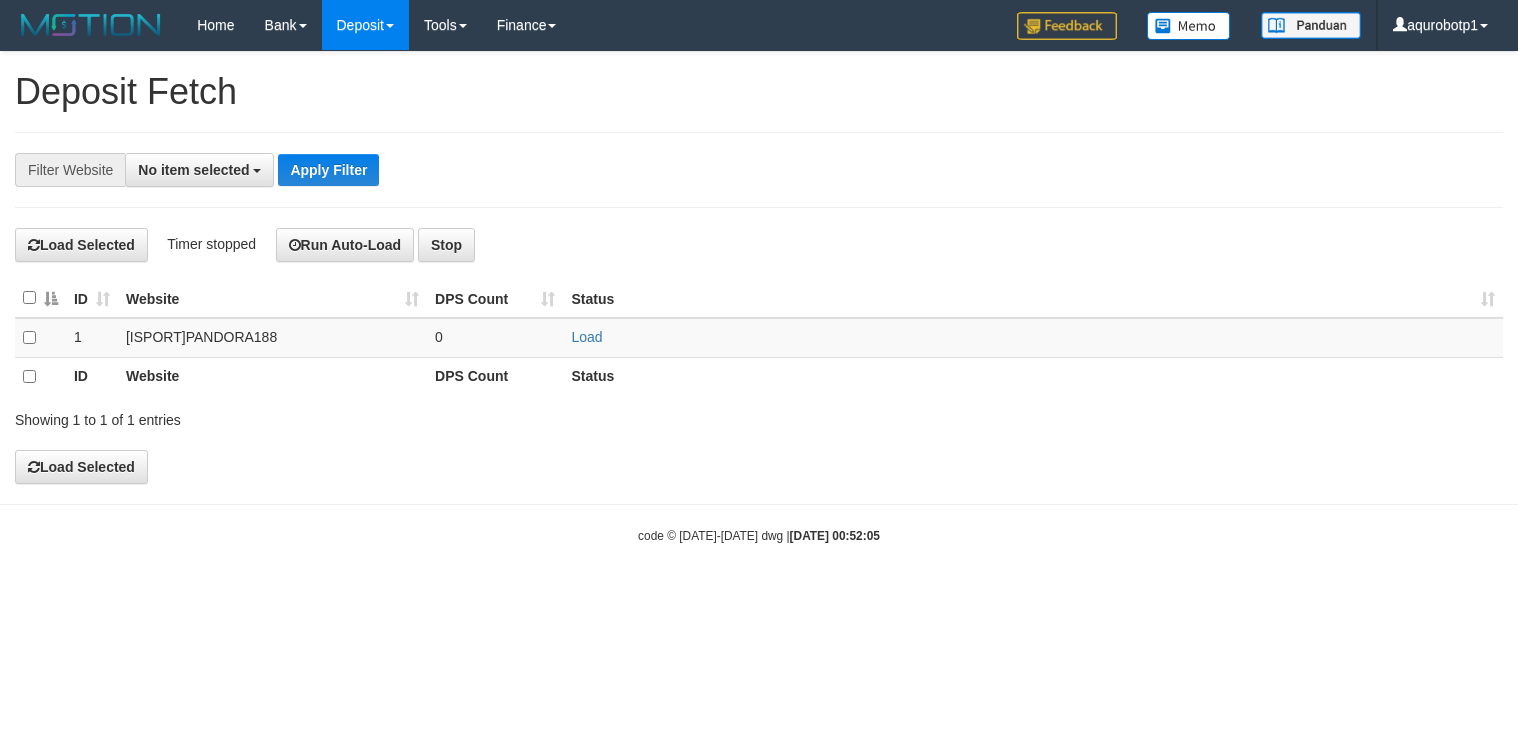 scroll, scrollTop: 0, scrollLeft: 0, axis: both 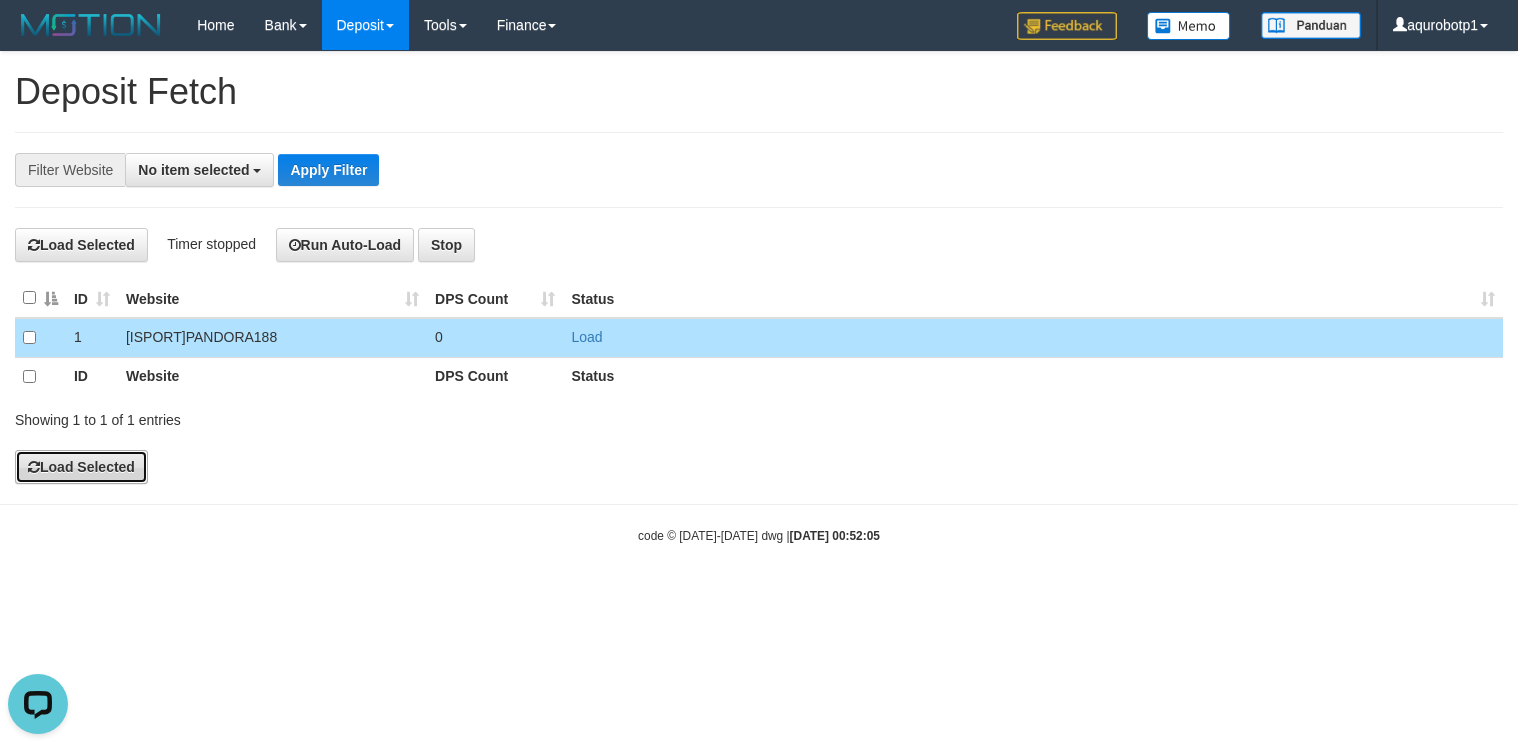 click on "Load Selected" at bounding box center (81, 467) 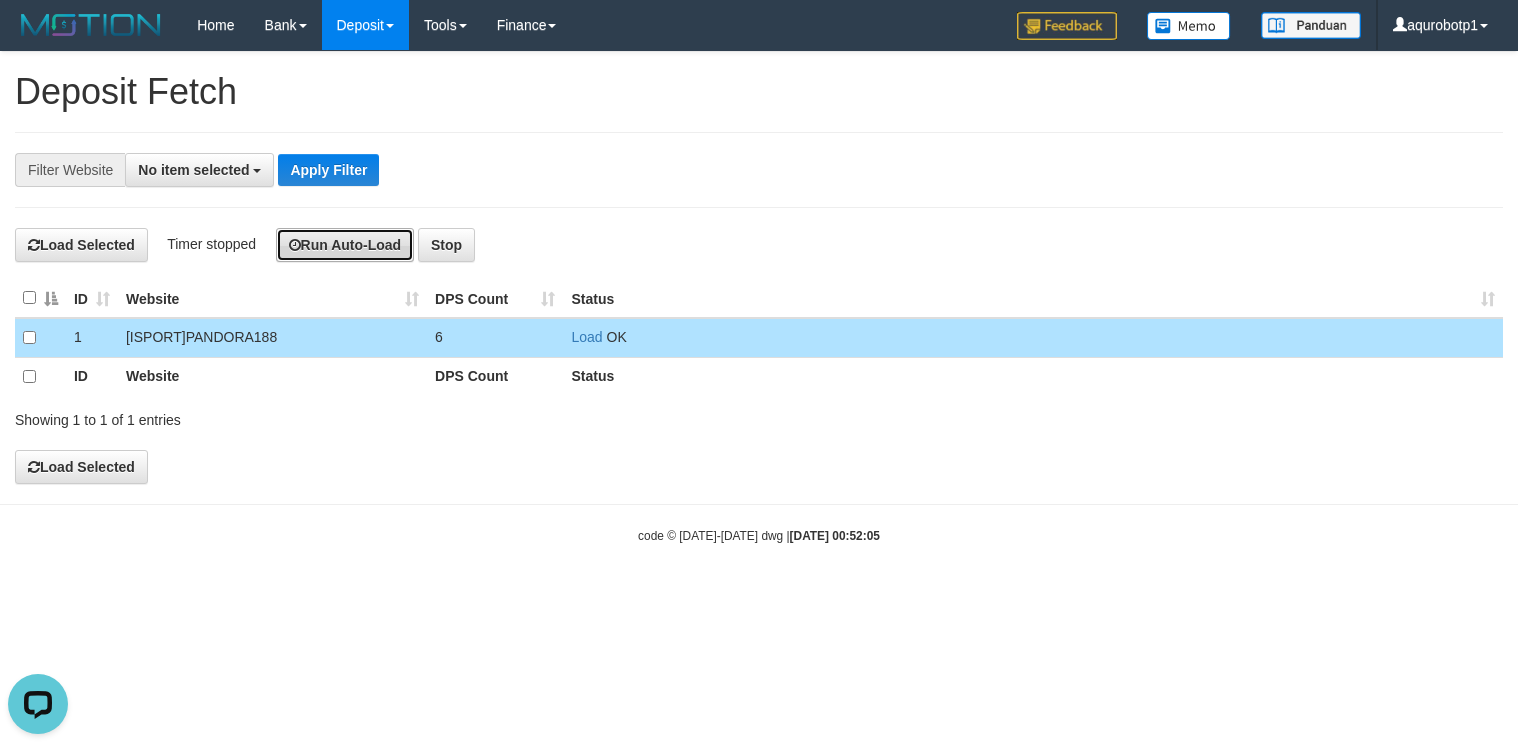 click on "Run Auto-Load" at bounding box center (345, 245) 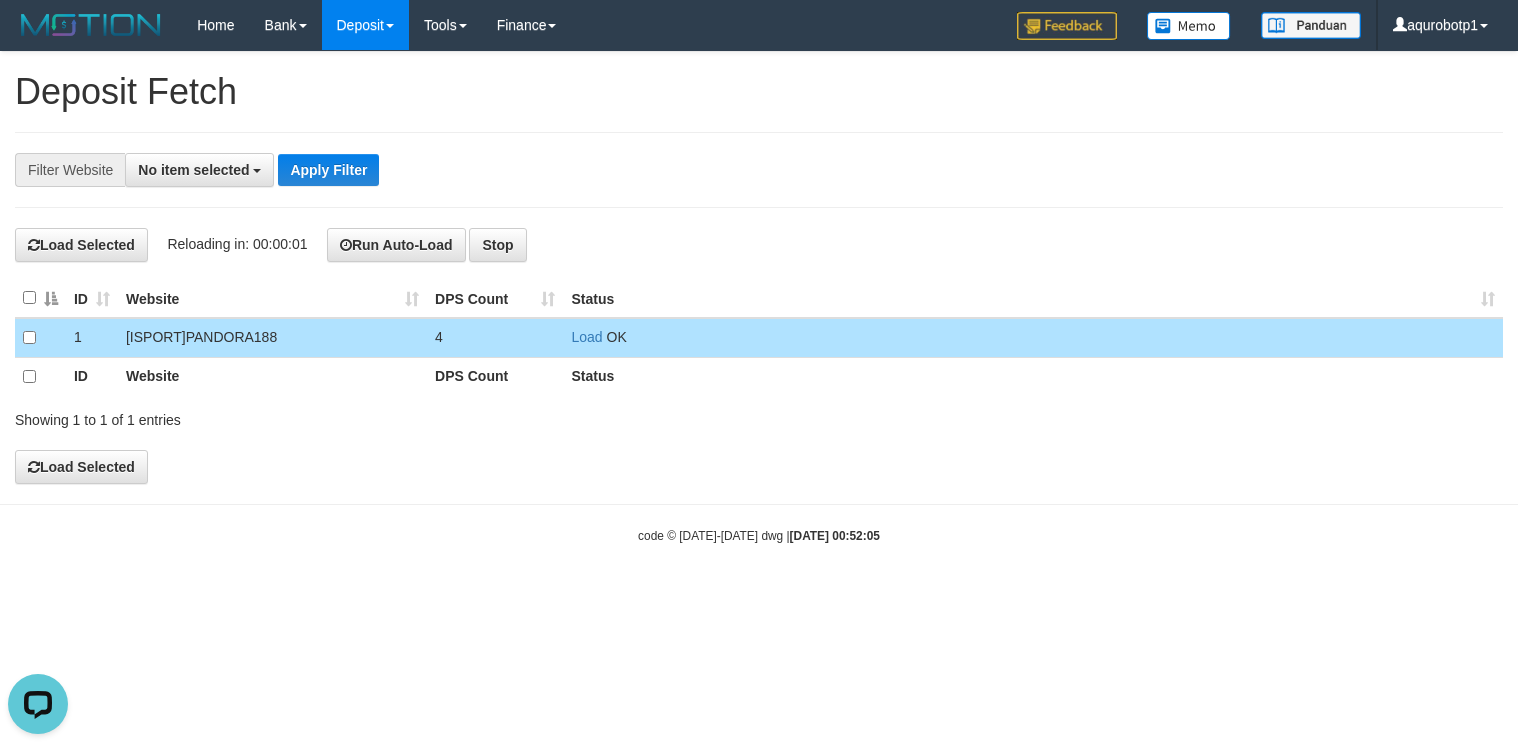 click on "**********" at bounding box center [759, 268] 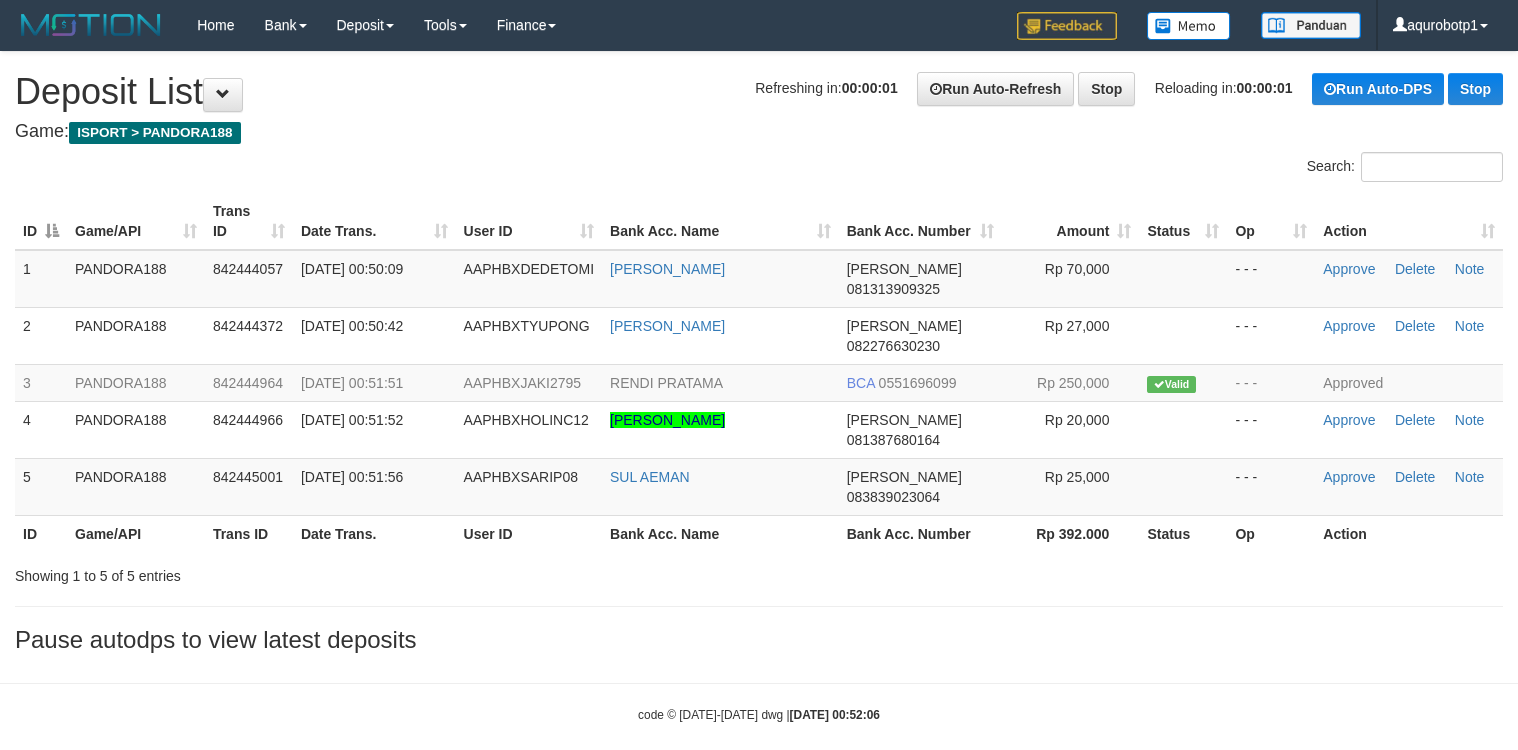 scroll, scrollTop: 0, scrollLeft: 0, axis: both 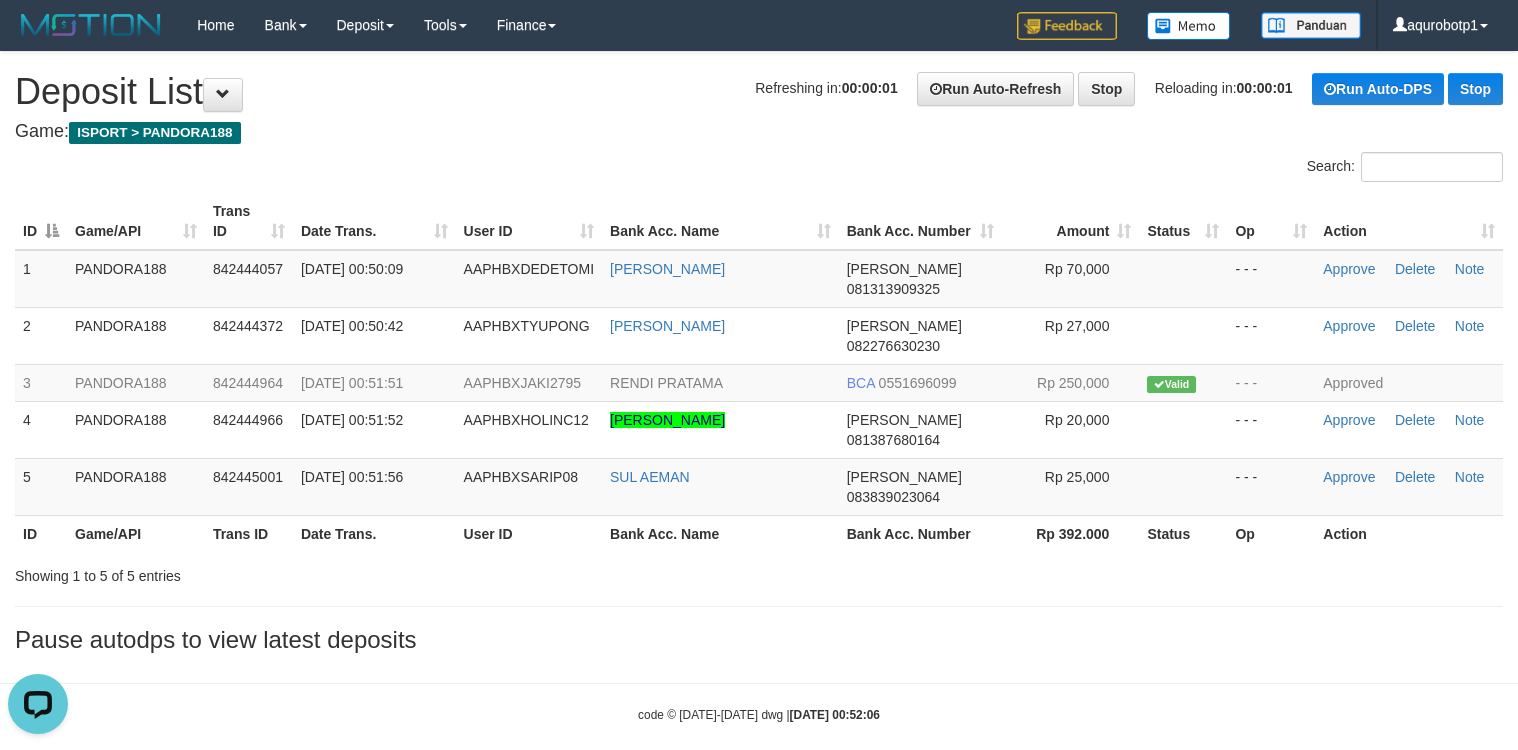 click on "Game:   ISPORT > PANDORA188" at bounding box center [759, 132] 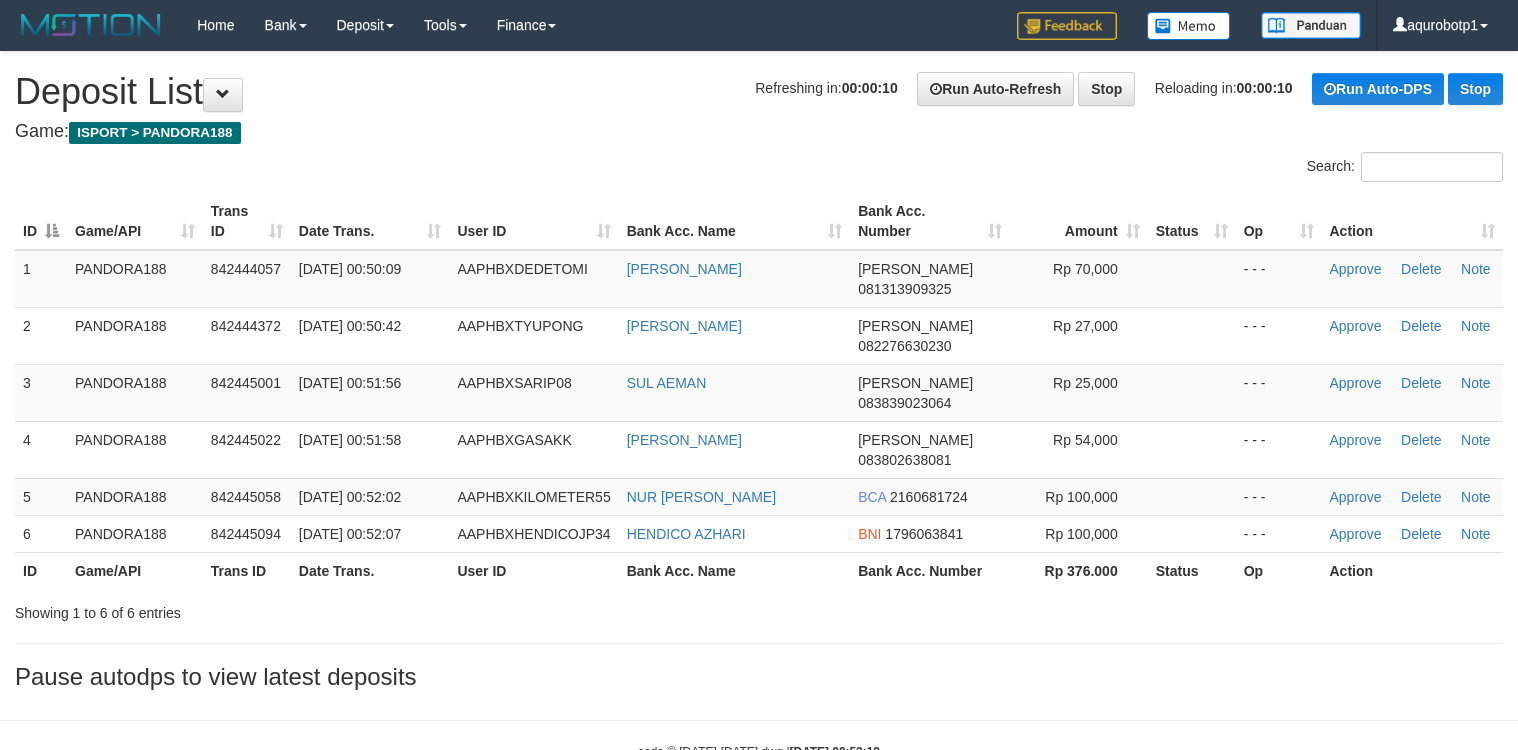 scroll, scrollTop: 0, scrollLeft: 0, axis: both 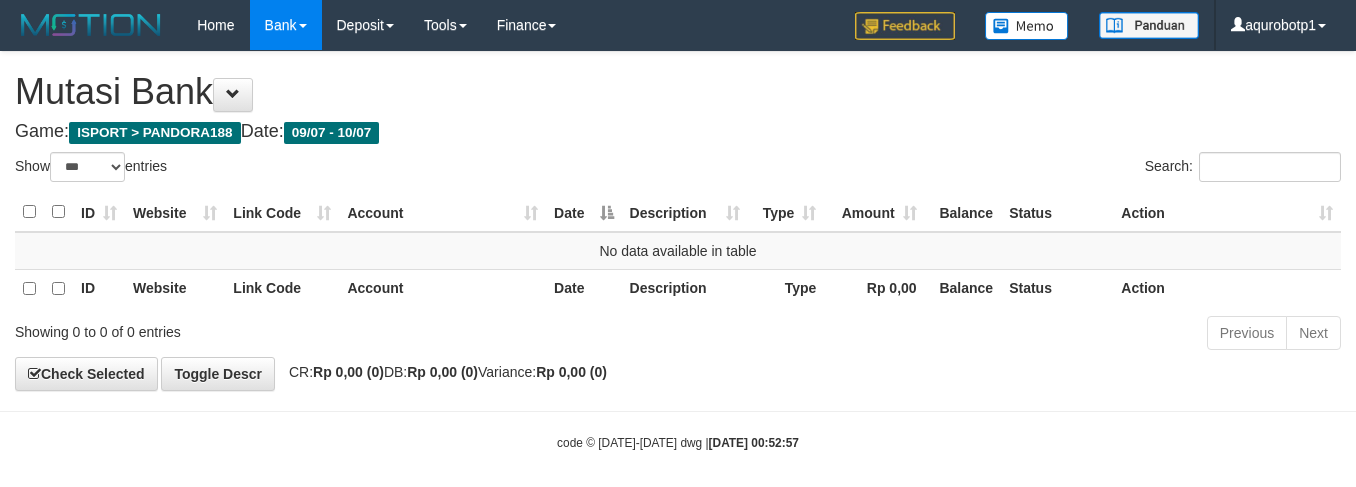 select on "***" 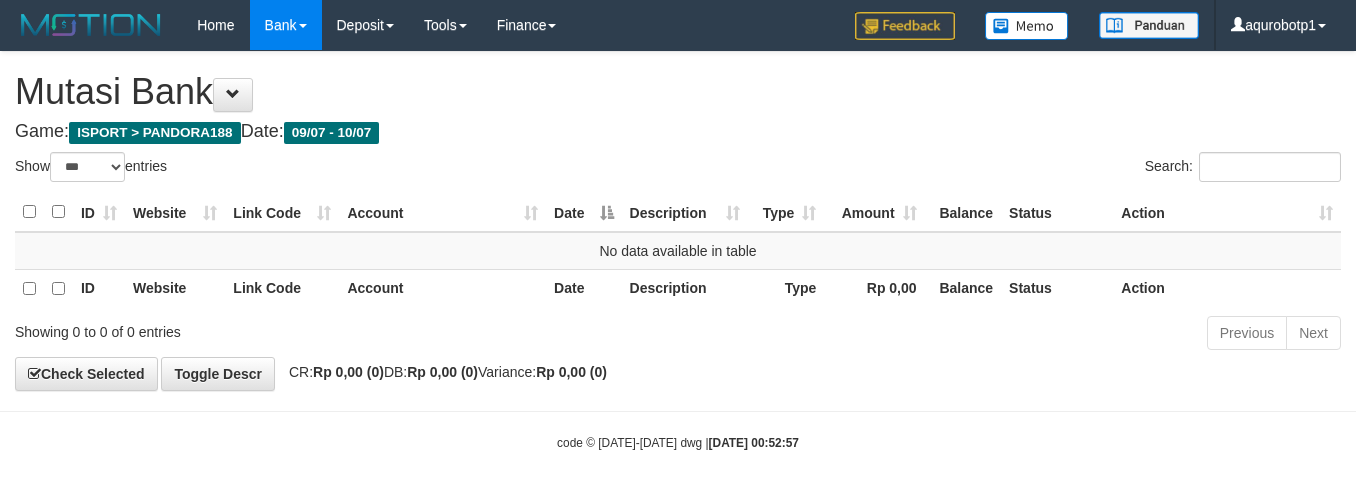 scroll, scrollTop: 21, scrollLeft: 0, axis: vertical 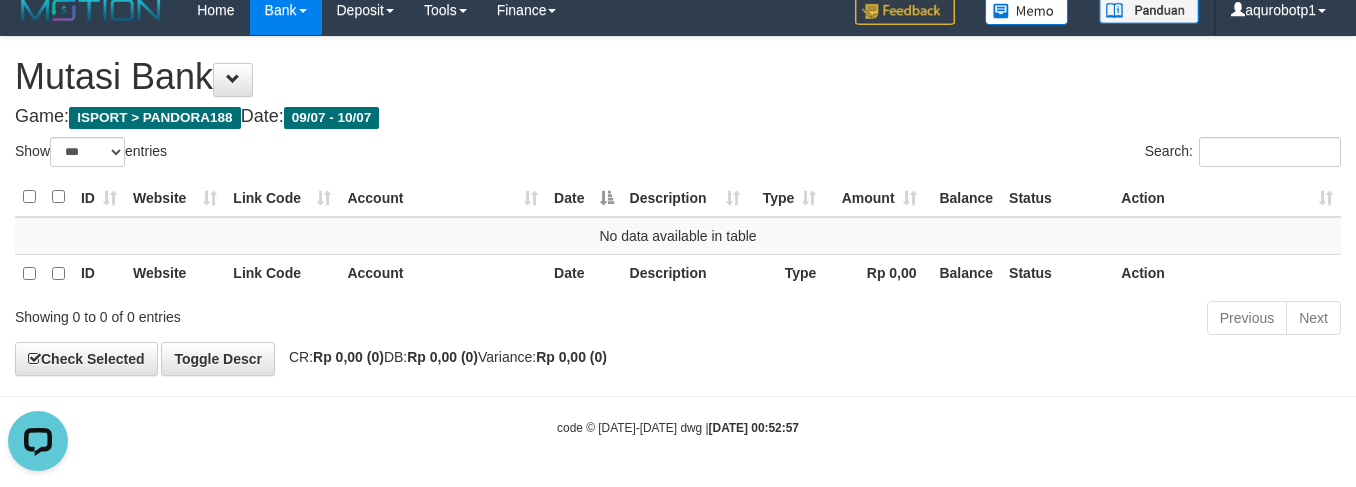 click on "Mutasi Bank" at bounding box center [678, 77] 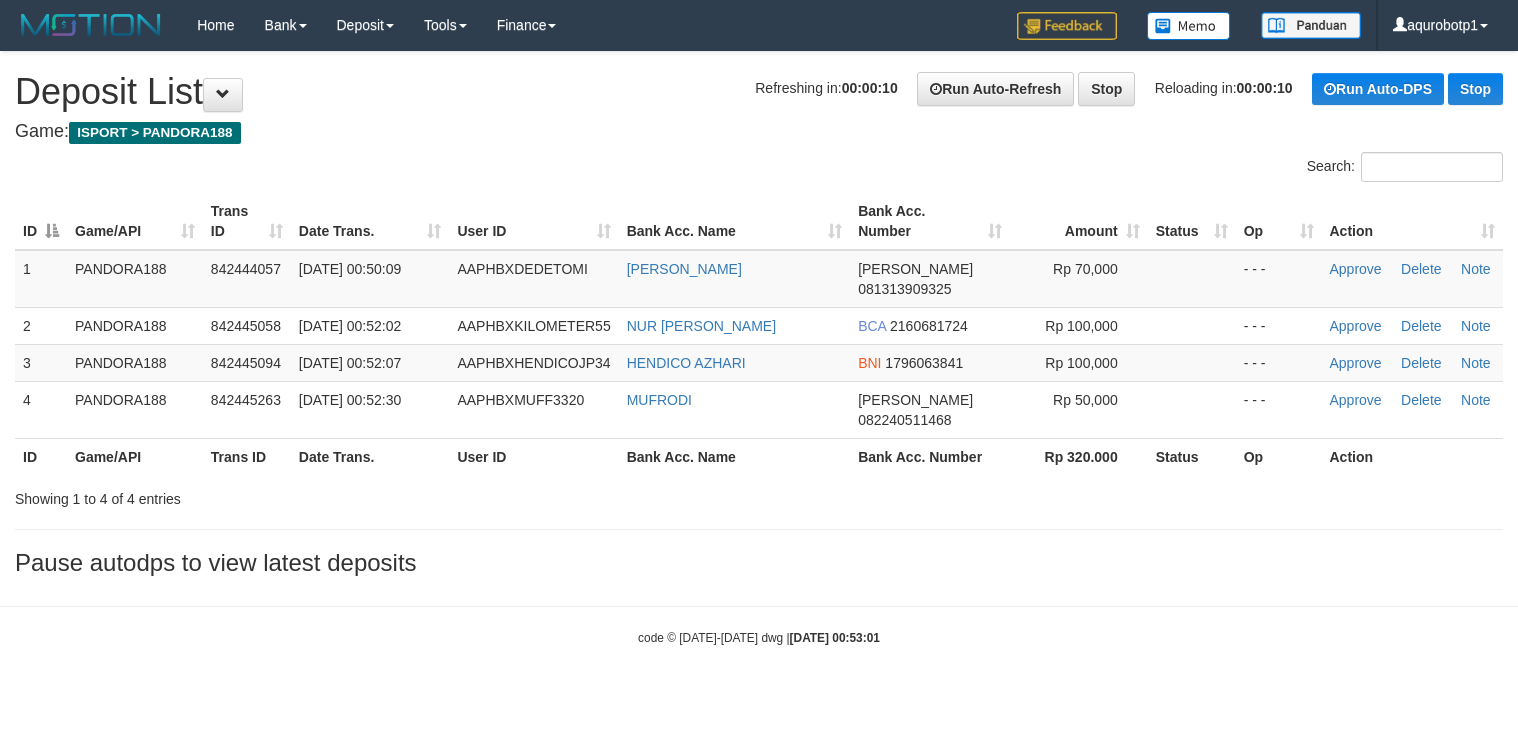 scroll, scrollTop: 0, scrollLeft: 0, axis: both 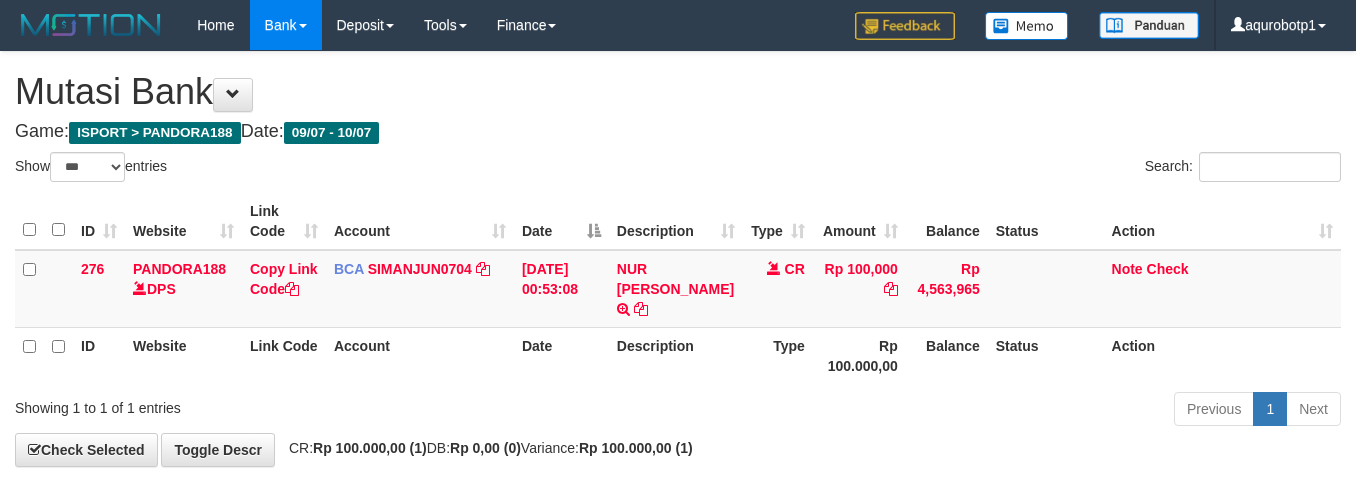 select on "***" 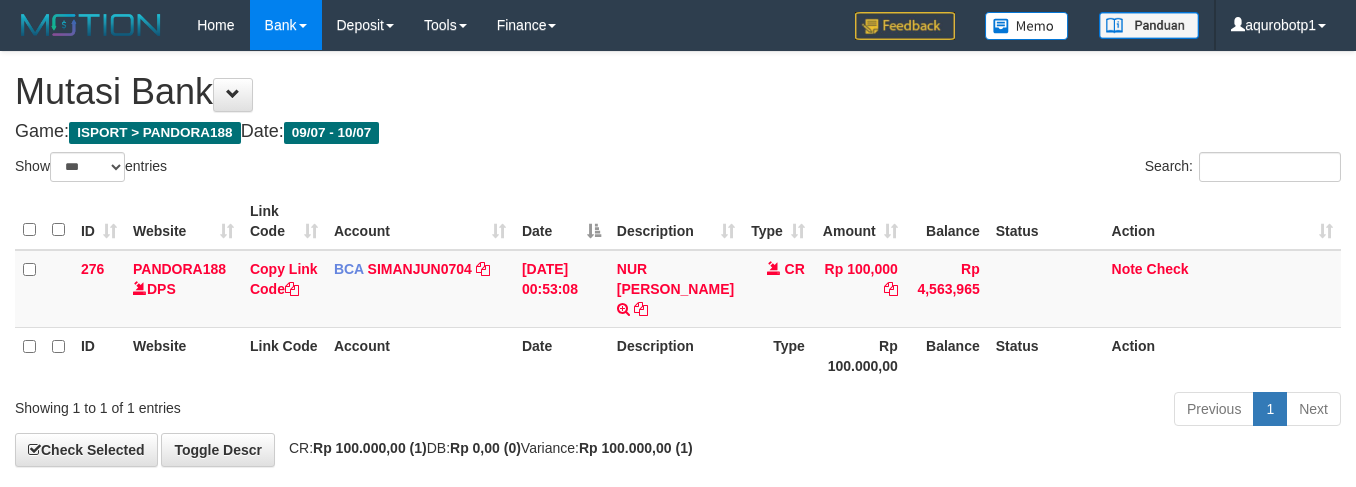 scroll, scrollTop: 40, scrollLeft: 0, axis: vertical 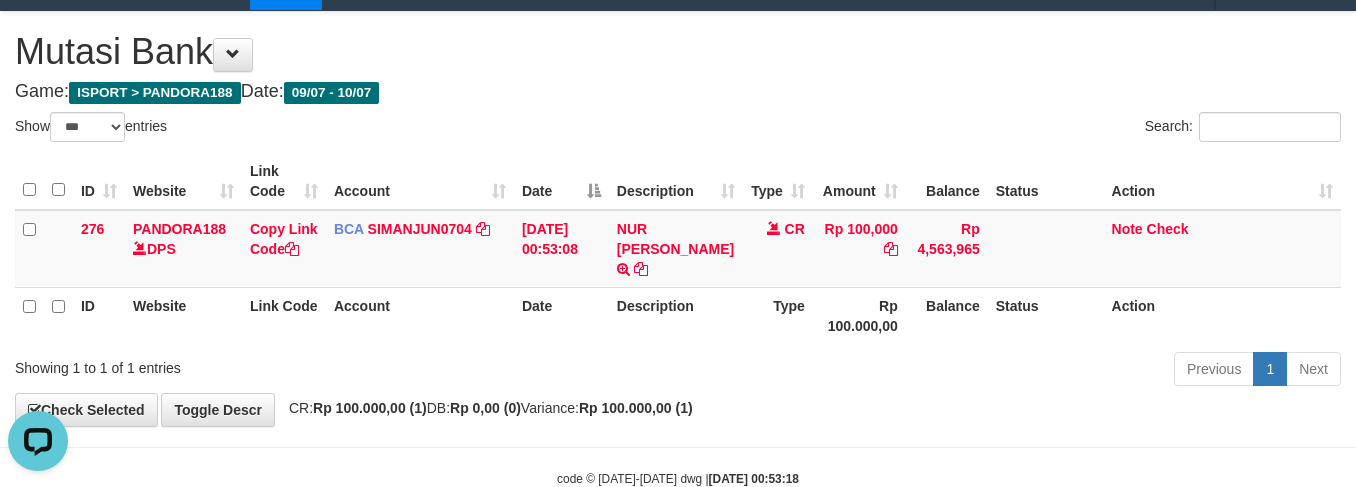 click on "Show  ** ** ** ***  entries" at bounding box center (339, 129) 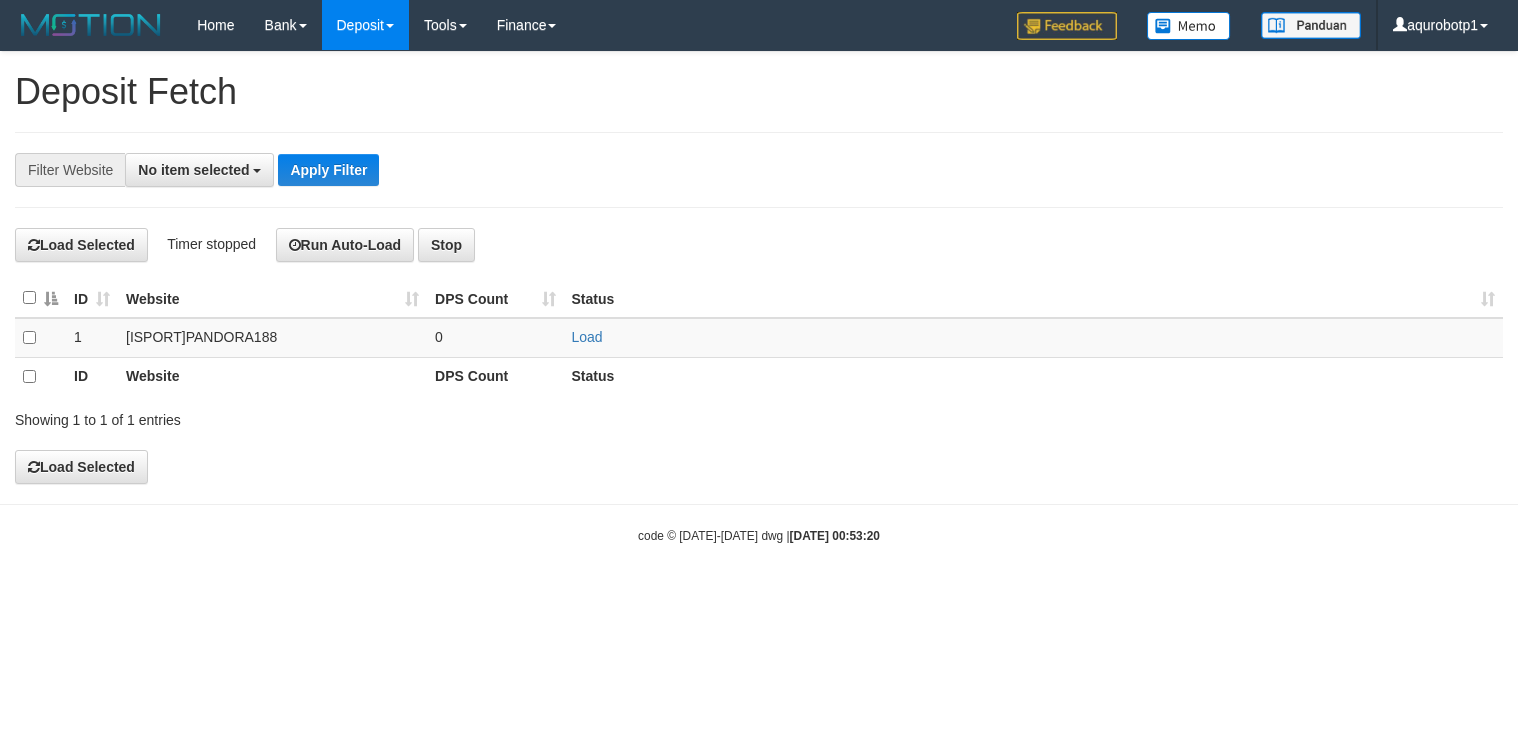 select 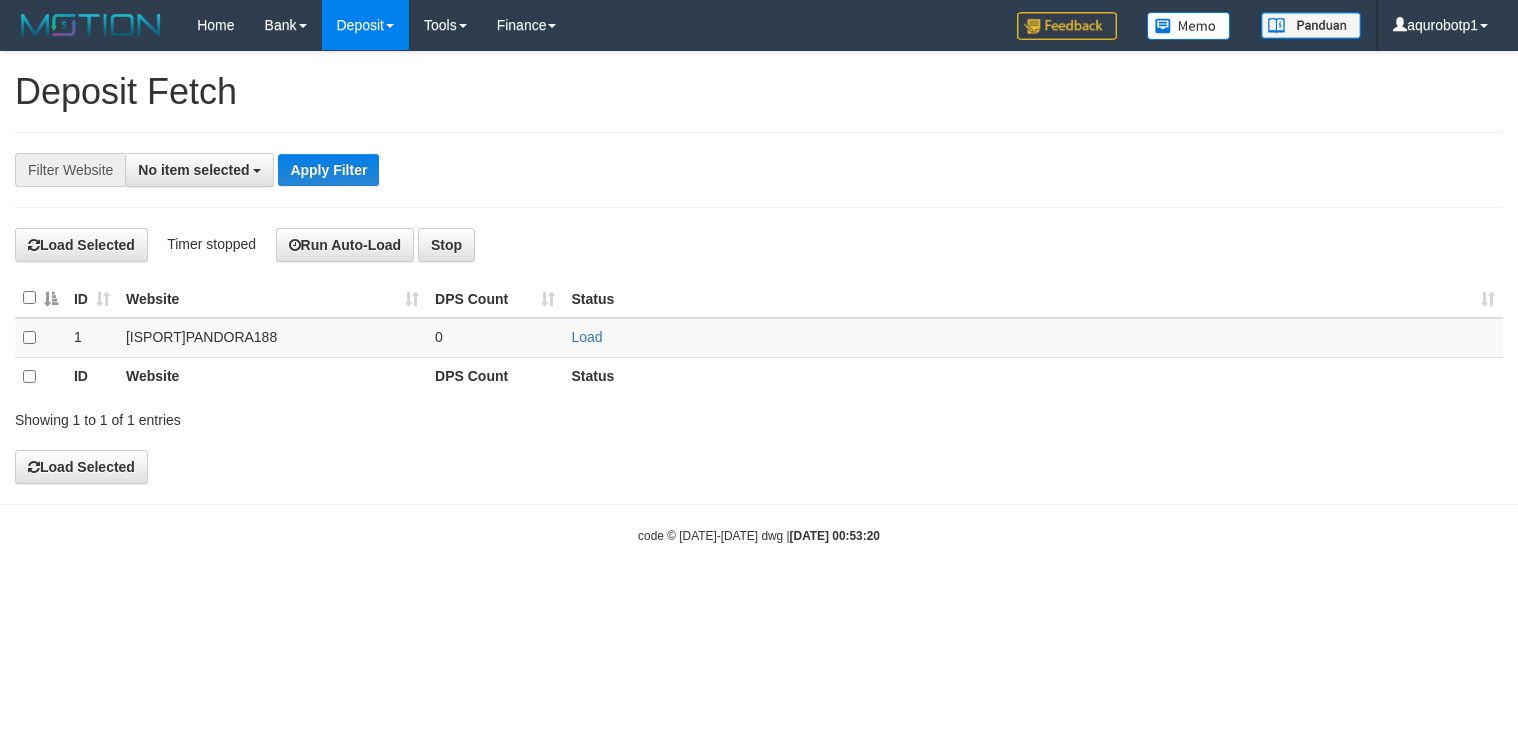scroll, scrollTop: 0, scrollLeft: 0, axis: both 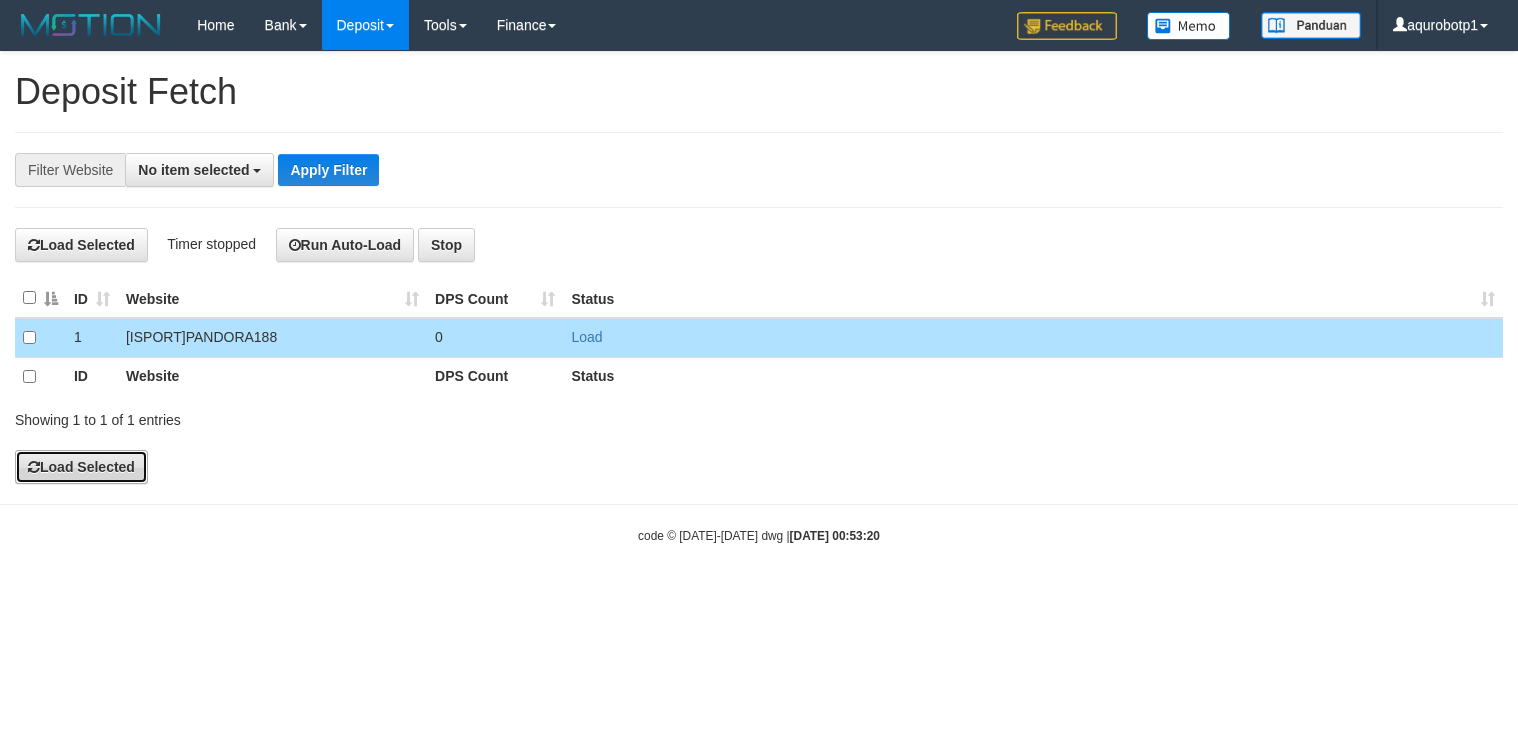 click on "Load Selected" at bounding box center [81, 467] 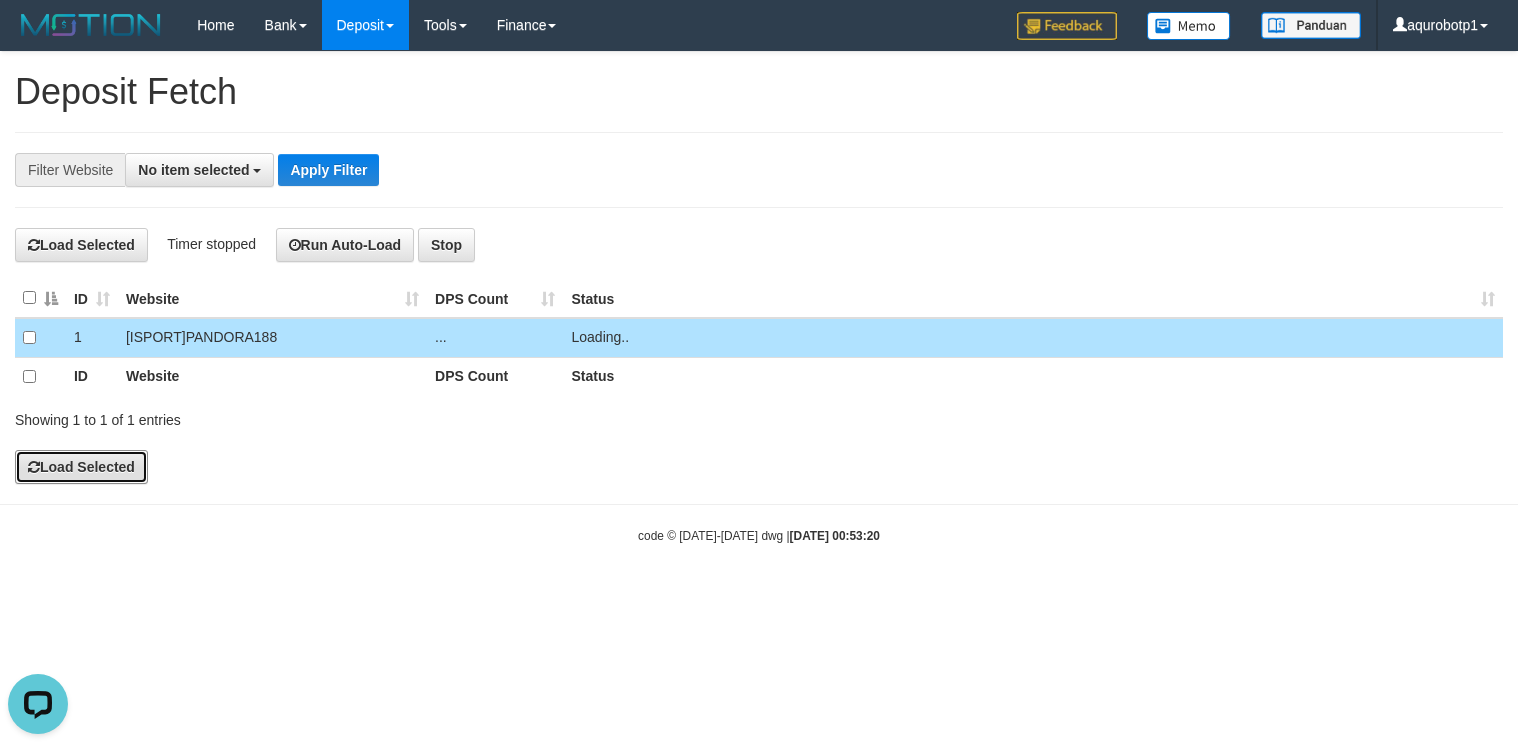 scroll, scrollTop: 0, scrollLeft: 0, axis: both 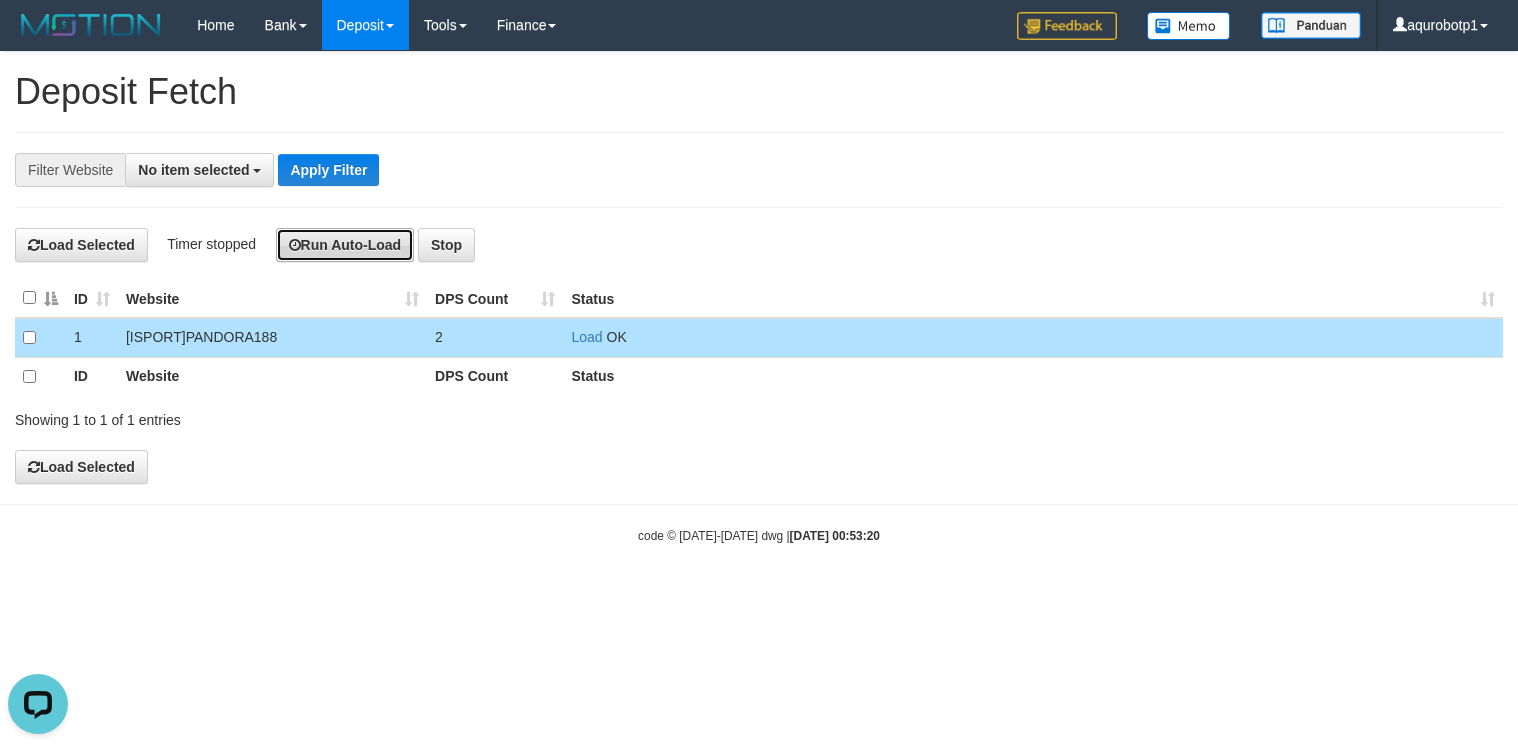 click on "Run Auto-Load" at bounding box center [345, 245] 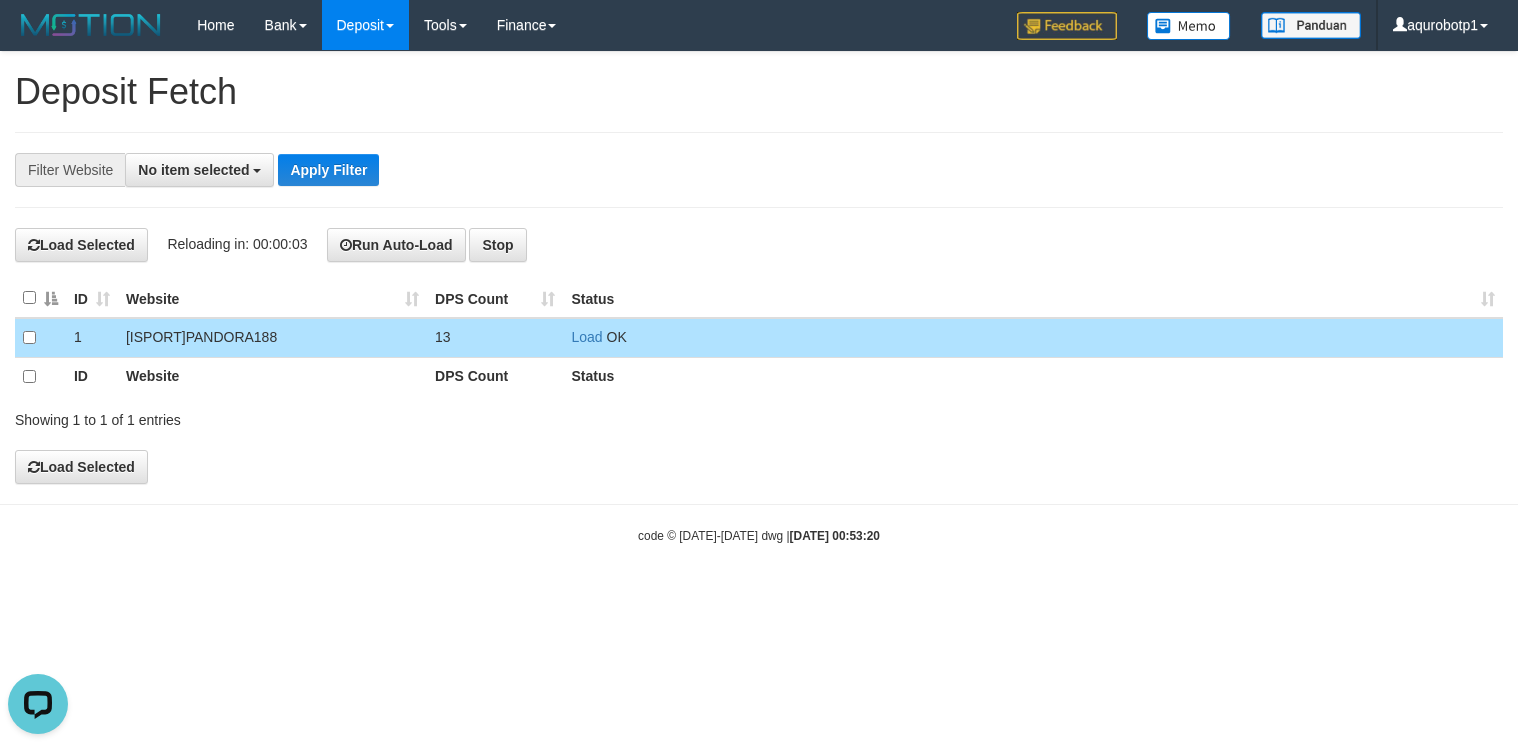 drag, startPoint x: 598, startPoint y: 145, endPoint x: 591, endPoint y: 132, distance: 14.764823 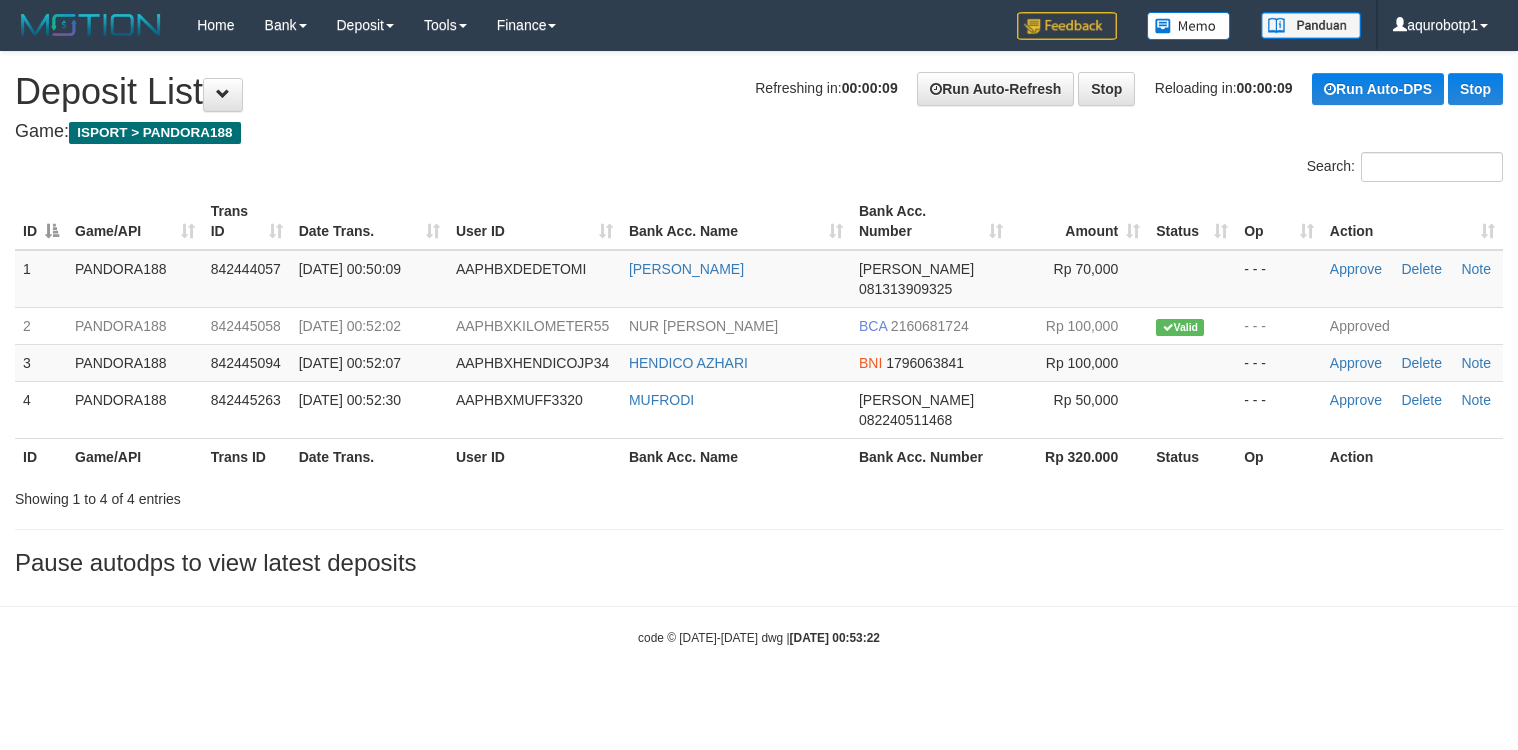 scroll, scrollTop: 0, scrollLeft: 0, axis: both 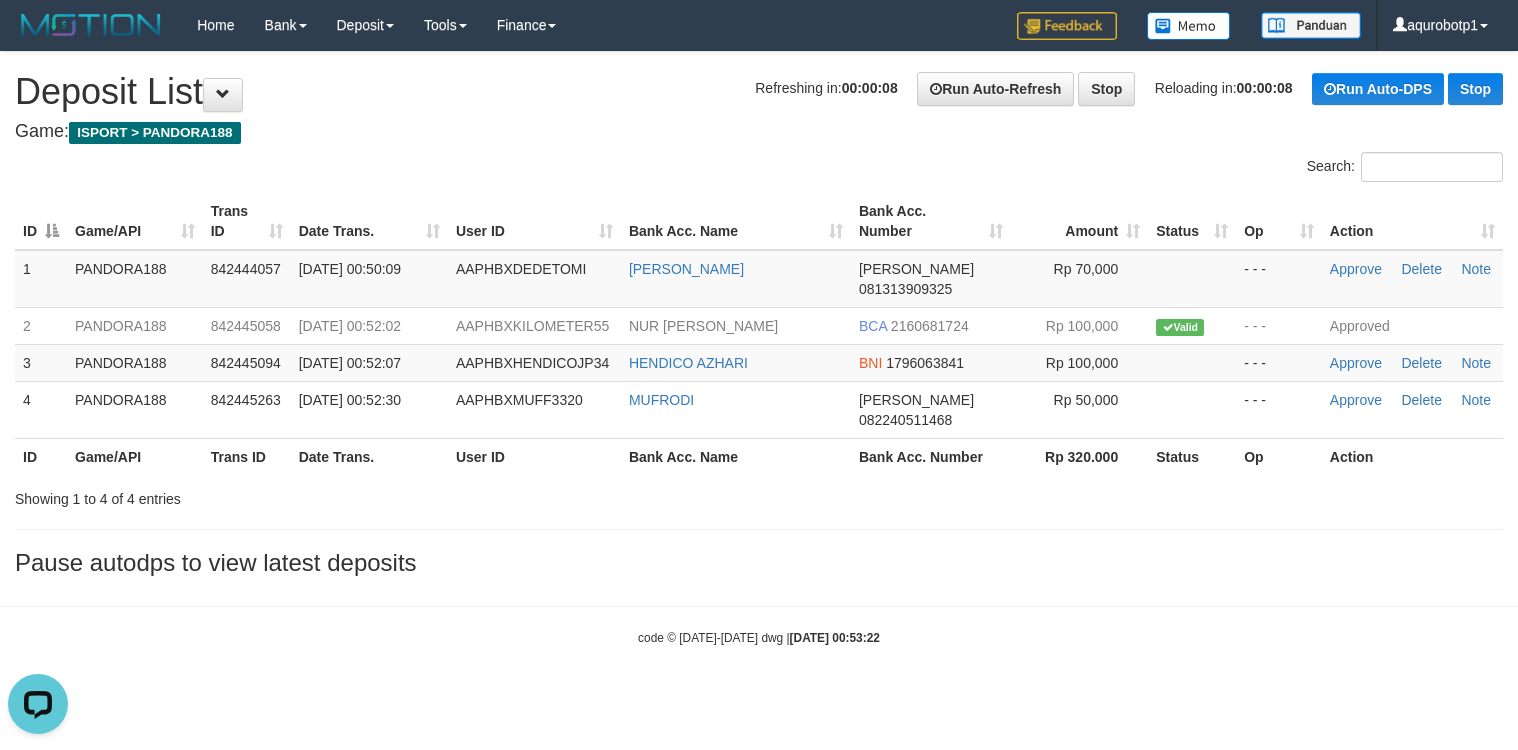 click on "Refreshing in:  00:00:08
Run Auto-Refresh
Stop
Reloading in:  00:00:08
Run Auto-DPS
Stop
Deposit List" at bounding box center (759, 92) 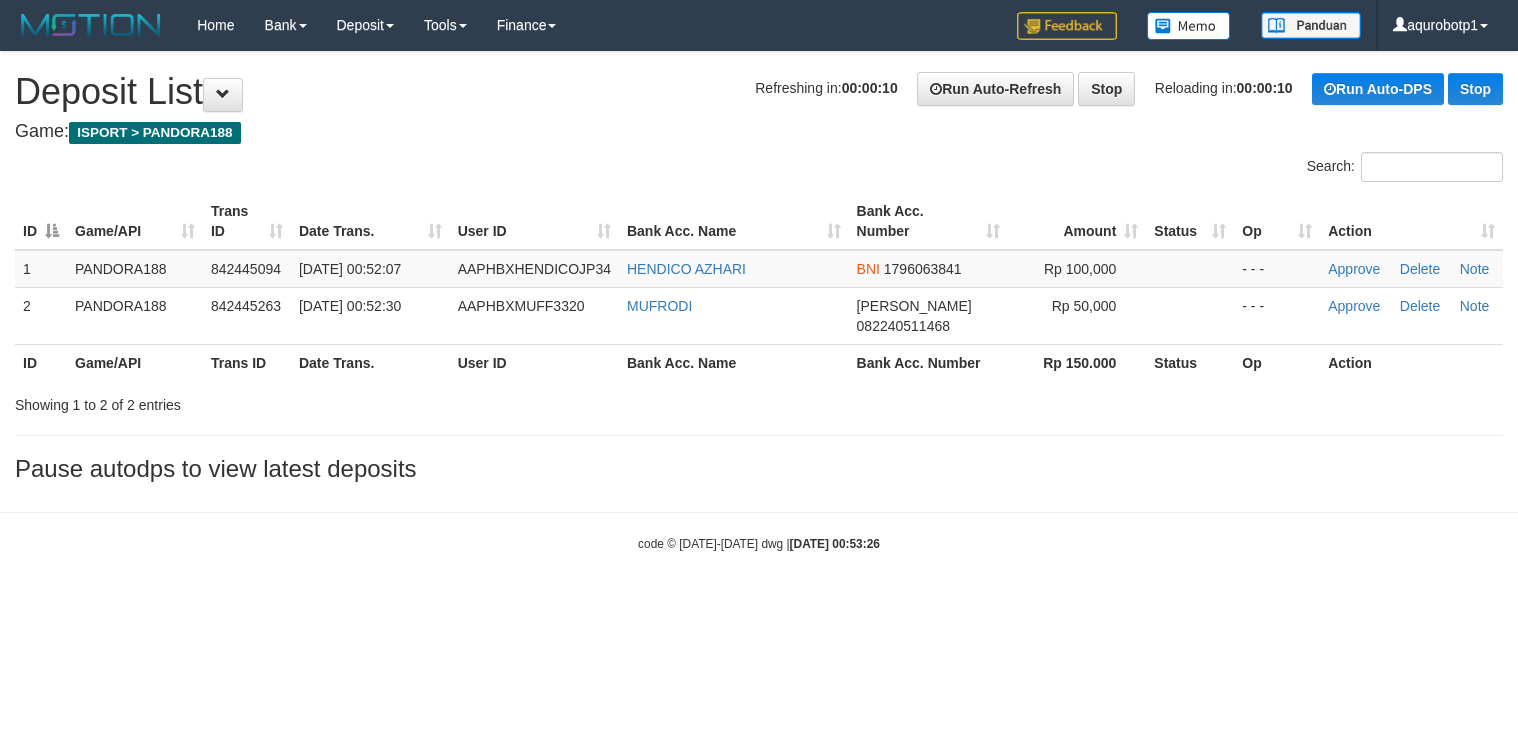 scroll, scrollTop: 0, scrollLeft: 0, axis: both 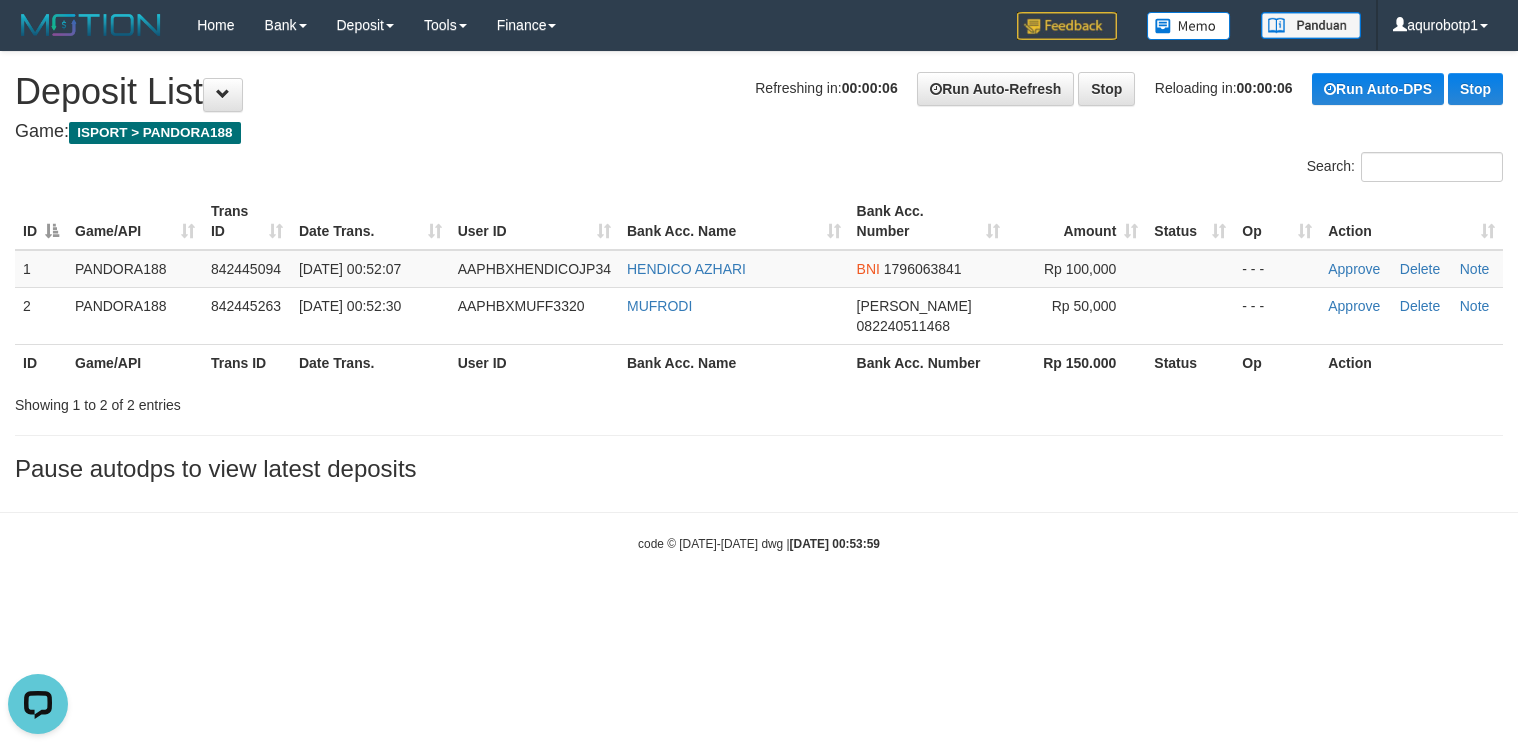 click on "Toggle navigation
Home
Bank
Account List
Load
By Website
Group
[ISPORT]													PANDORA188
By Load Group (DPS)
Group aqu-pandora
Mutasi Bank
Search
Sync
Note Mutasi
Deposit" at bounding box center (759, 301) 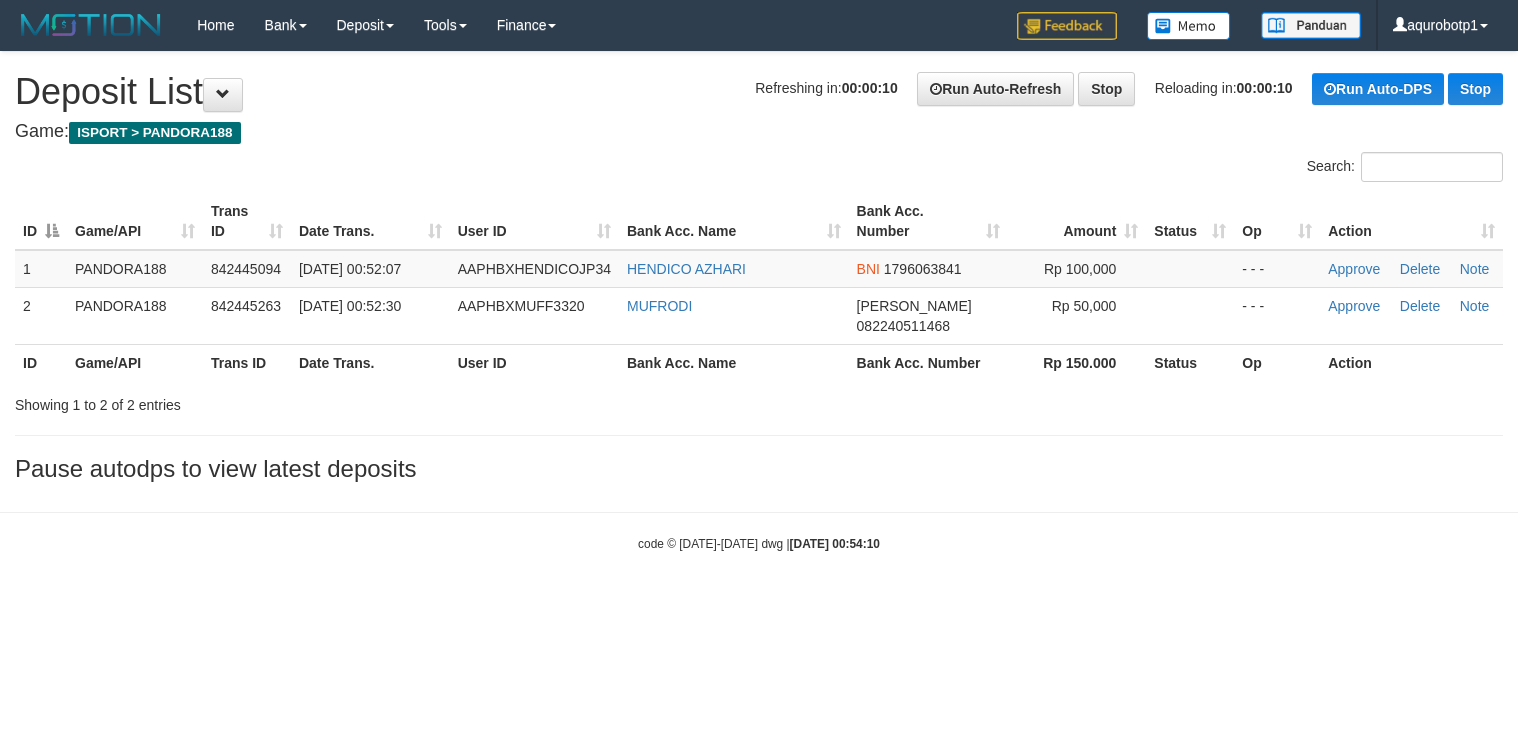 scroll, scrollTop: 0, scrollLeft: 0, axis: both 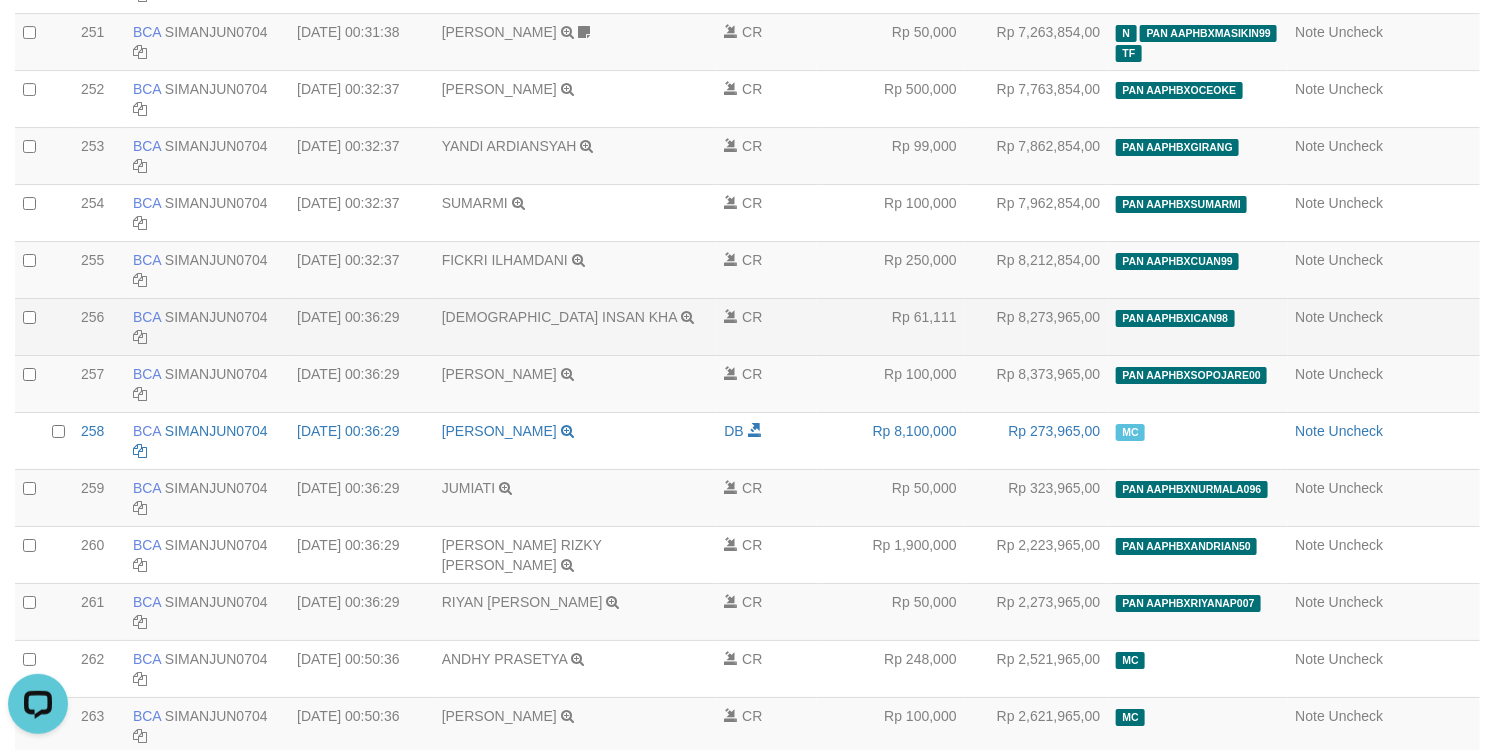 click on "Rp 61,111" at bounding box center (890, 326) 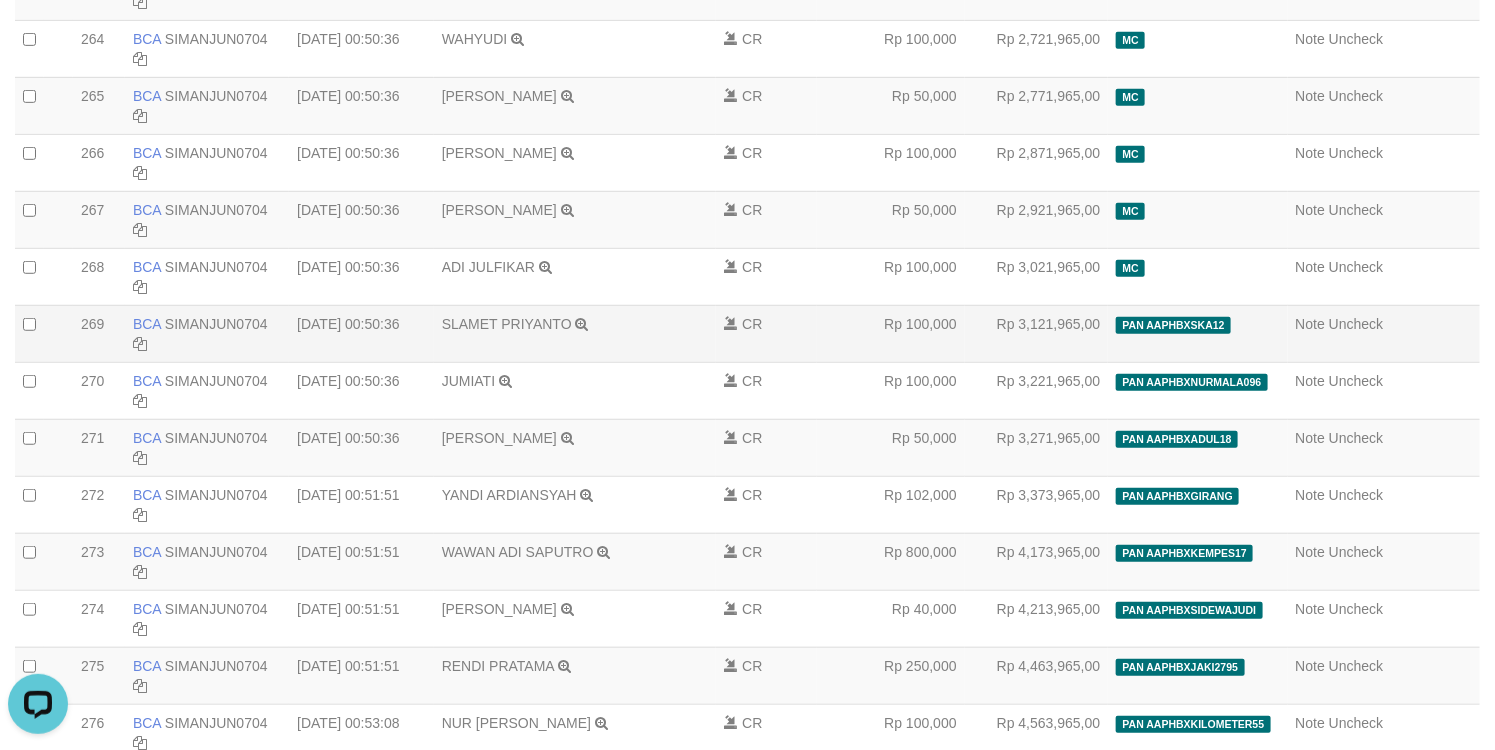 scroll, scrollTop: 15333, scrollLeft: 0, axis: vertical 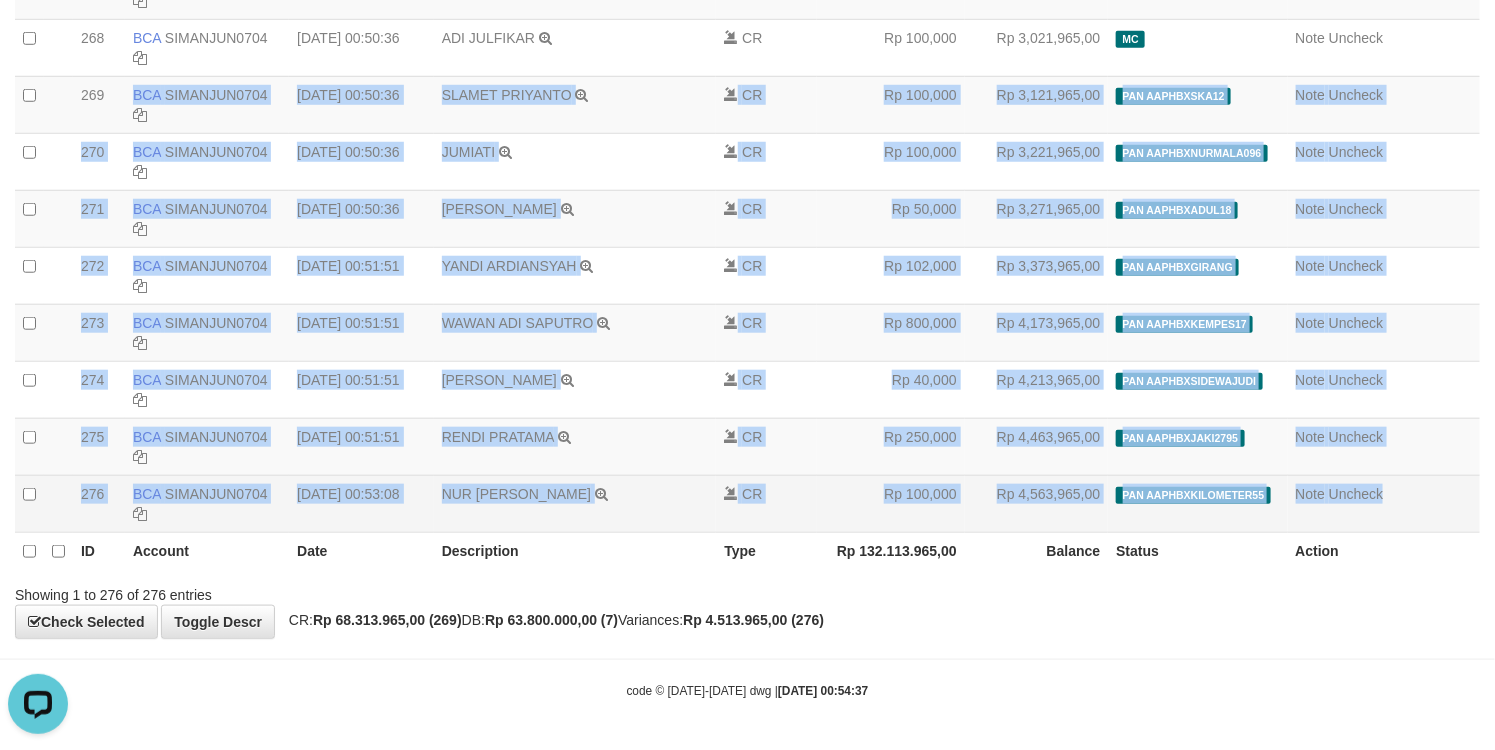 copy on "BCA
SIMANJUN0704
DPS
SIMANJUNTAK ALESSANDRO TOHAP
mutasi_20250710_4860 | 269
deposit_20250711 | 820
mutasi_20250710_4860 | 269
11/07/2025 00:50:36
SLAMET PRIYANTO       TRSF E-BANKING CR 1107/FTSCY/WS95031
100000.00SLAMET PRIYANTO
CR
Rp 100,000
Rp 3,121,965,00
PAN AAPHBXSKA12          deposit_20250711 | 820 | 842443280
Note
Uncheck
20250710000270
270
270
BCA
SIMANJUN0704
DPS
SIMANJUNTAK ALESSANDRO TOHAP
mutasi_20250710_4860 | 270
deposit_20250711 | 821
mutasi_20250710_4860 | 270
11/07/2025 00:50:36
JUMIATI       TRSF E-BANKING CR 1107/FTSCY/WS95031
100000.00JUMIATI
CR
Rp 100,000
Rp 3,221,965,00
PAN AAPHBXNURMALA096          deposit_20250711 | 821 | 842443524
Note
Uncheck
..." 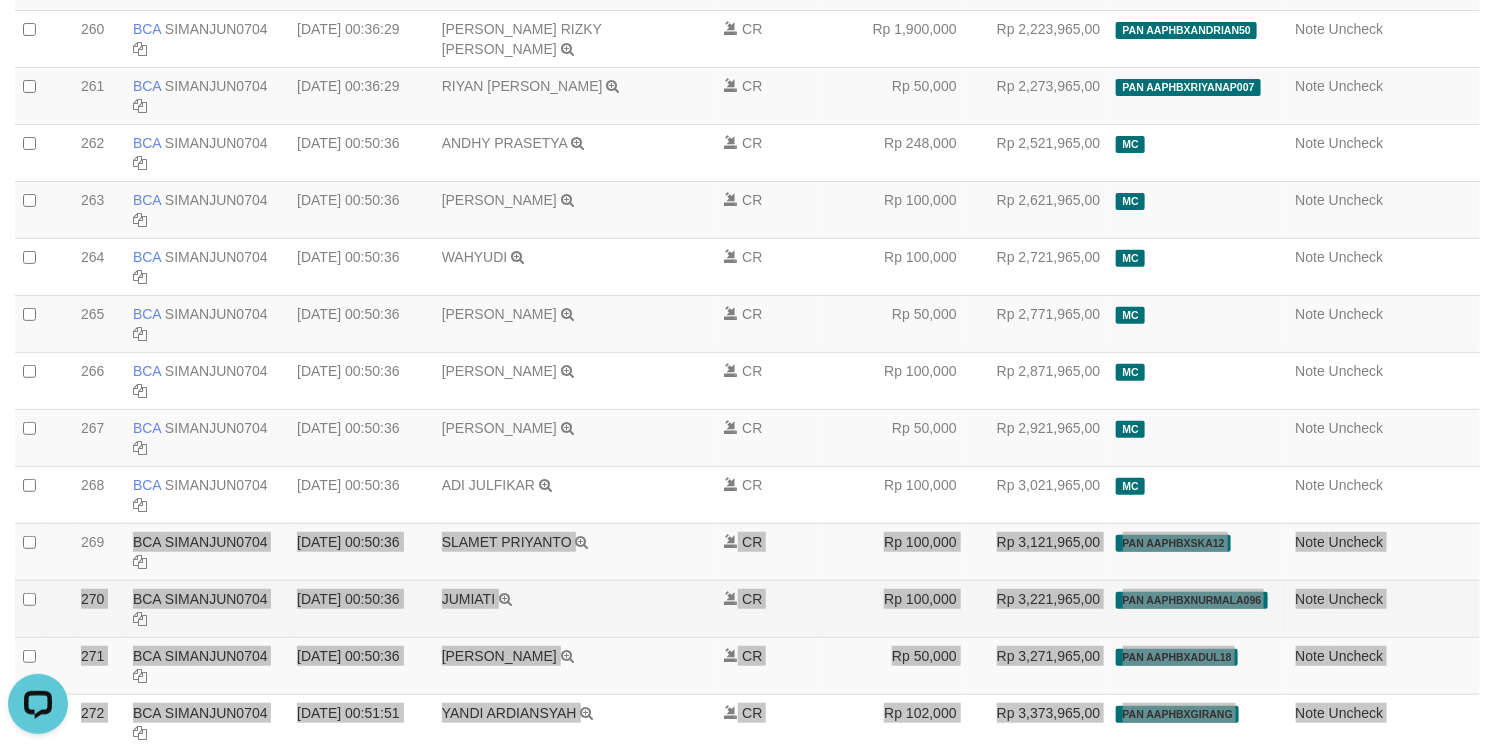 scroll, scrollTop: 15033, scrollLeft: 0, axis: vertical 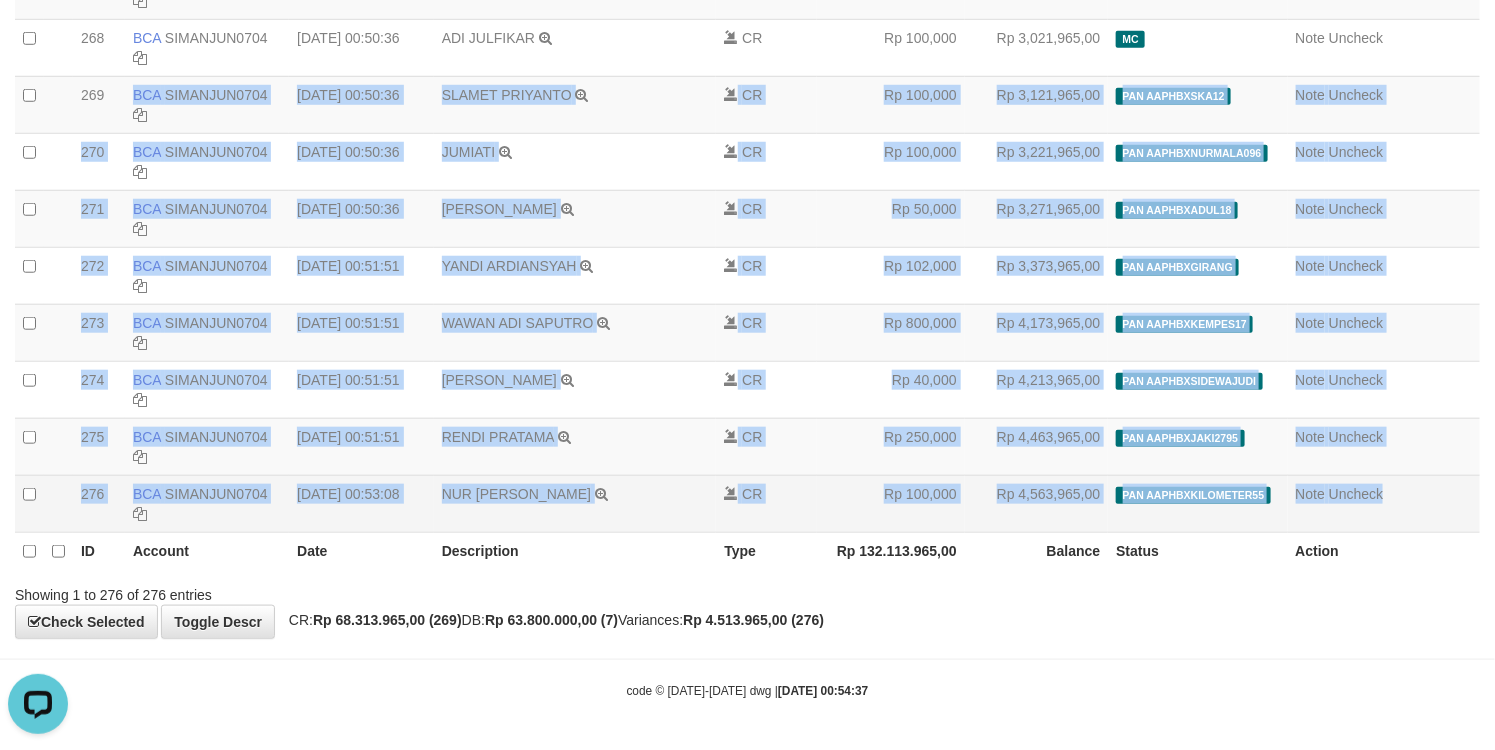 copy on "261
261
BCA
SIMANJUN0704
DPS
SIMANJUNTAK ALESSANDRO TOHAP
mutasi_20250710_4860 | 261
deposit_20250711 | 660
mutasi_20250710_4860 | 261
11/07/2025 00:36:29
RIYAN ADI PRASETIY       TRSF E-BANKING CR 1107/FTSCY/WS95031
50000.00RIYAN ADI PRASETIY
CR
Rp 50,000
Rp 2,273,965,00
PAN AAPHBXRIYANAP007          deposit_20250711 | 660 | 842436623
Note
Uncheck
20250710000262
262
262
BCA
SIMANJUN0704
DPS
SIMANJUNTAK ALESSANDRO TOHAP
mutasi_20250710_4860 | 262
mutasi_20250710_4860 | 262
11/07/2025 00:50:36
ANDHY PRASETYA       TRSF E-BANKING CR 1107/FTSCY/WS95031
248000.00ANDHY PRASETYA
CR
Rp 248,000
Rp 2,521,965,00
MC
Note
Uncheck
20250710000263
263
263
BCA
..." 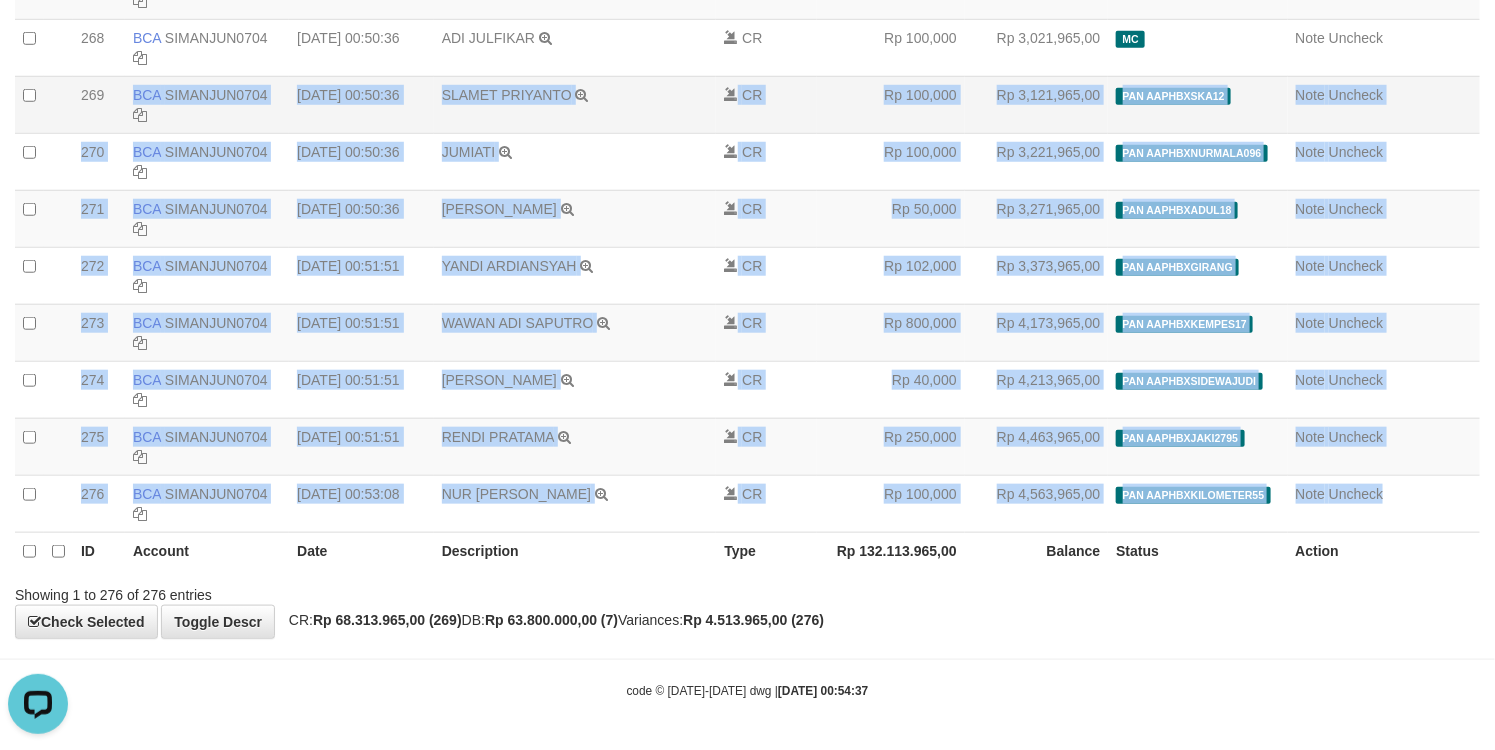 click on "Rp 100,000" at bounding box center (890, 104) 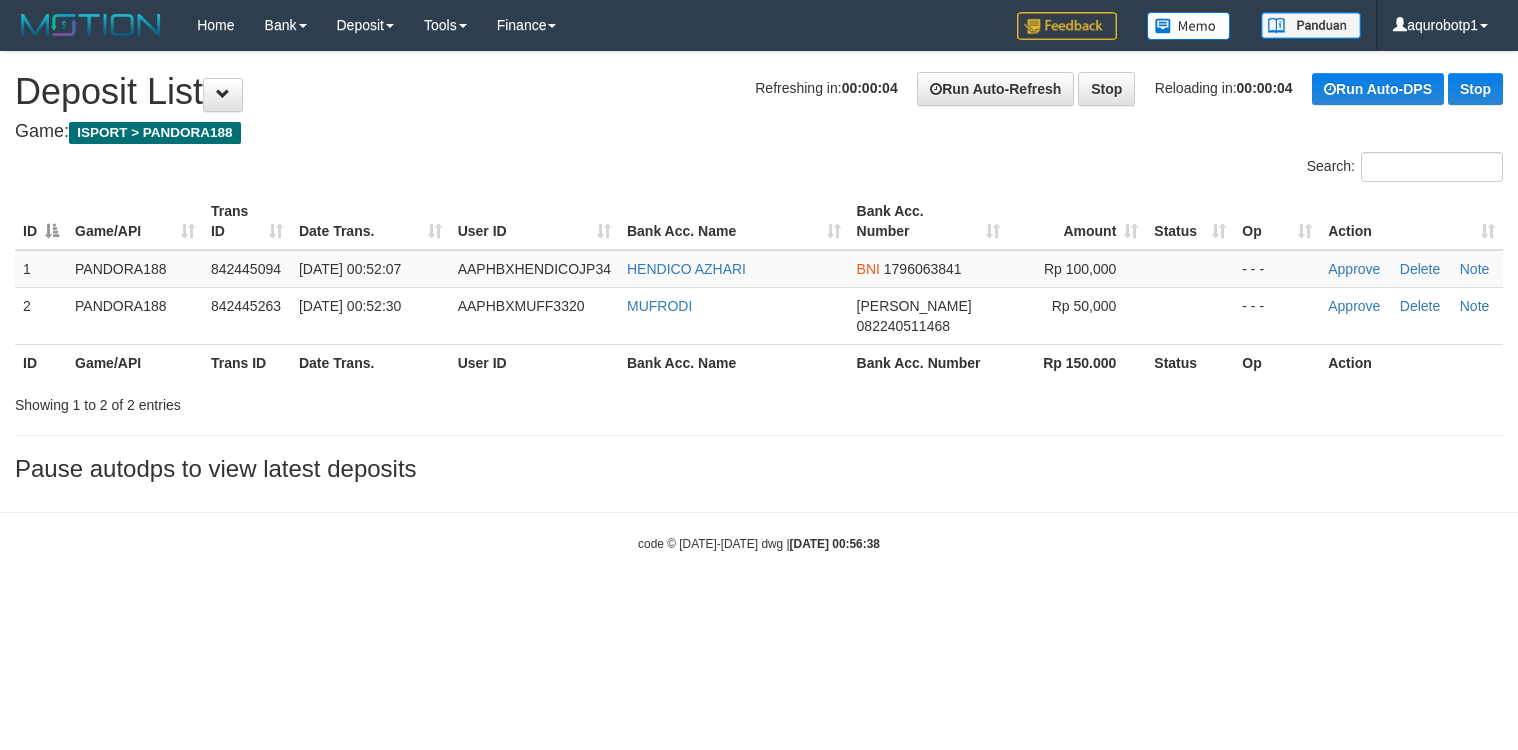 scroll, scrollTop: 0, scrollLeft: 0, axis: both 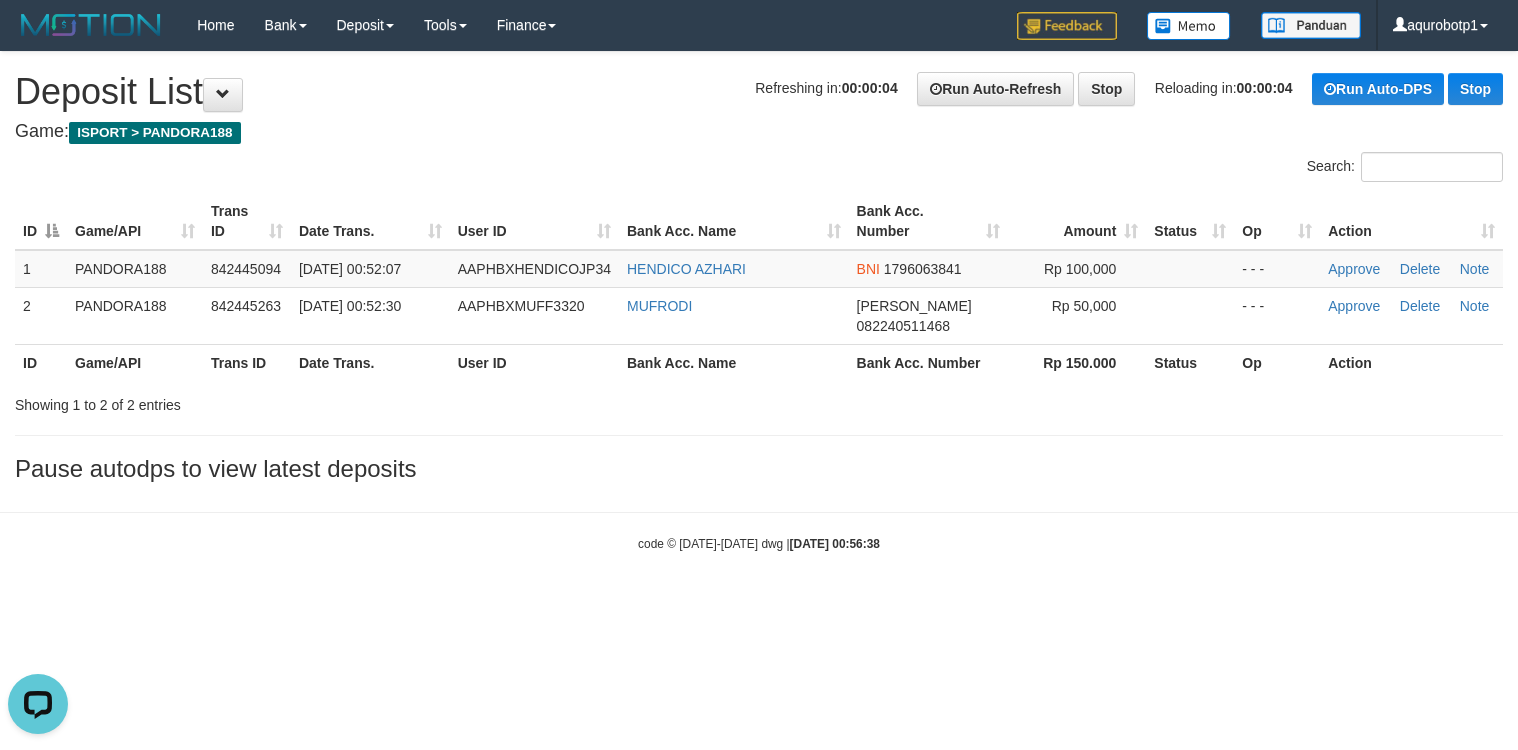 click on "**********" at bounding box center [759, 272] 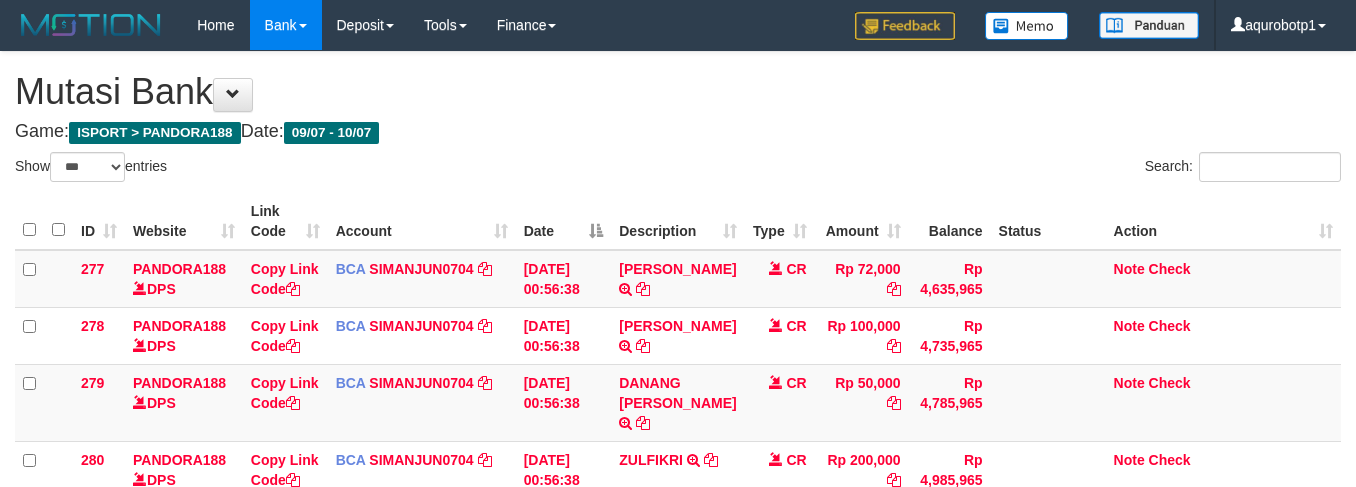 select on "***" 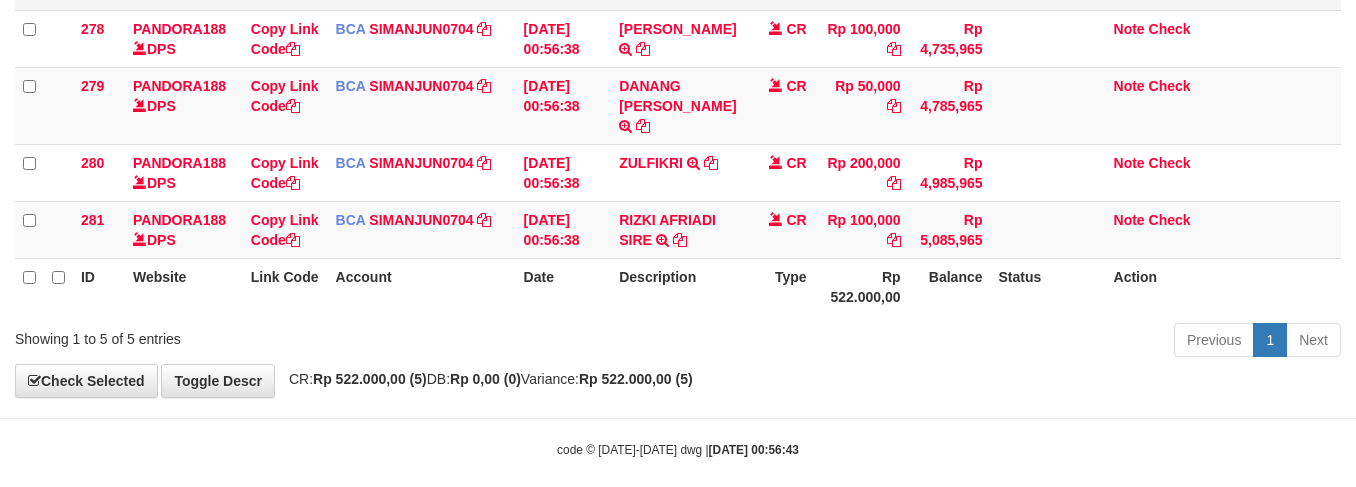 scroll, scrollTop: 40, scrollLeft: 0, axis: vertical 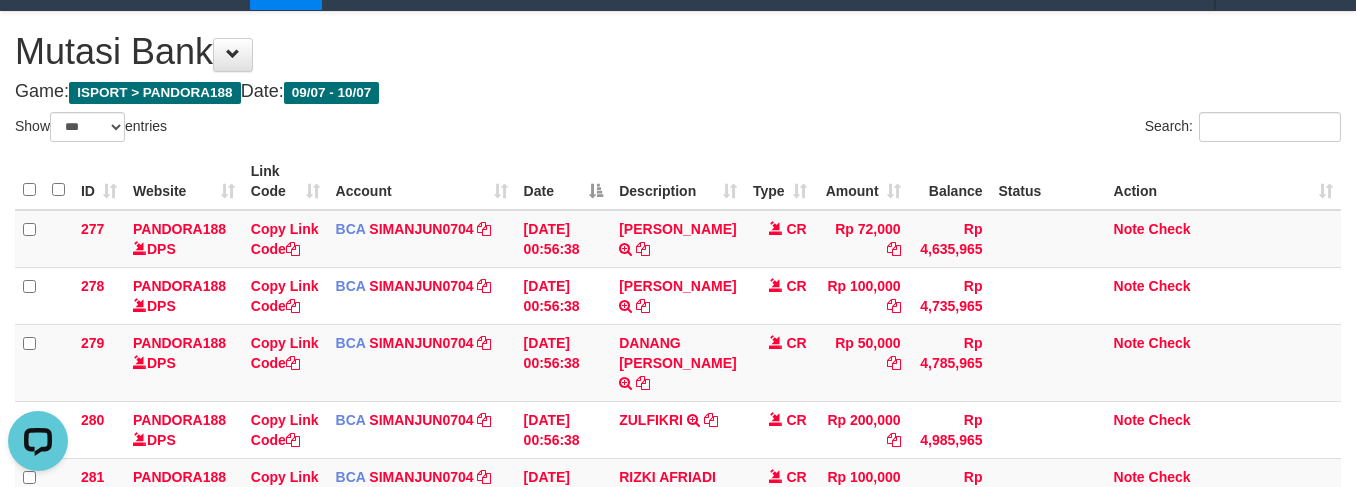 click on "Game:   ISPORT > PANDORA188    				Date:  09/07 - 10/07" at bounding box center (678, 92) 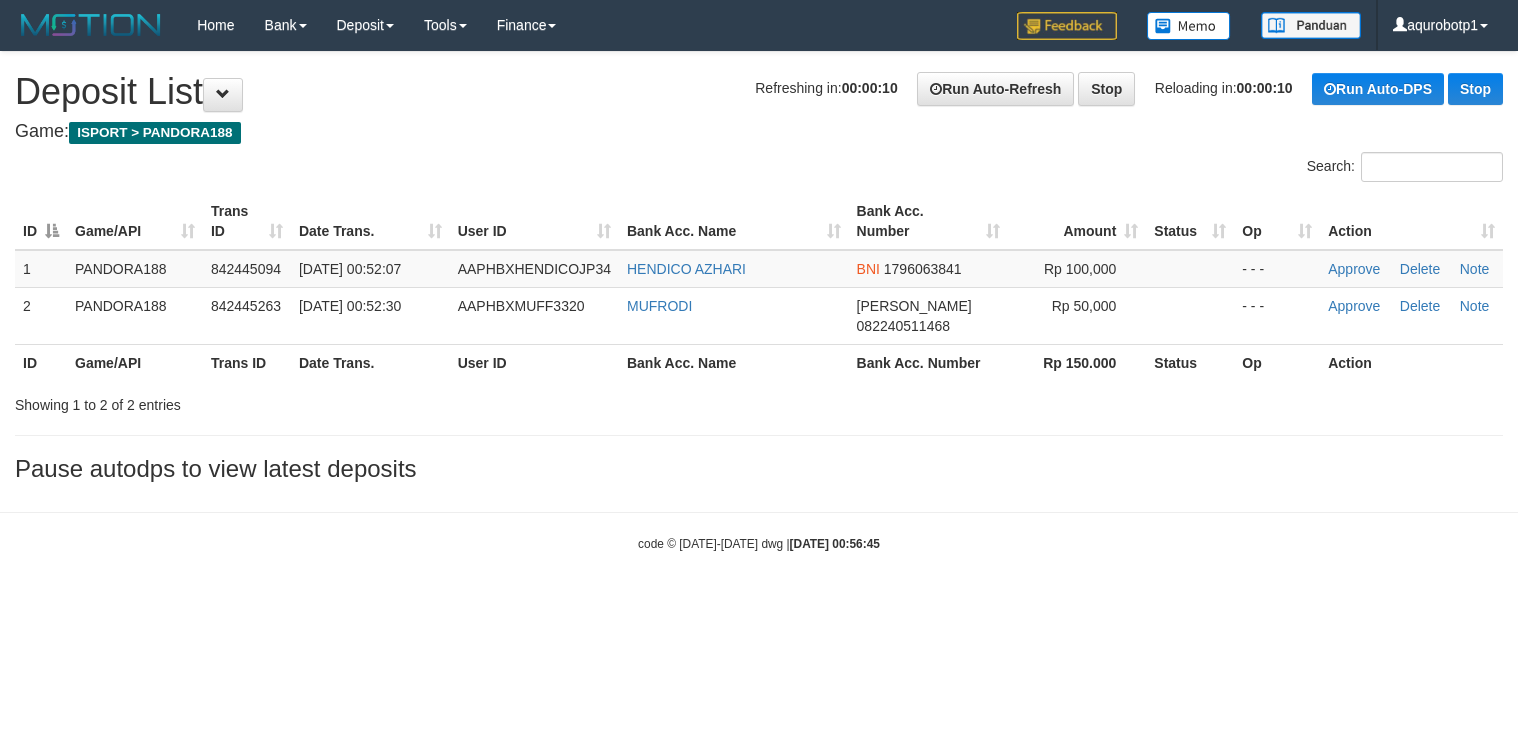scroll, scrollTop: 0, scrollLeft: 0, axis: both 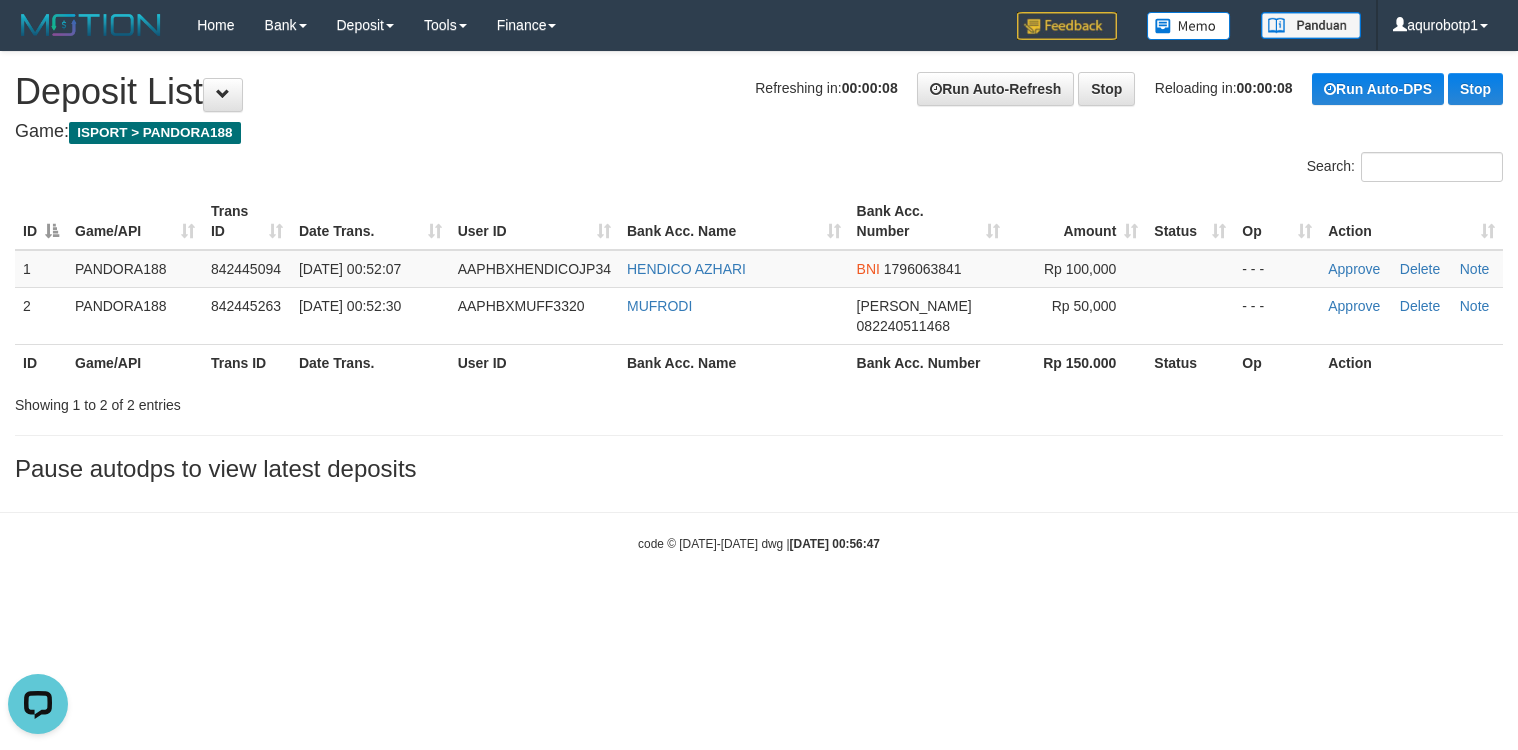 click on "Showing 1 to 2 of 2 entries" at bounding box center (759, 401) 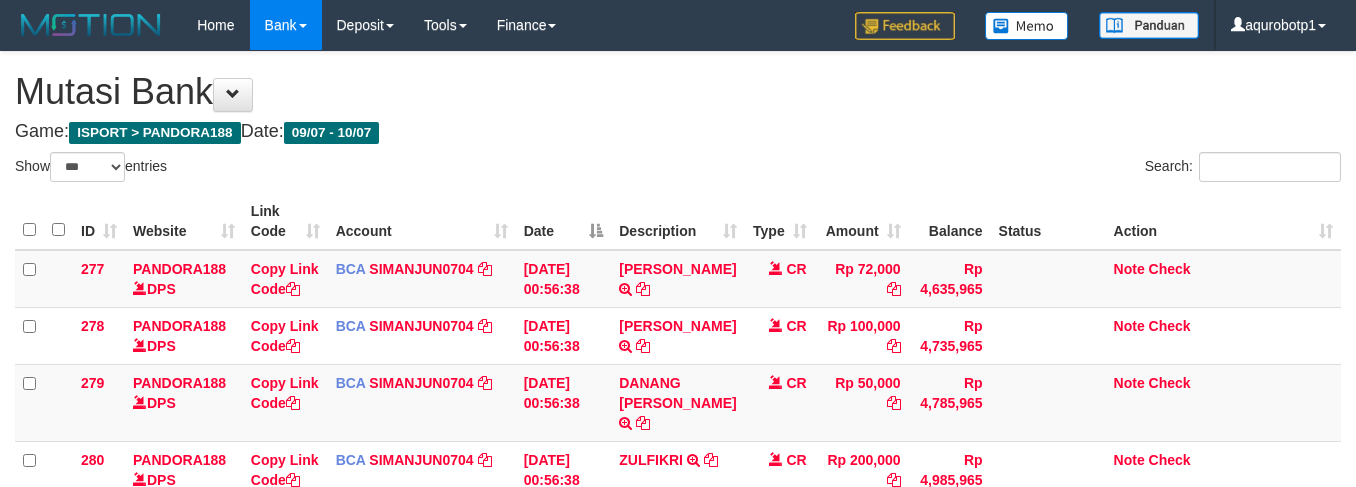 select on "***" 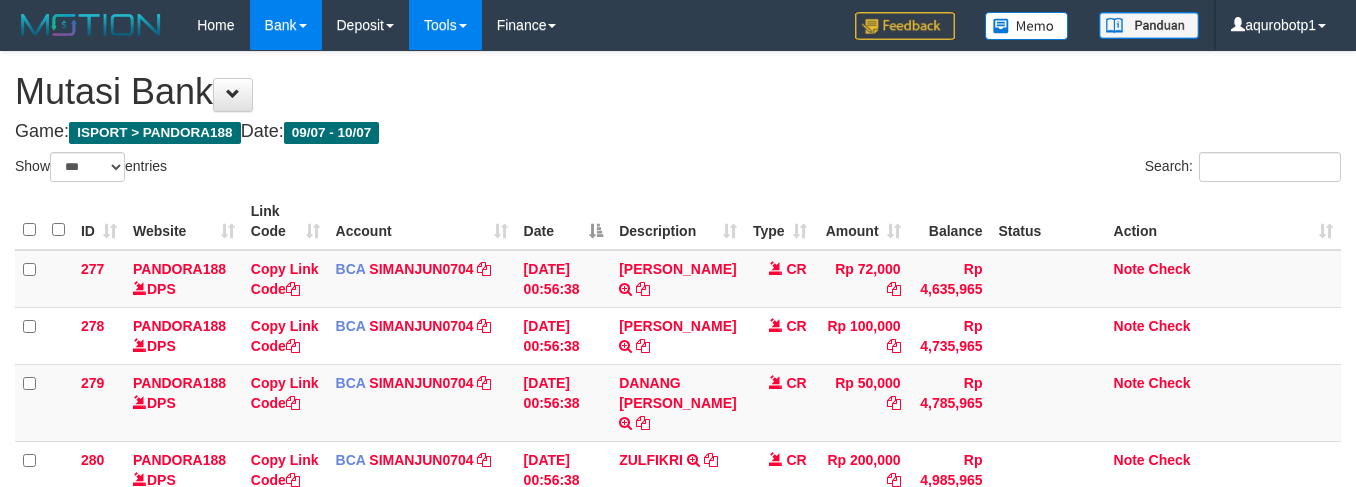 scroll, scrollTop: 40, scrollLeft: 0, axis: vertical 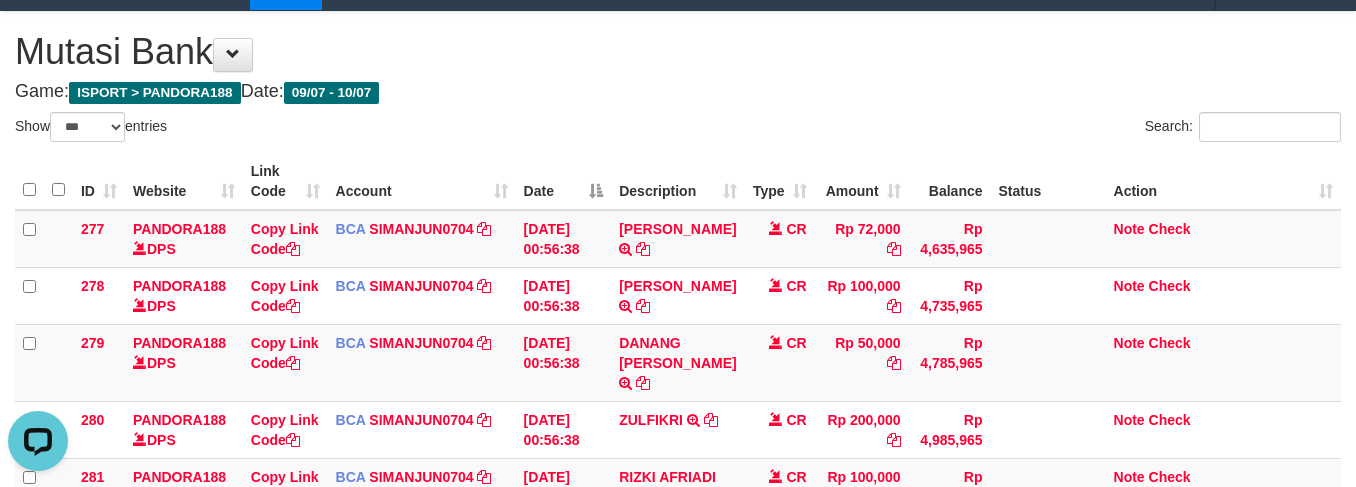click on "Game:   ISPORT > PANDORA188    				Date:  09/07 - 10/07" at bounding box center [678, 92] 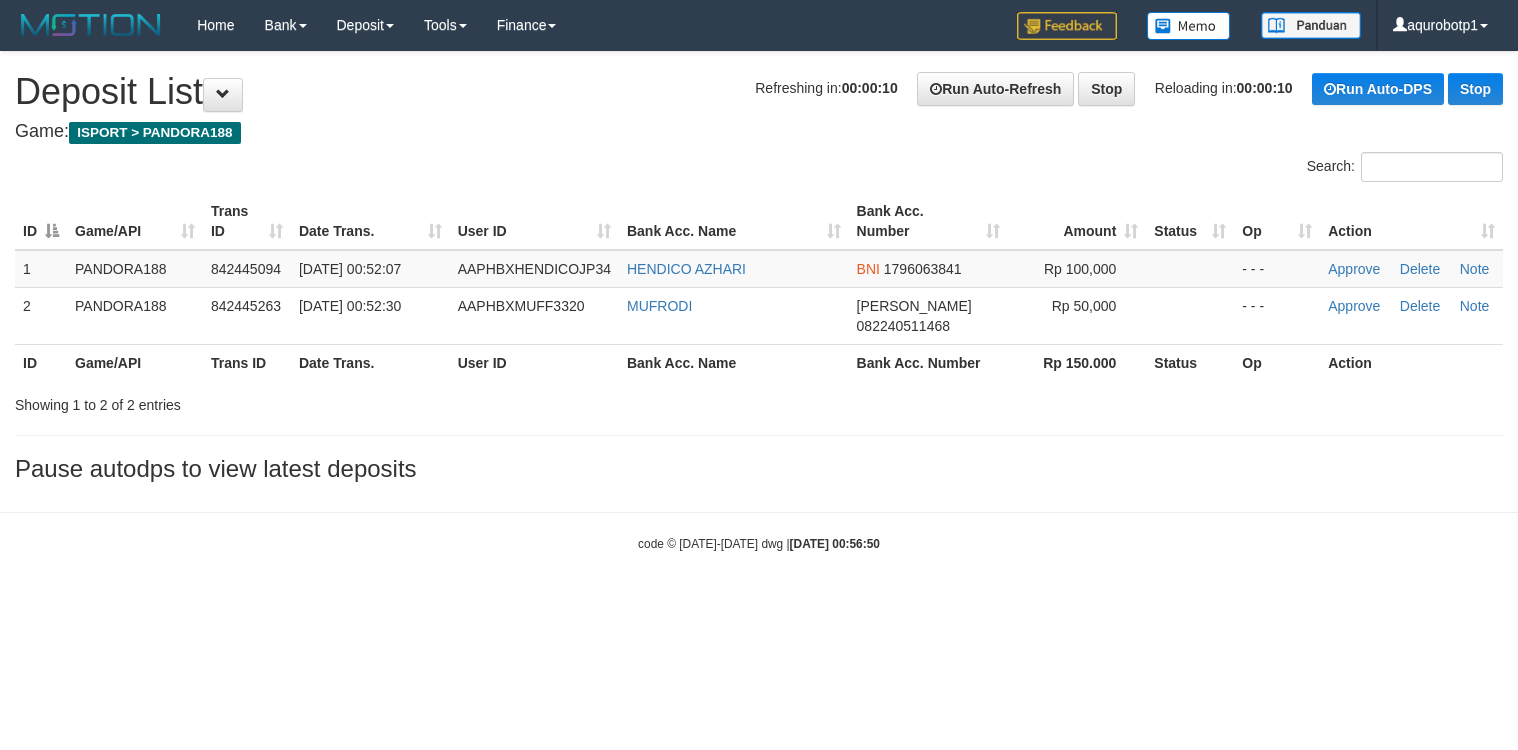 scroll, scrollTop: 0, scrollLeft: 0, axis: both 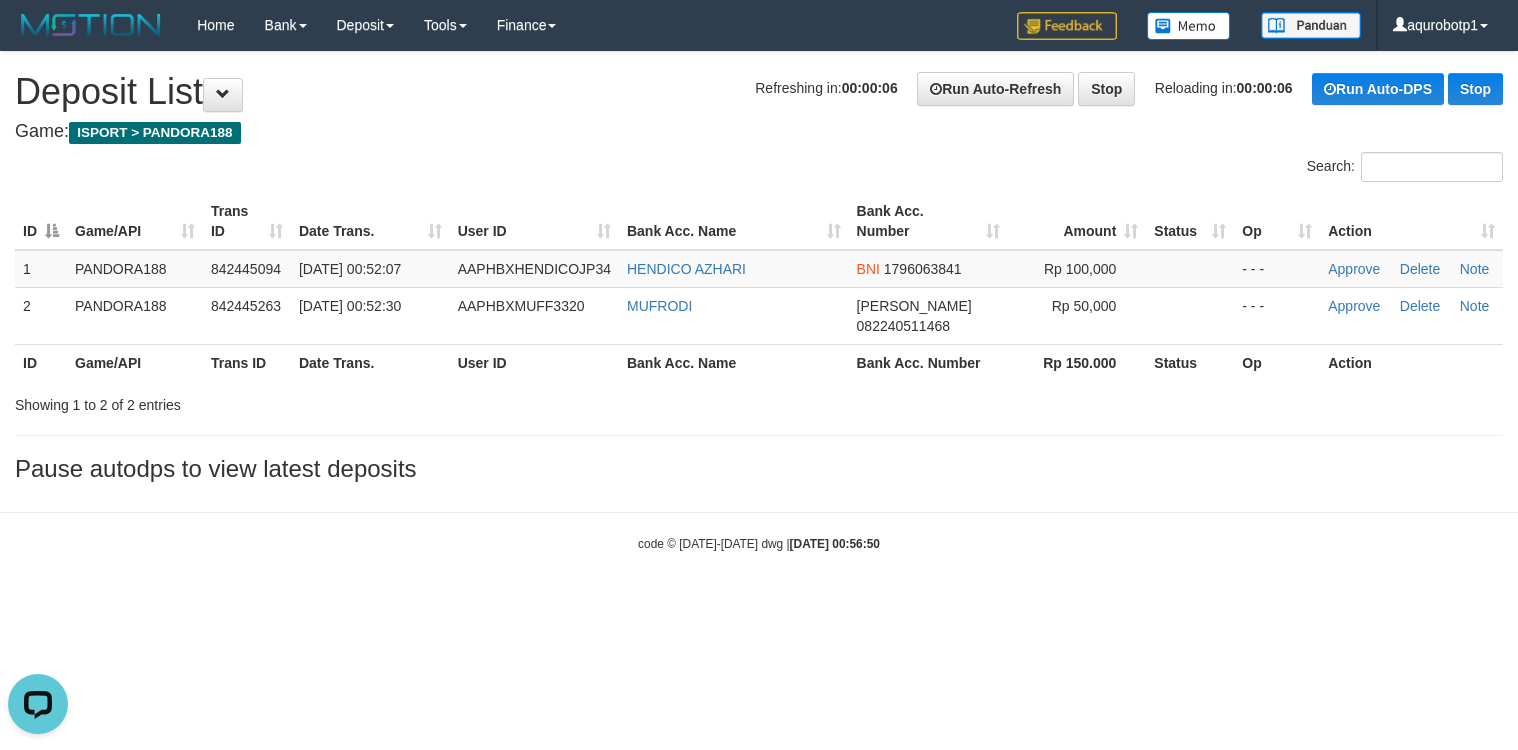 click at bounding box center (379, 152) 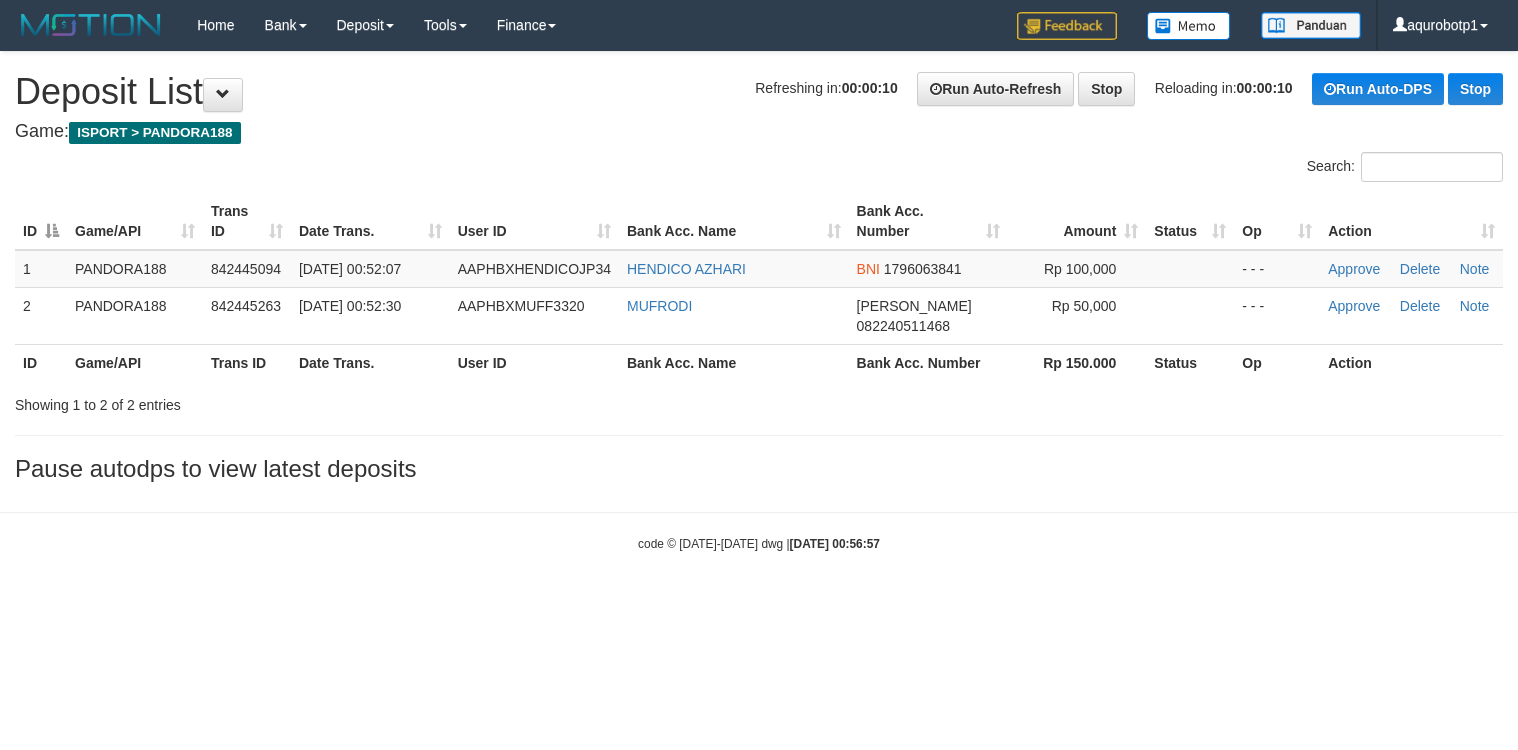 scroll, scrollTop: 0, scrollLeft: 0, axis: both 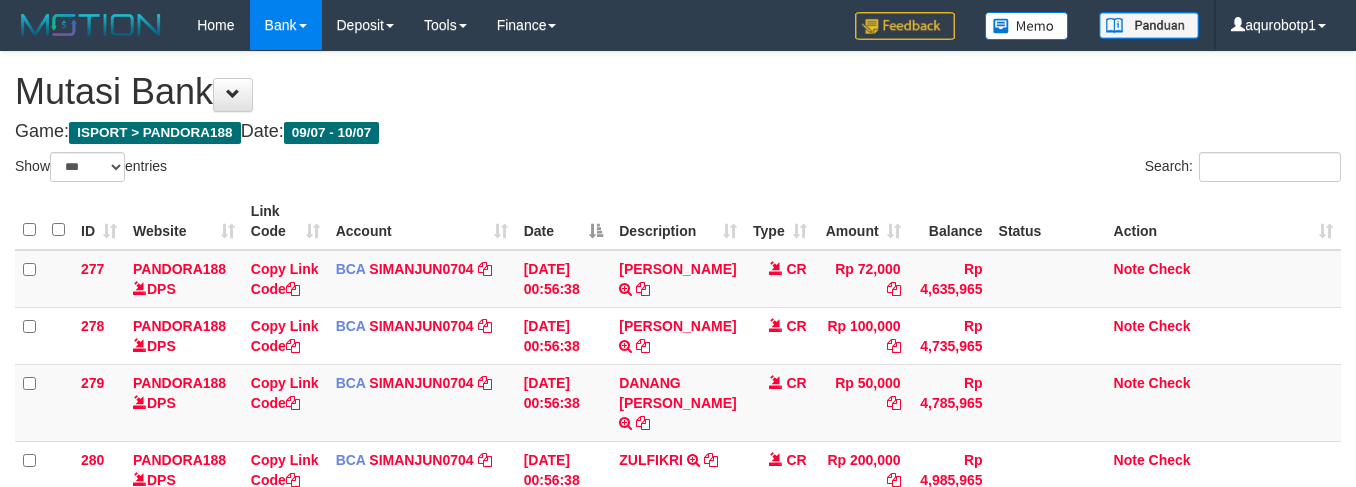 select on "***" 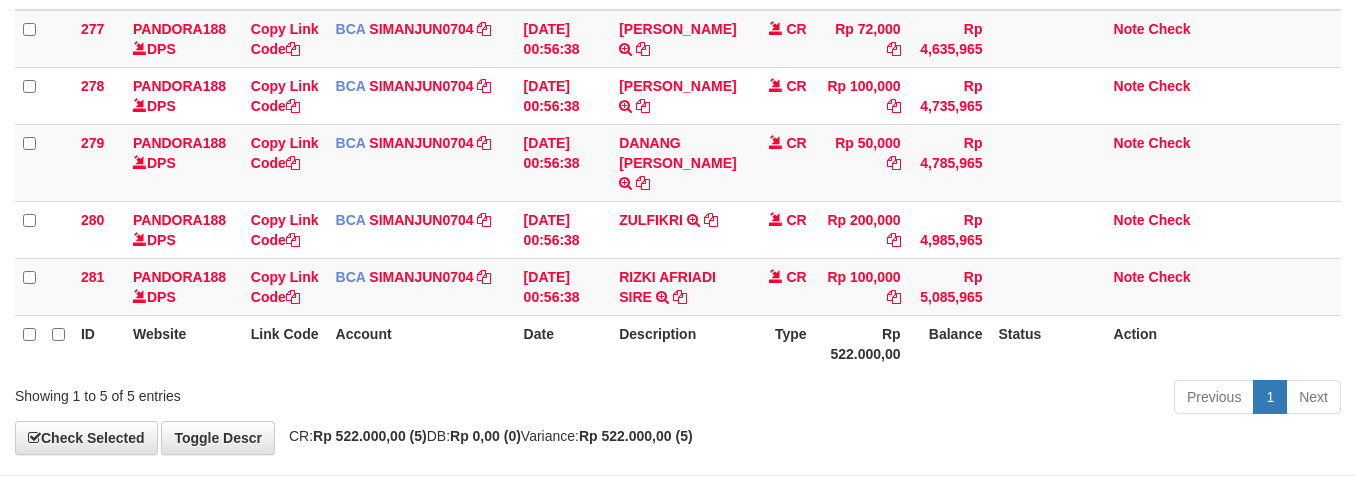scroll, scrollTop: 204, scrollLeft: 0, axis: vertical 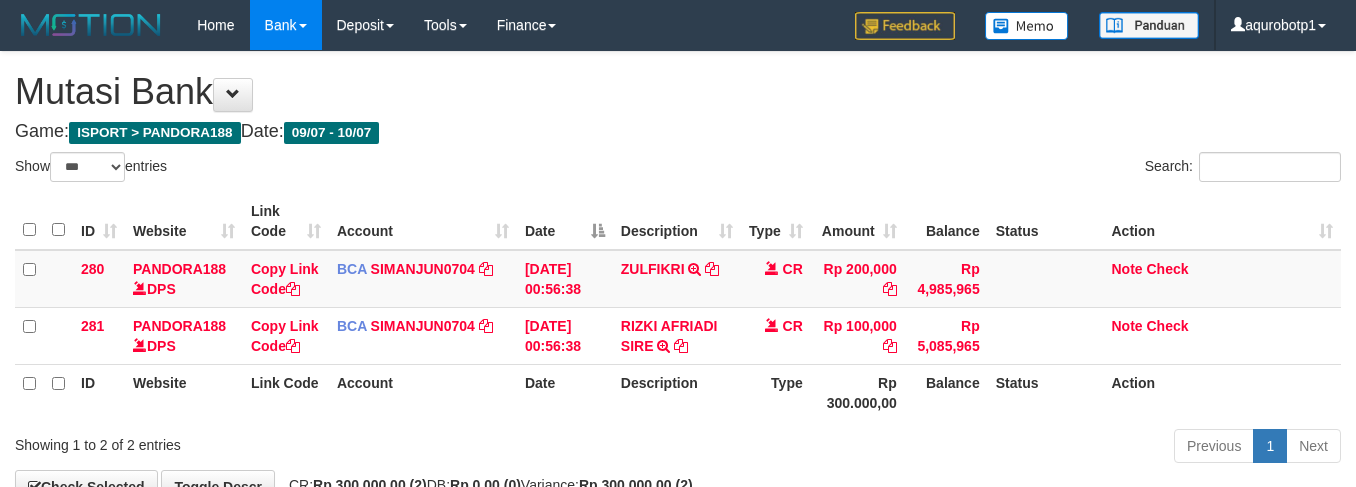 select on "***" 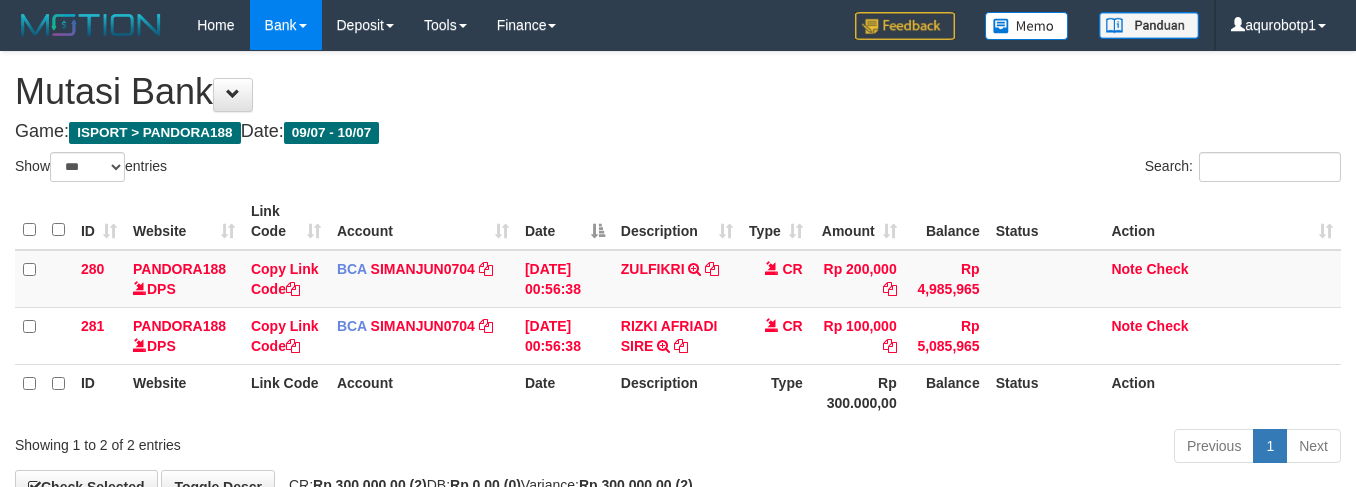 scroll, scrollTop: 132, scrollLeft: 0, axis: vertical 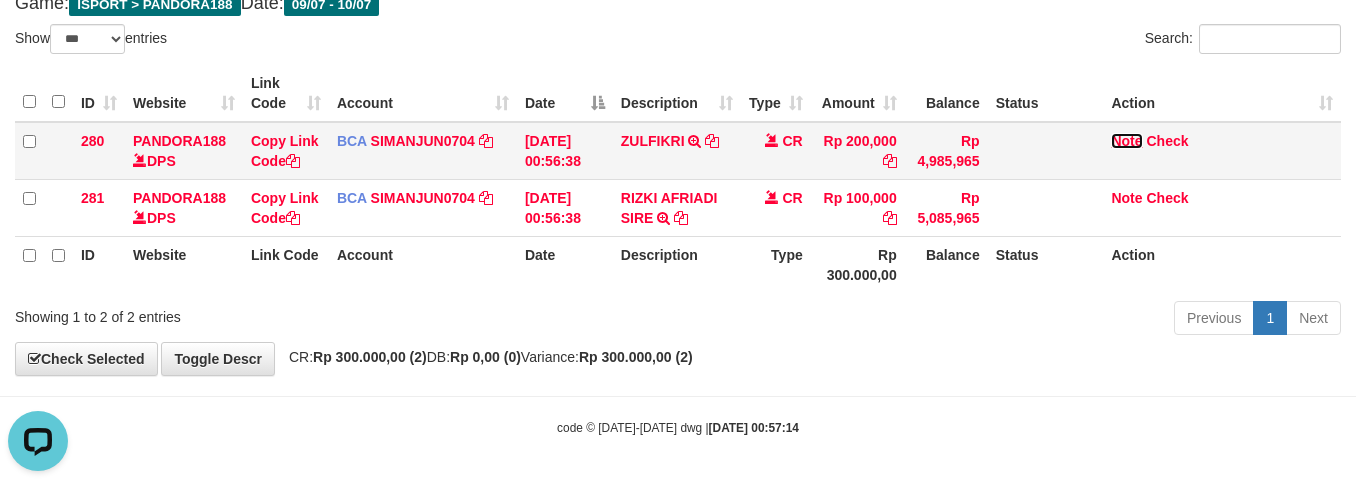 click on "Note" at bounding box center [1126, 141] 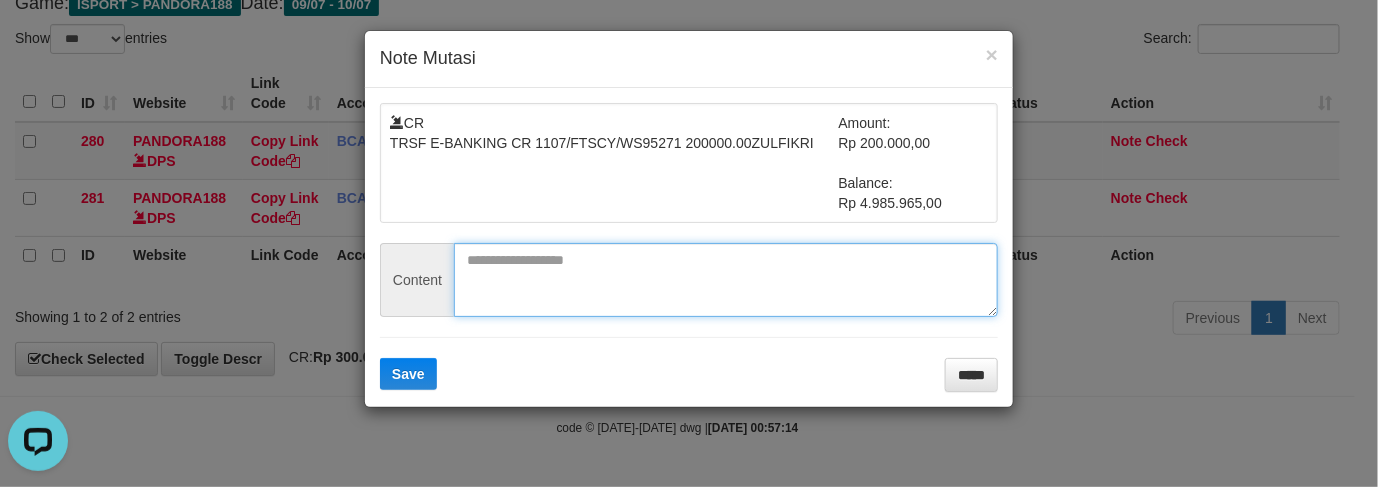 click at bounding box center [726, 280] 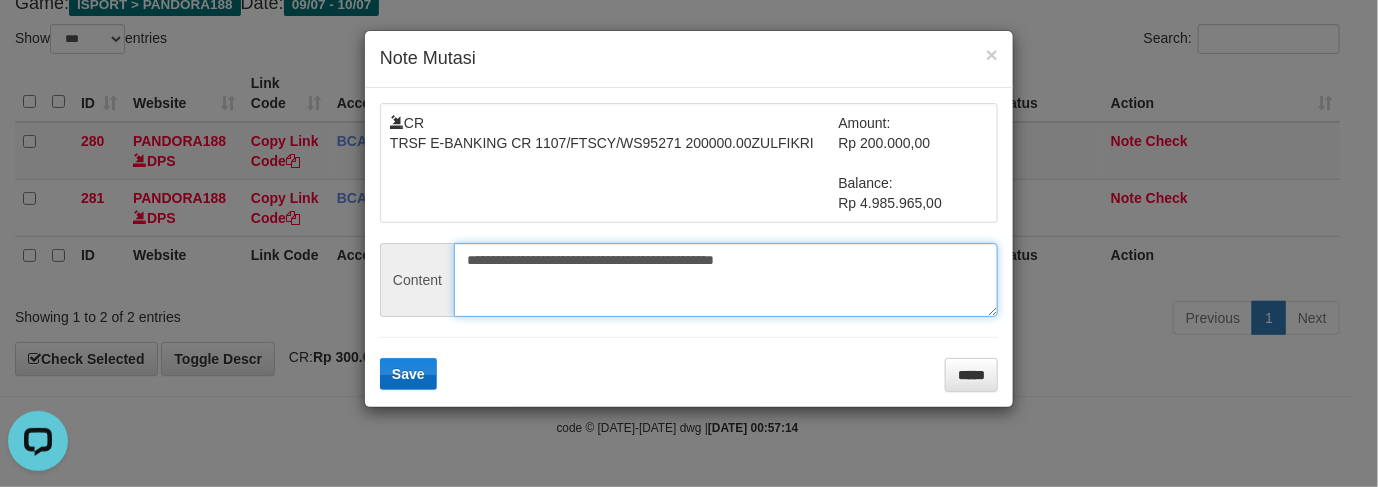 type on "**********" 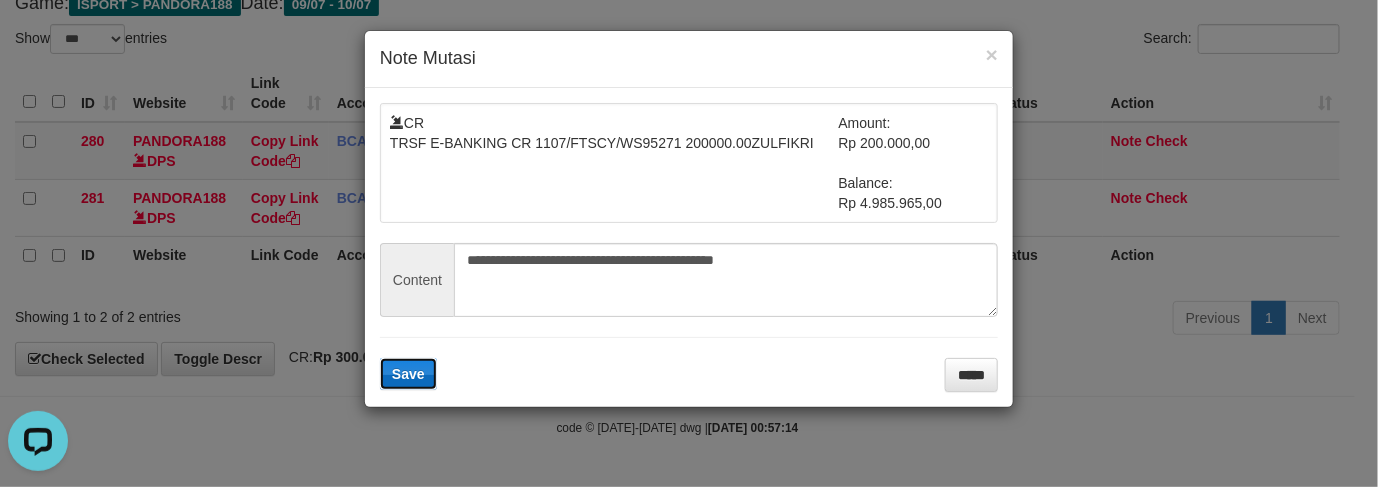 click on "Save" at bounding box center [408, 374] 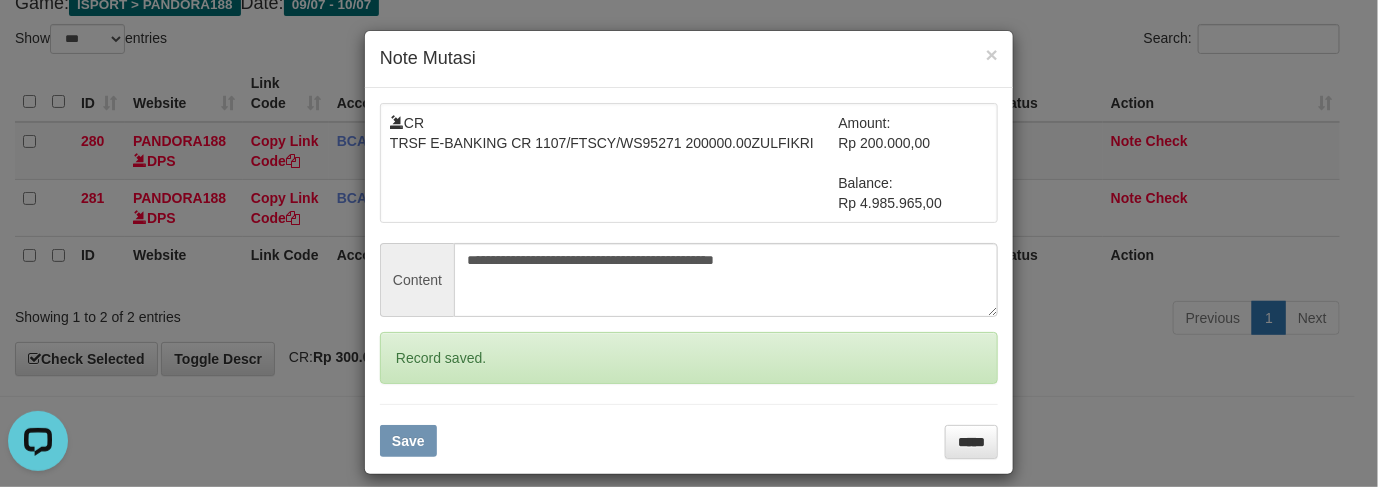 click on "**********" at bounding box center [689, 243] 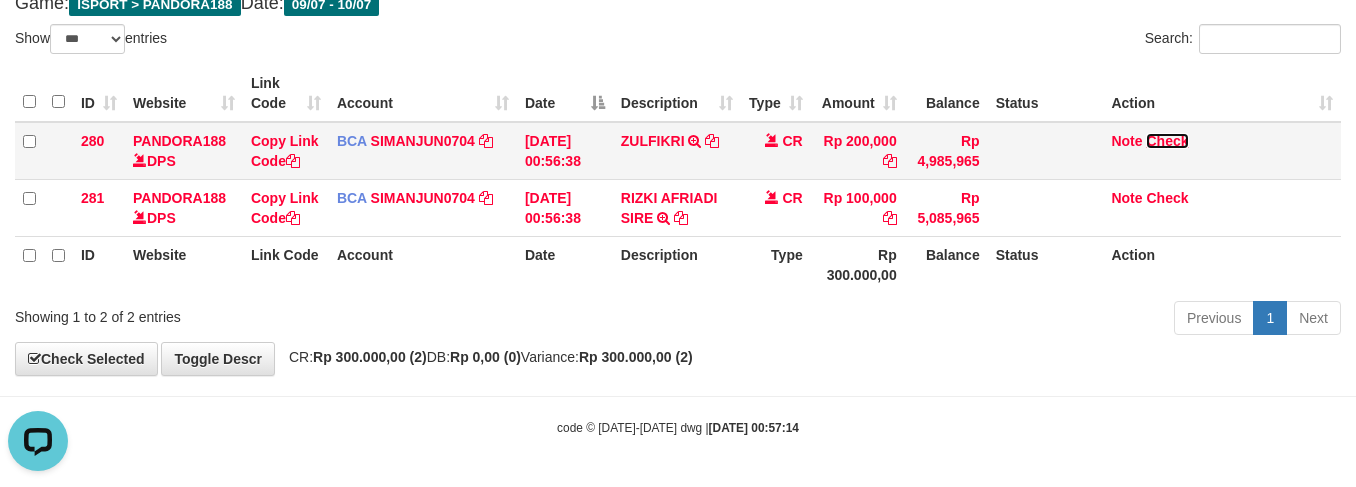 click on "Check" at bounding box center [1167, 141] 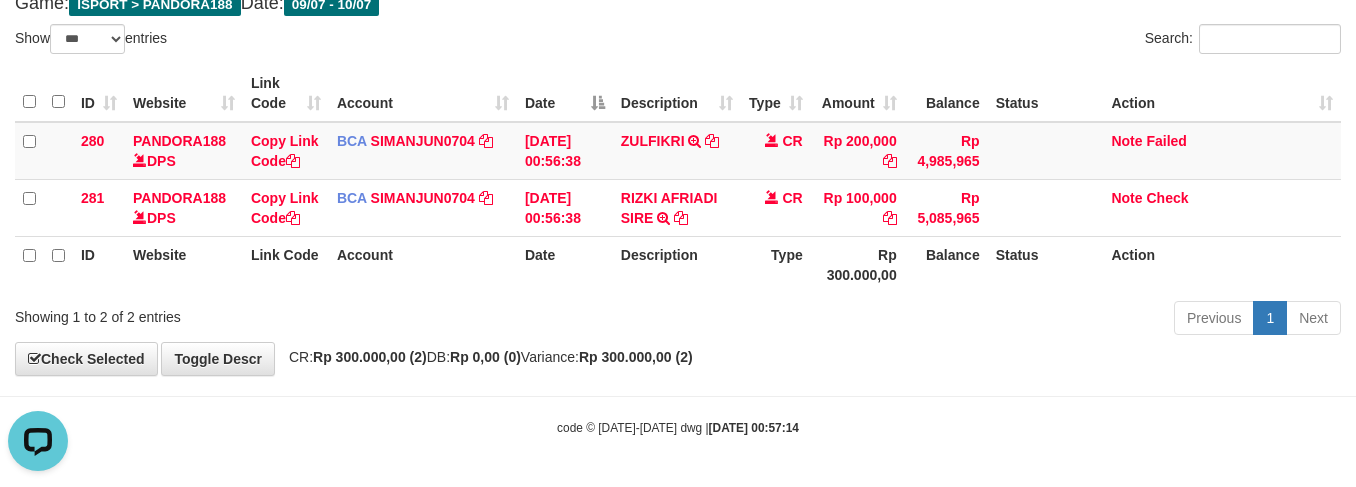 click on "Show  ** ** ** ***  entries" at bounding box center [339, 41] 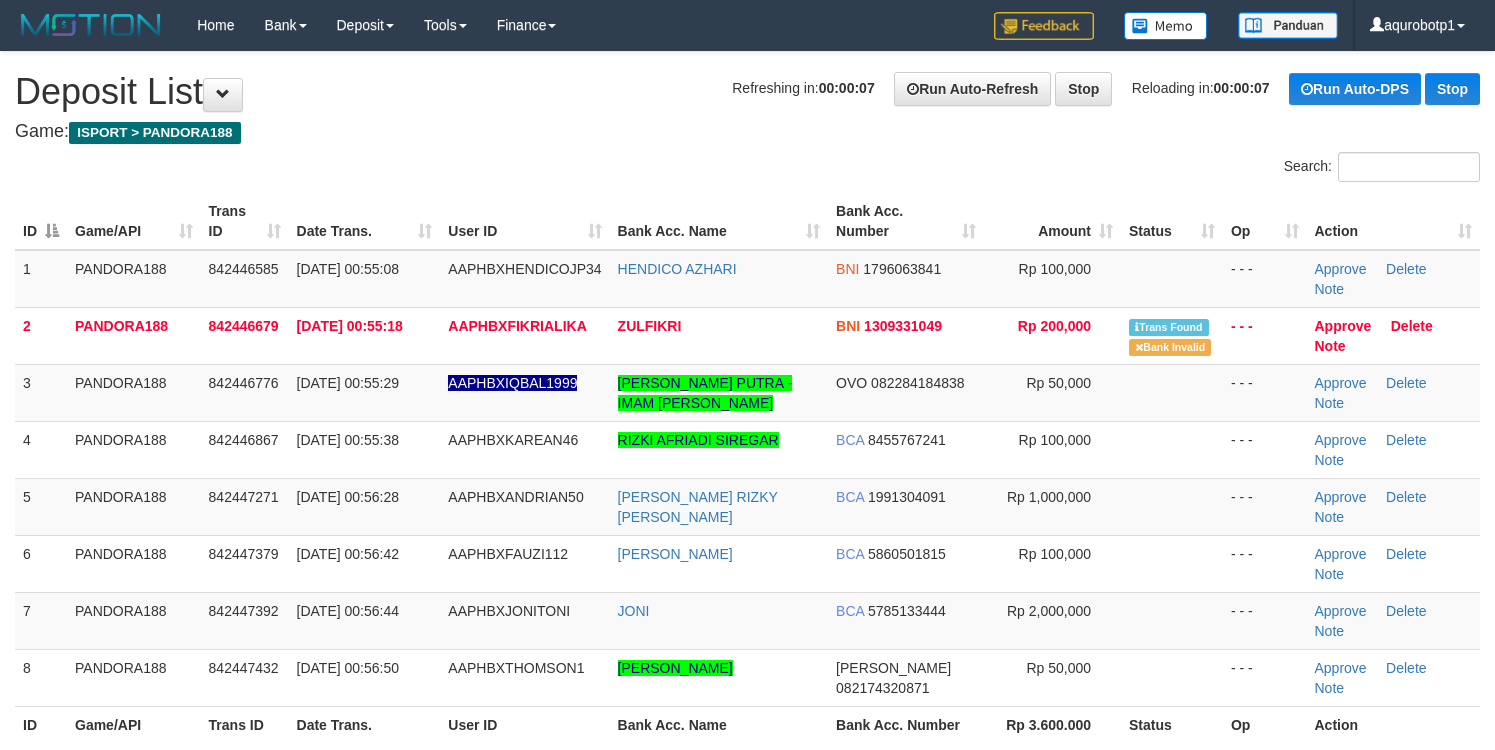 scroll, scrollTop: 0, scrollLeft: 0, axis: both 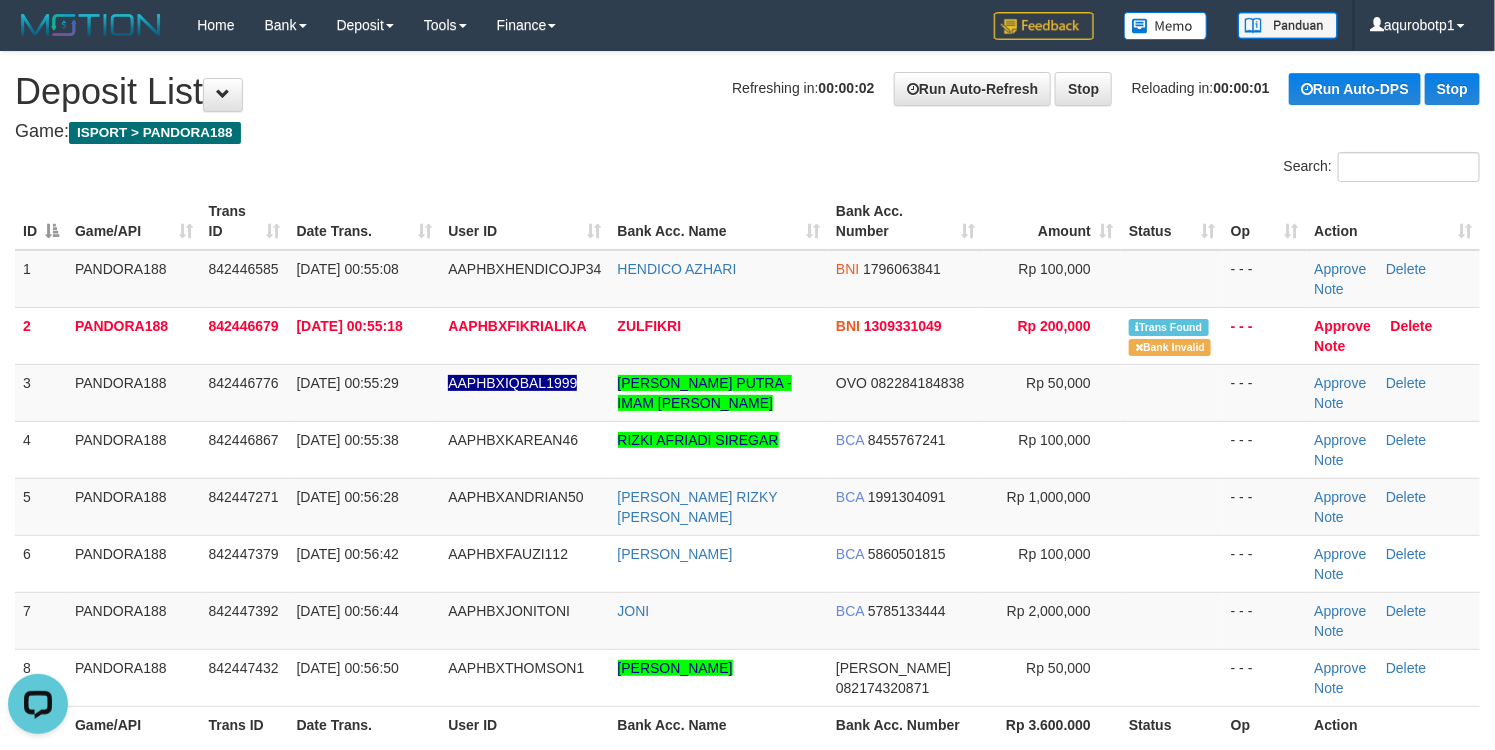 drag, startPoint x: 625, startPoint y: 172, endPoint x: 1233, endPoint y: 279, distance: 617.3435 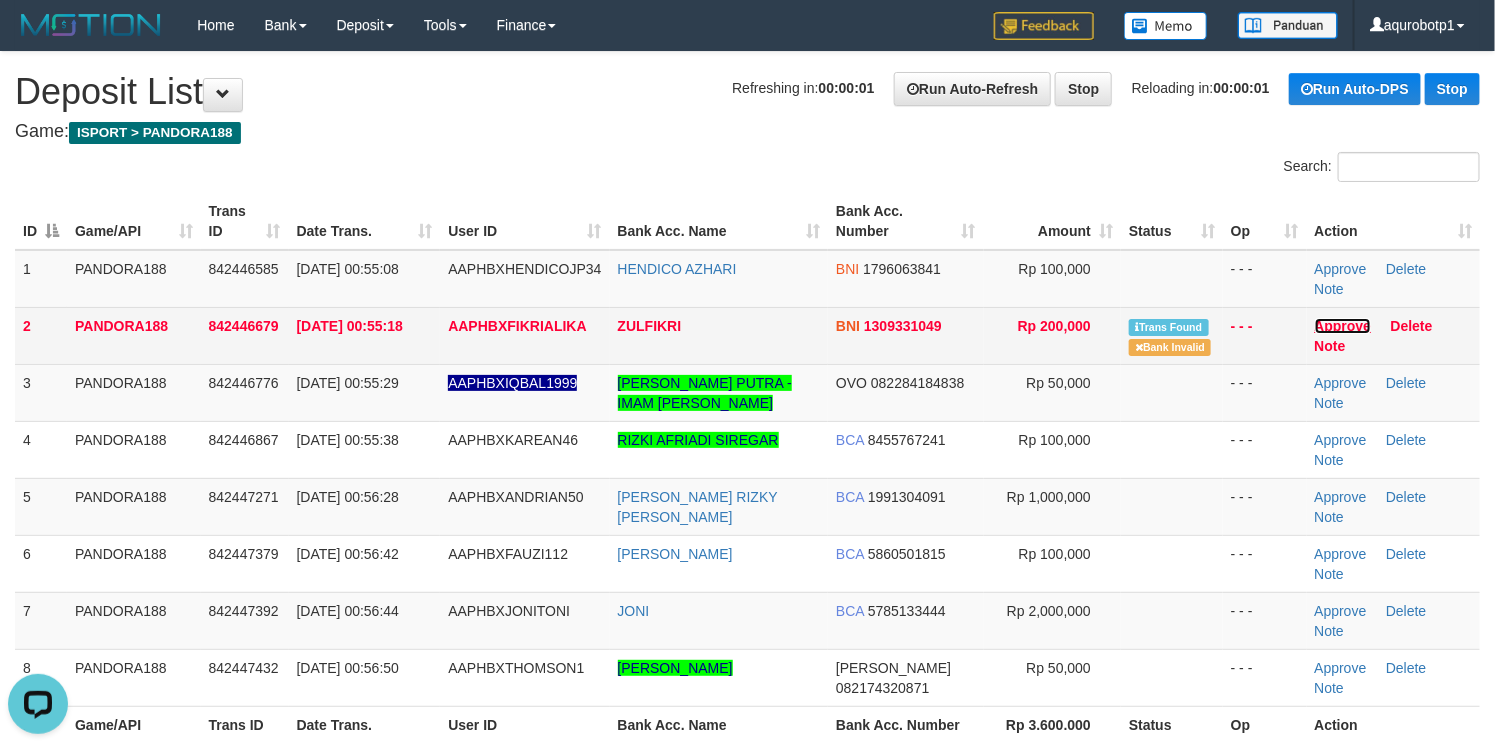 click on "Approve" at bounding box center [1343, 326] 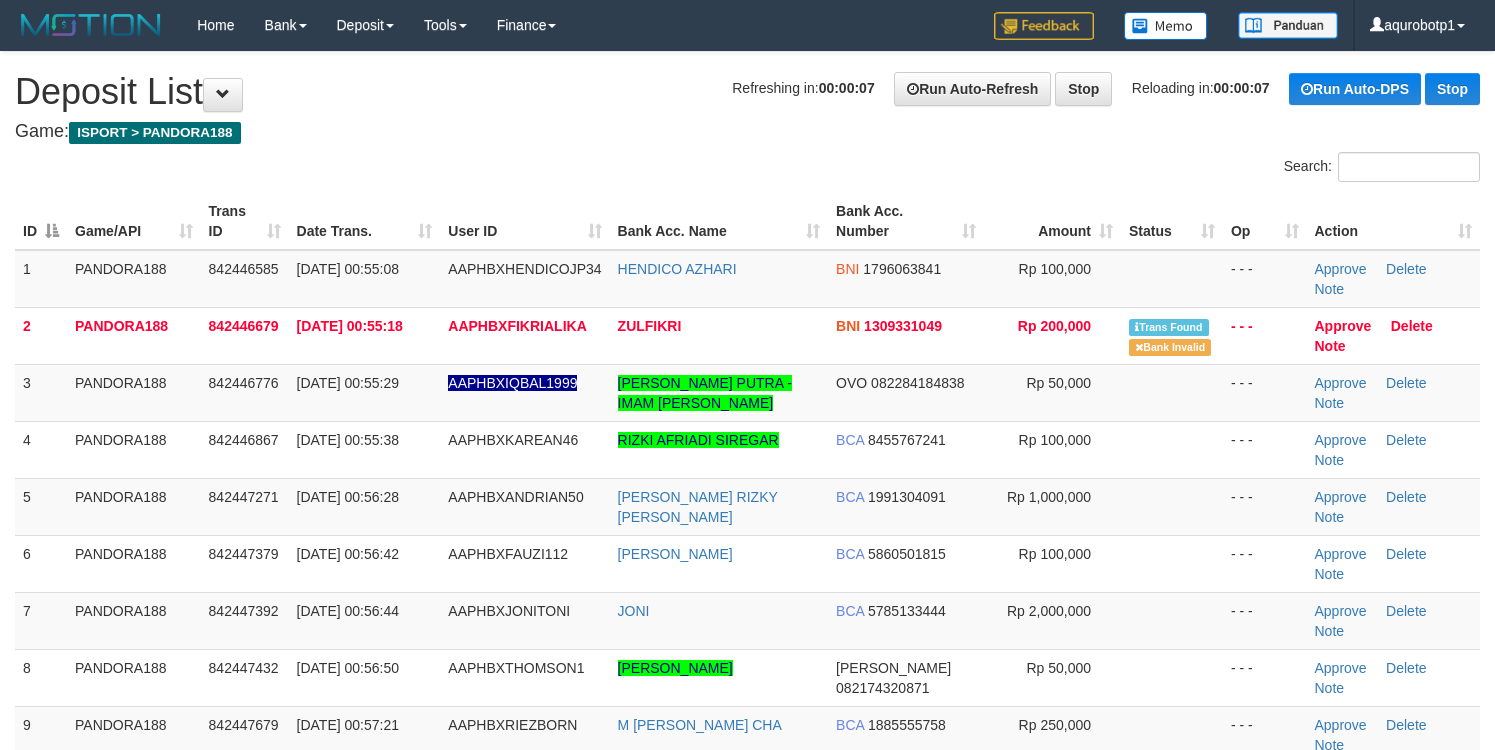 scroll, scrollTop: 0, scrollLeft: 0, axis: both 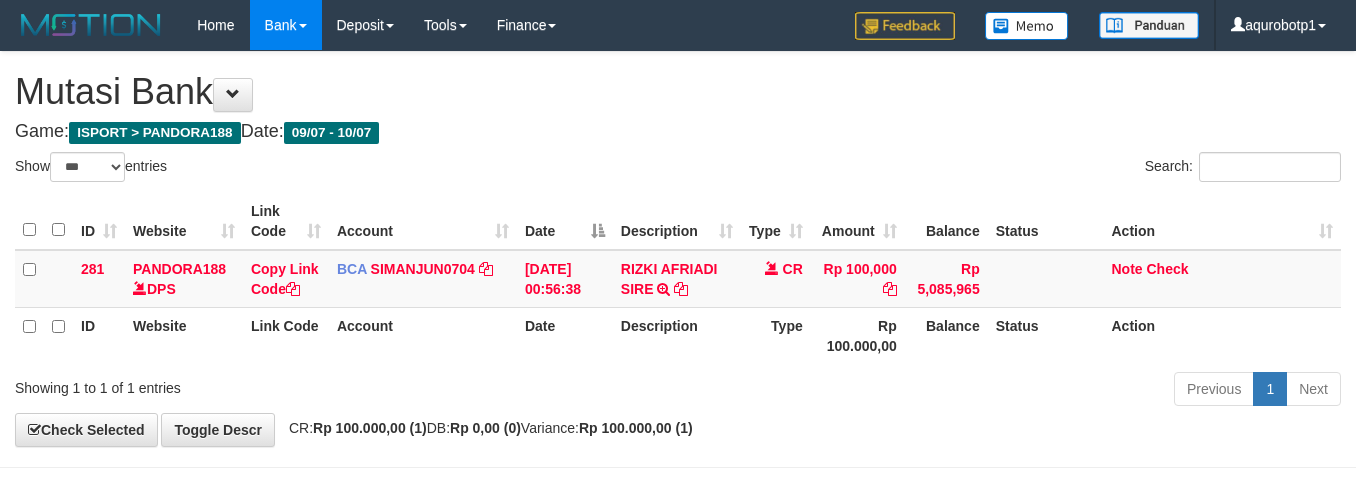 select on "***" 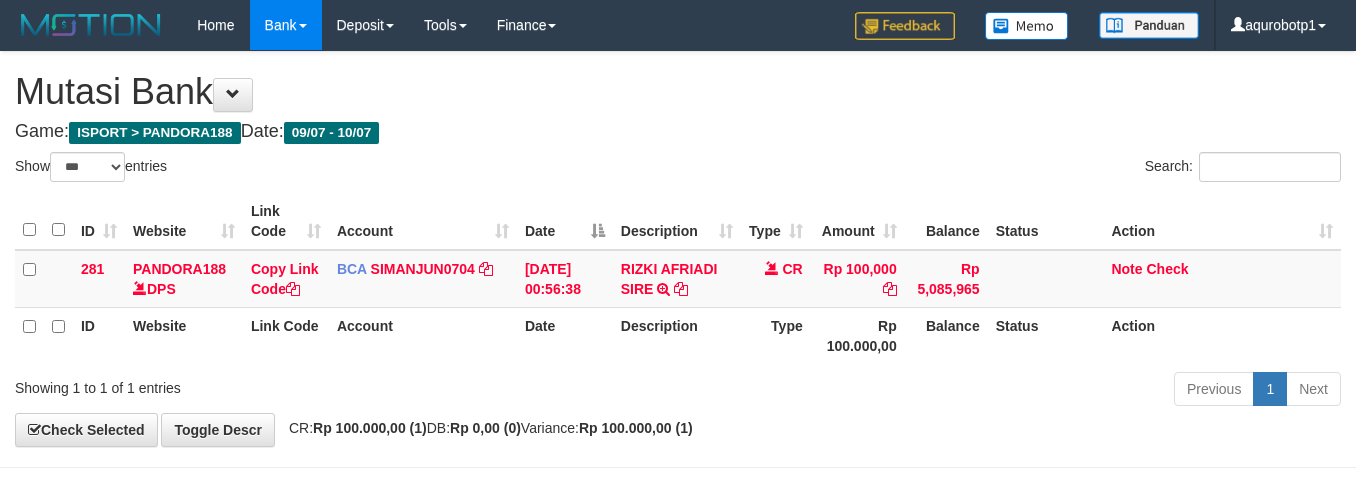 scroll, scrollTop: 75, scrollLeft: 0, axis: vertical 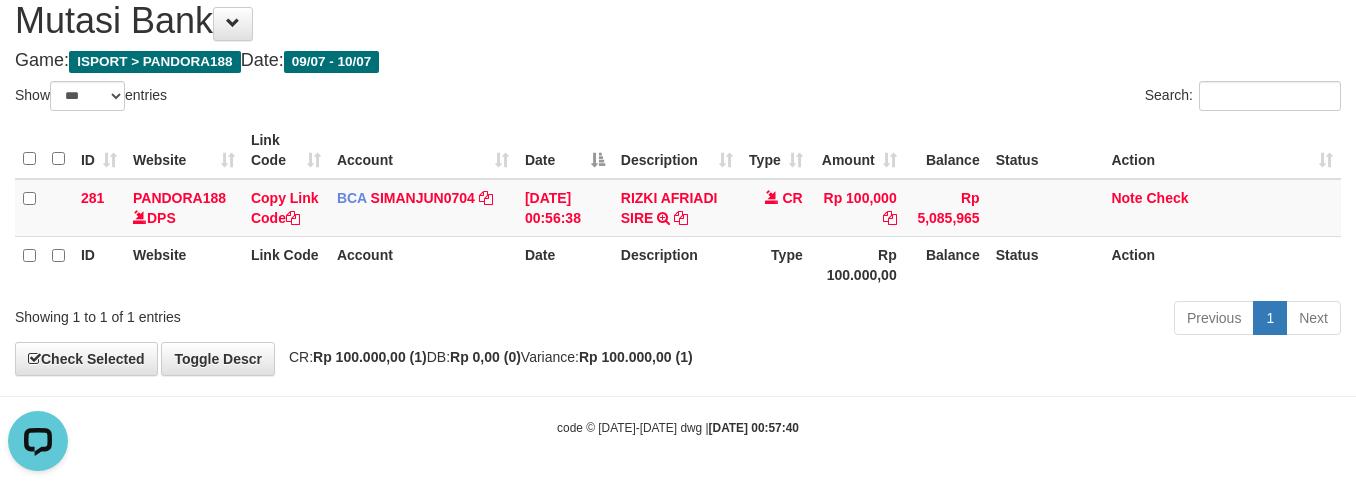 click on "Mutasi Bank" at bounding box center [678, 21] 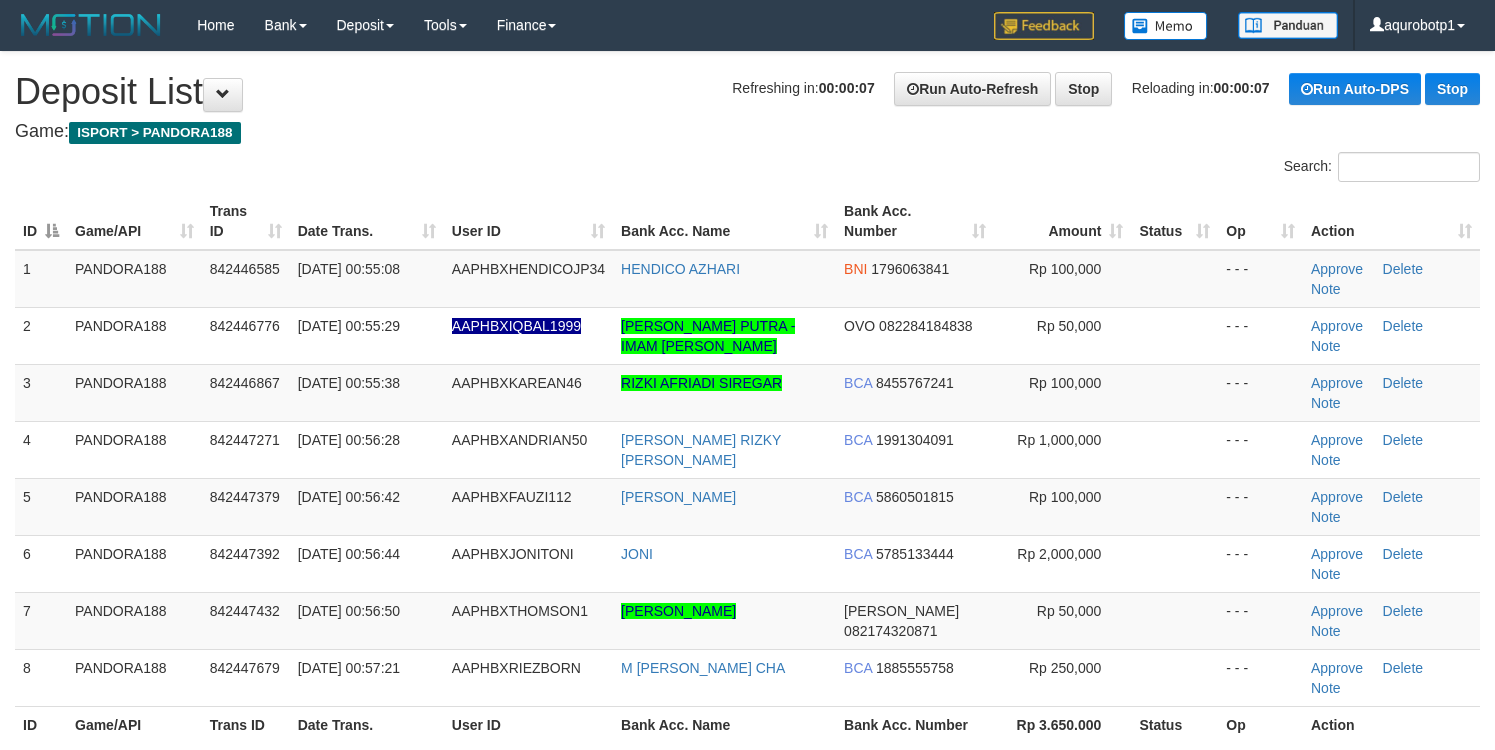 scroll, scrollTop: 0, scrollLeft: 0, axis: both 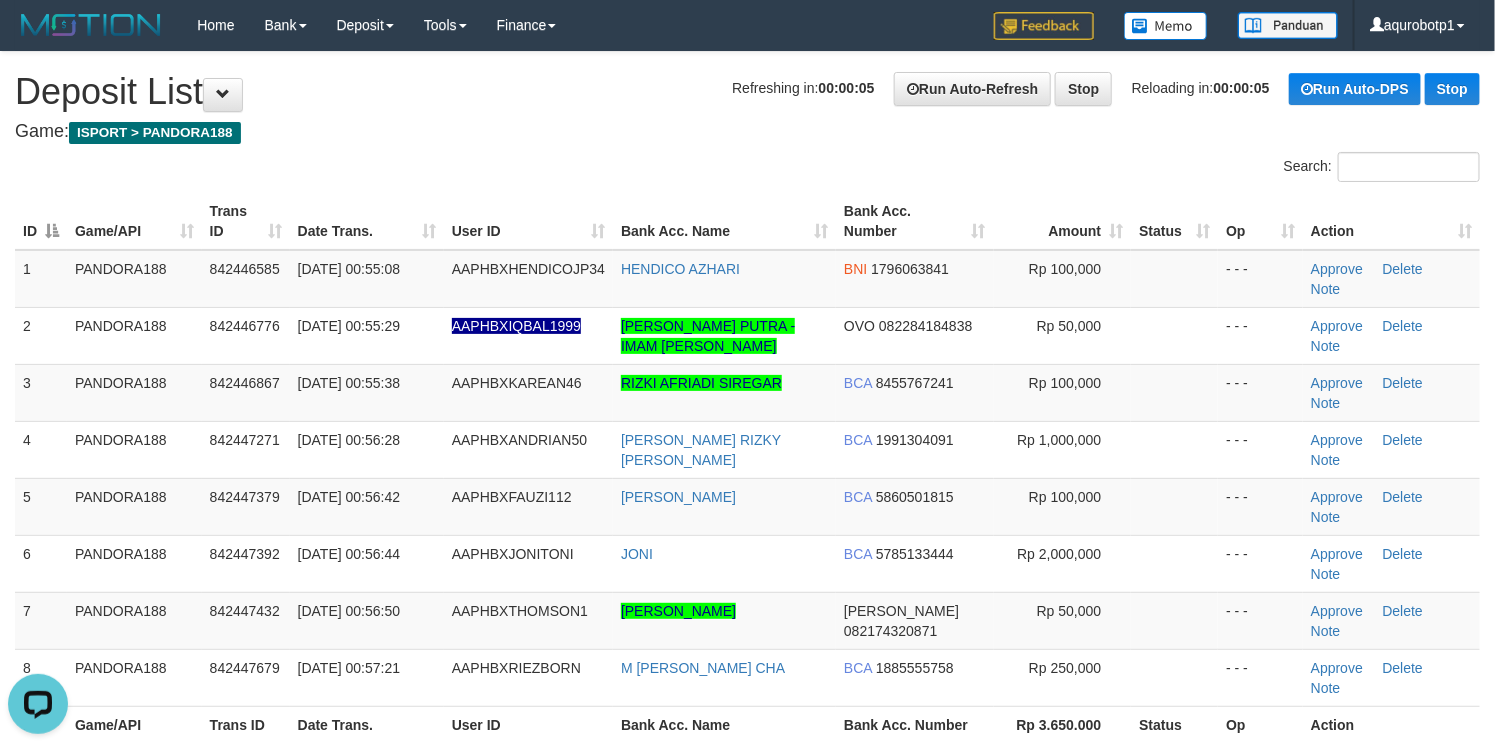 click on "Game:   ISPORT > PANDORA188" at bounding box center [747, 132] 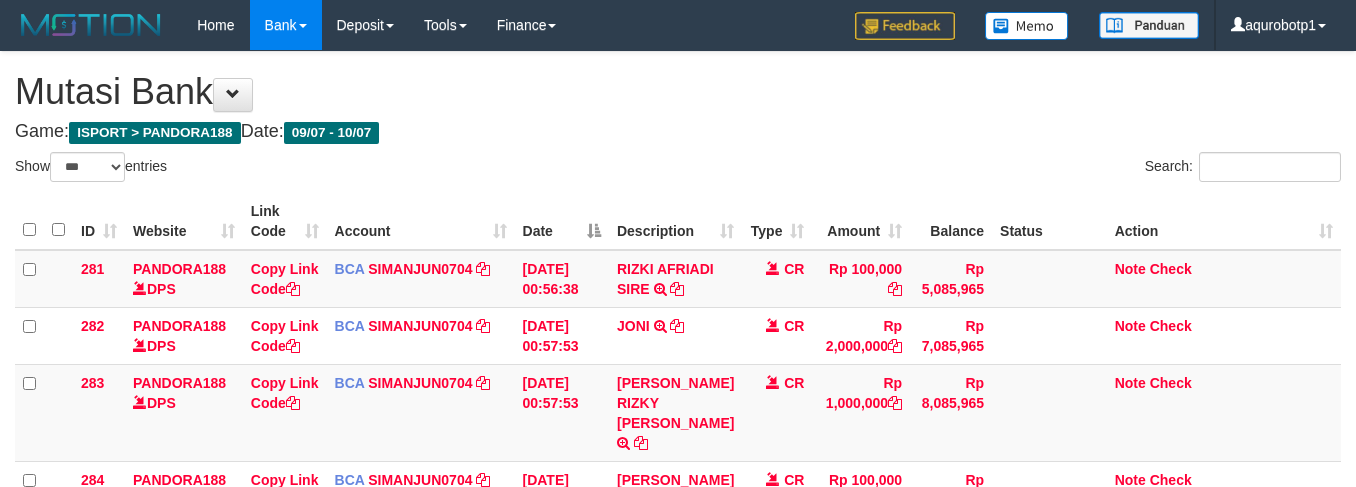 select on "***" 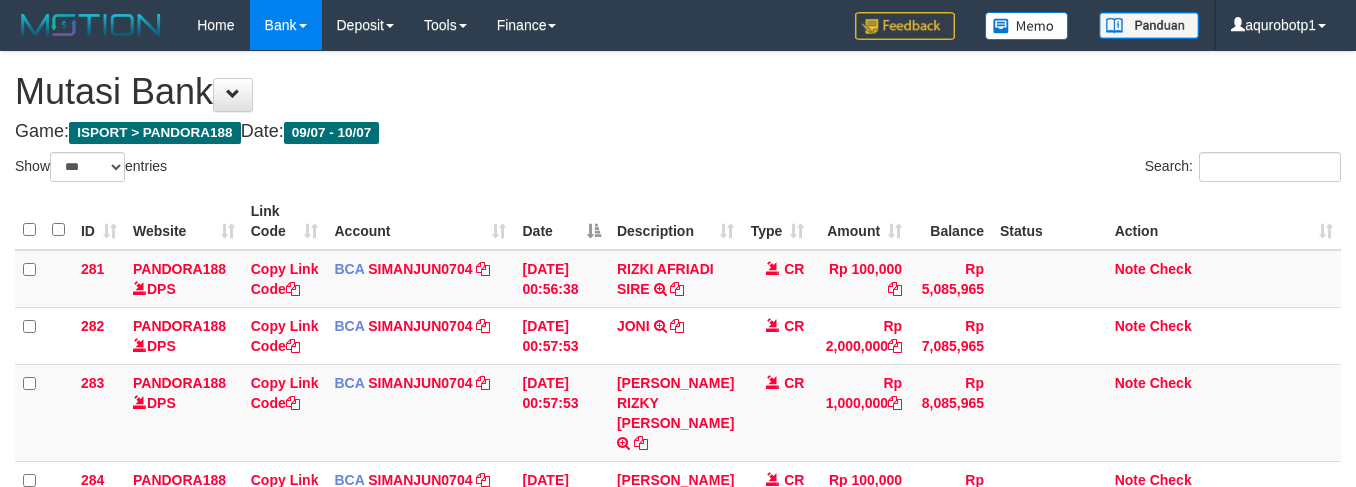 scroll, scrollTop: 126, scrollLeft: 0, axis: vertical 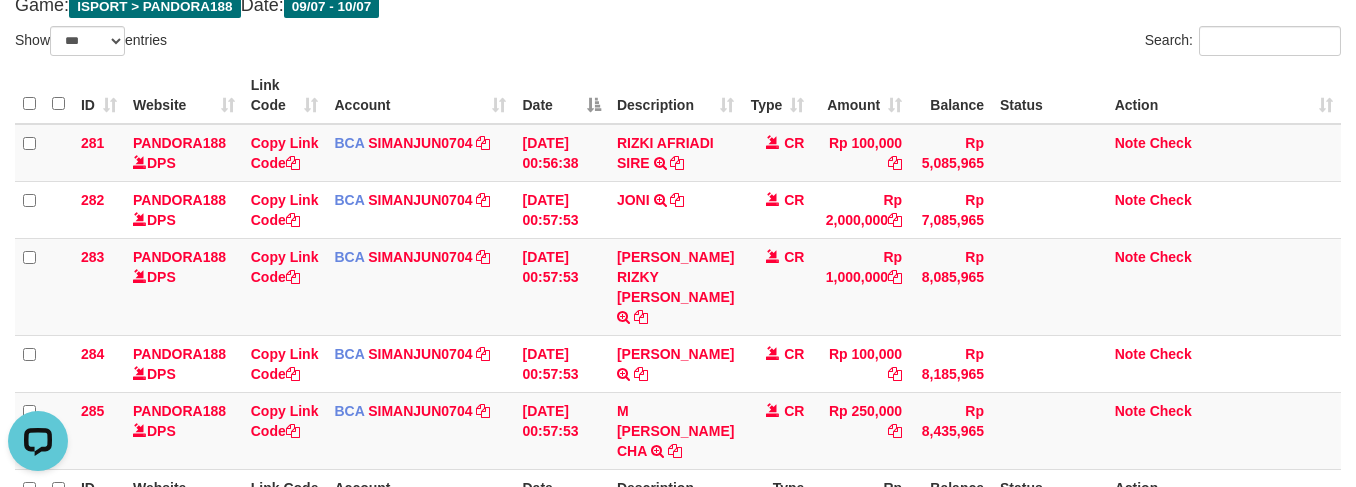 click on "Show  ** ** ** ***  entries" at bounding box center [339, 43] 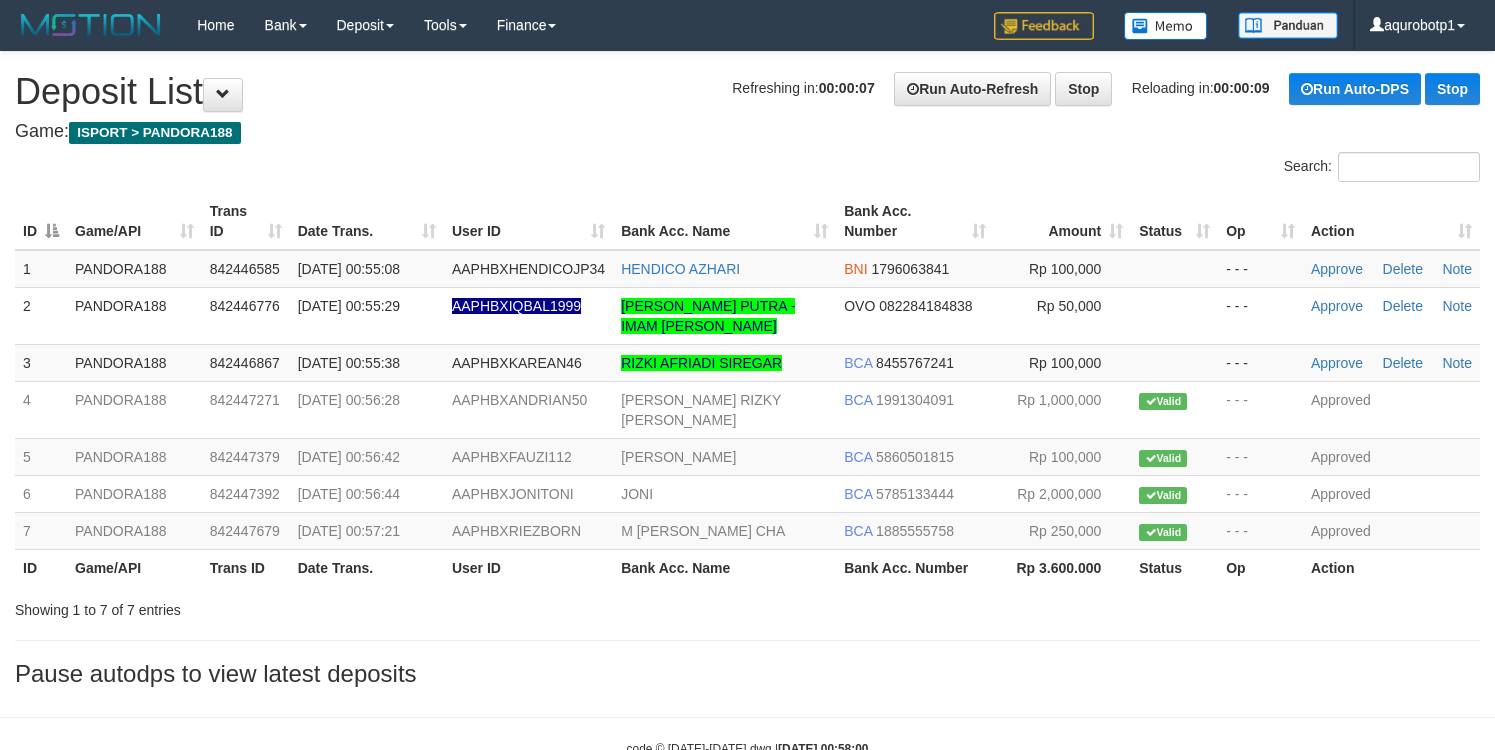 scroll, scrollTop: 0, scrollLeft: 0, axis: both 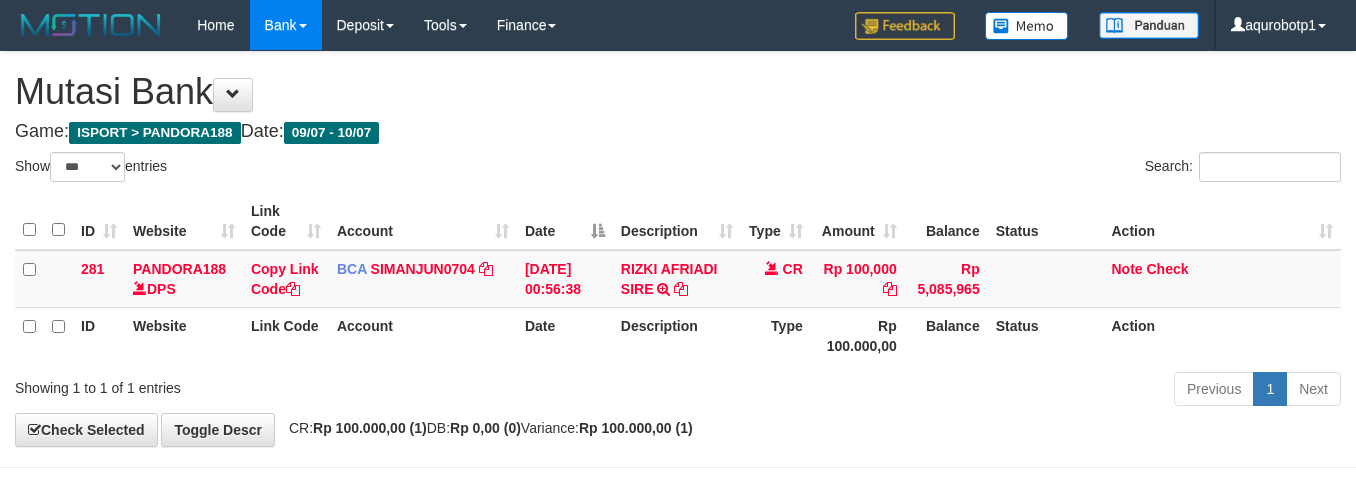 select on "***" 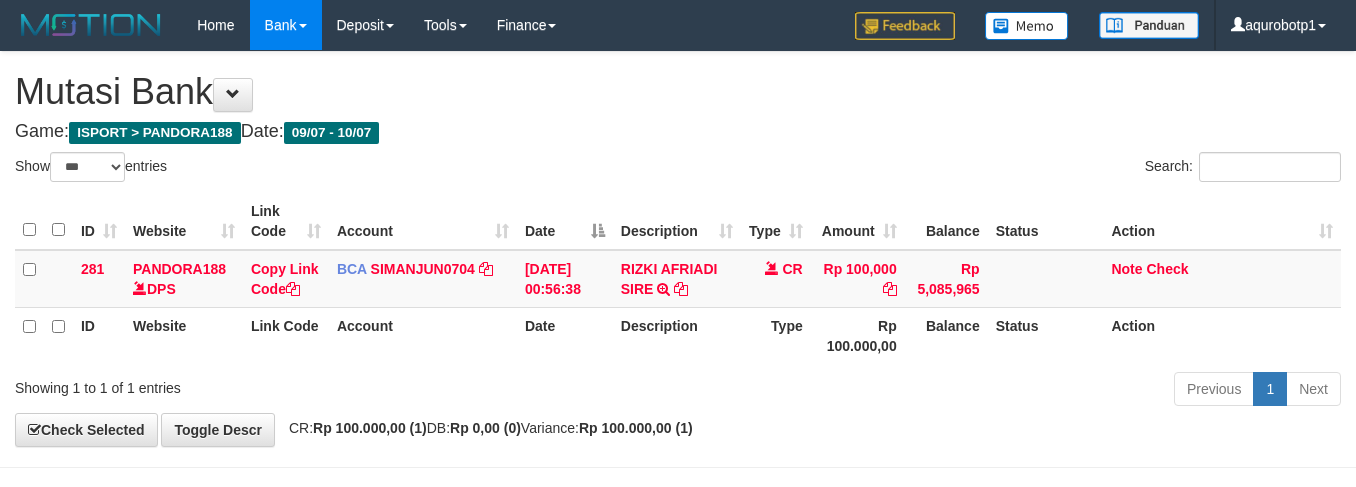scroll, scrollTop: 75, scrollLeft: 0, axis: vertical 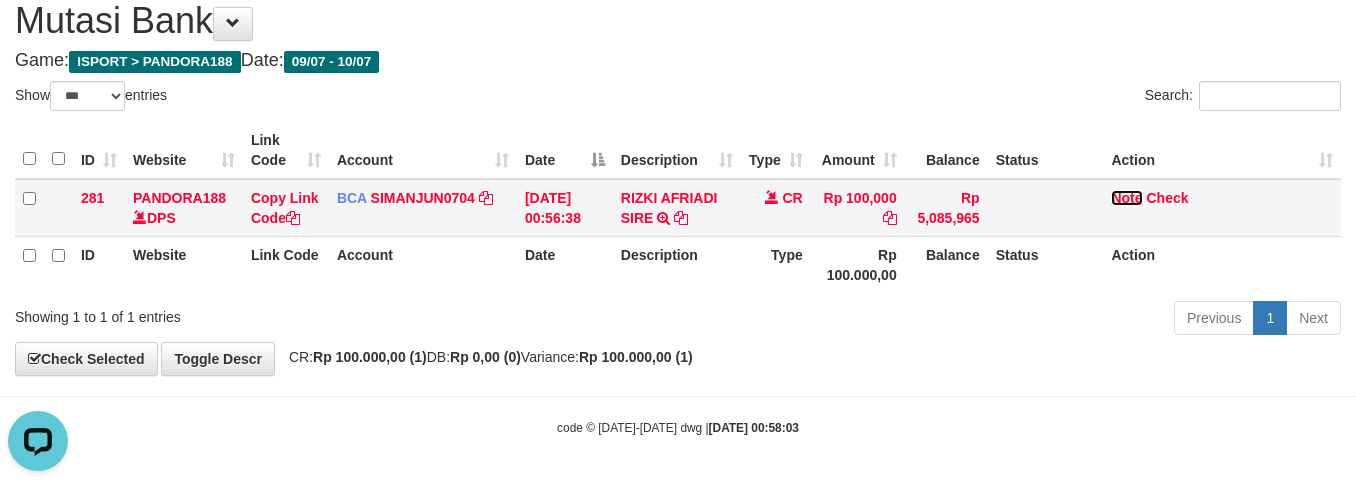 click on "Note" at bounding box center [1126, 198] 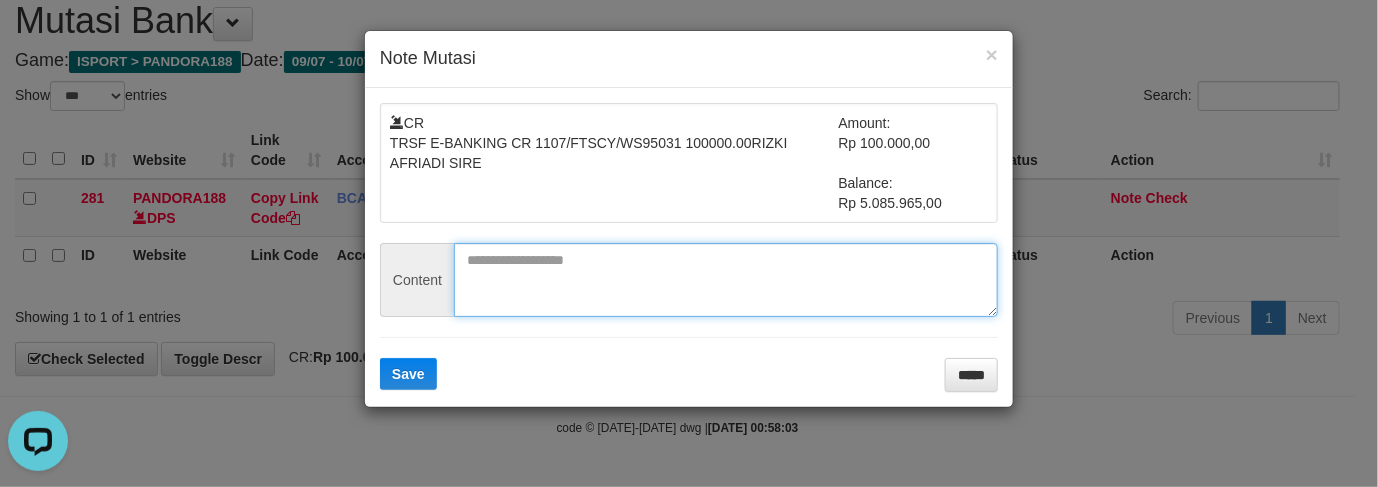 click at bounding box center (726, 280) 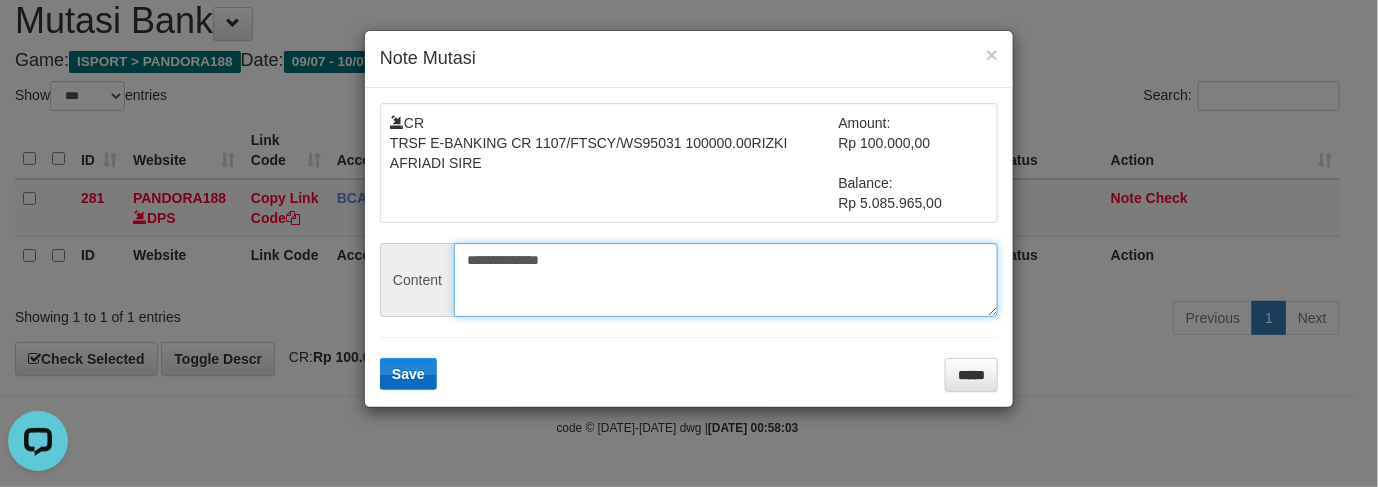 type on "**********" 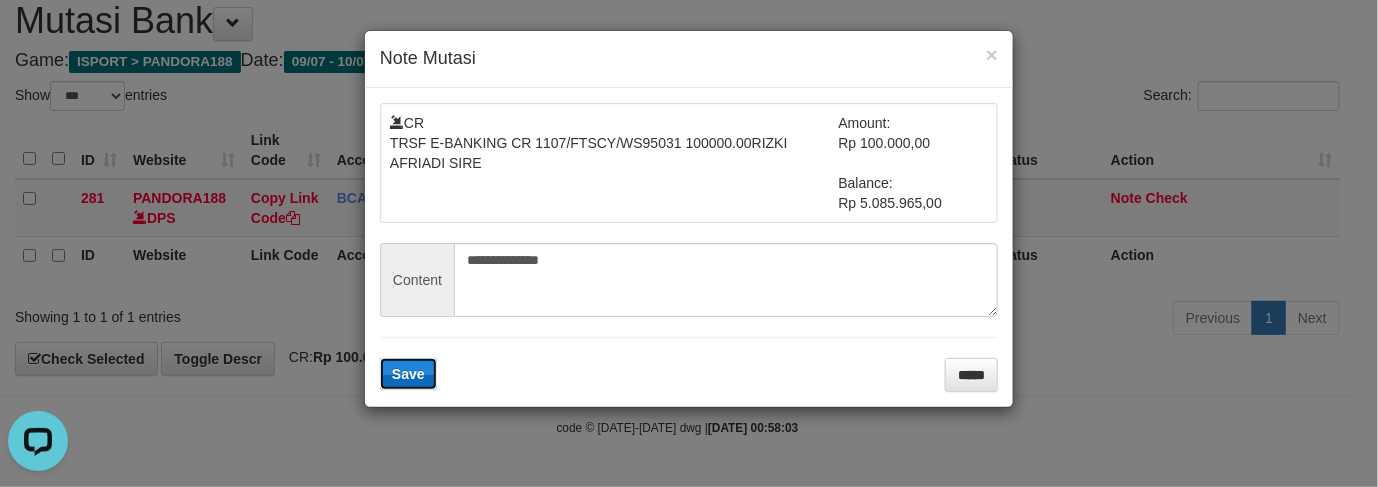 click on "Save" at bounding box center [408, 374] 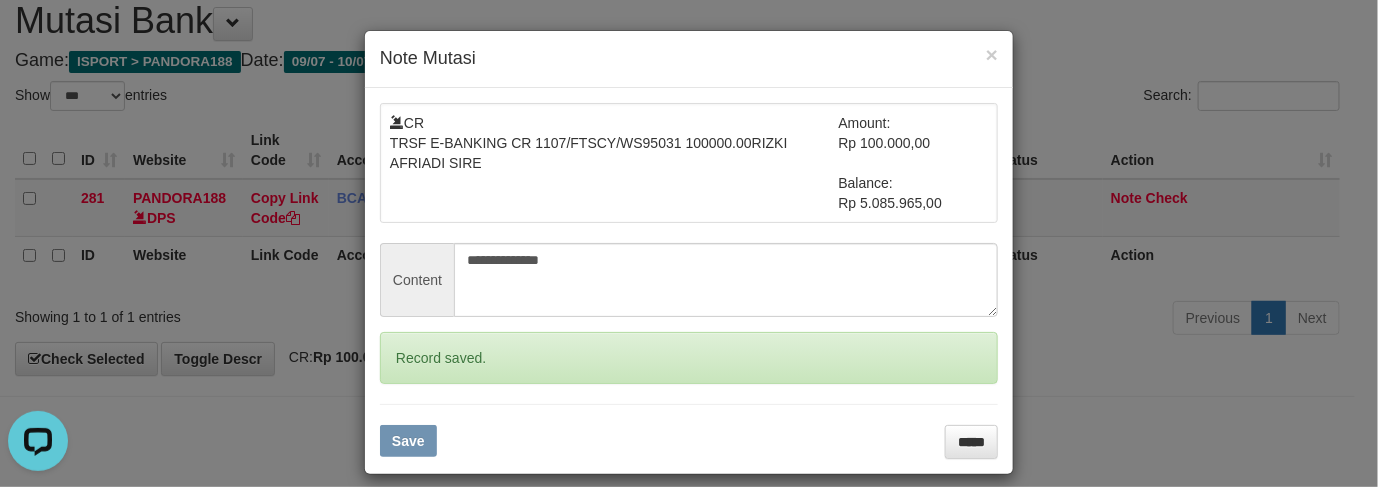 click on "**********" at bounding box center (689, 243) 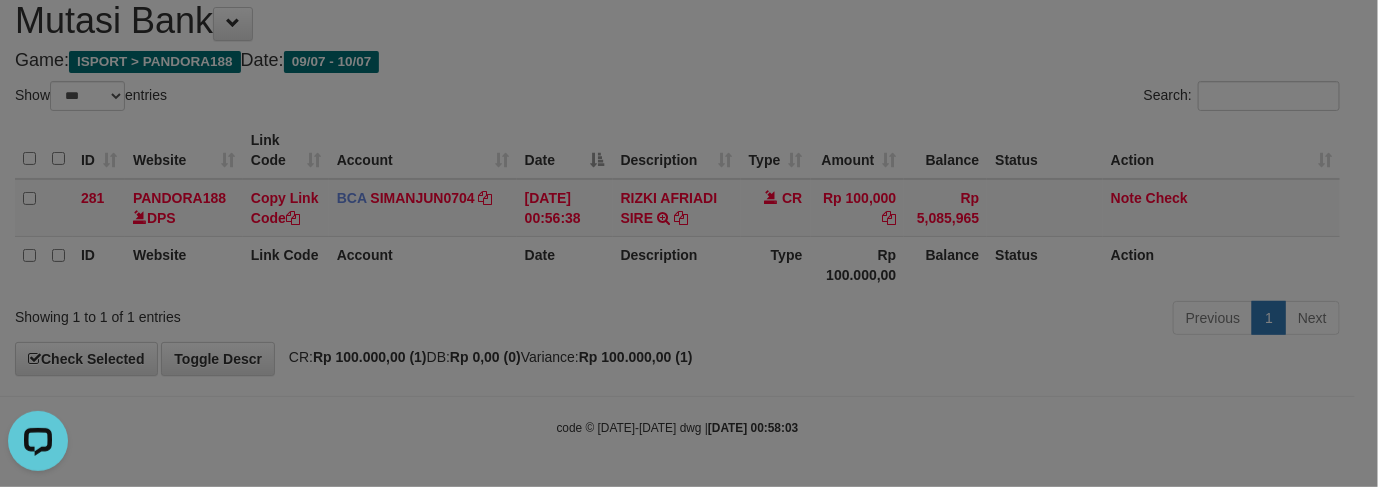click on "**********" at bounding box center [689, 243] 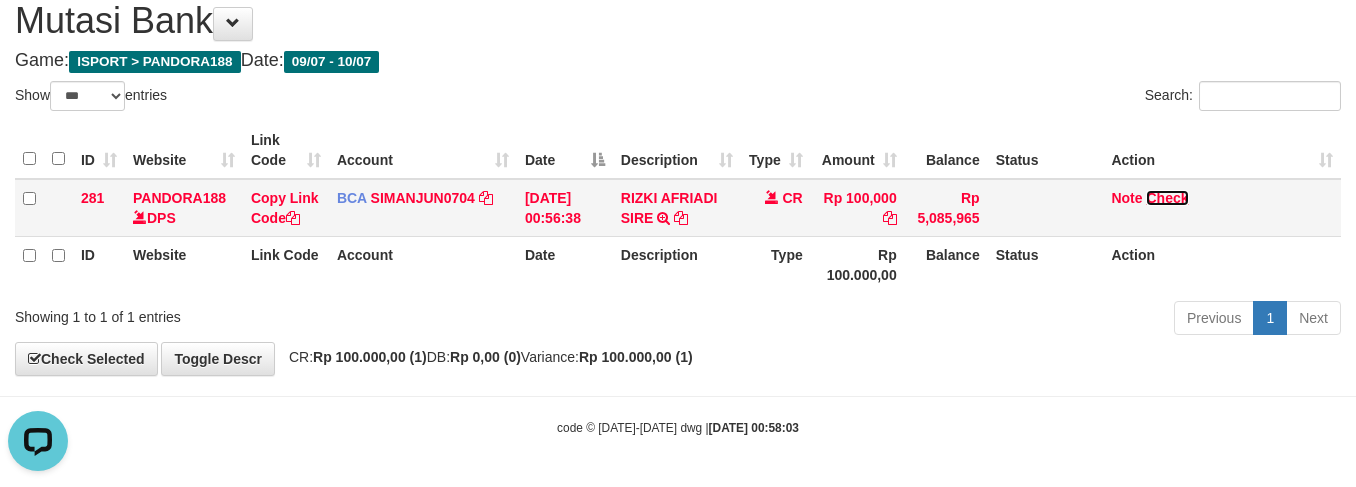 click on "Check" at bounding box center [1167, 198] 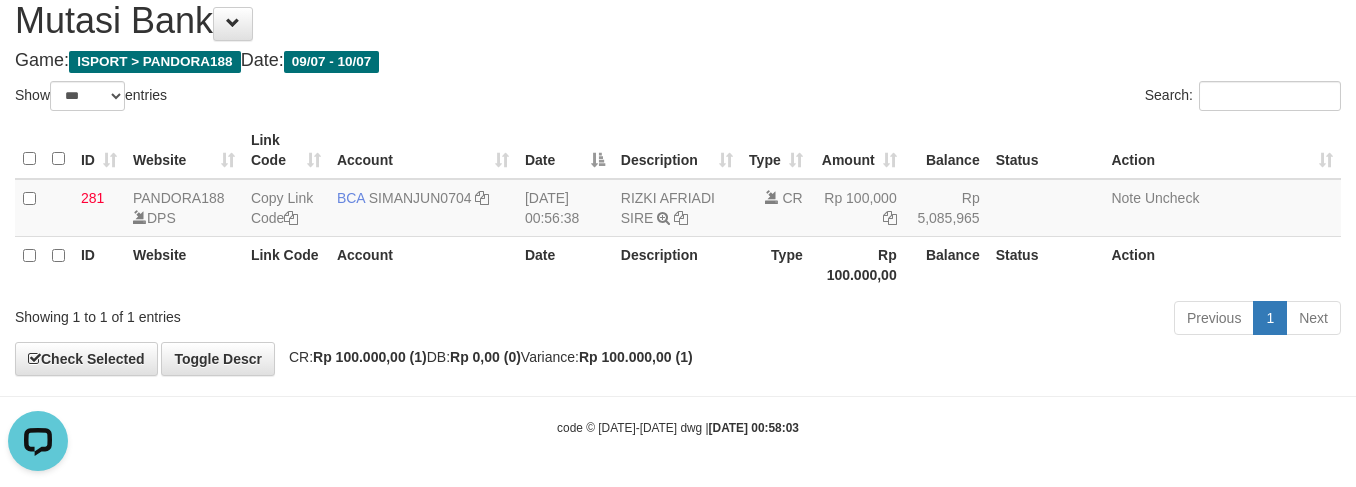 click on "Mutasi Bank" at bounding box center [678, 21] 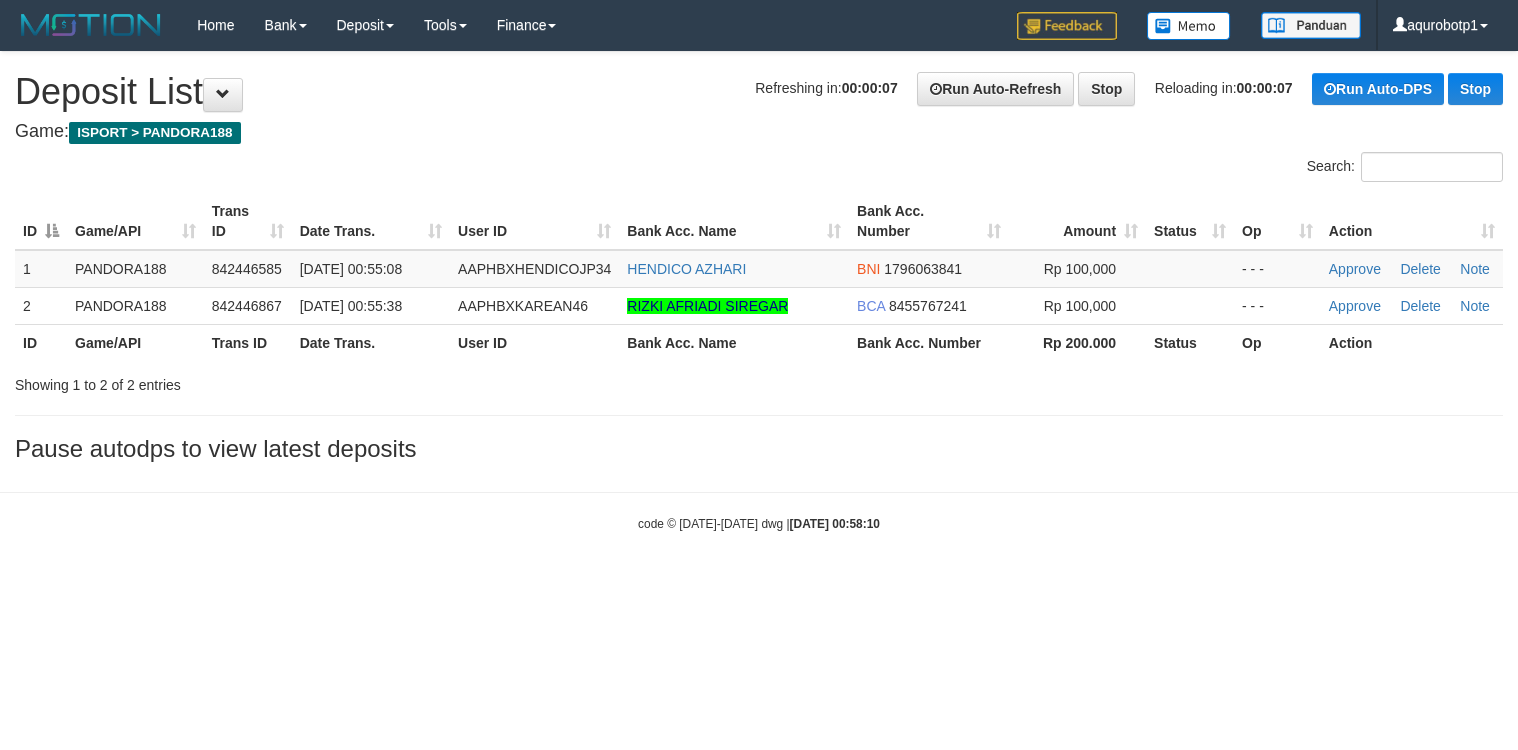 scroll, scrollTop: 0, scrollLeft: 0, axis: both 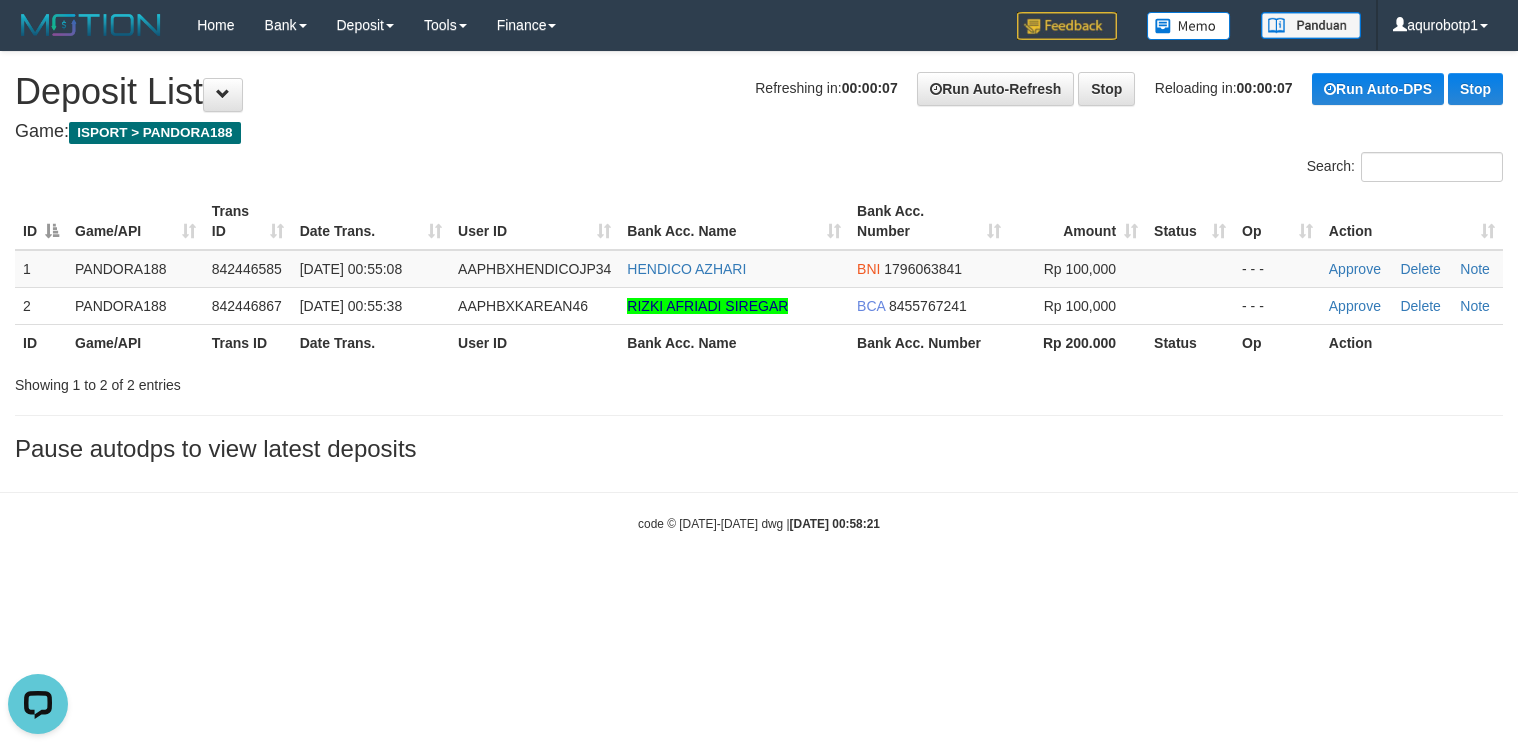 click on "User ID" at bounding box center (534, 342) 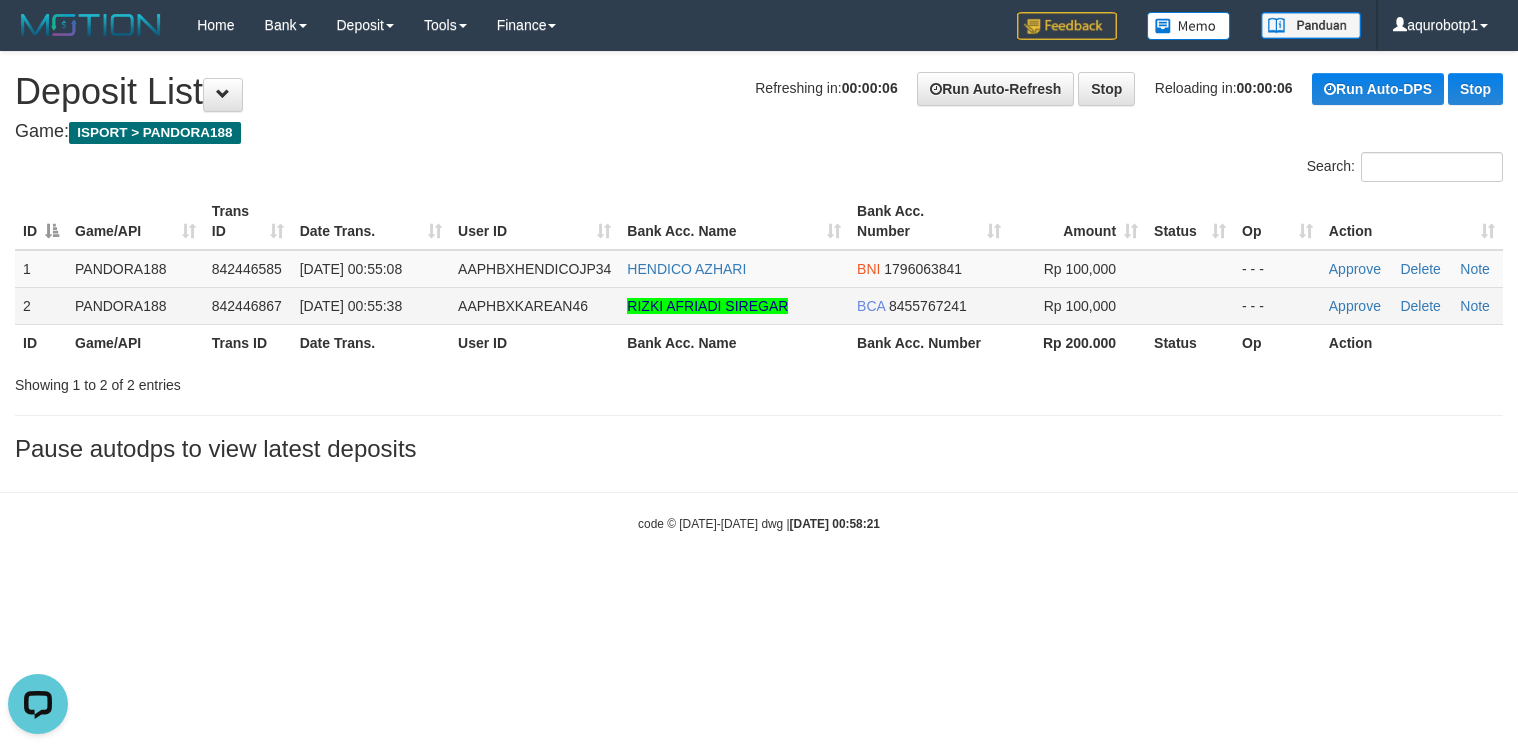 click on "AAPHBXKAREAN46" at bounding box center (534, 305) 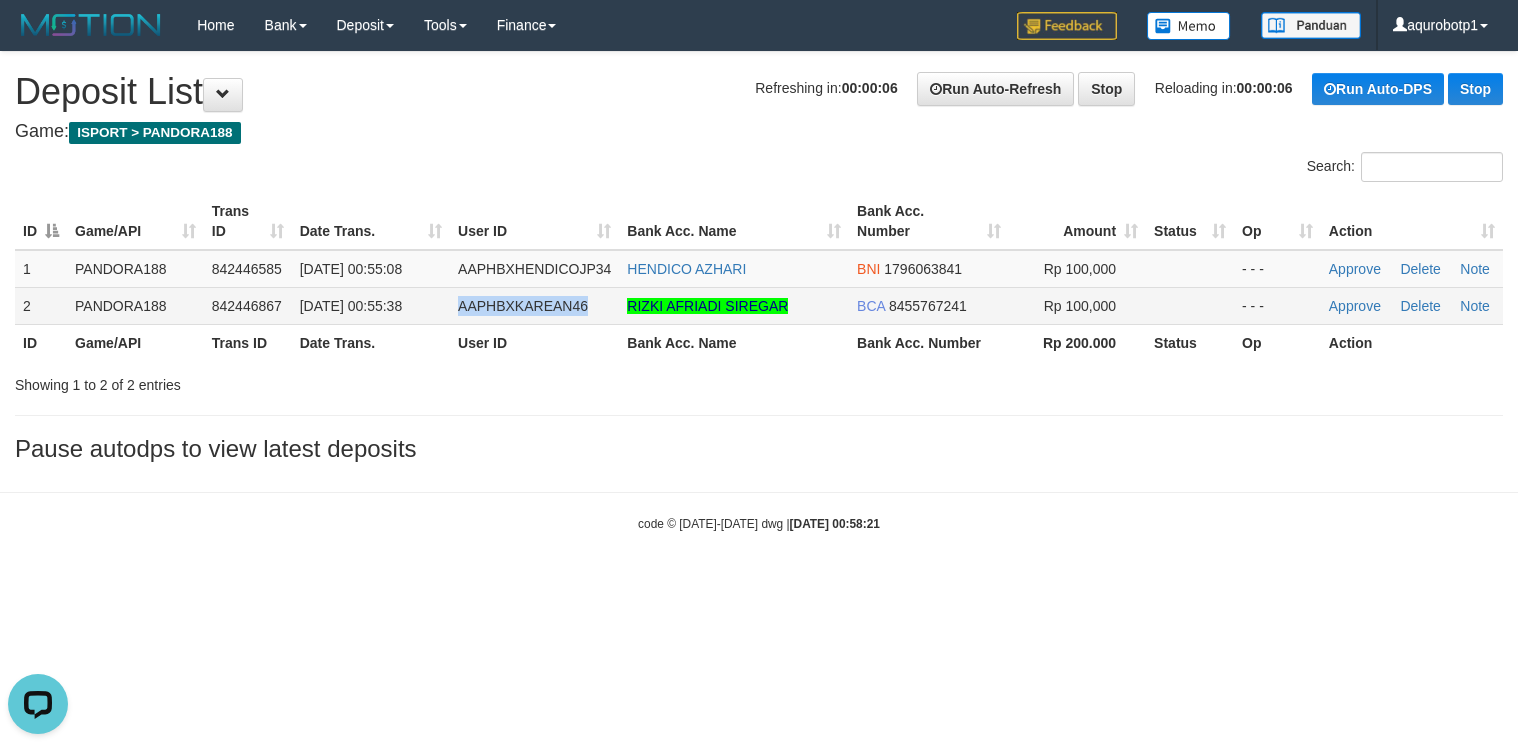 click on "AAPHBXKAREAN46" at bounding box center [534, 305] 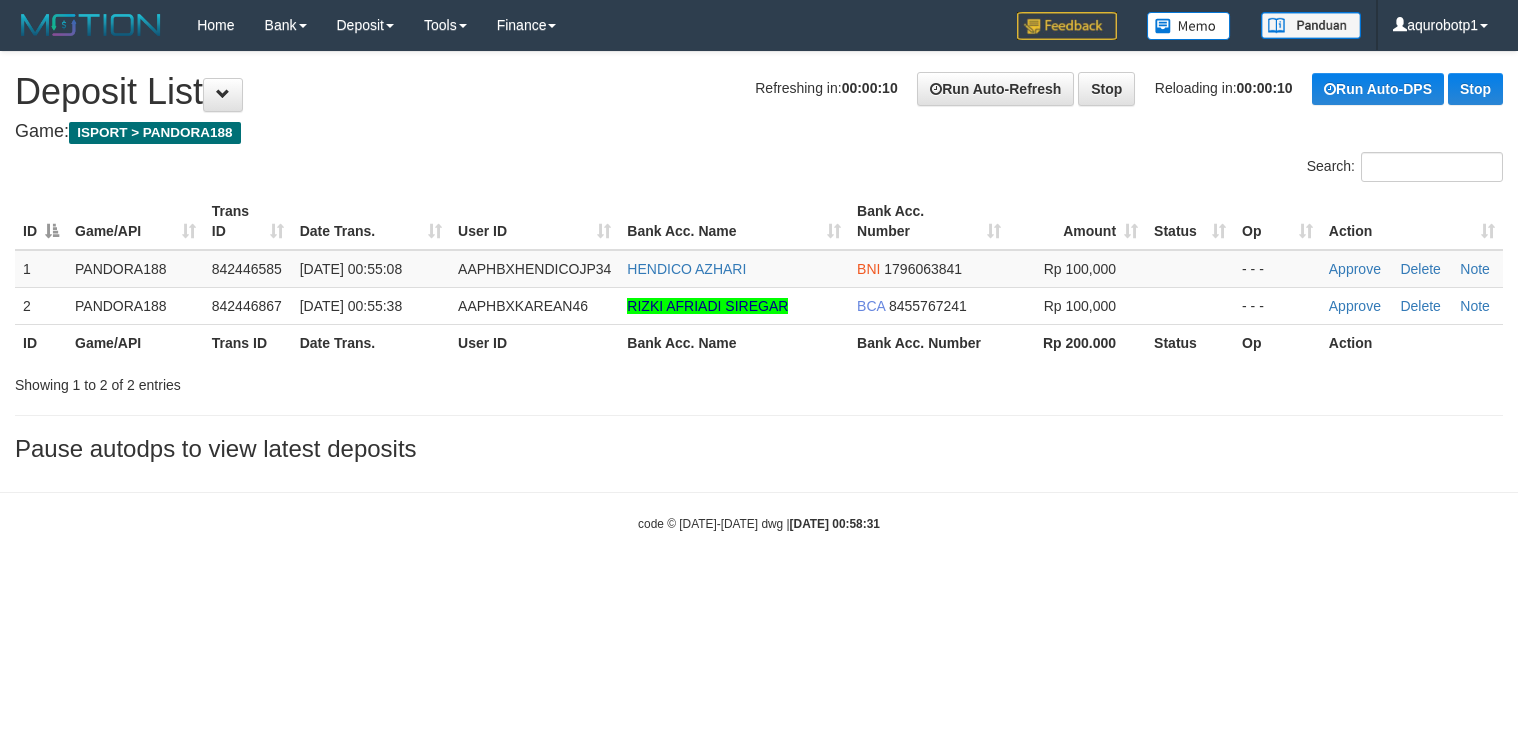 scroll, scrollTop: 0, scrollLeft: 0, axis: both 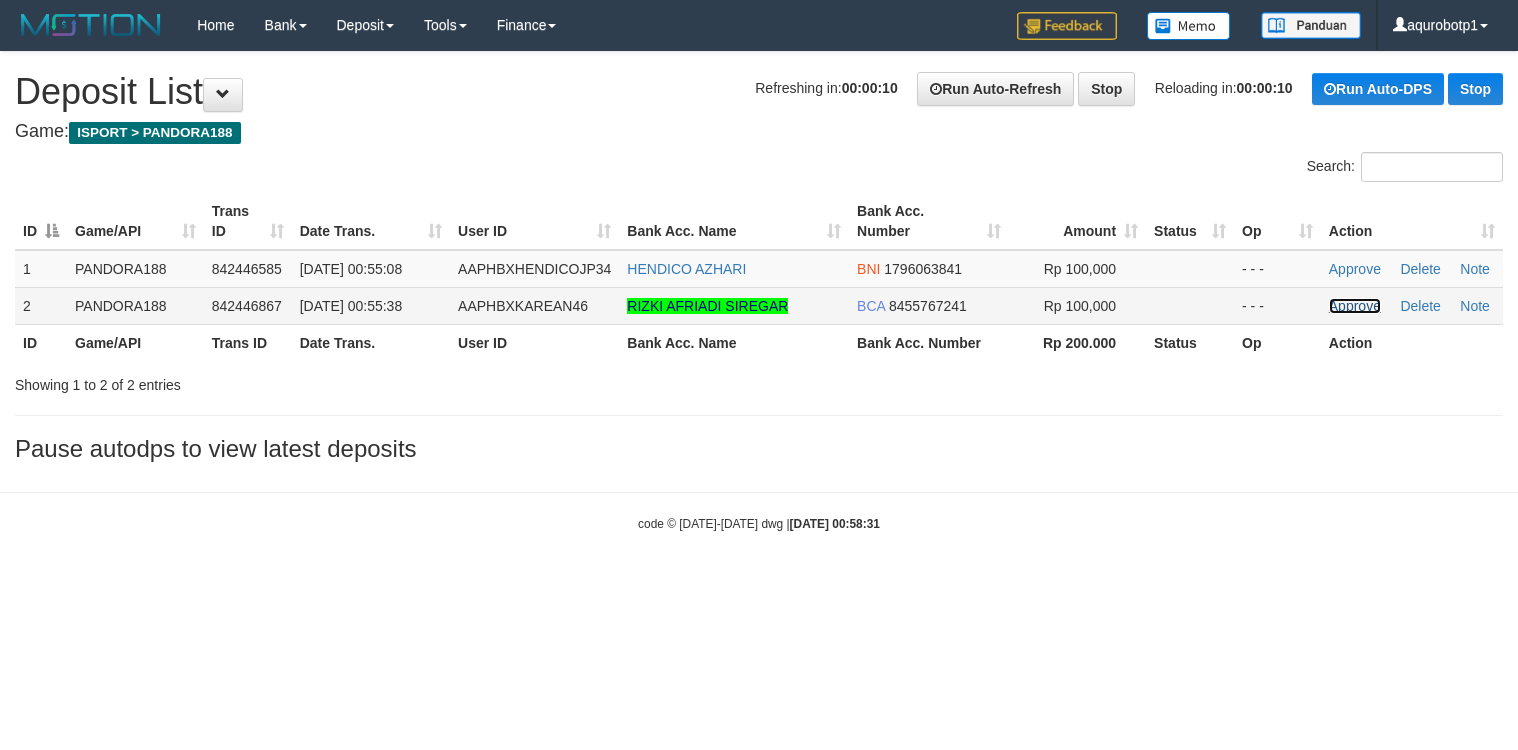 click on "Approve" at bounding box center [1355, 306] 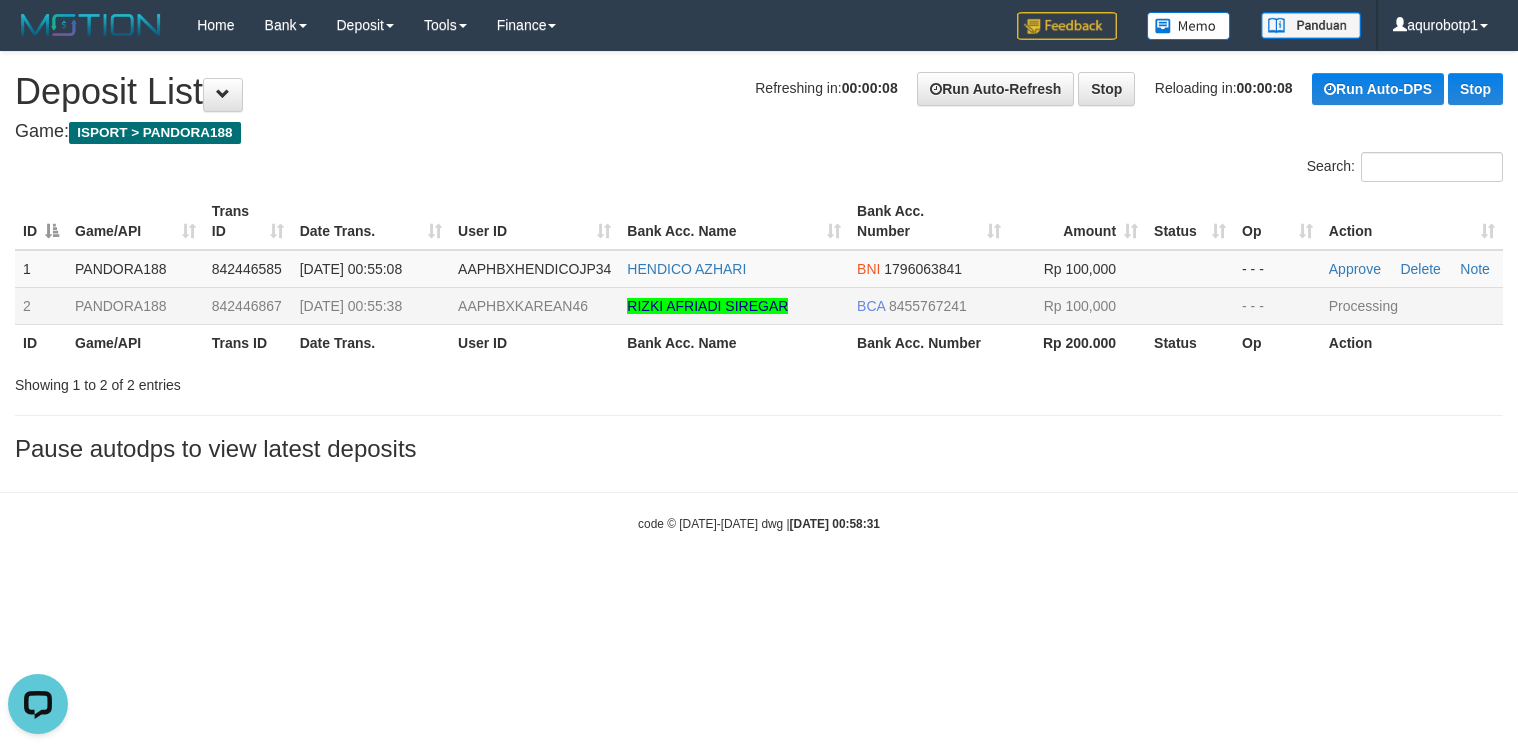 scroll, scrollTop: 0, scrollLeft: 0, axis: both 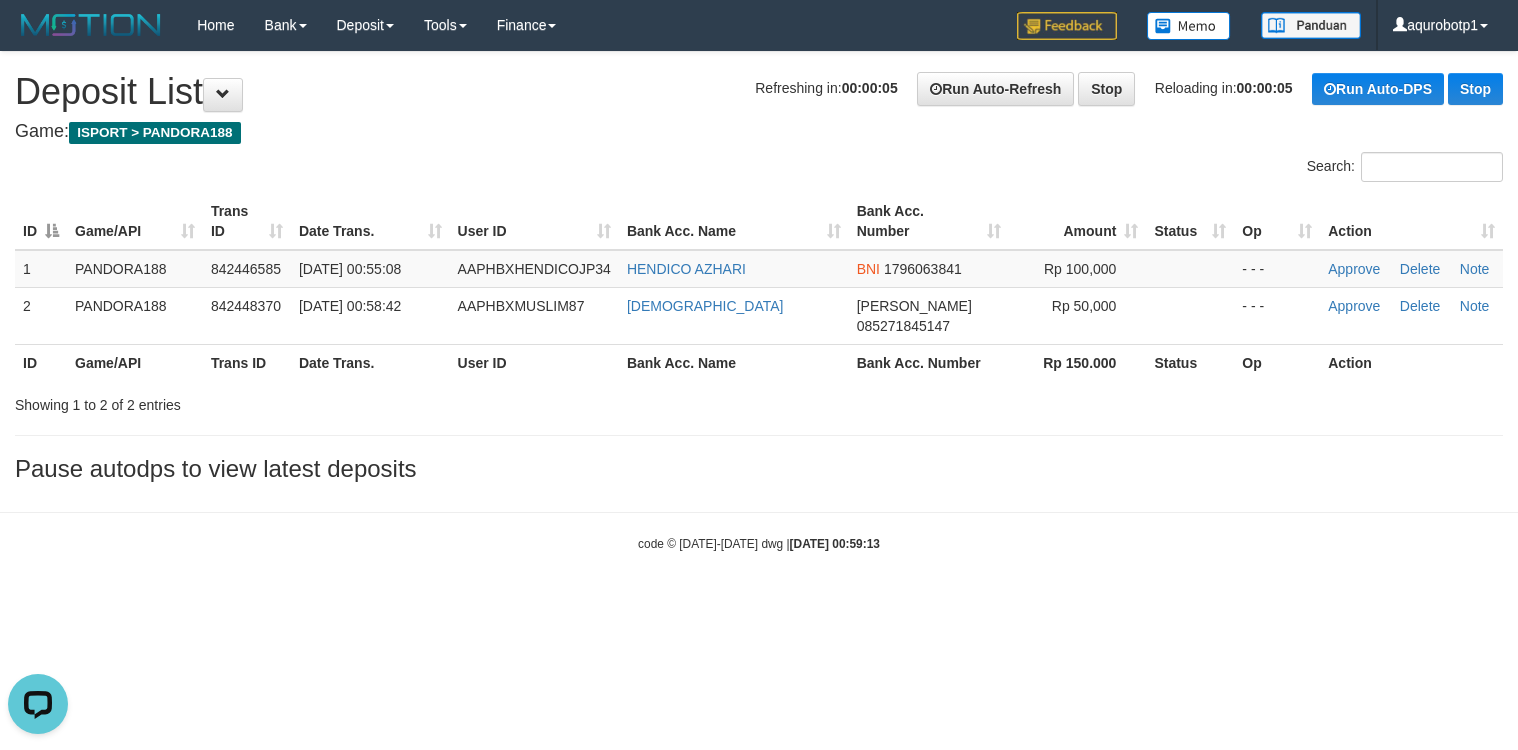 click on "**********" at bounding box center (759, 272) 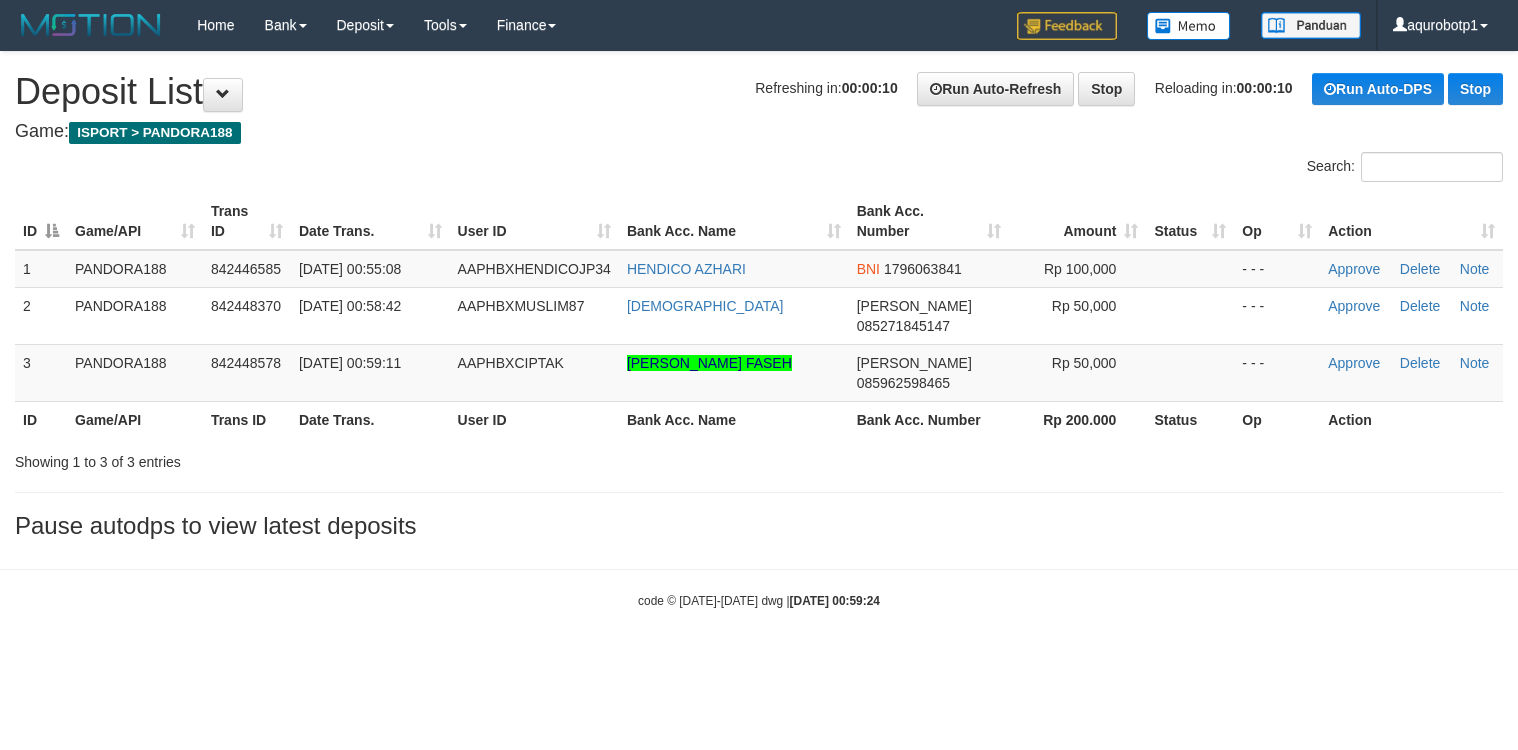 scroll, scrollTop: 0, scrollLeft: 0, axis: both 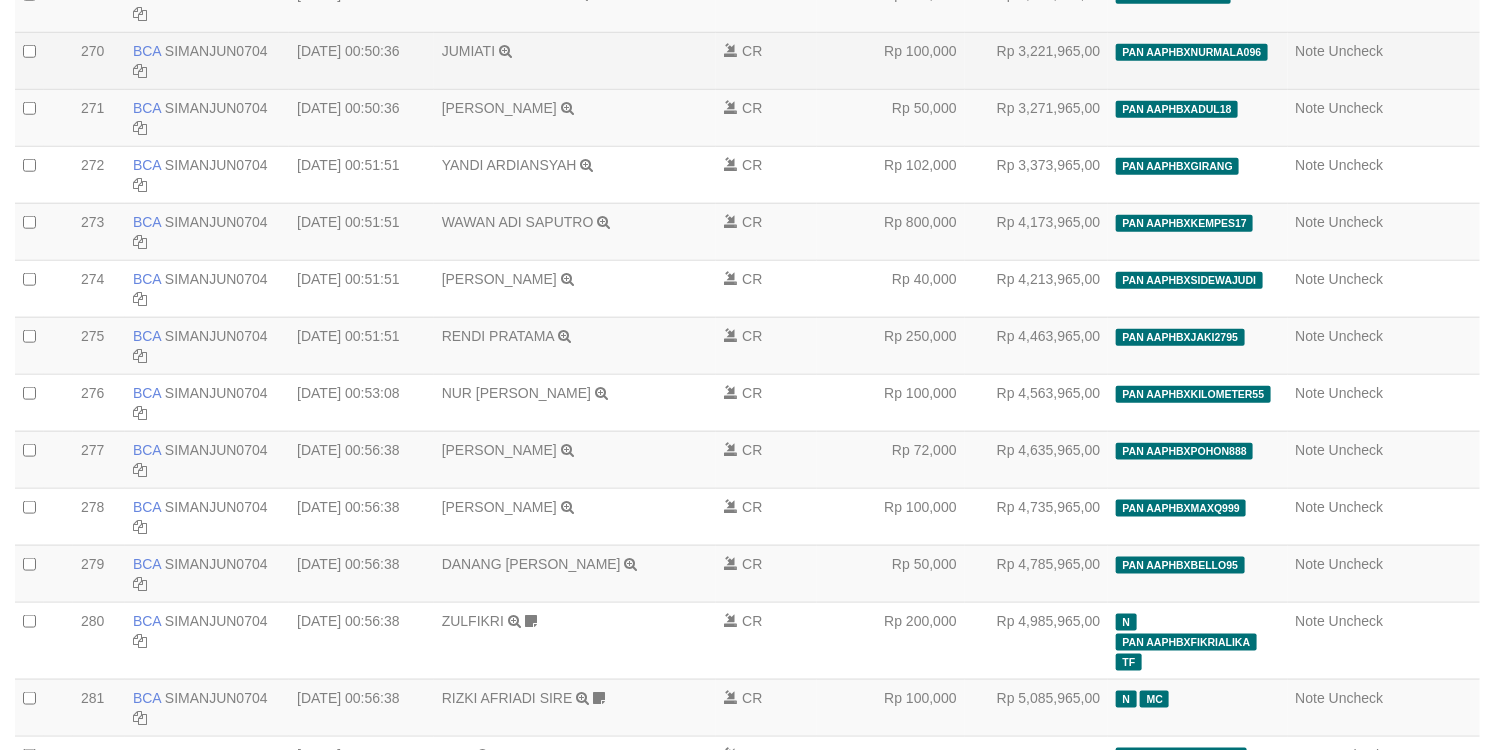 click on "Rp 100,000" at bounding box center (890, 60) 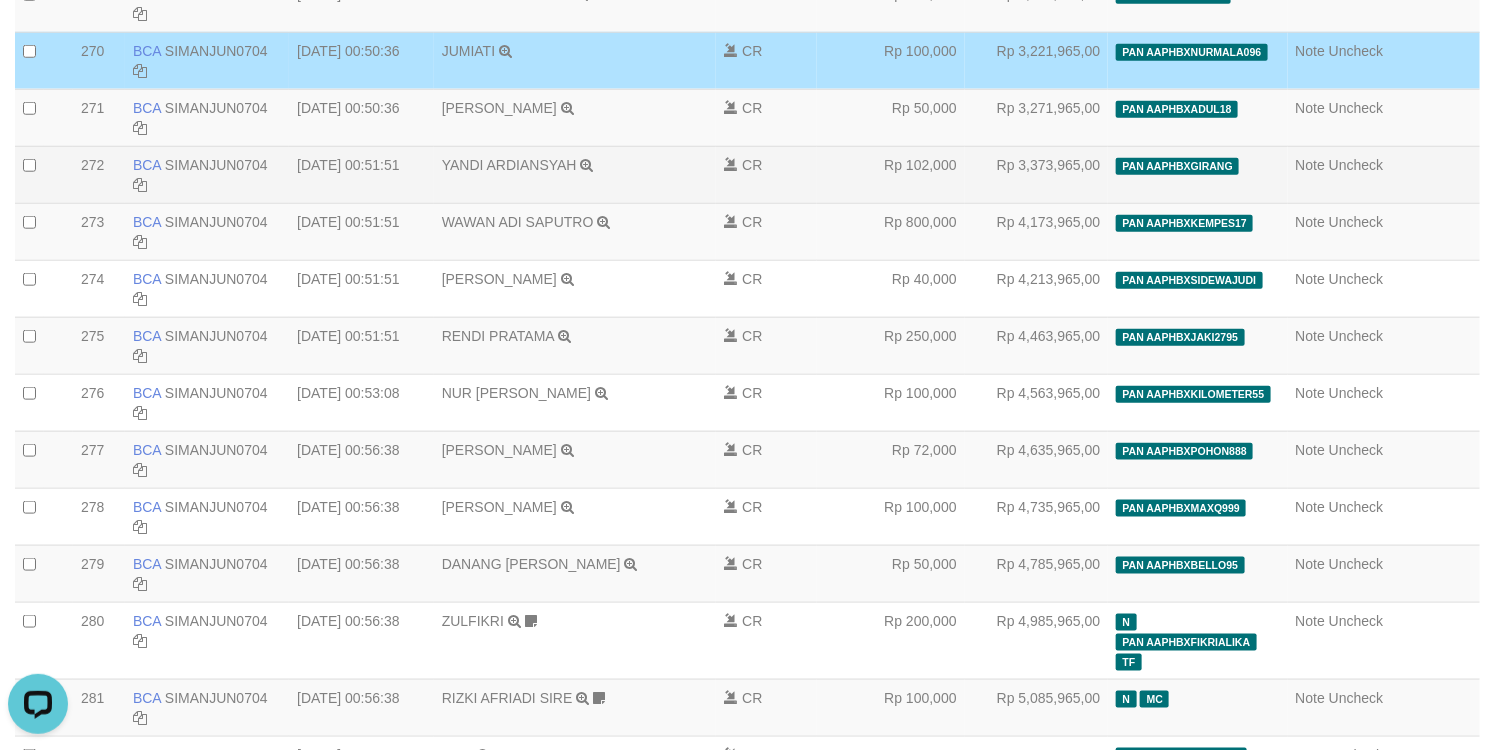 scroll, scrollTop: 0, scrollLeft: 0, axis: both 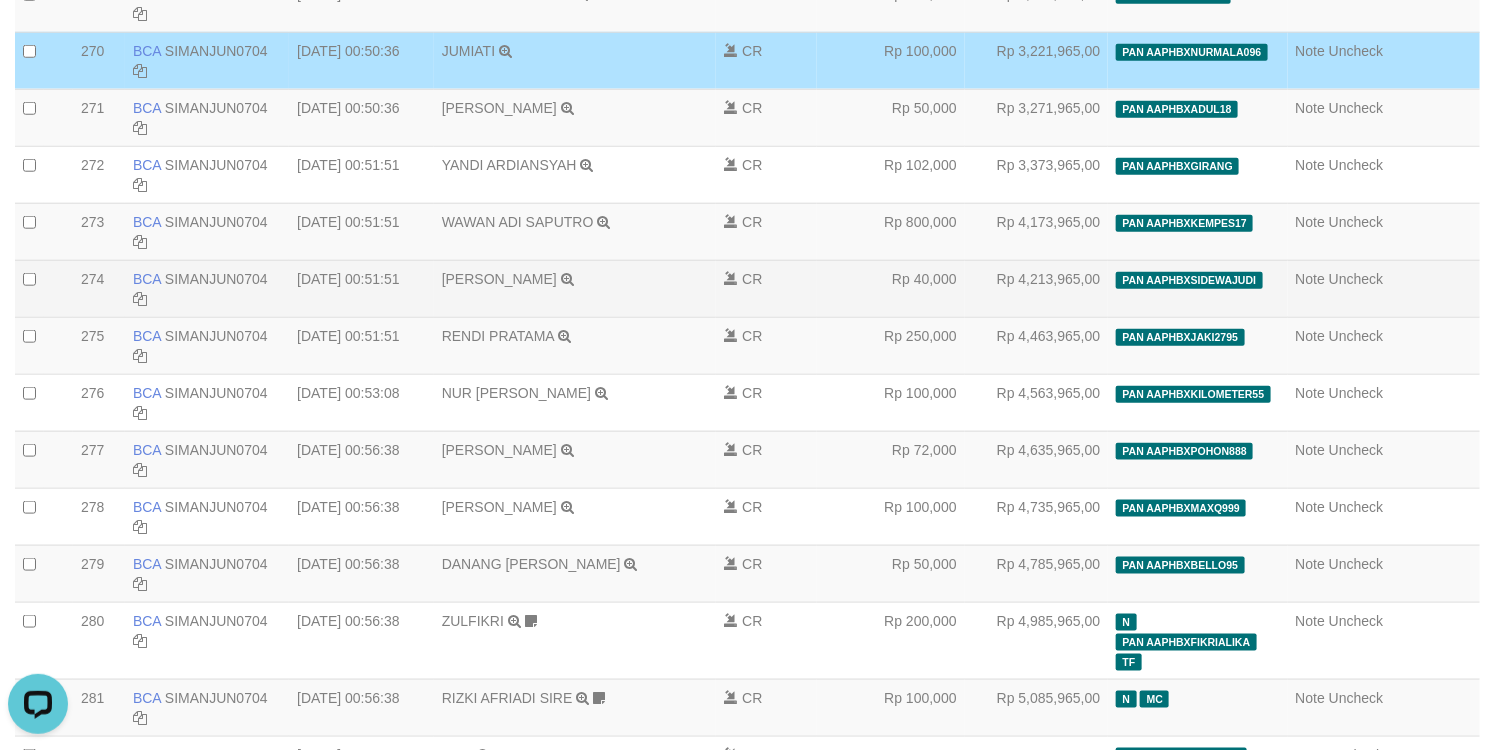 click on "CR" at bounding box center (766, 288) 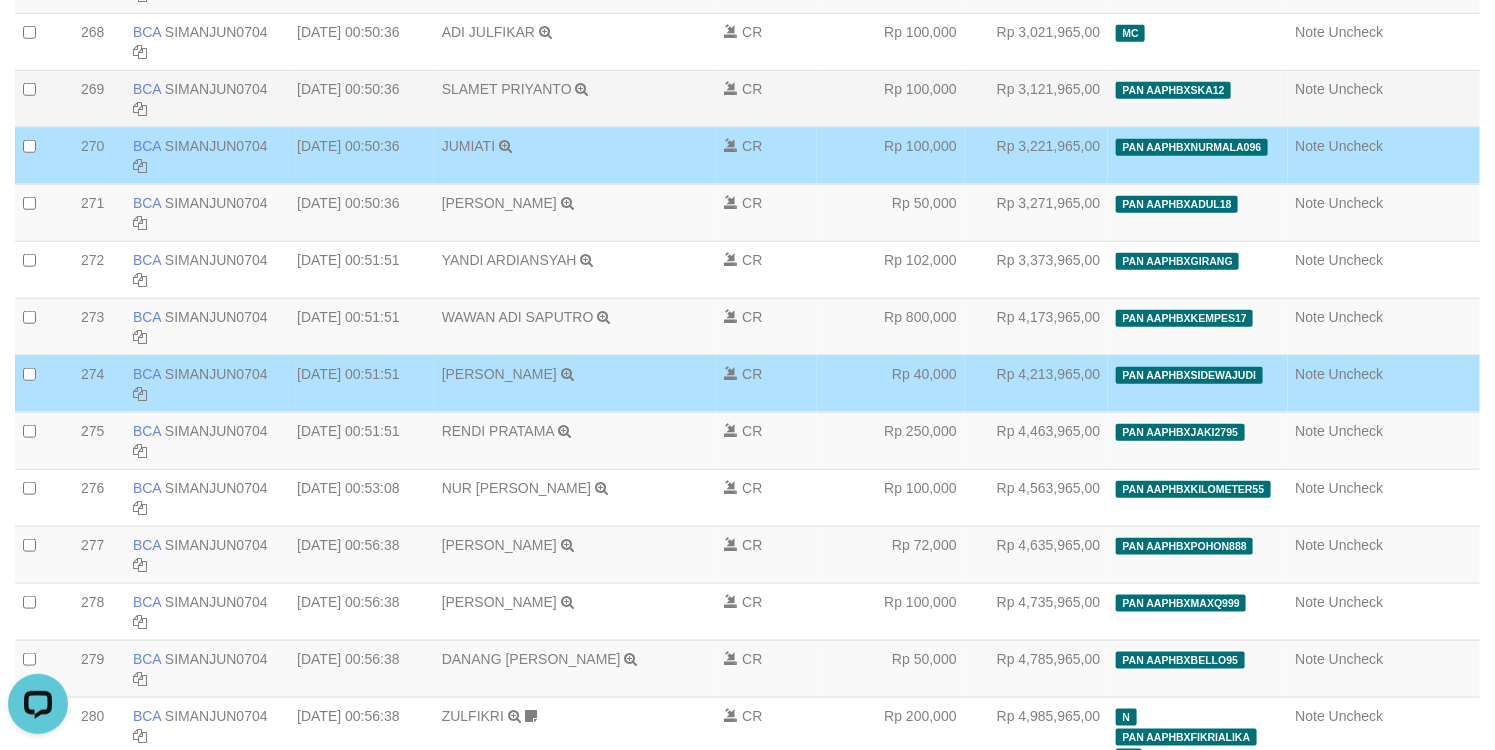 scroll, scrollTop: 15532, scrollLeft: 0, axis: vertical 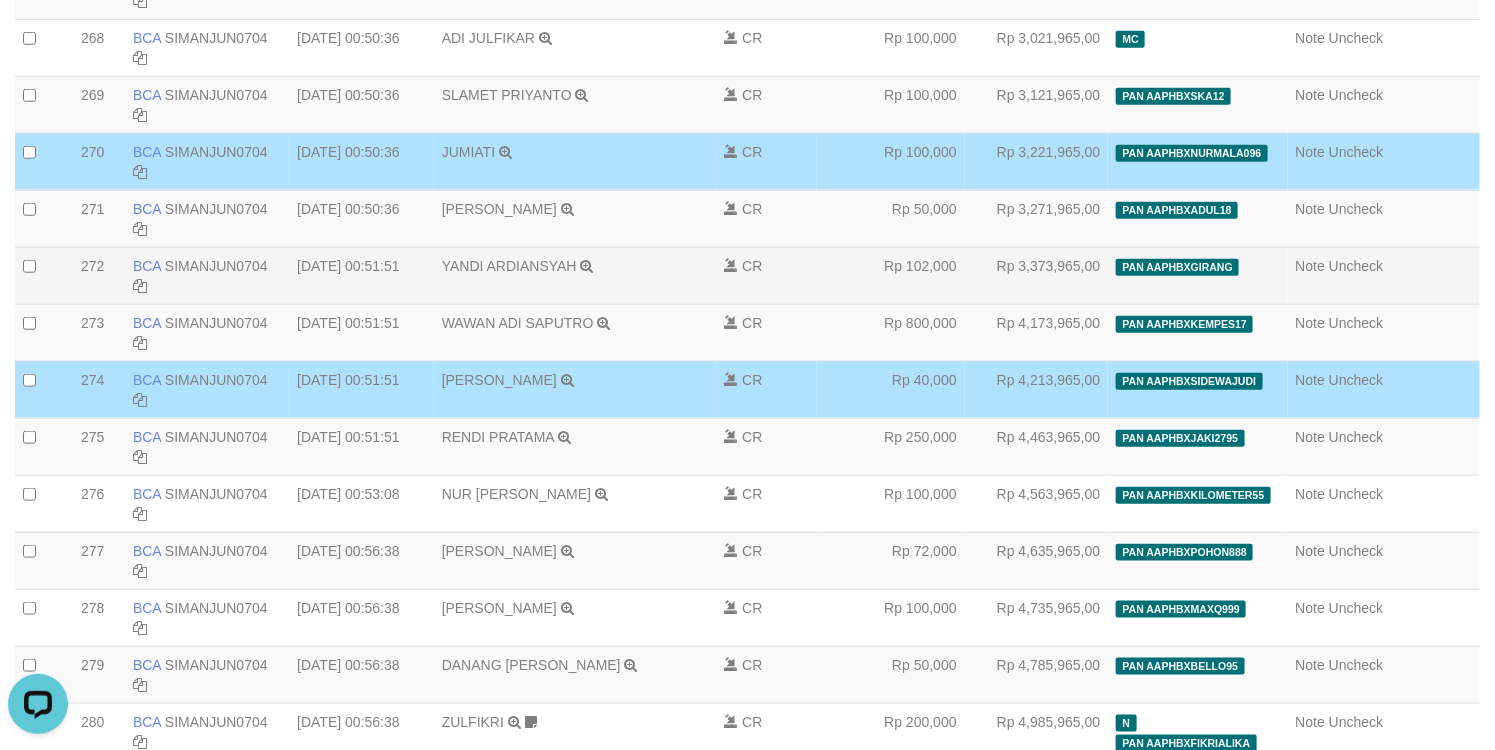 drag, startPoint x: 90, startPoint y: 186, endPoint x: 1009, endPoint y: 358, distance: 934.9572 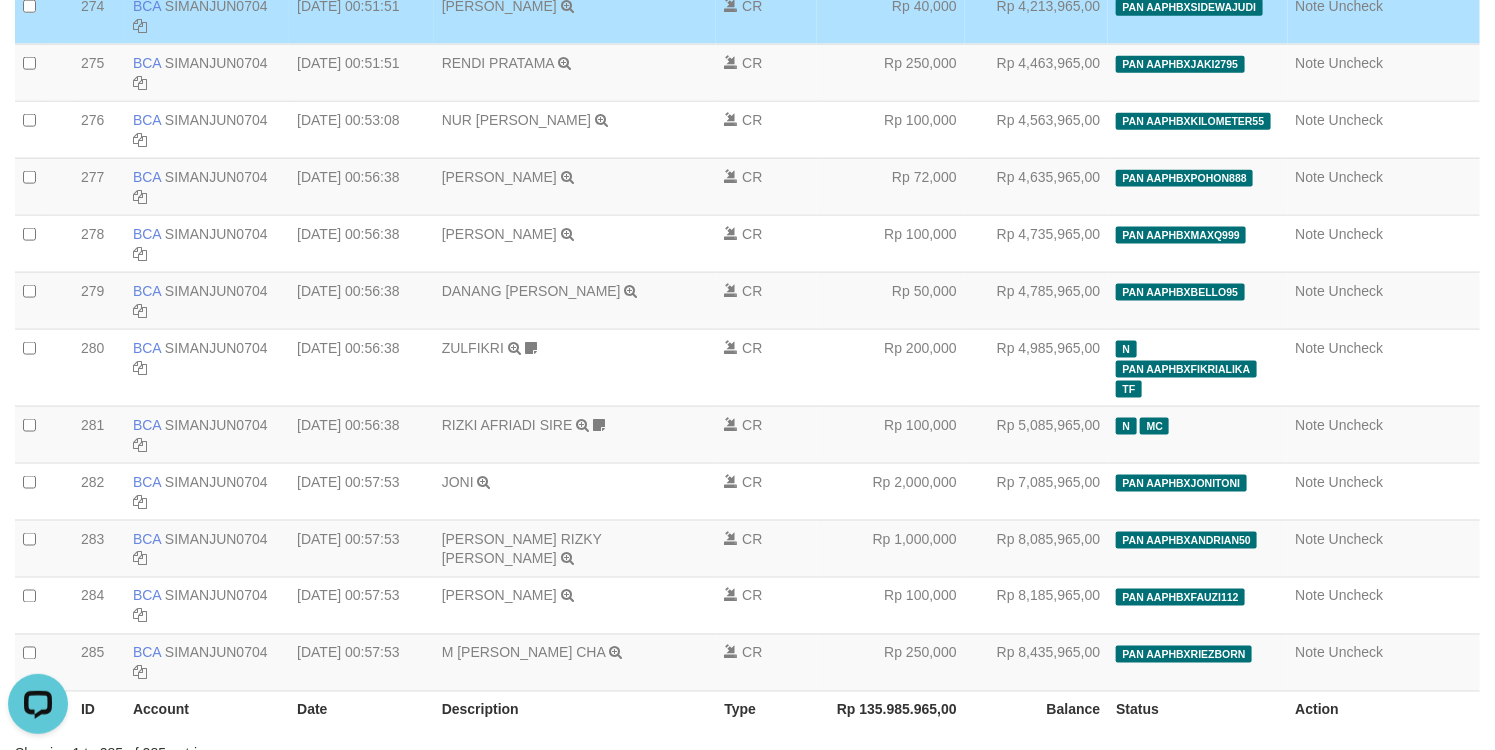 scroll, scrollTop: 16168, scrollLeft: 0, axis: vertical 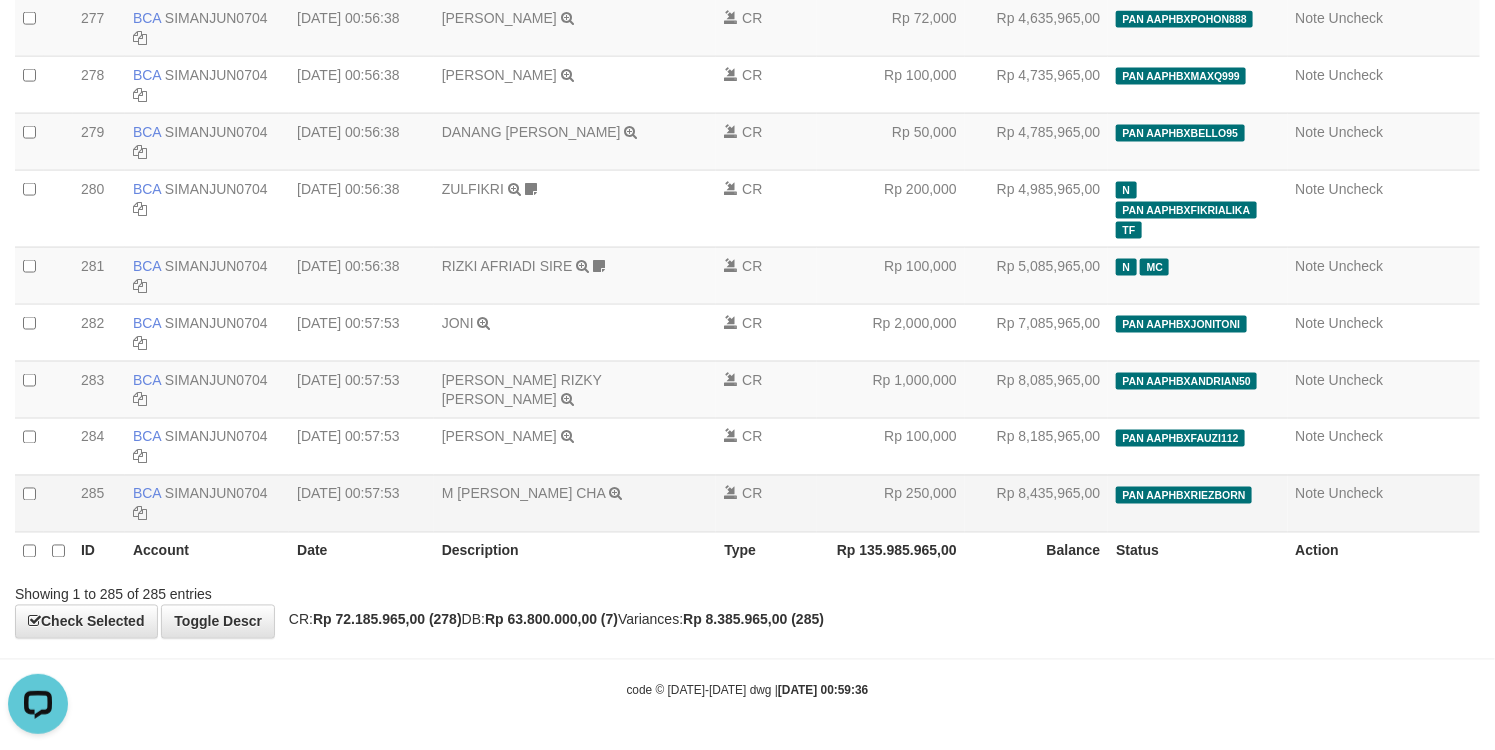 drag, startPoint x: 75, startPoint y: 133, endPoint x: 1407, endPoint y: 520, distance: 1387.0807 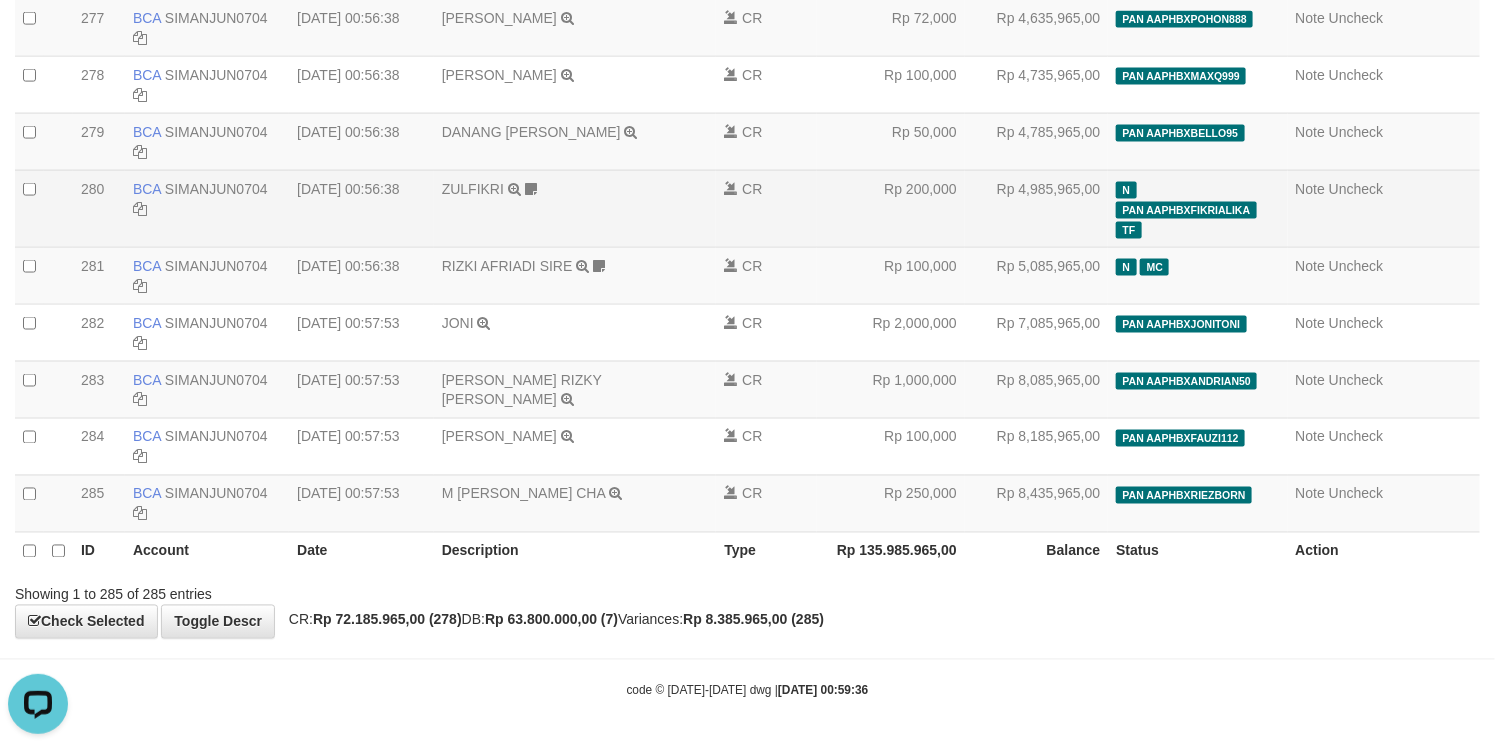 click on "Rp 200,000" at bounding box center (890, 208) 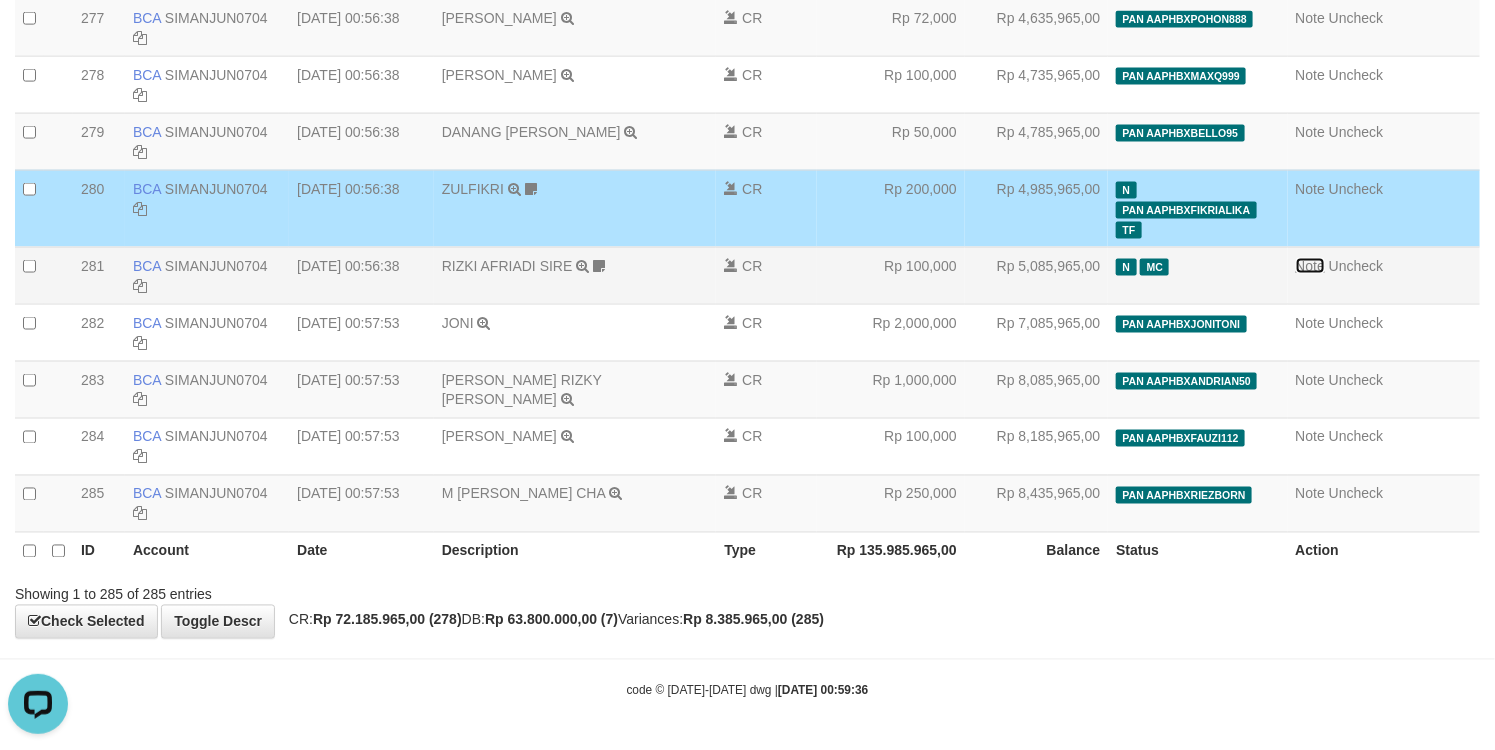 click on "Note" at bounding box center (1311, 266) 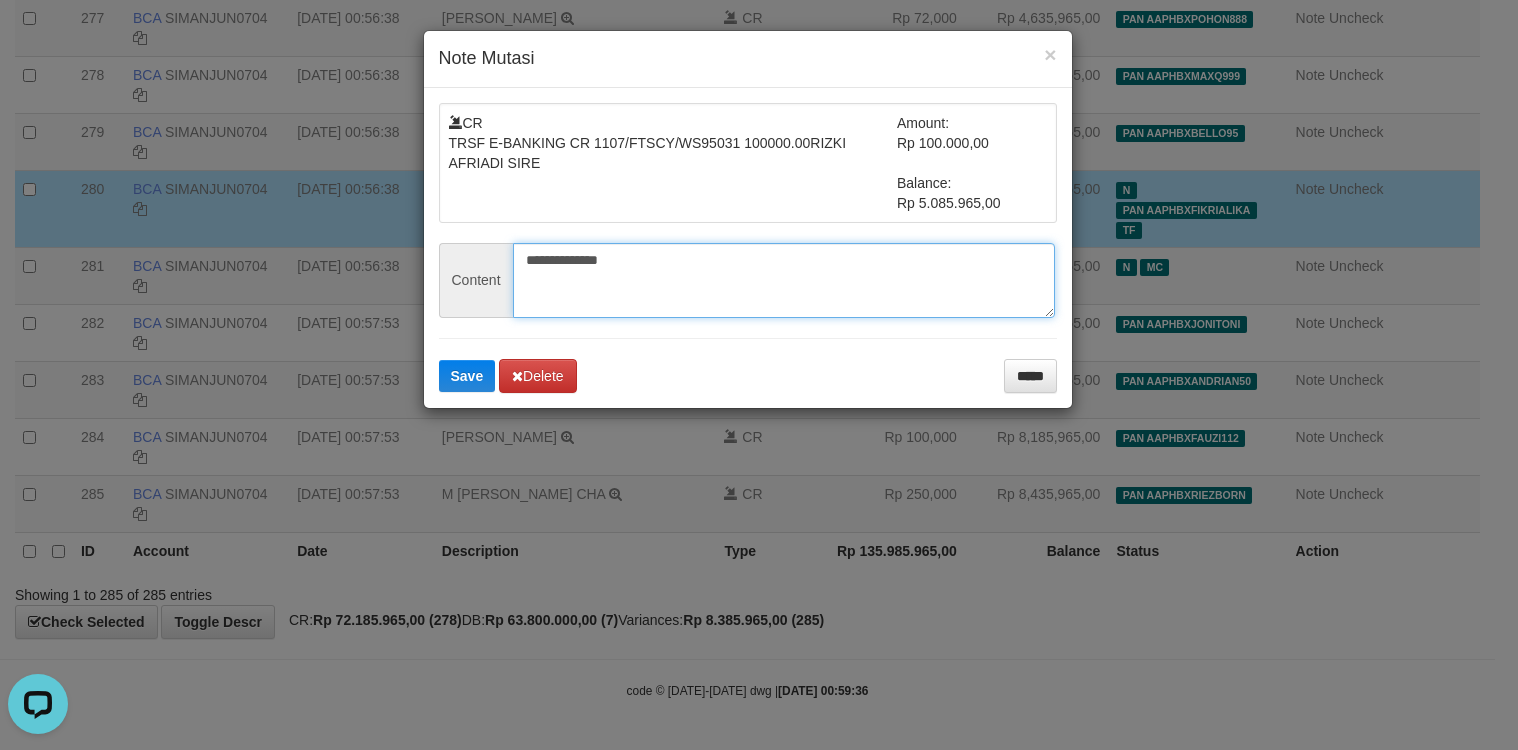 click on "**********" at bounding box center (784, 280) 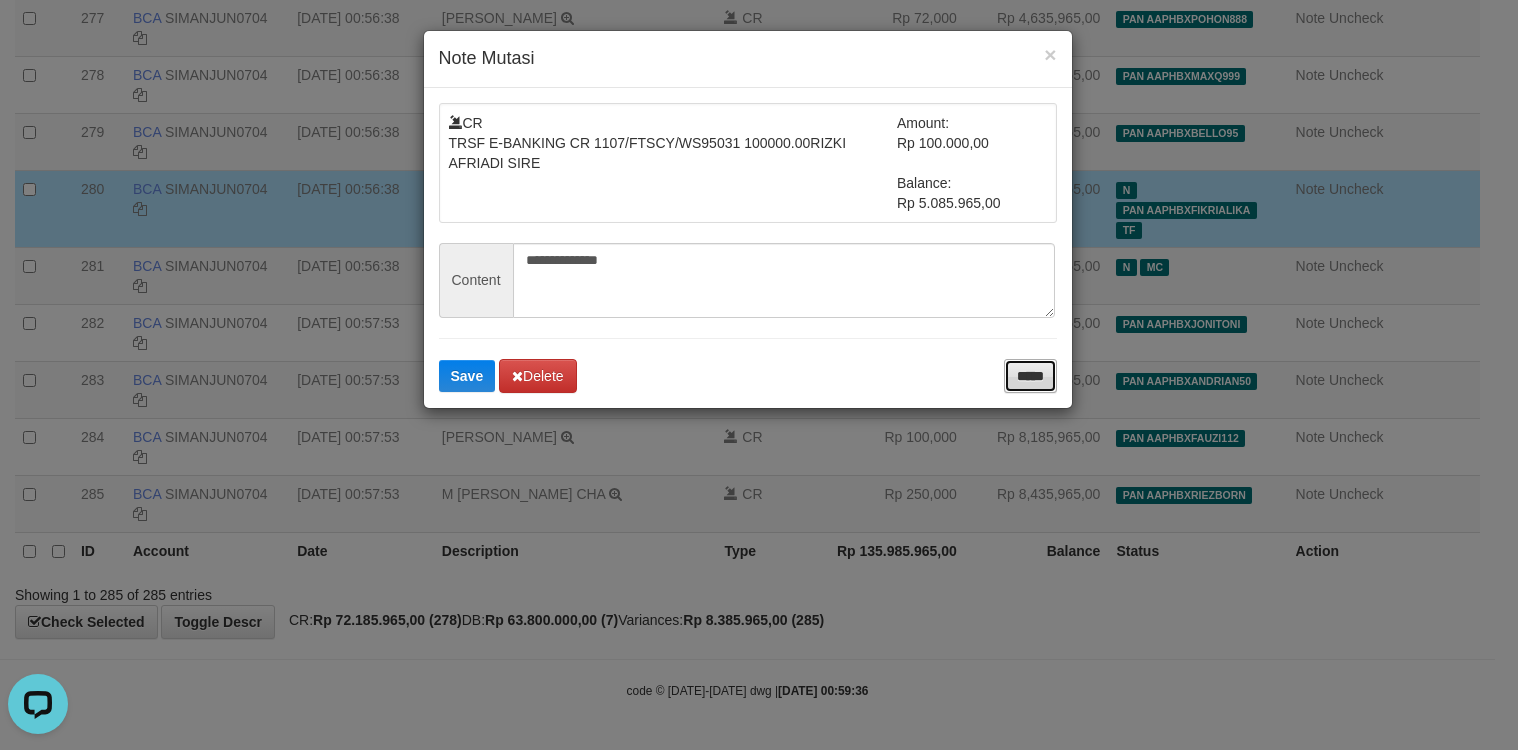 click on "*****" at bounding box center (1030, 376) 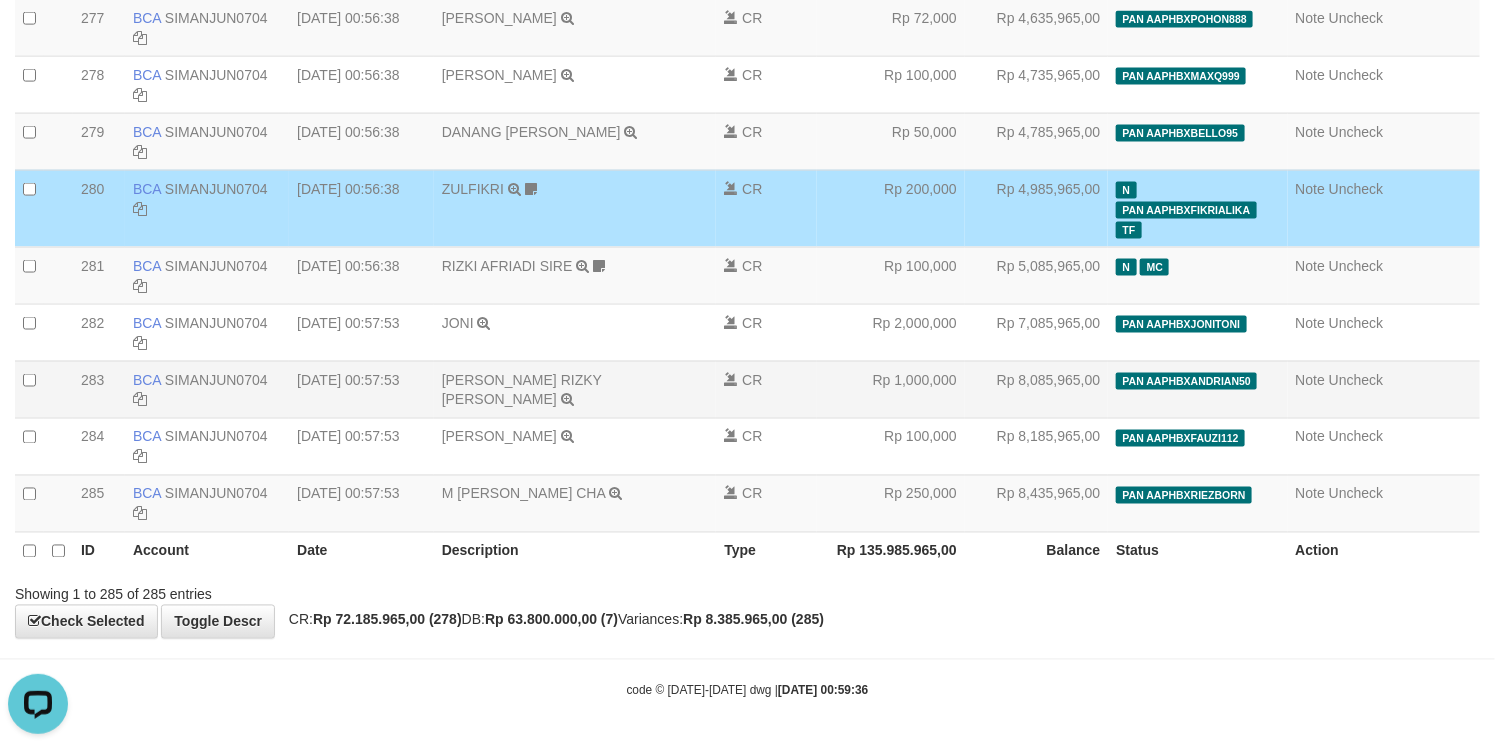 click on "Rp 1,000,000" at bounding box center [890, 389] 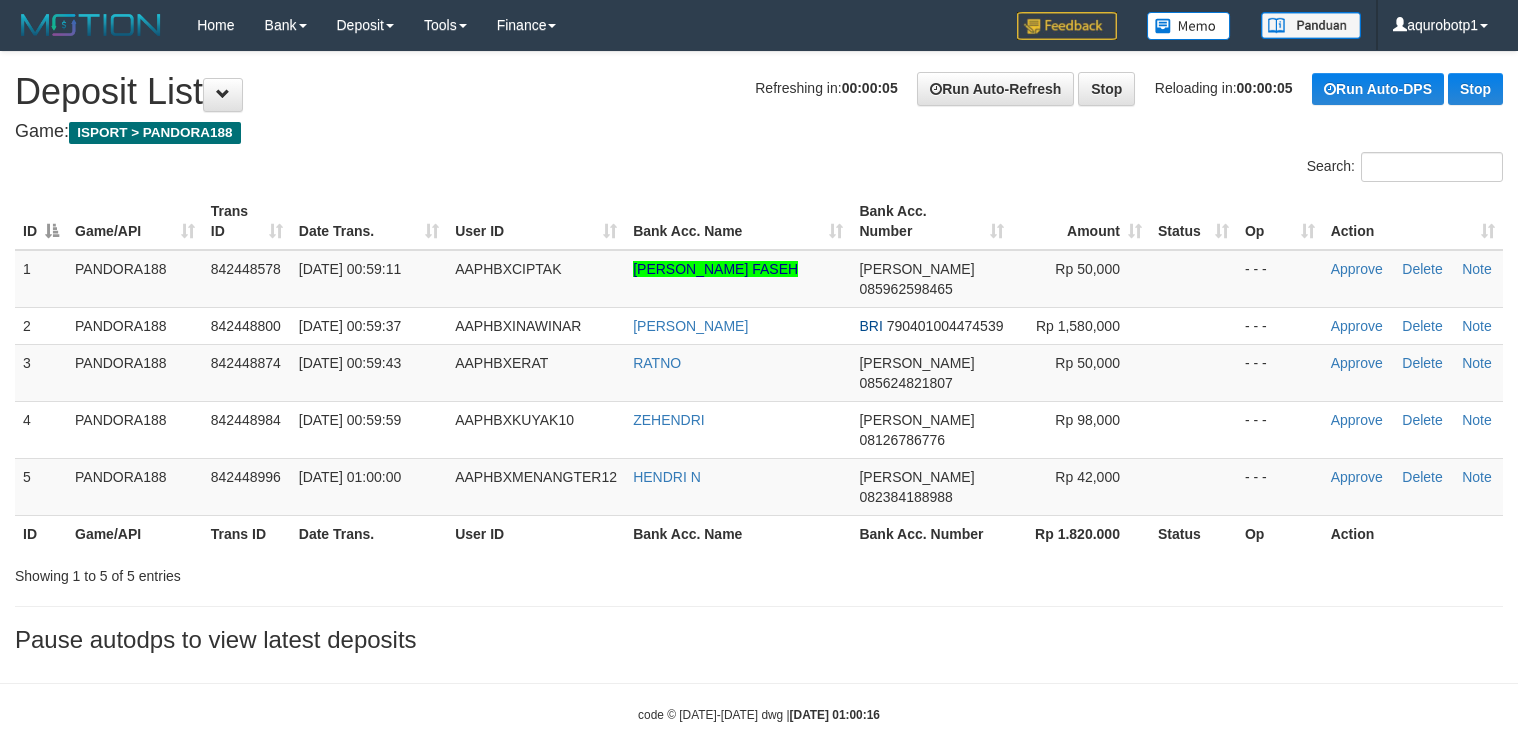 scroll, scrollTop: 0, scrollLeft: 0, axis: both 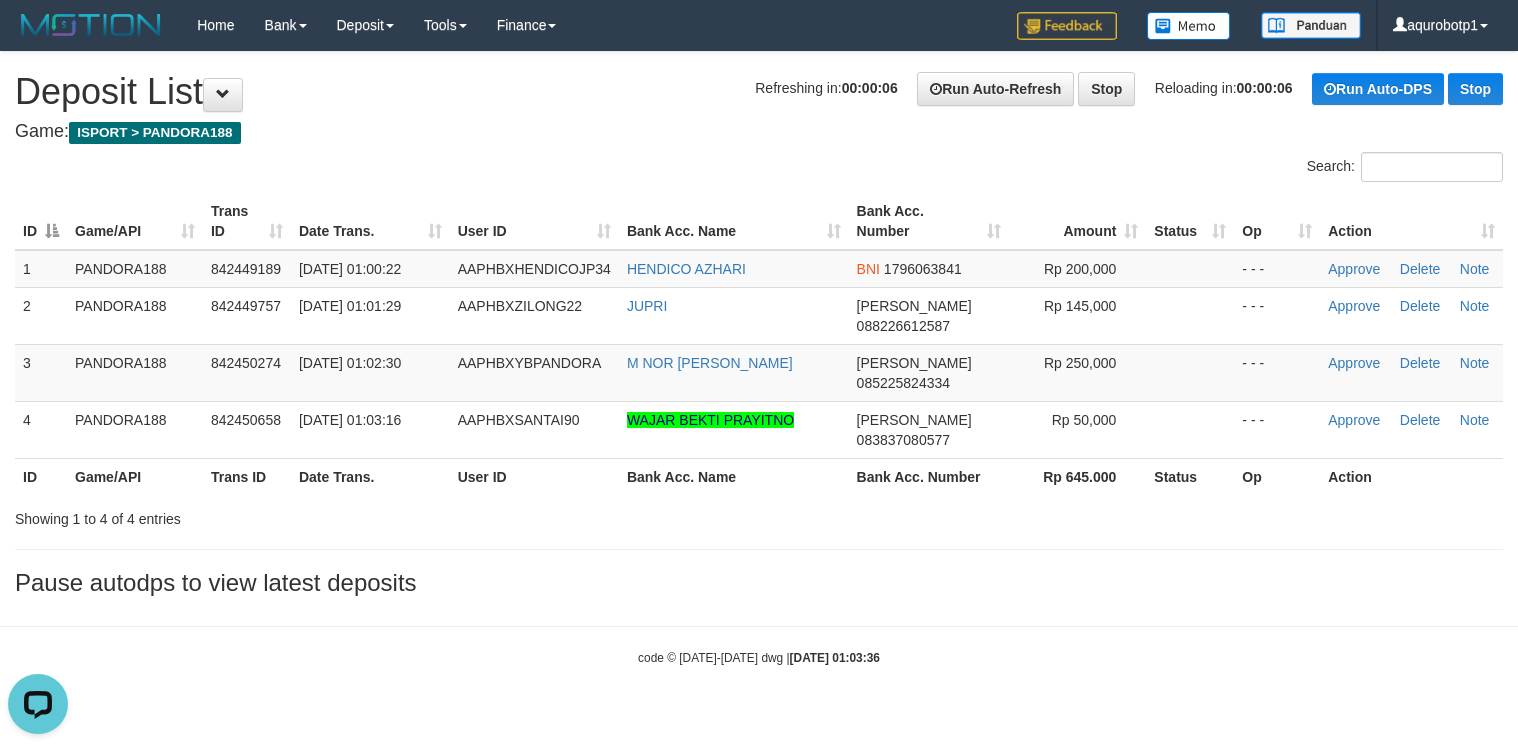 click on "**********" at bounding box center (759, 329) 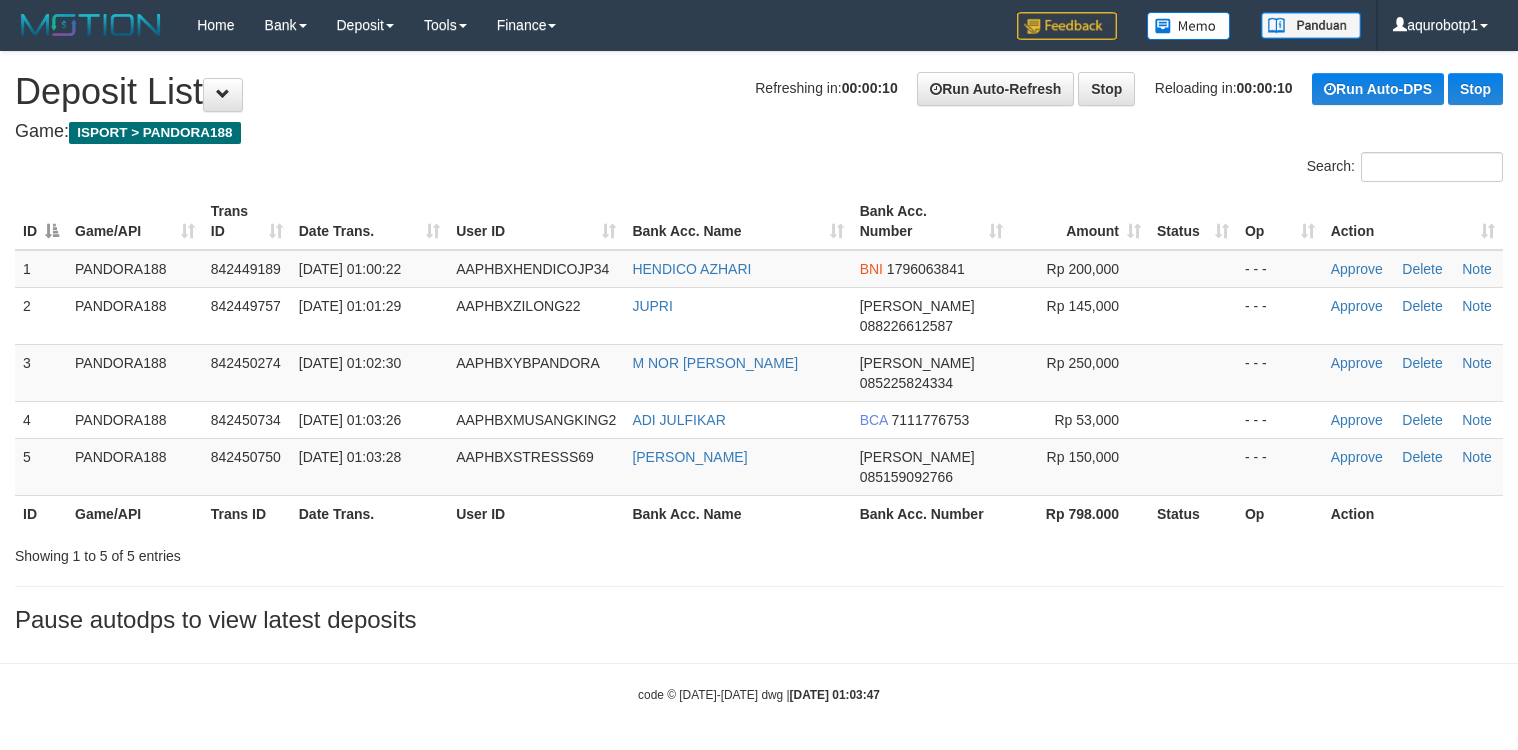 scroll, scrollTop: 0, scrollLeft: 0, axis: both 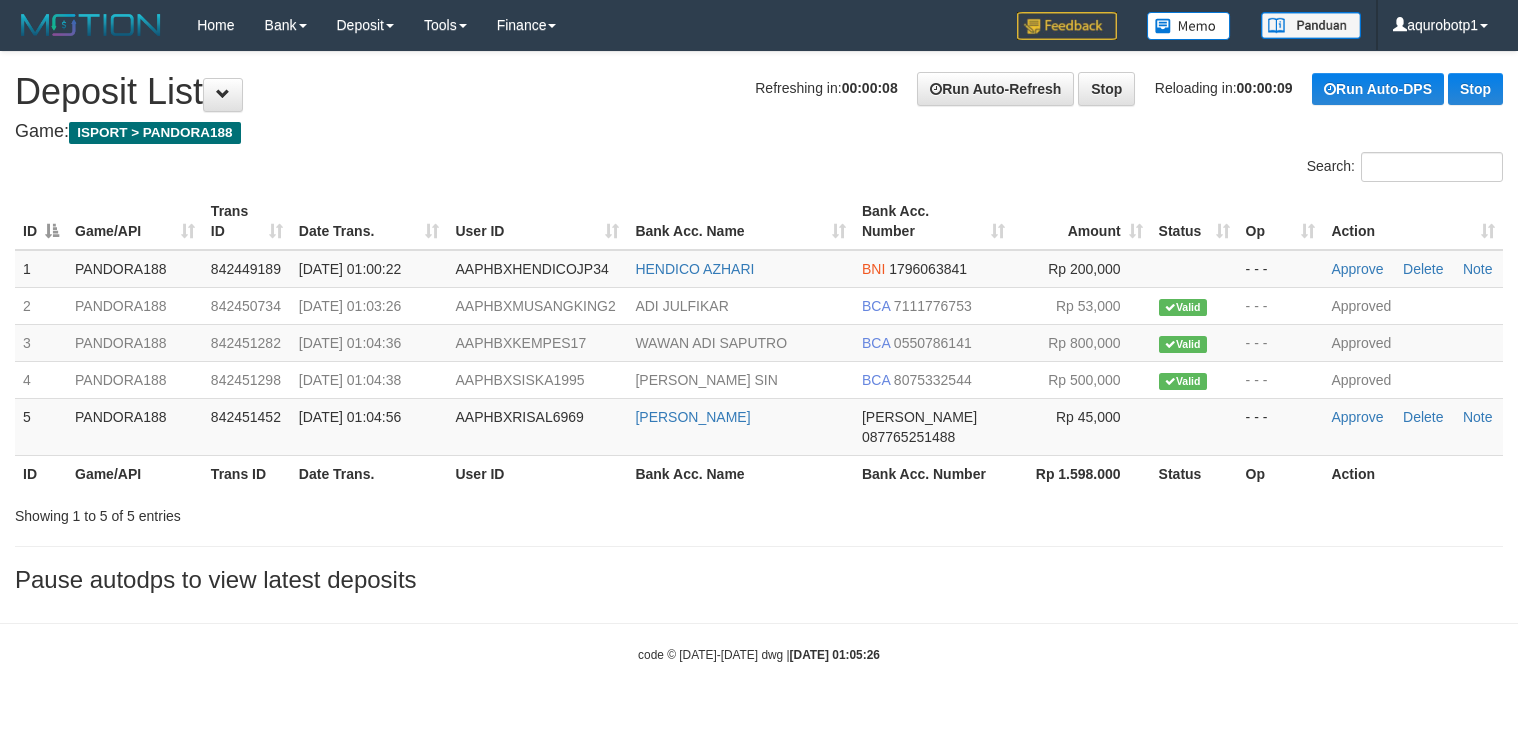 click on "Refreshing in:  00:00:08
Run Auto-Refresh
Stop
Reloading in:  00:00:09
Run Auto-DPS
Stop
Deposit List" at bounding box center [759, 92] 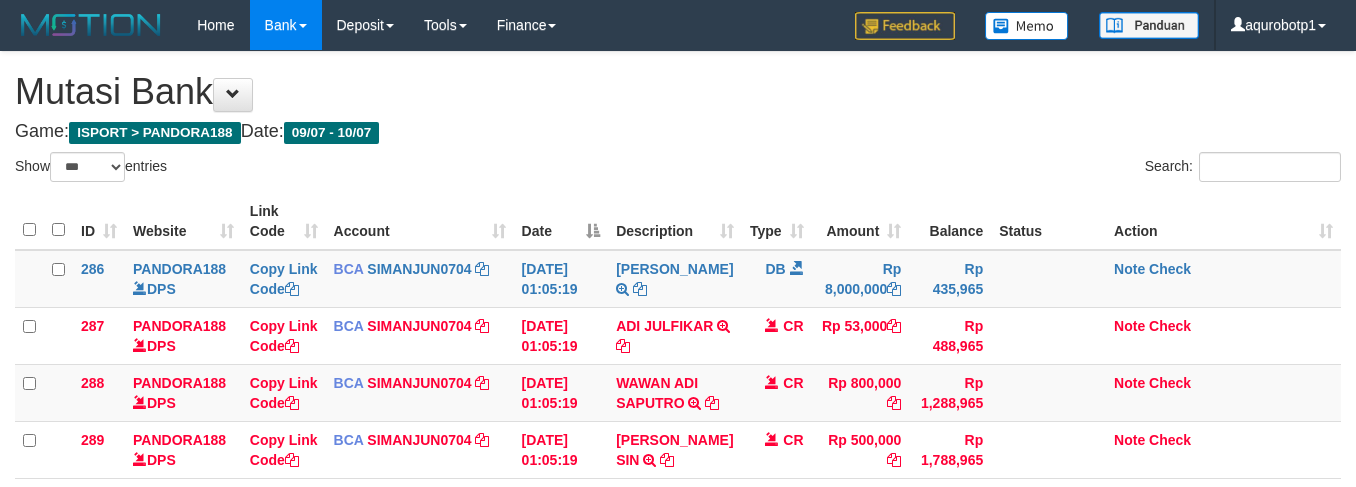 select on "***" 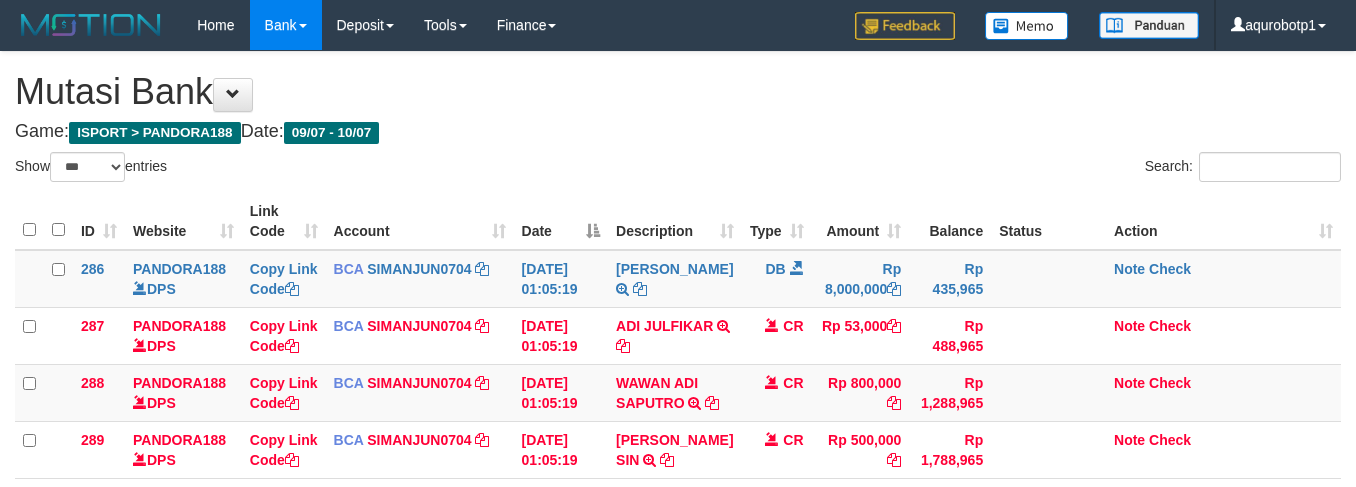 scroll, scrollTop: 76, scrollLeft: 0, axis: vertical 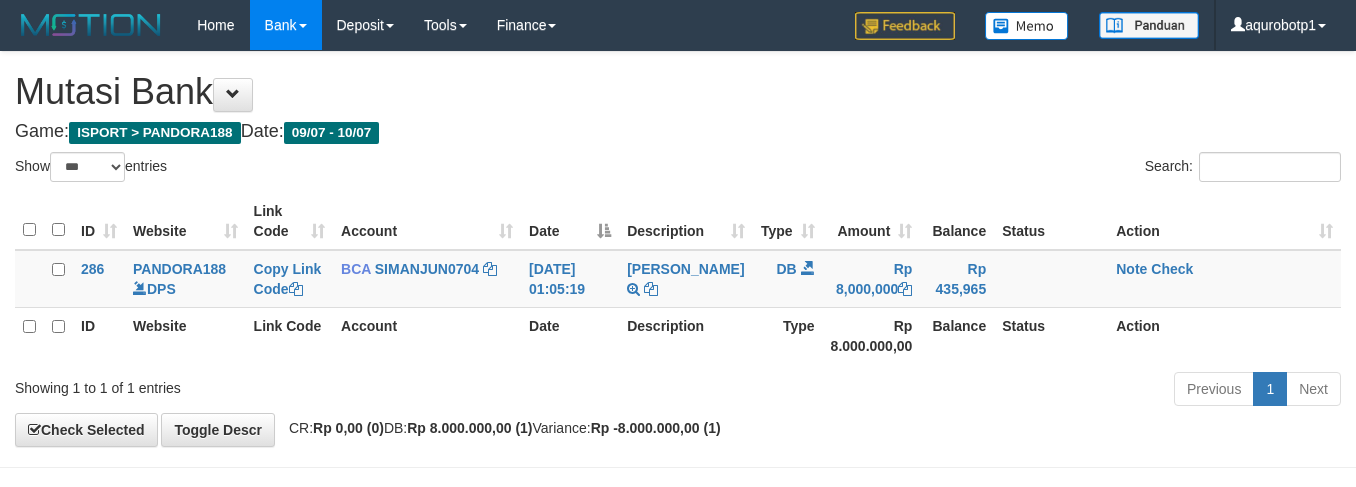 select on "***" 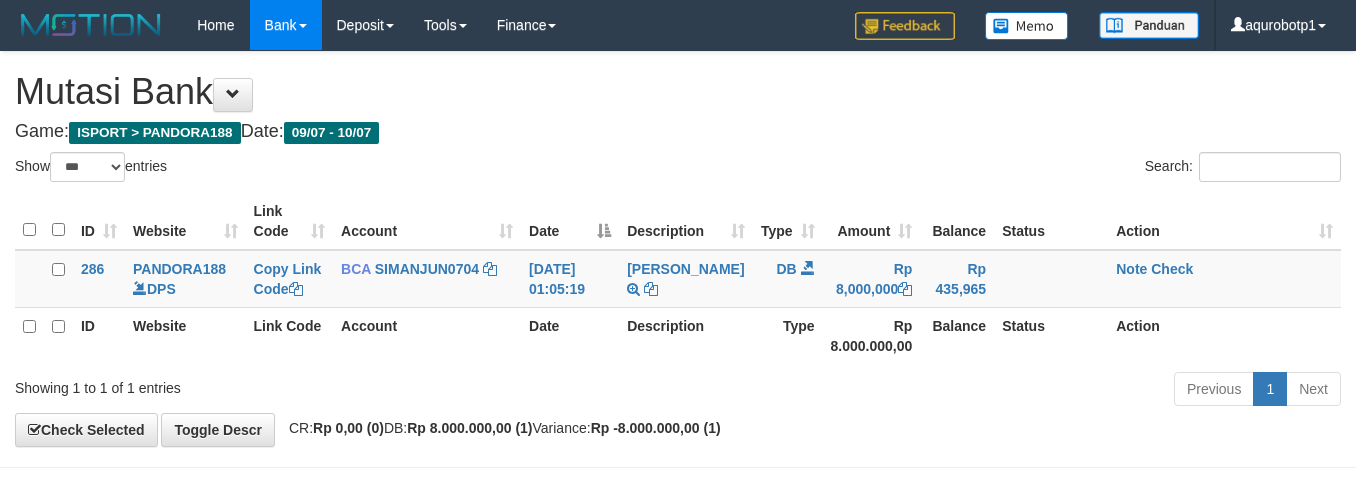 scroll, scrollTop: 75, scrollLeft: 0, axis: vertical 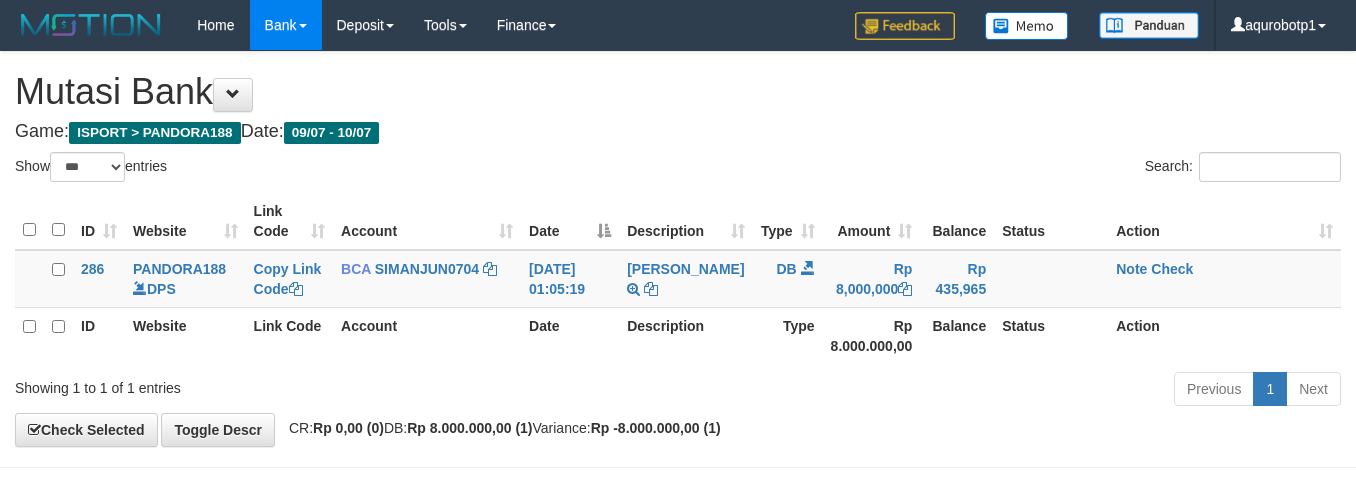 select on "***" 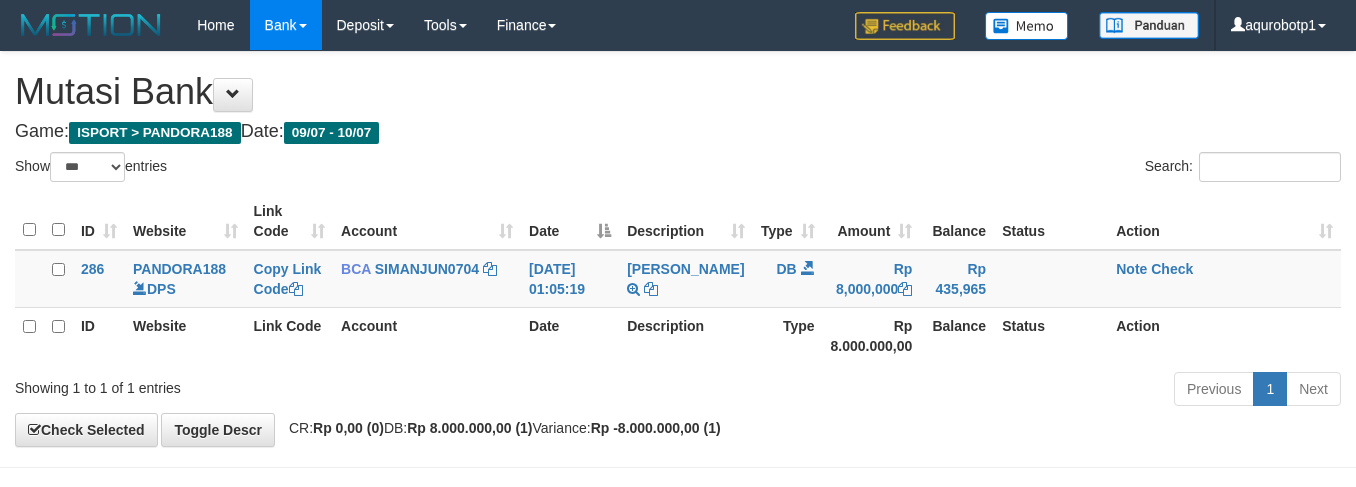 scroll, scrollTop: 75, scrollLeft: 0, axis: vertical 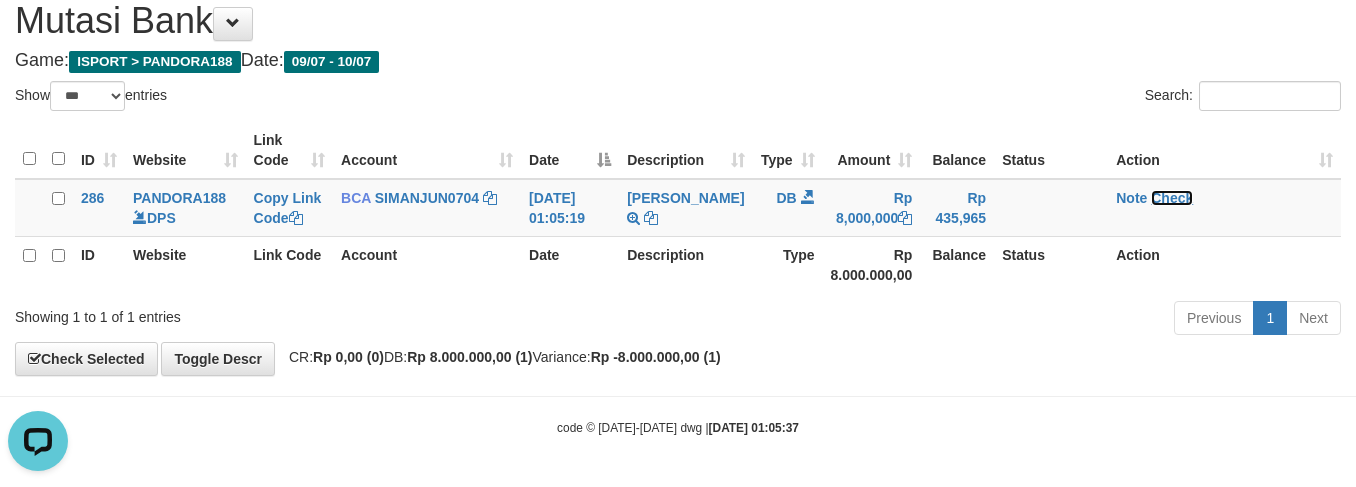drag, startPoint x: 1168, startPoint y: 195, endPoint x: 802, endPoint y: 277, distance: 375.07333 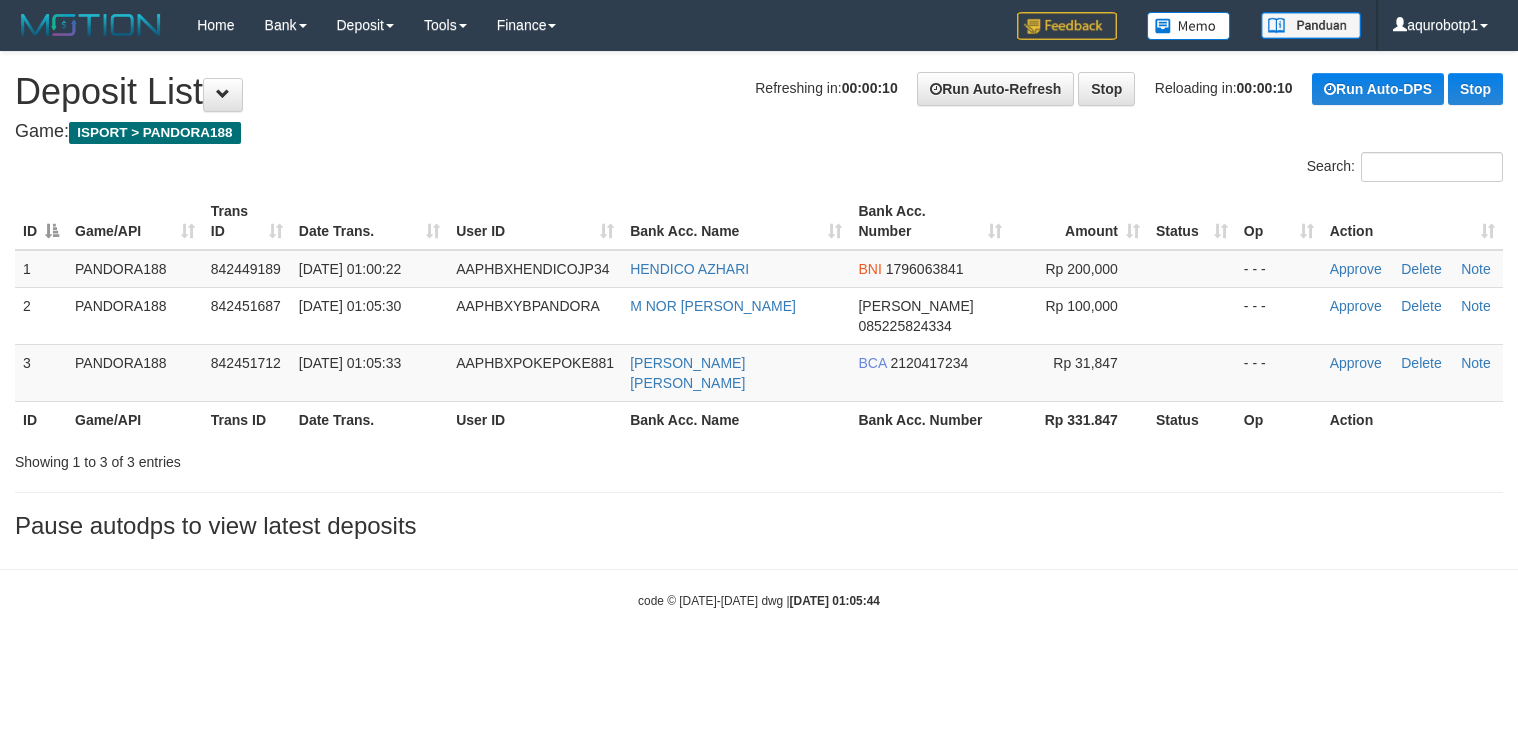 scroll, scrollTop: 0, scrollLeft: 0, axis: both 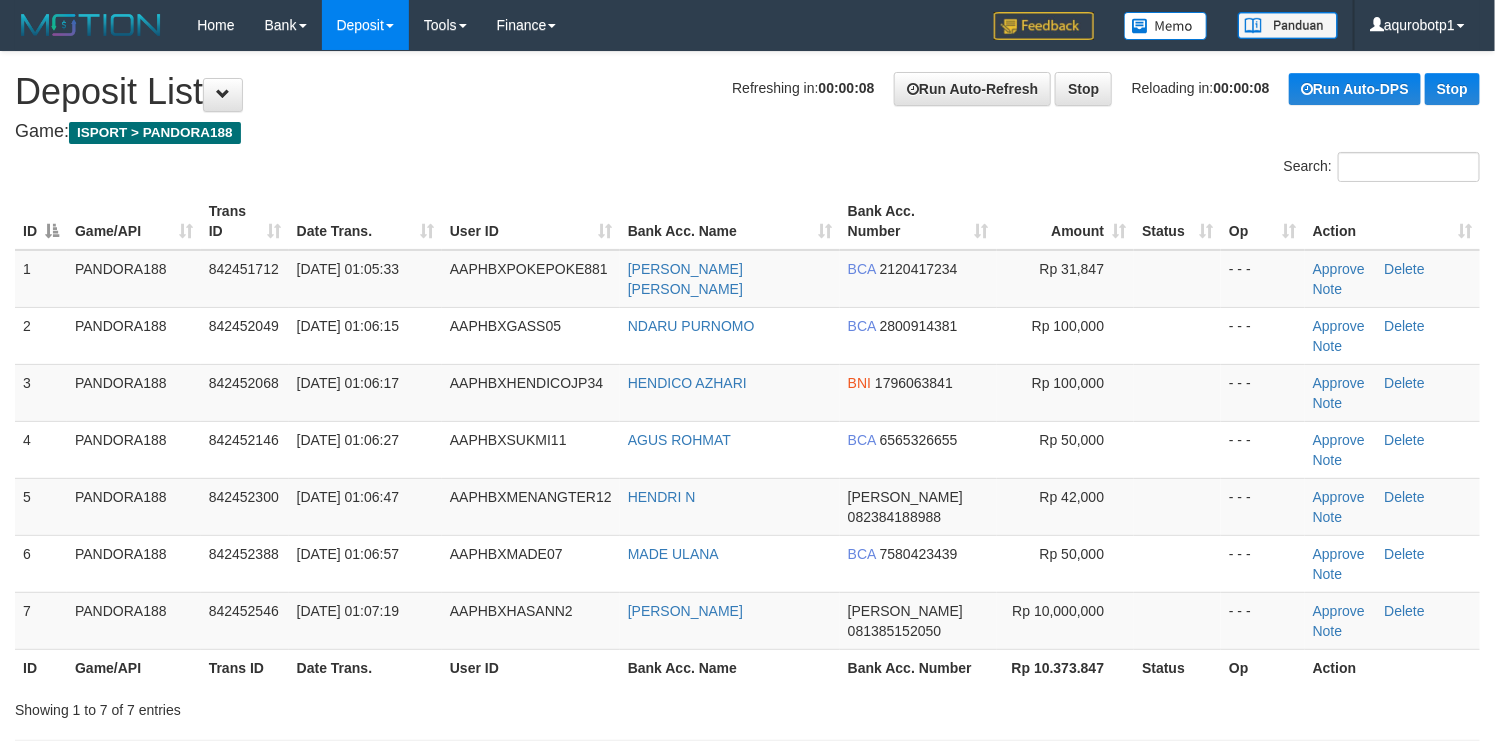 drag, startPoint x: 520, startPoint y: 162, endPoint x: 378, endPoint y: 7, distance: 210.21179 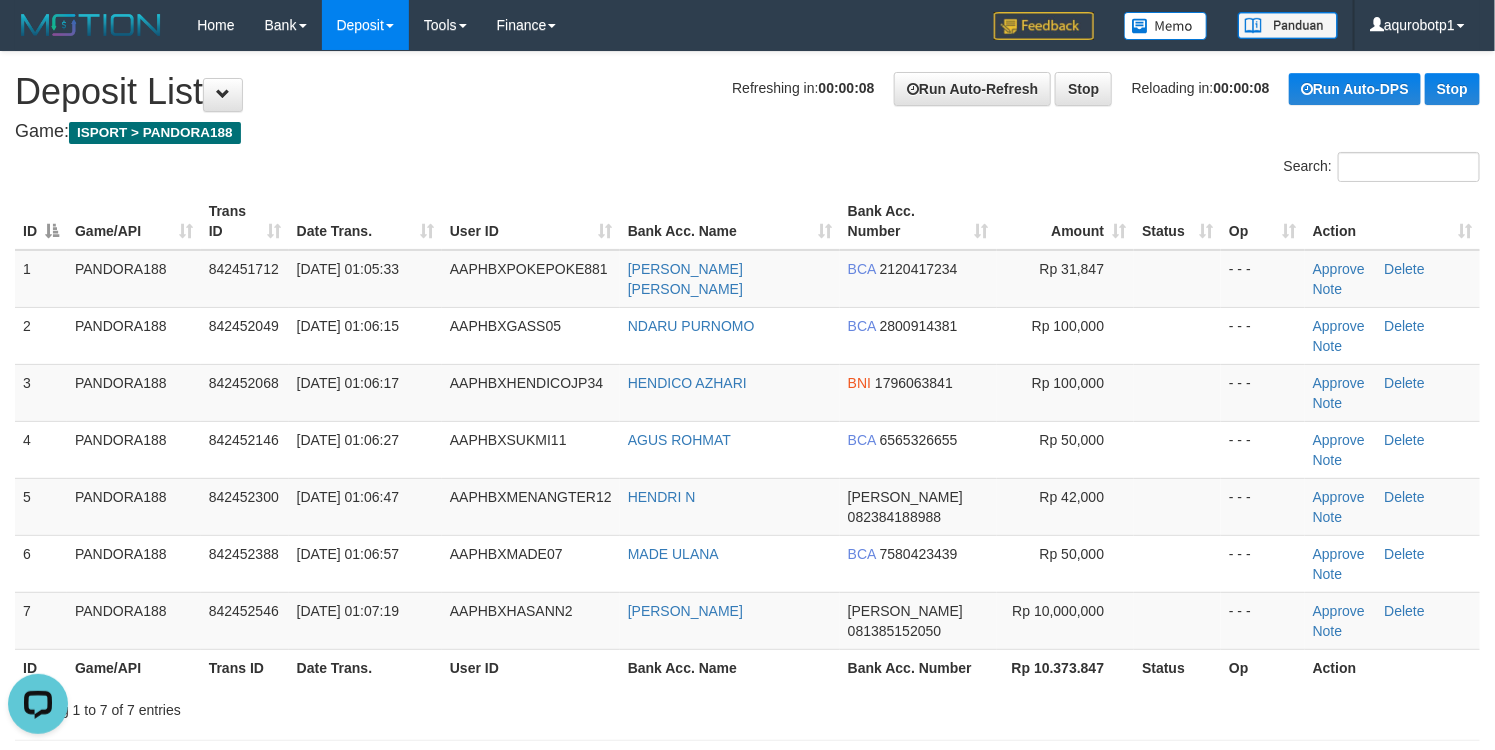 scroll, scrollTop: 0, scrollLeft: 0, axis: both 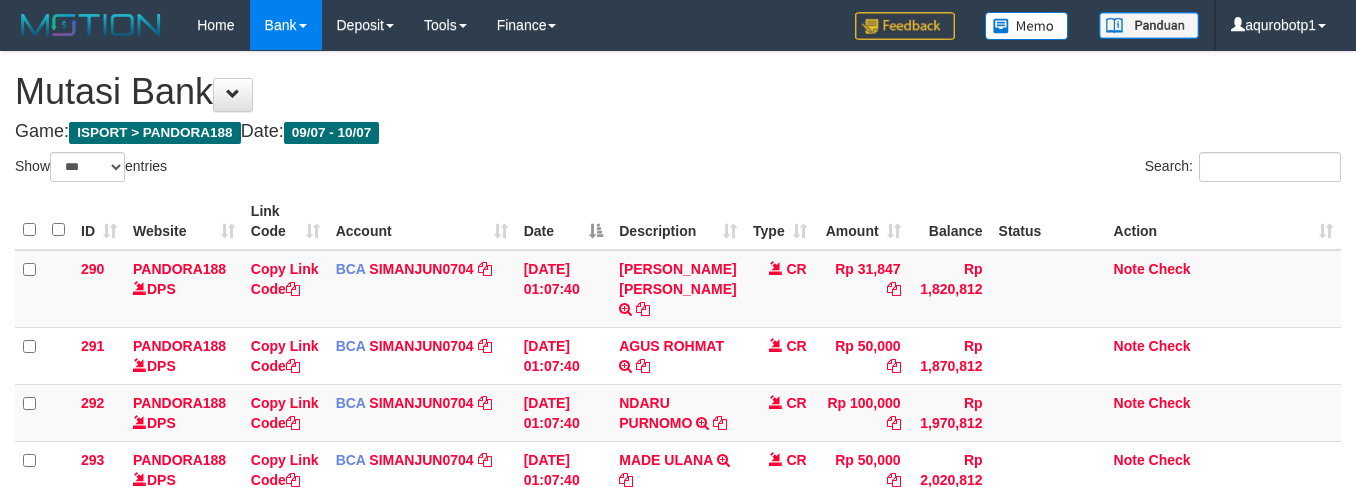 select on "***" 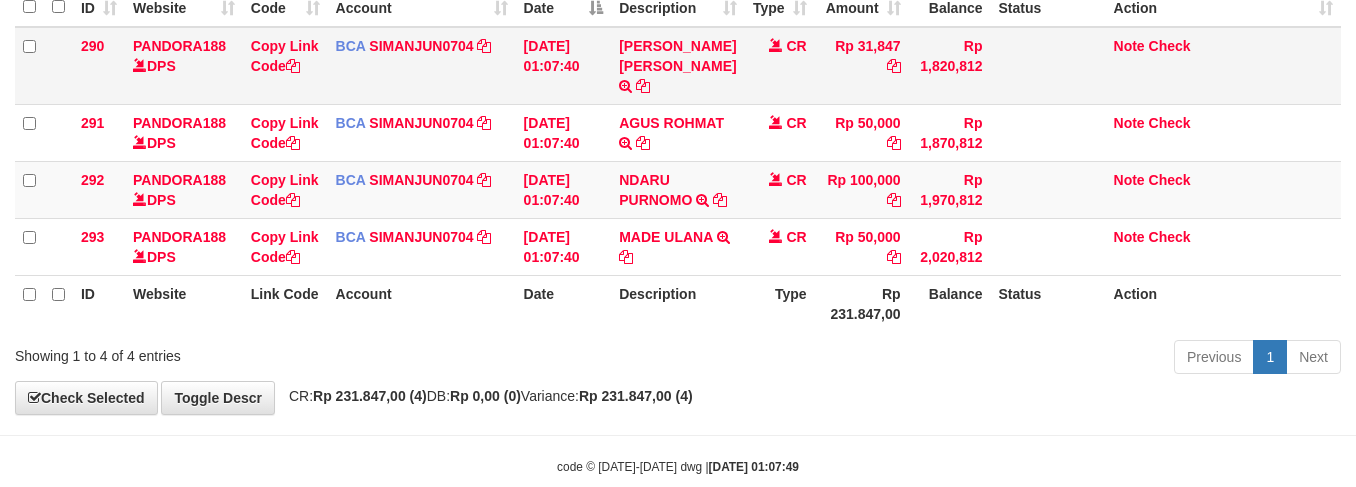 scroll, scrollTop: 246, scrollLeft: 0, axis: vertical 